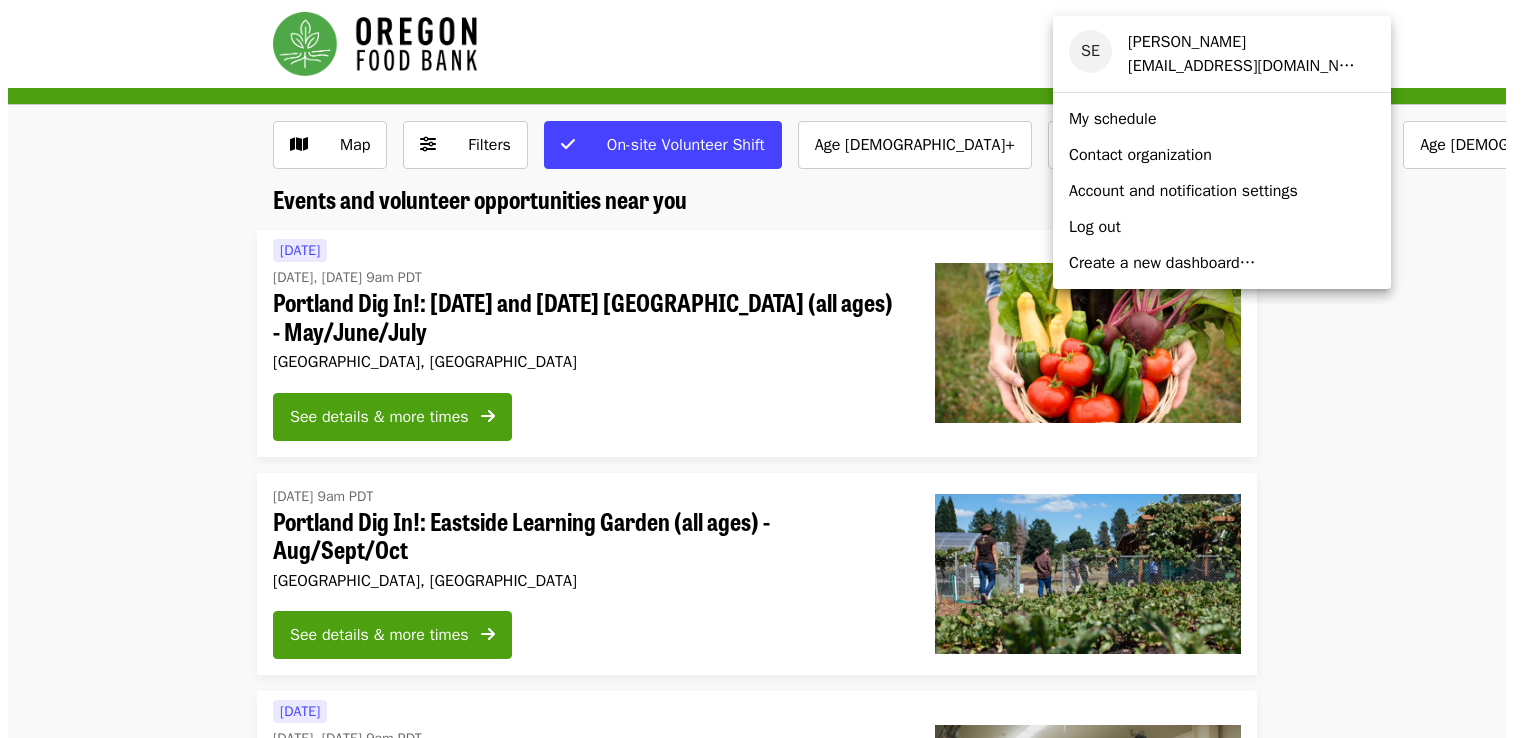 scroll, scrollTop: 0, scrollLeft: 0, axis: both 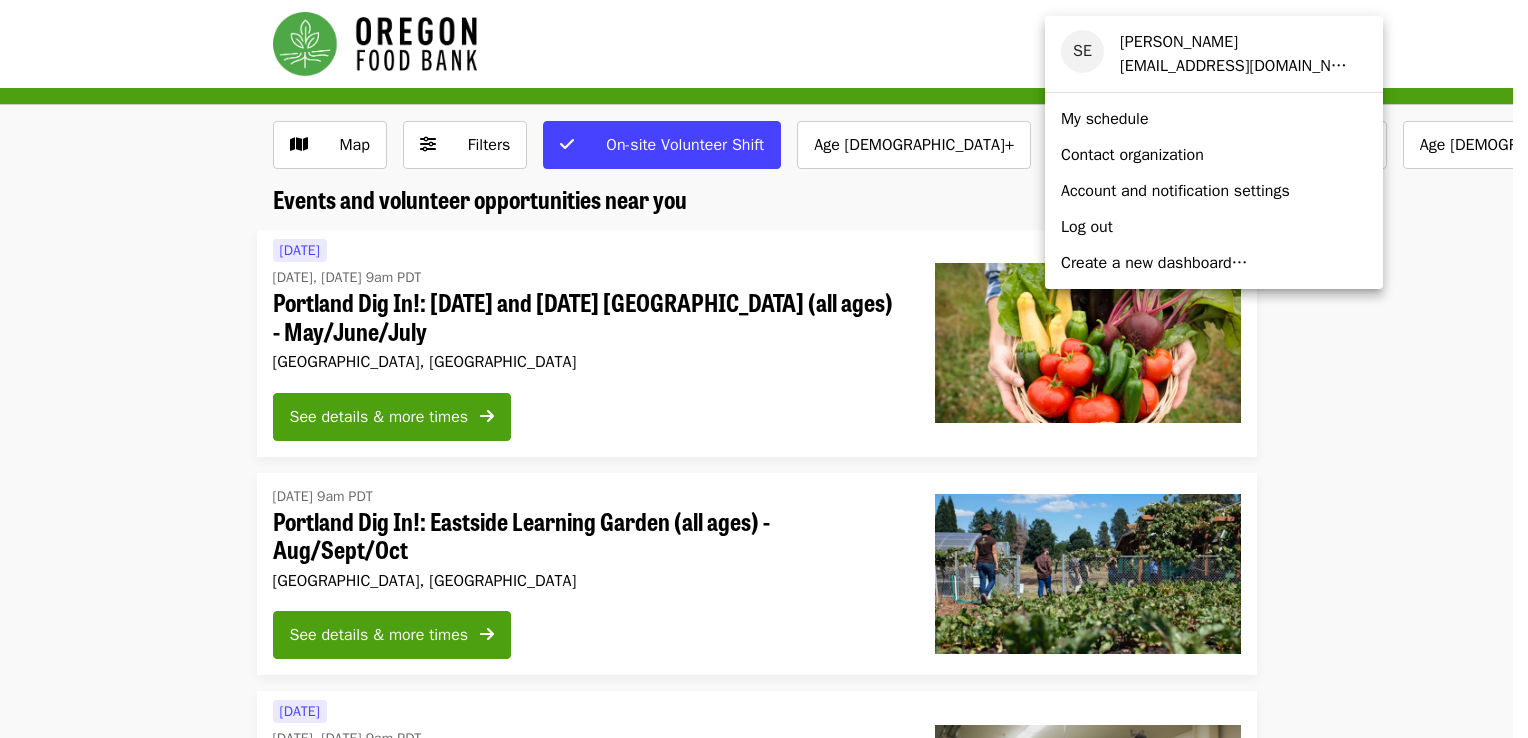 click on "My schedule" at bounding box center (1105, 119) 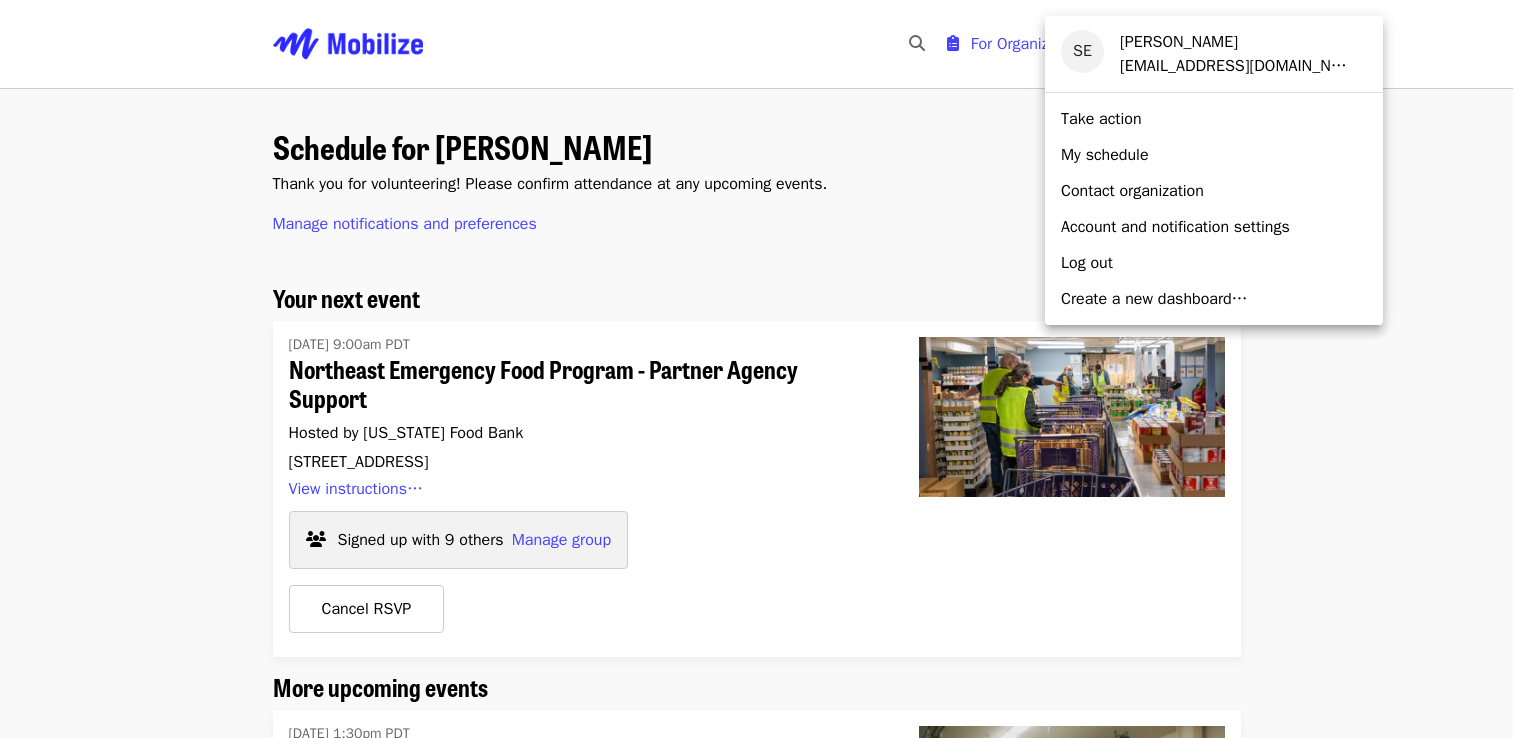 click at bounding box center [764, 369] 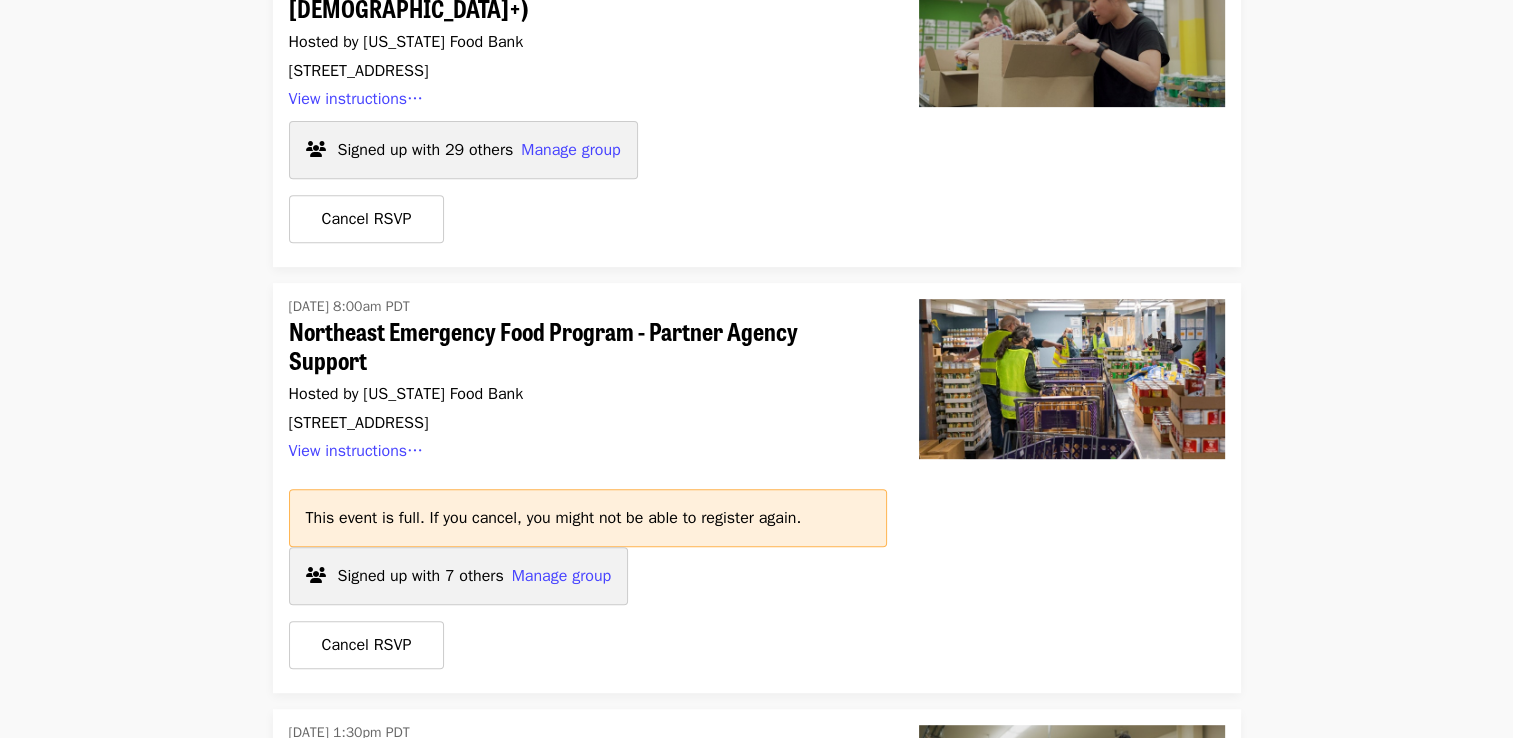 scroll, scrollTop: 801, scrollLeft: 0, axis: vertical 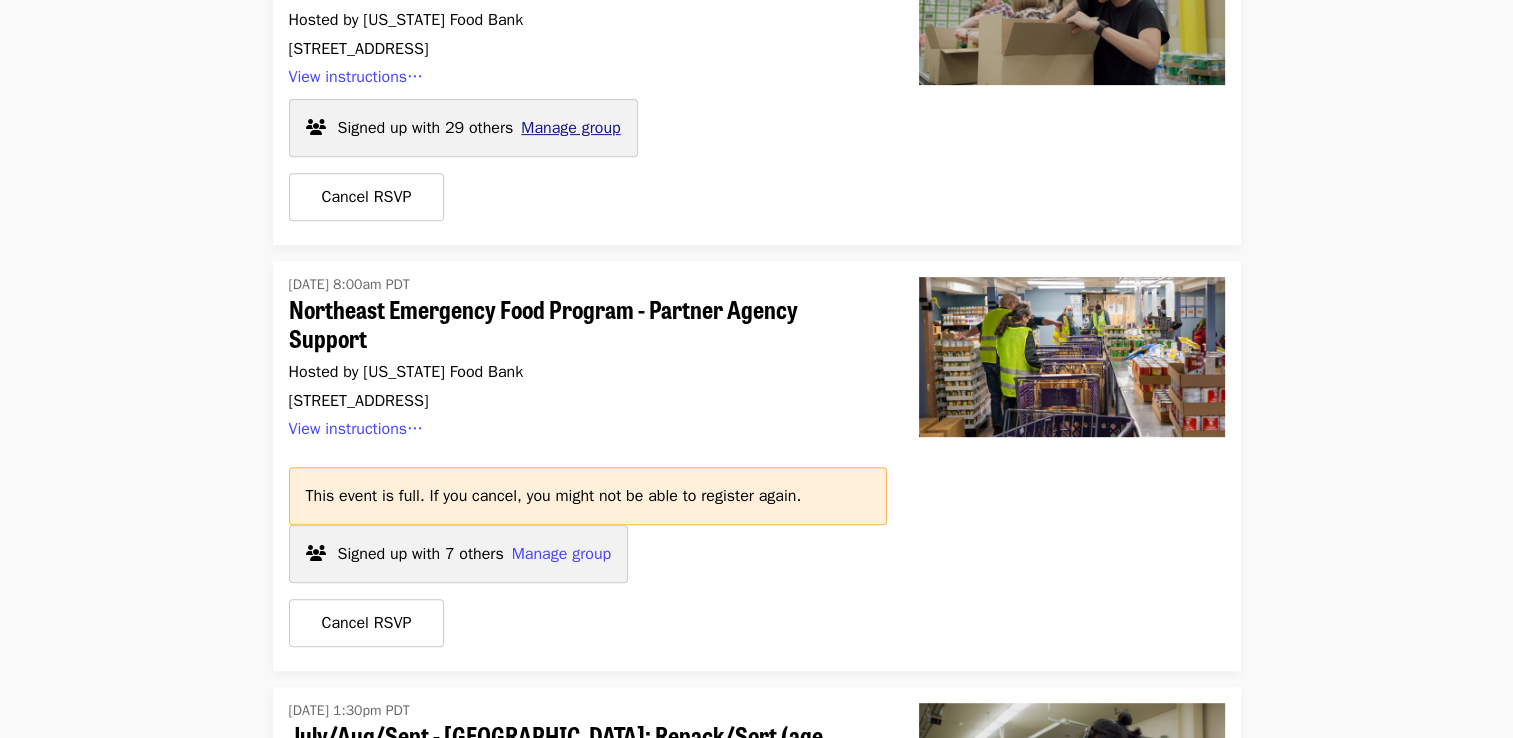 click on "Manage group" at bounding box center (570, 128) 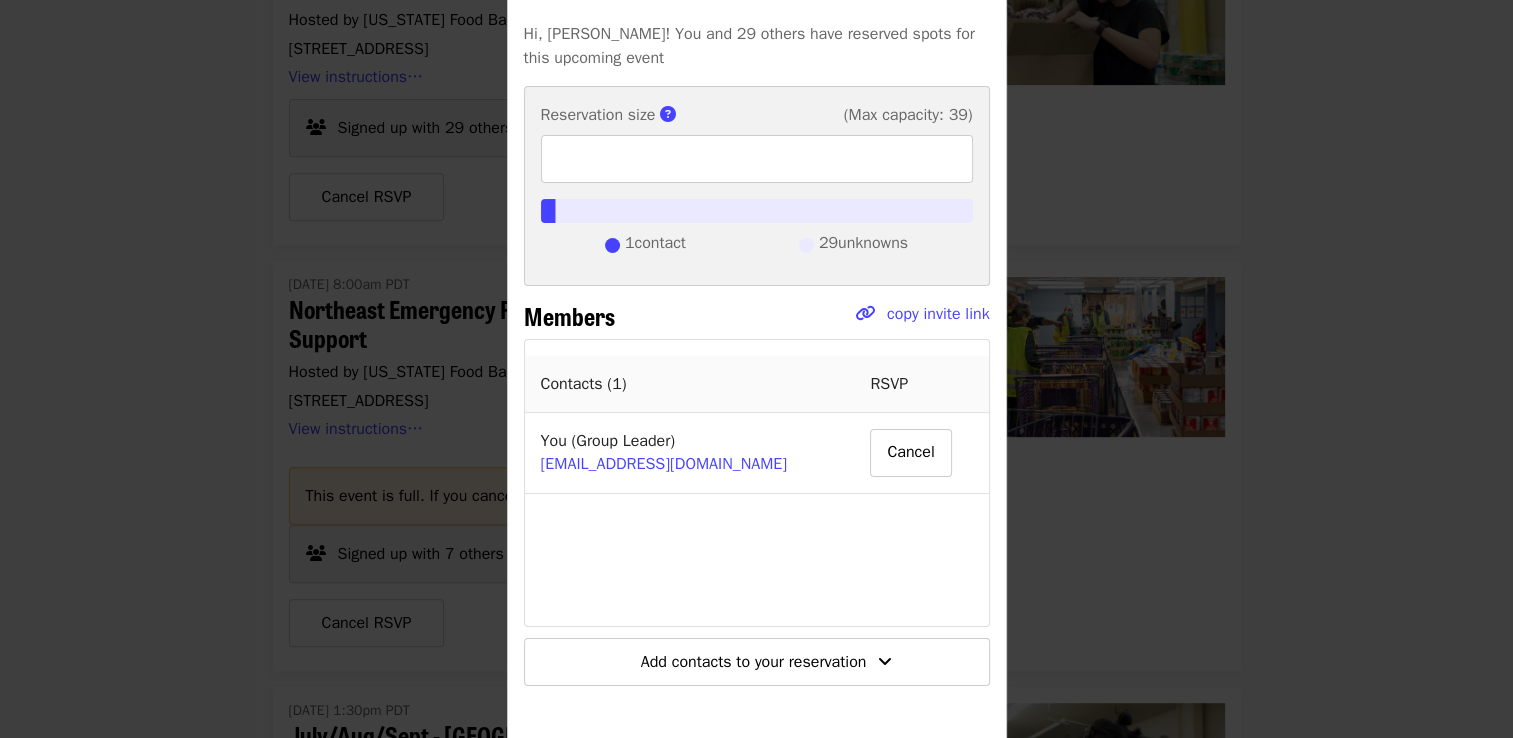 scroll, scrollTop: 192, scrollLeft: 0, axis: vertical 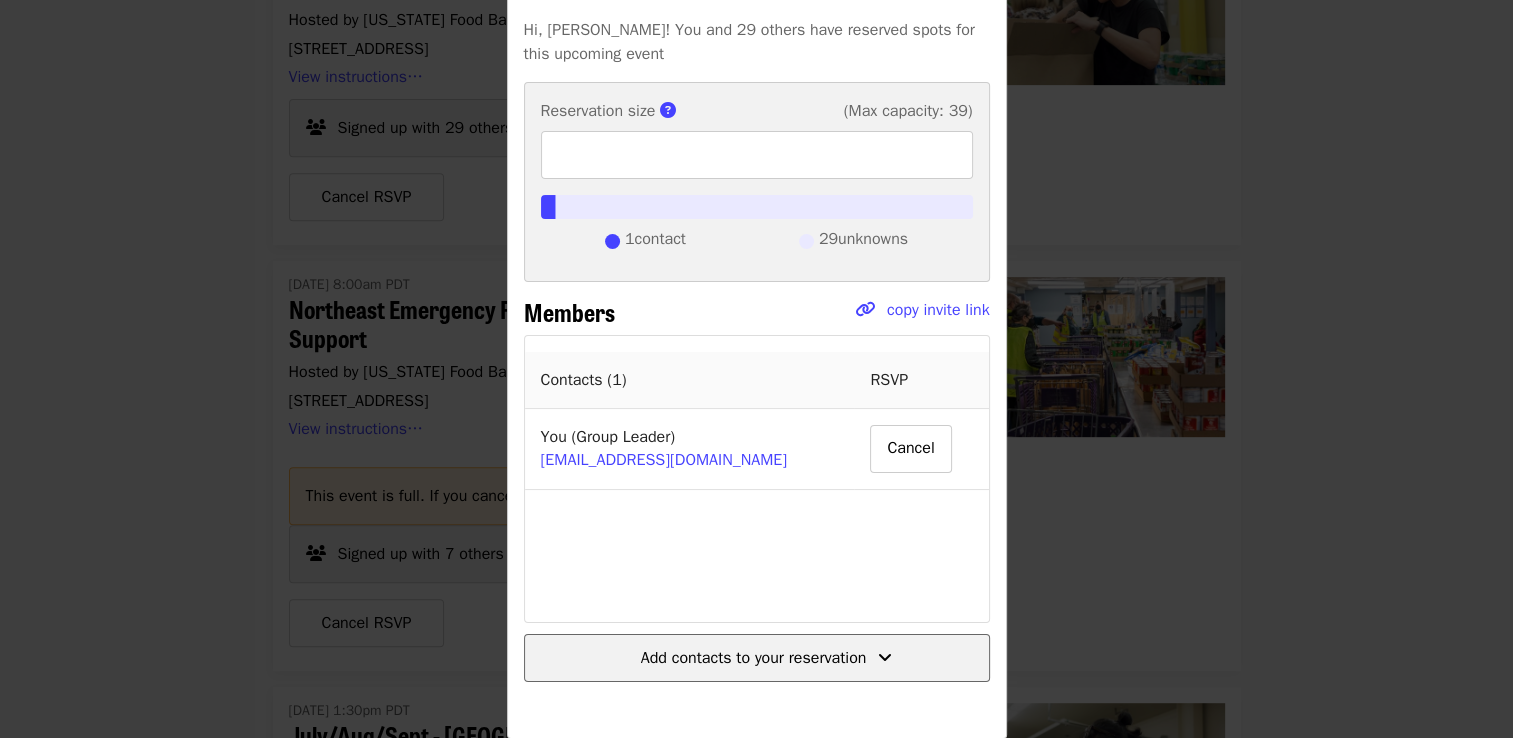 click on "Add contacts to your reservation" at bounding box center [754, 658] 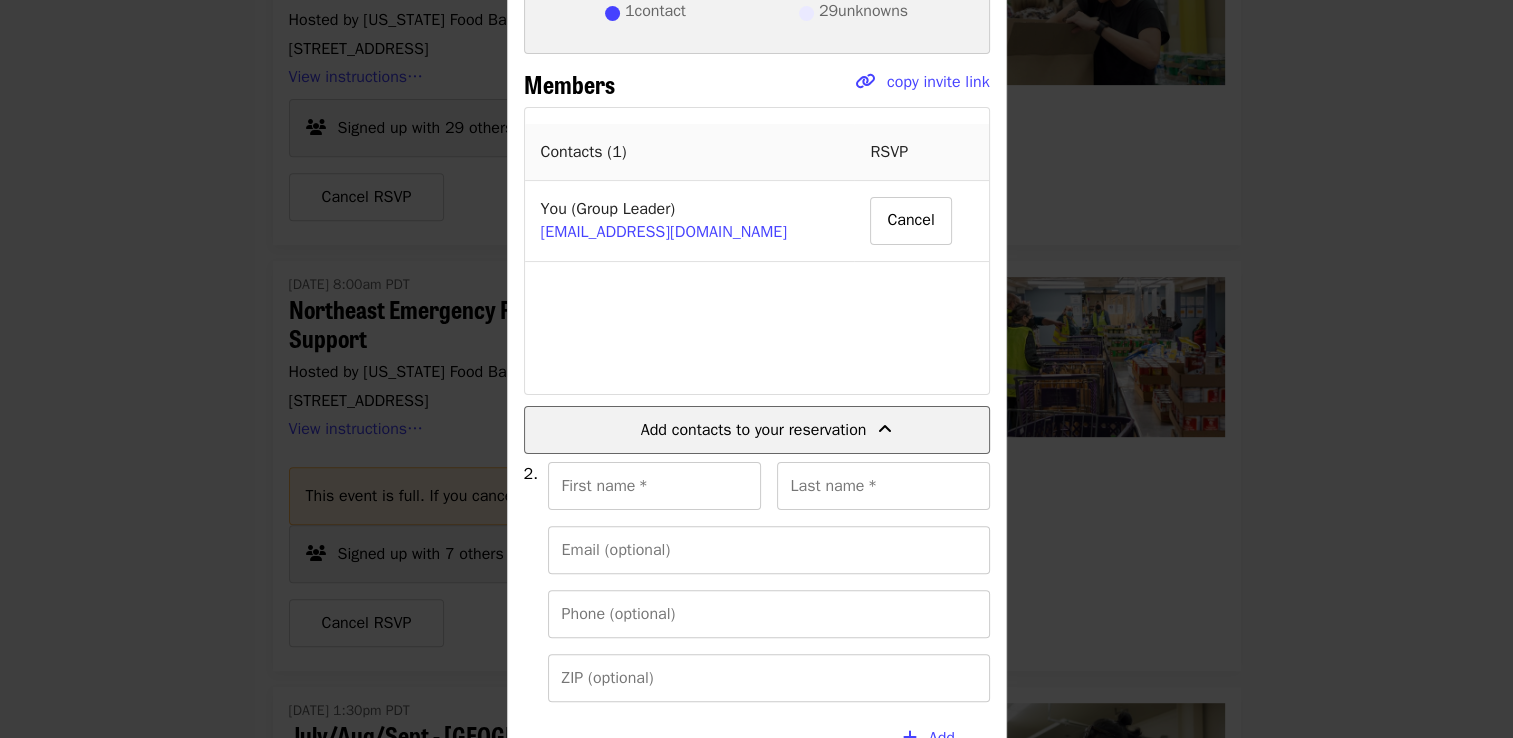 scroll, scrollTop: 632, scrollLeft: 0, axis: vertical 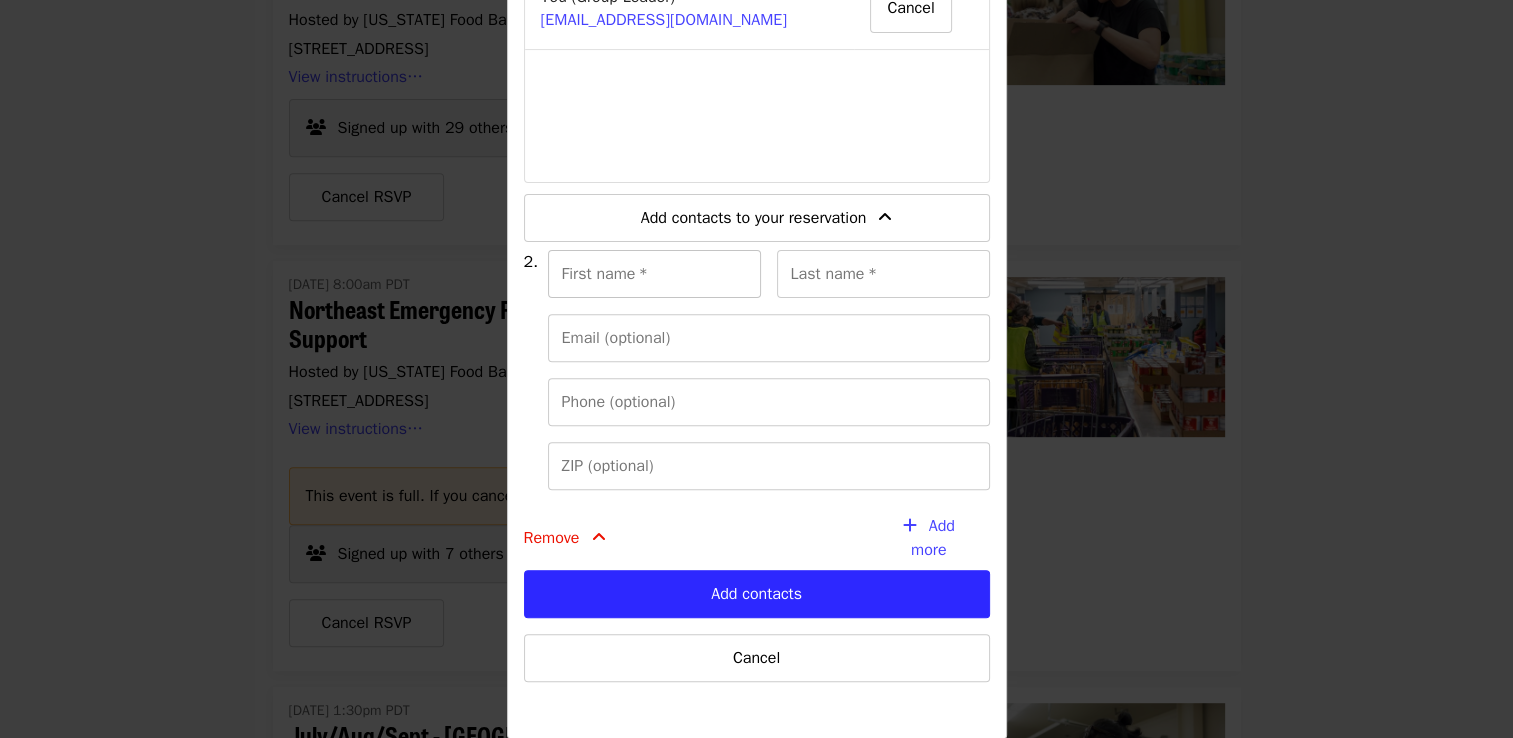 click on "First name   *" at bounding box center (654, 274) 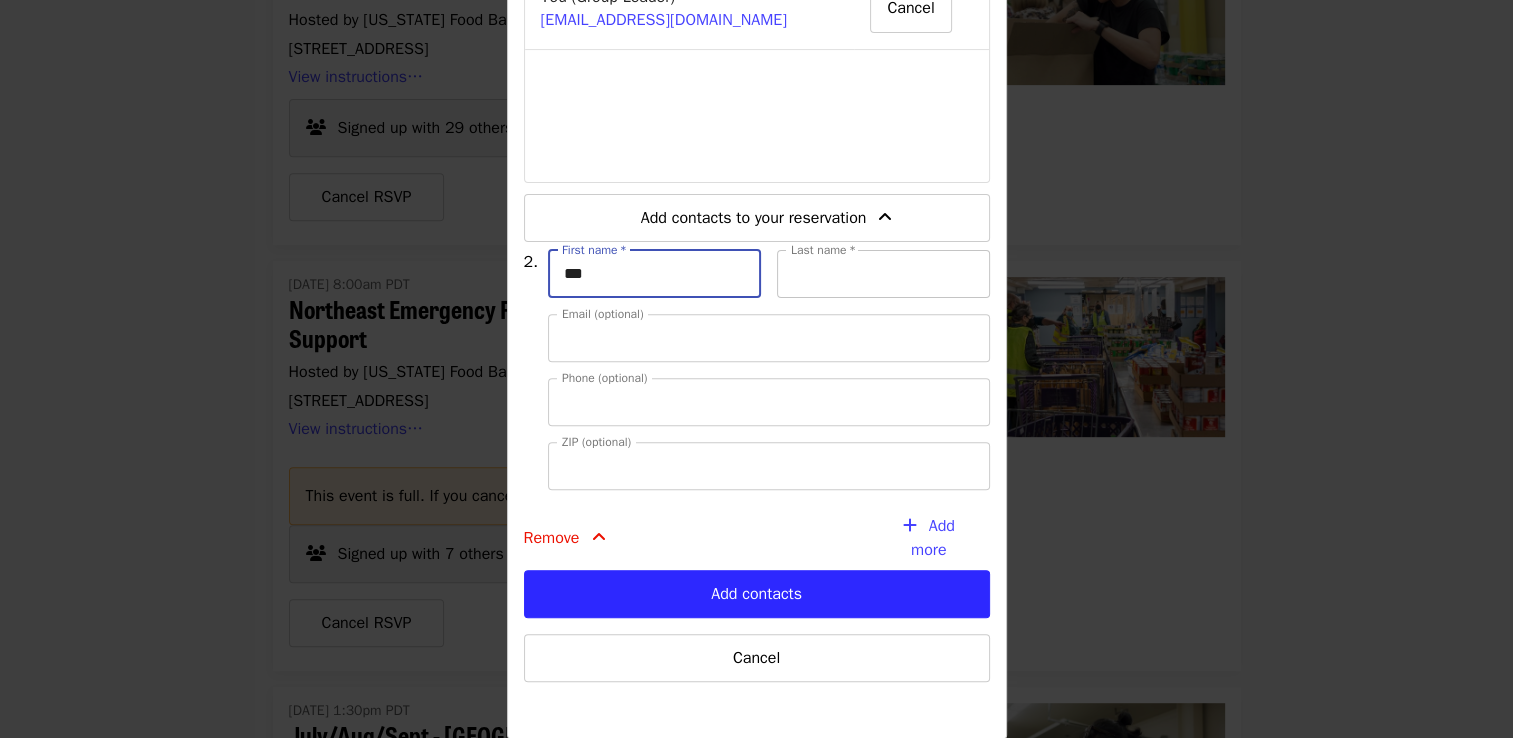 type on "********" 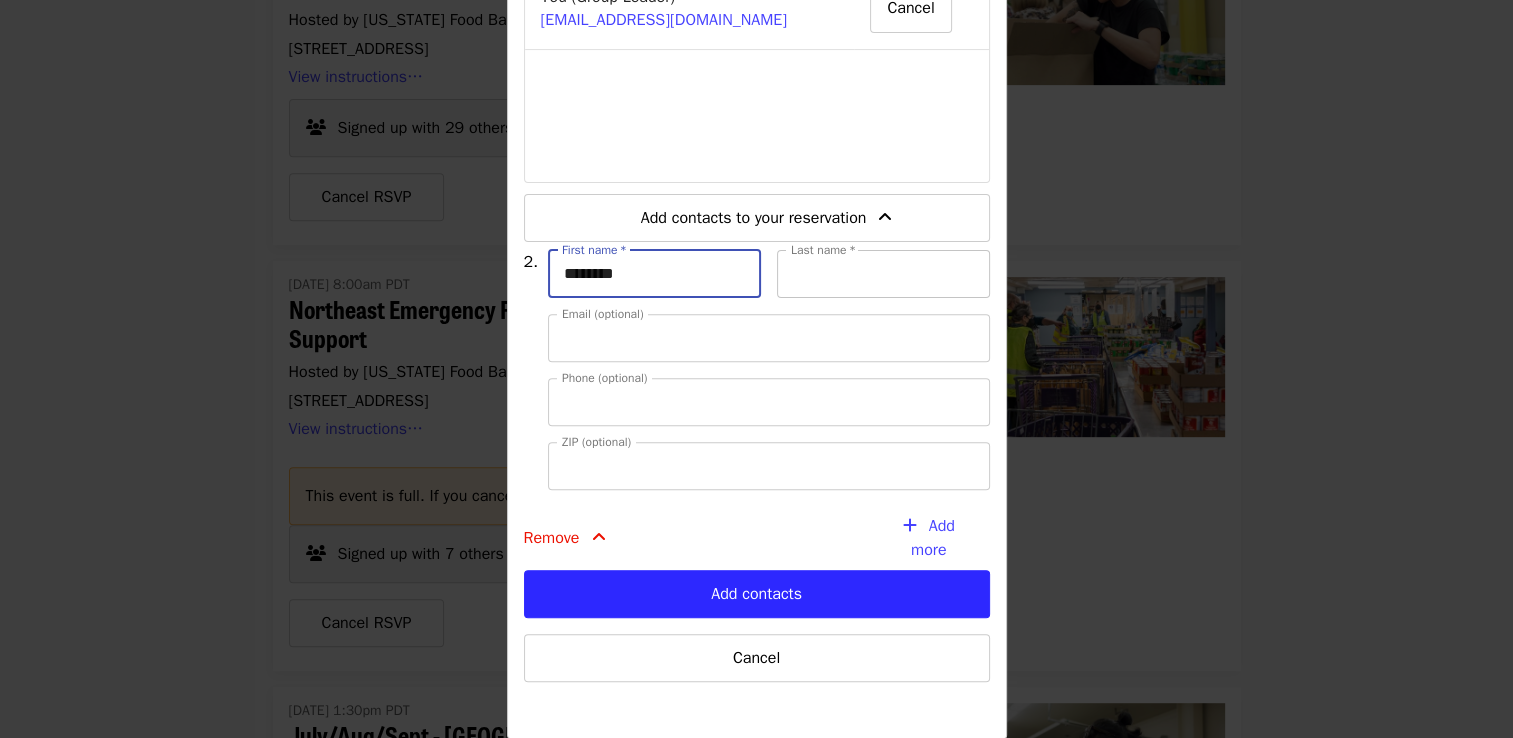 type on "*****" 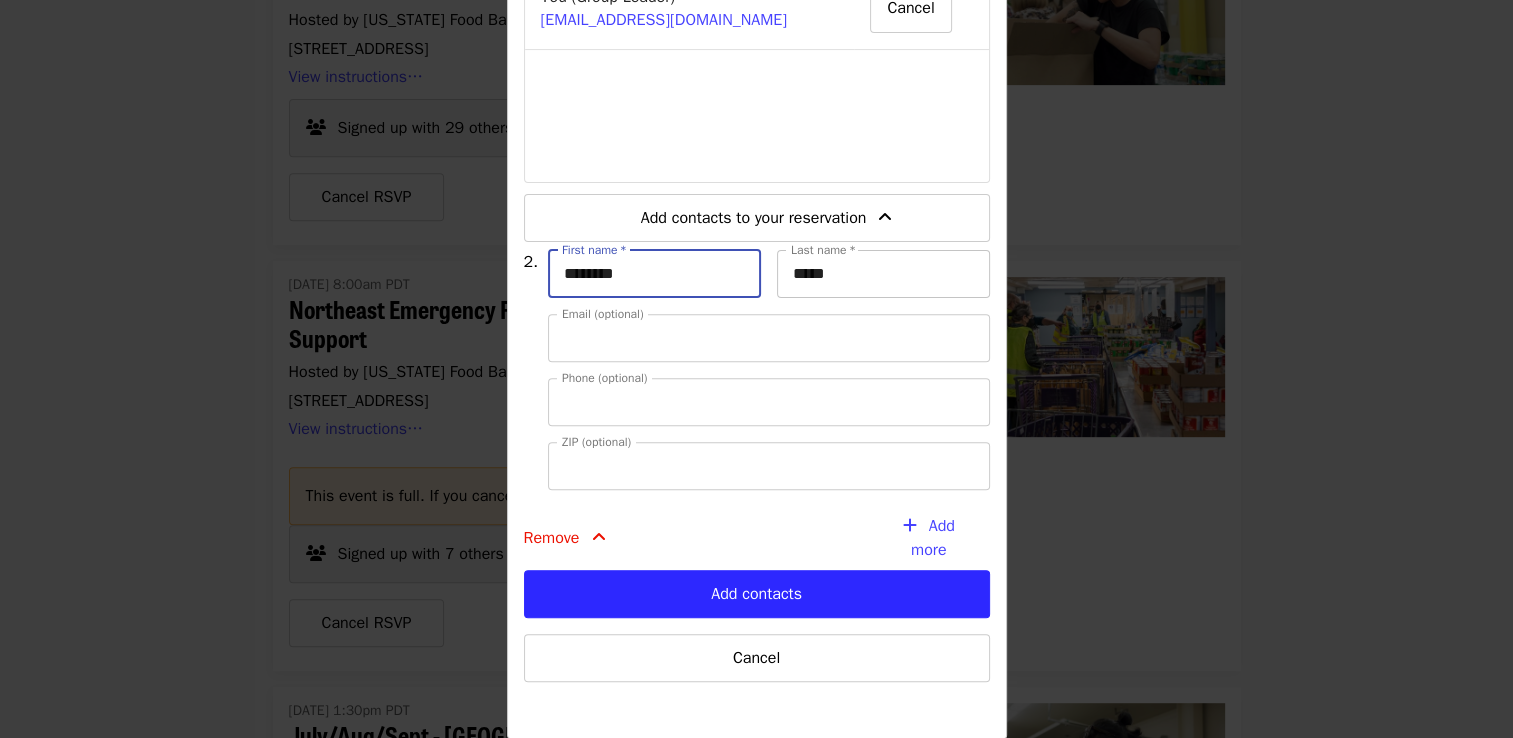 type on "**********" 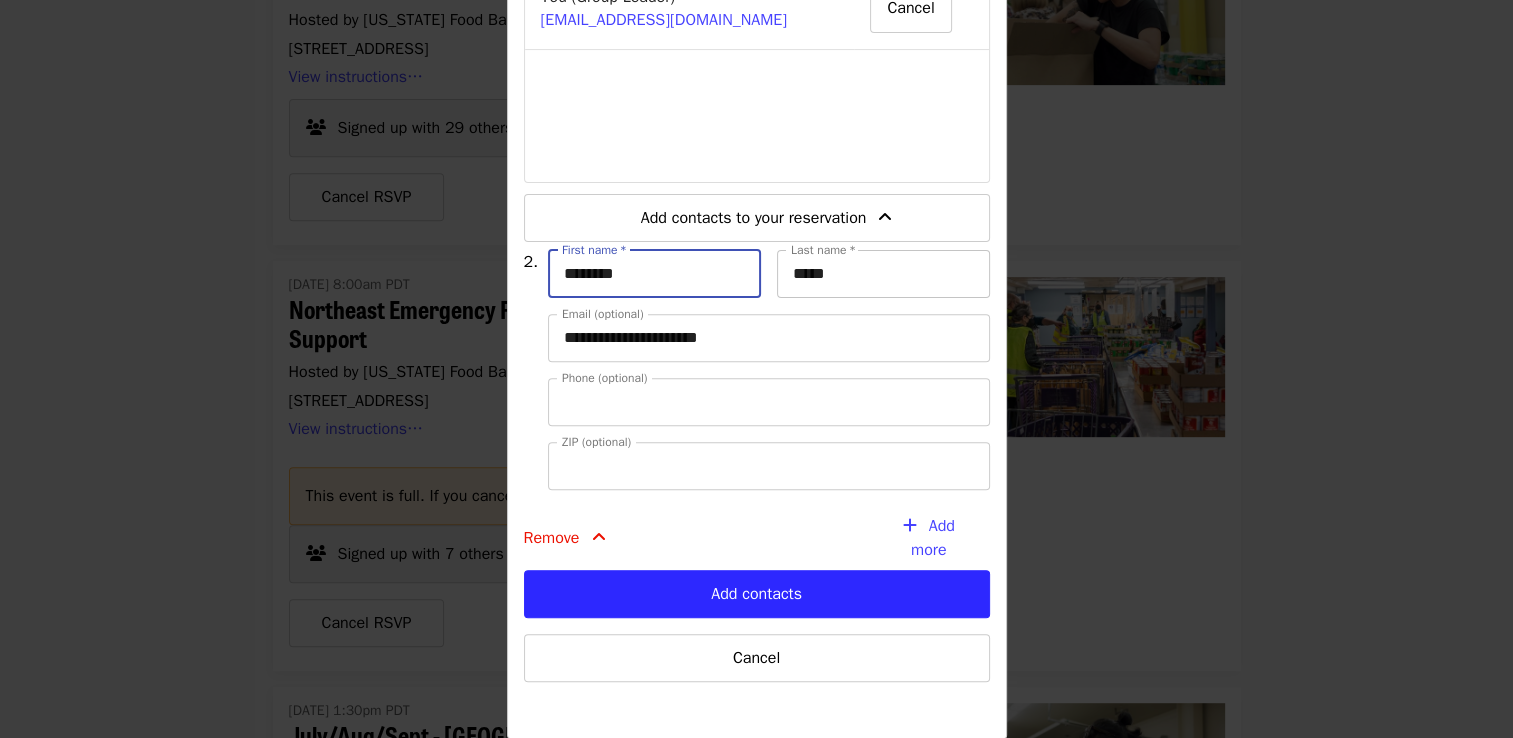 type on "**********" 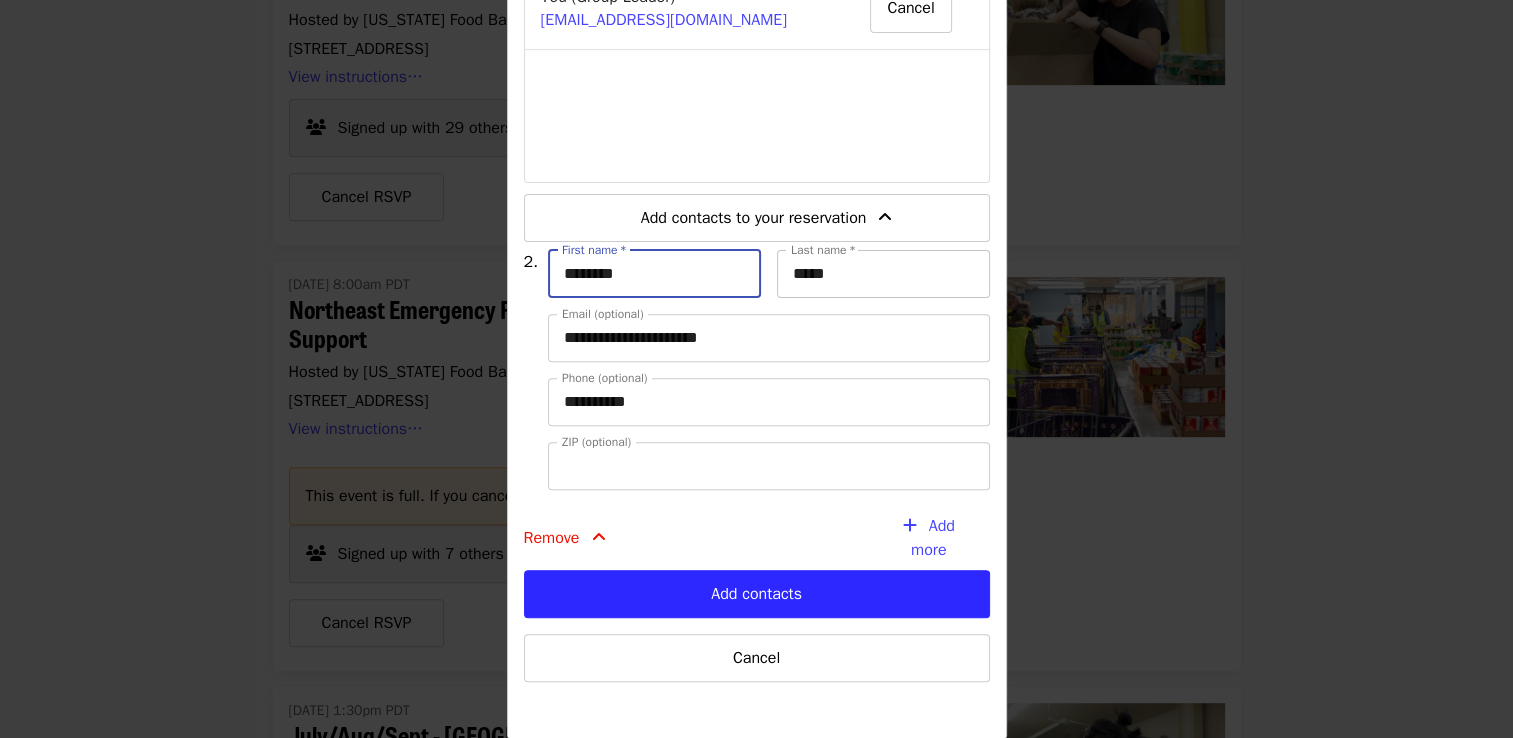 type on "*****" 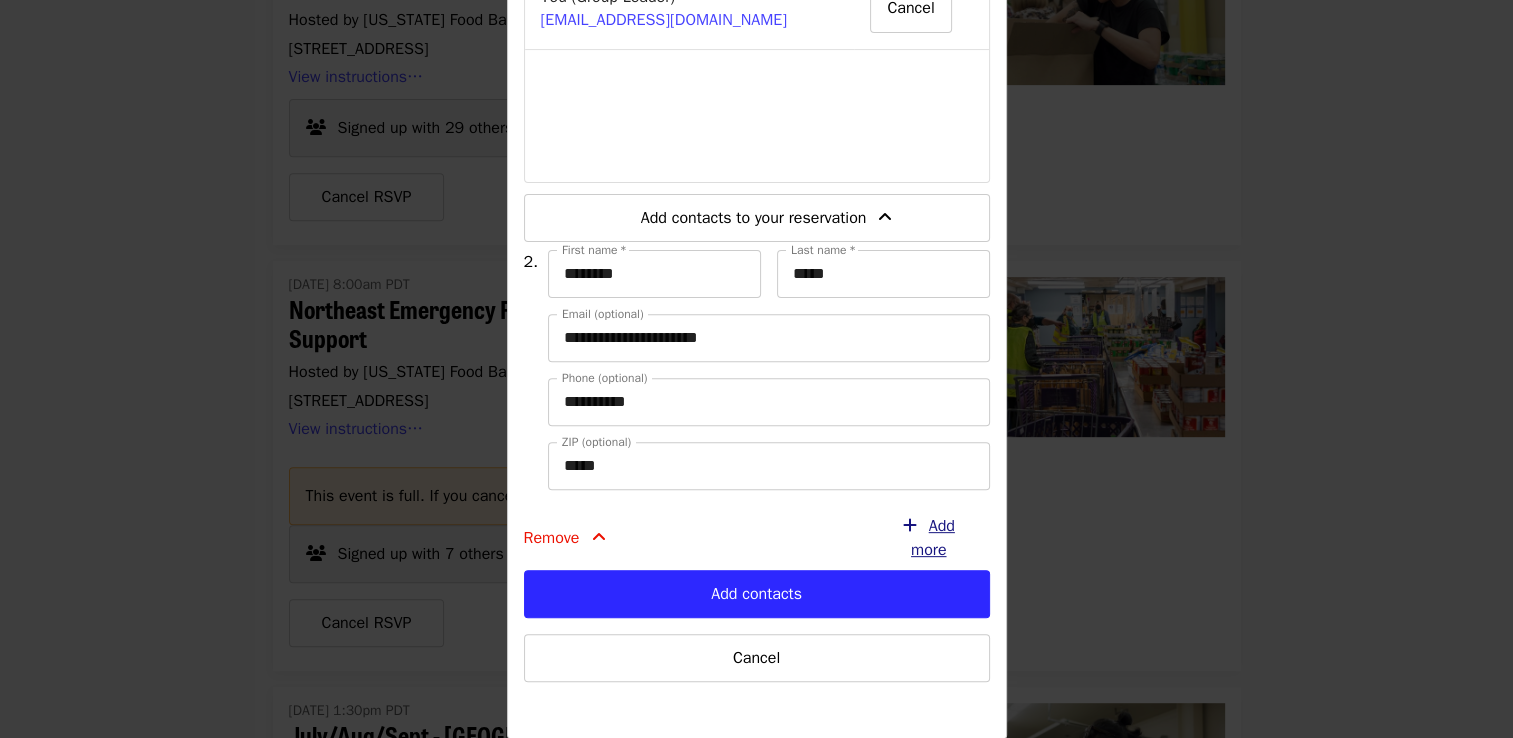 click on "Add more" at bounding box center [933, 538] 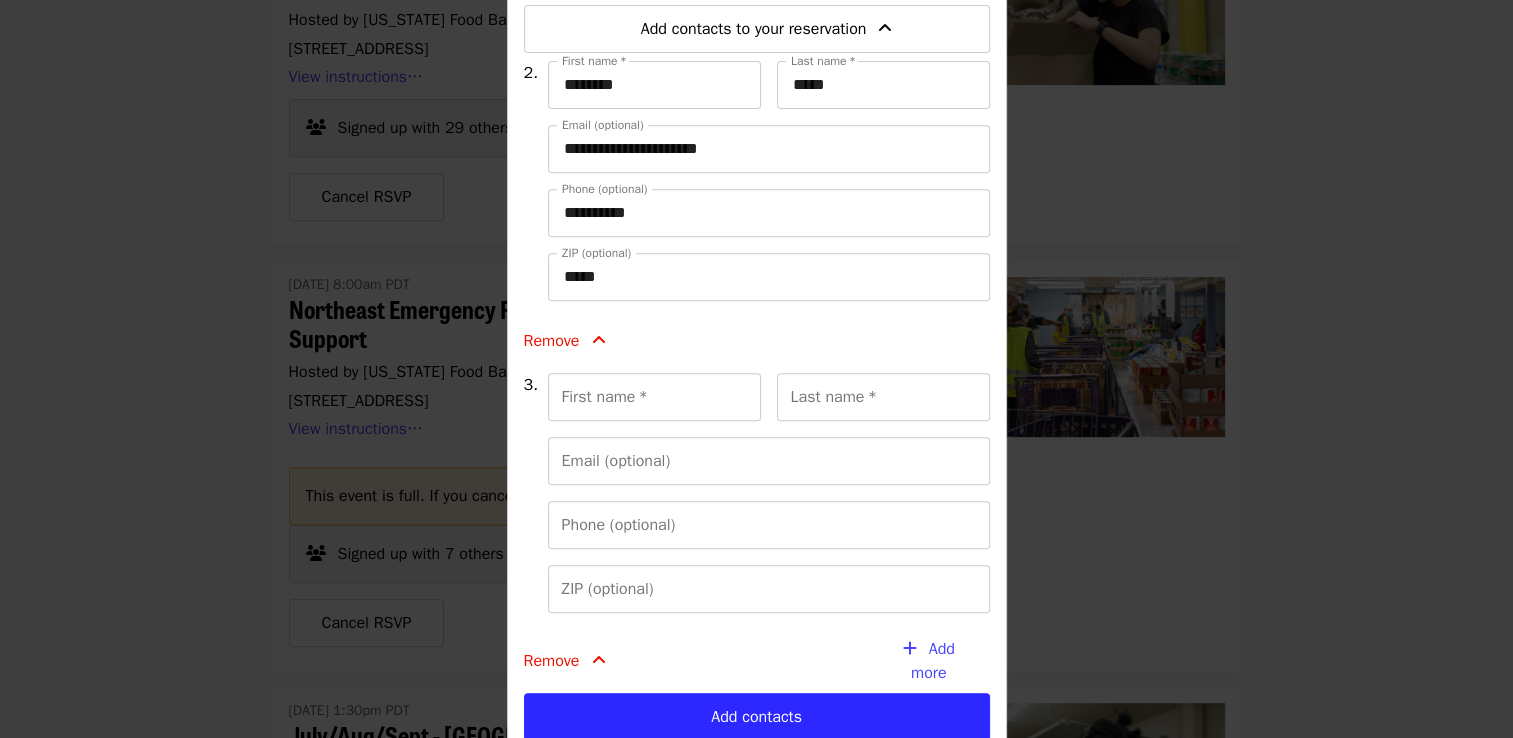 scroll, scrollTop: 825, scrollLeft: 0, axis: vertical 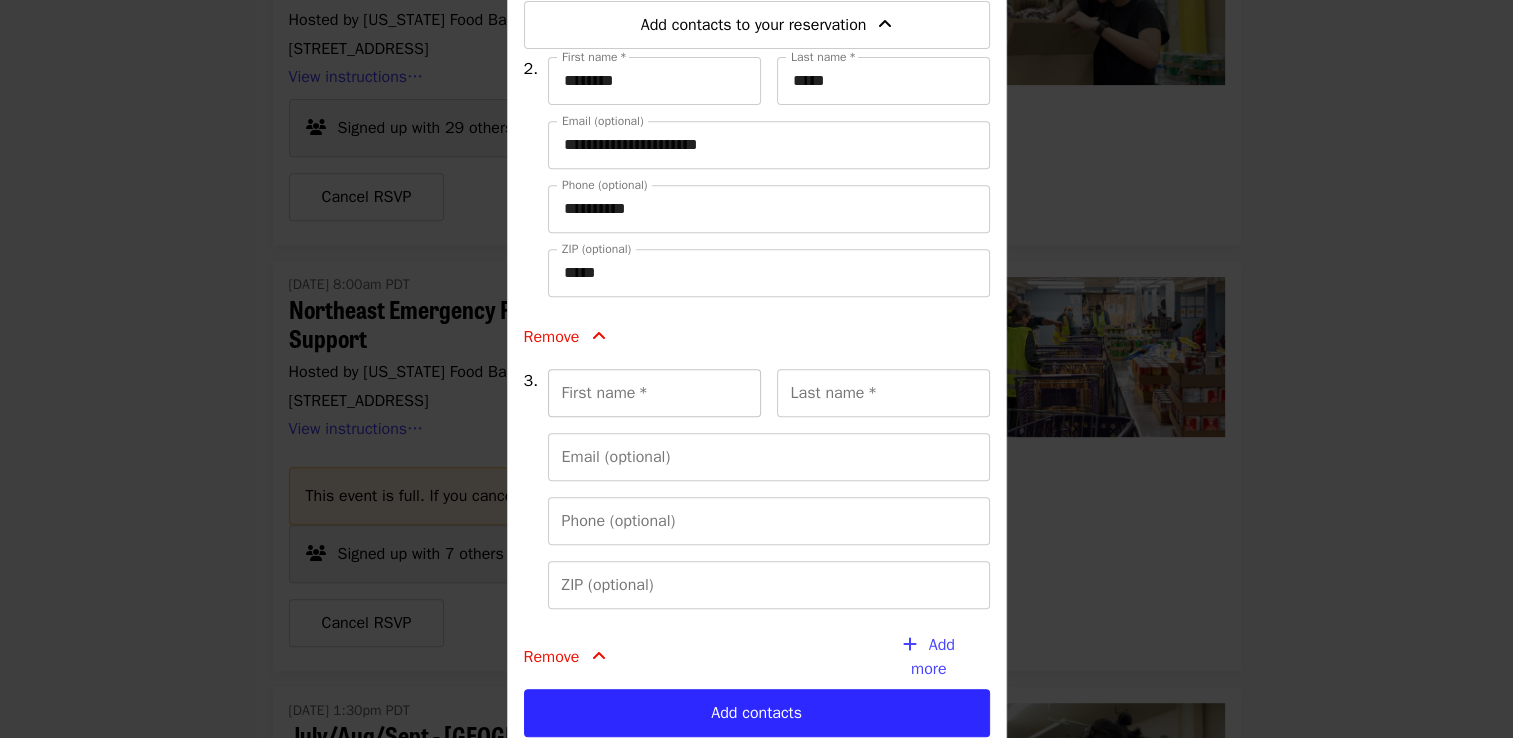 click on "First name   *" at bounding box center (654, 393) 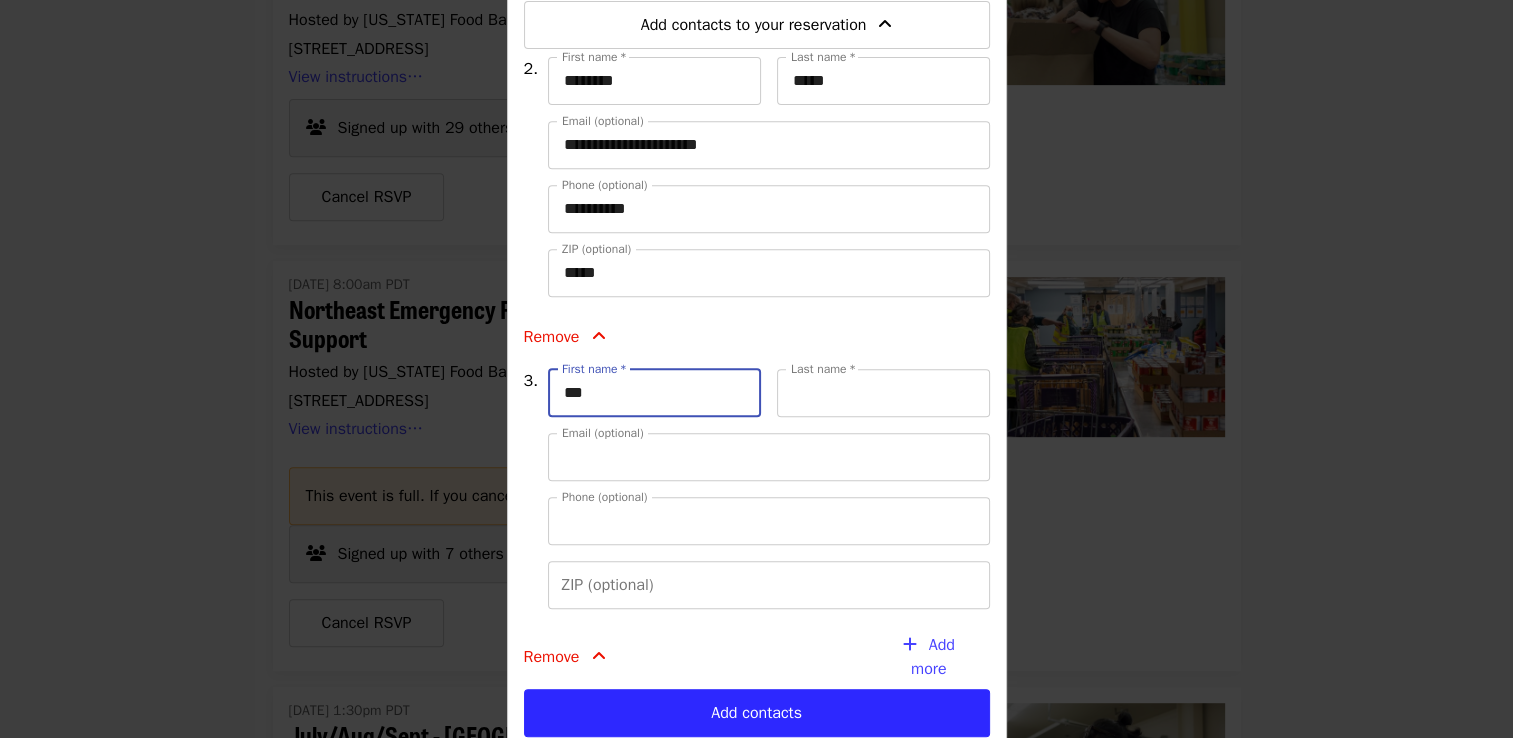 type on "********" 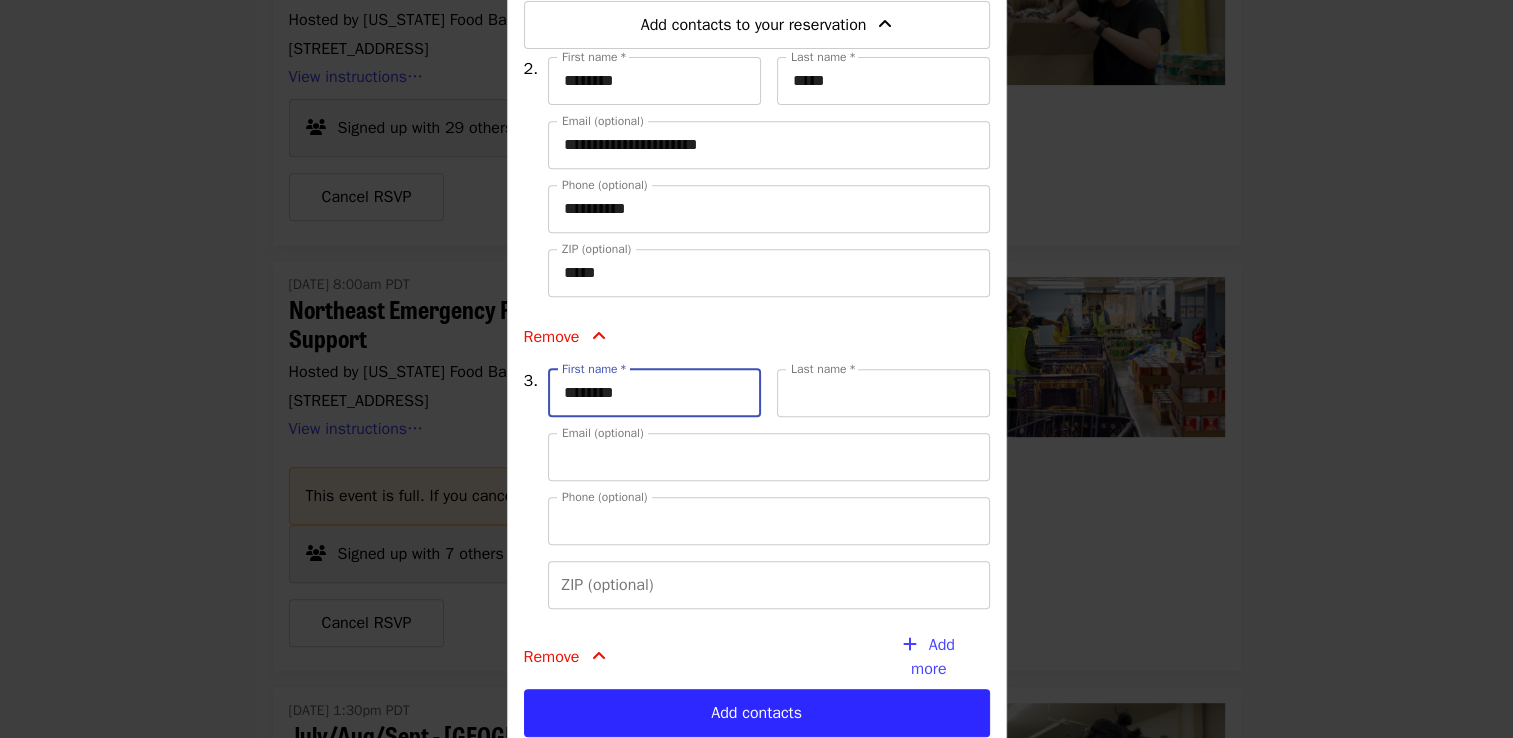 type on "**********" 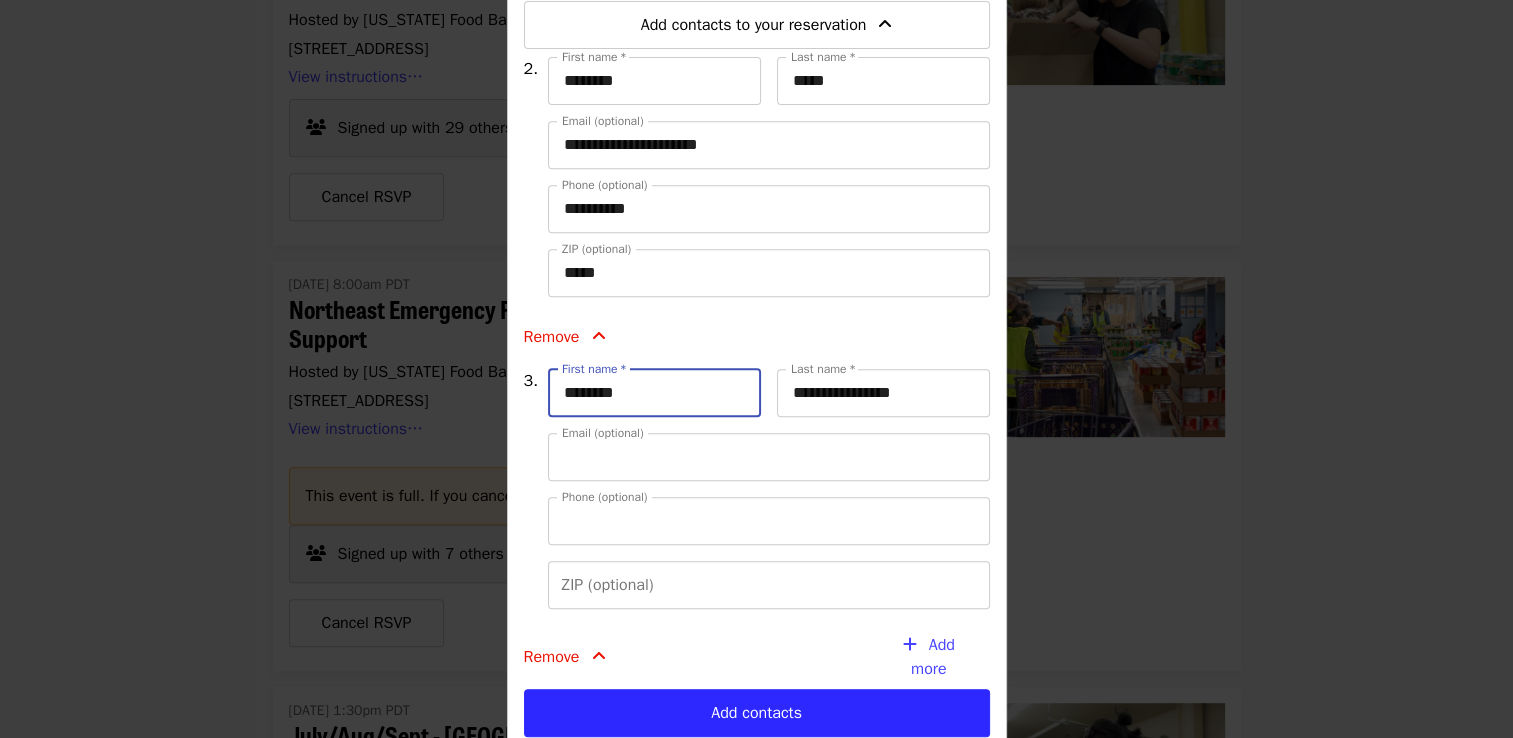 type on "**********" 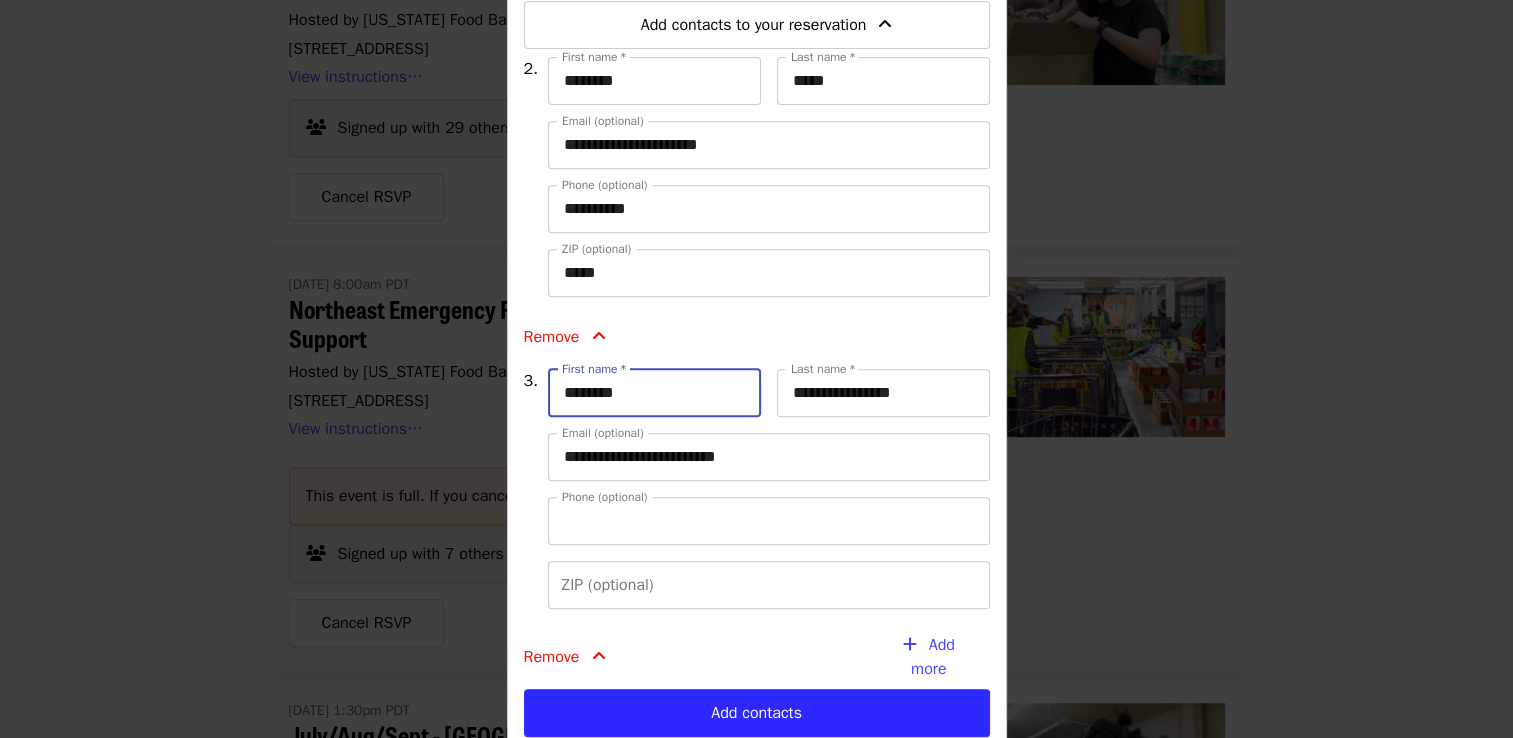type on "**********" 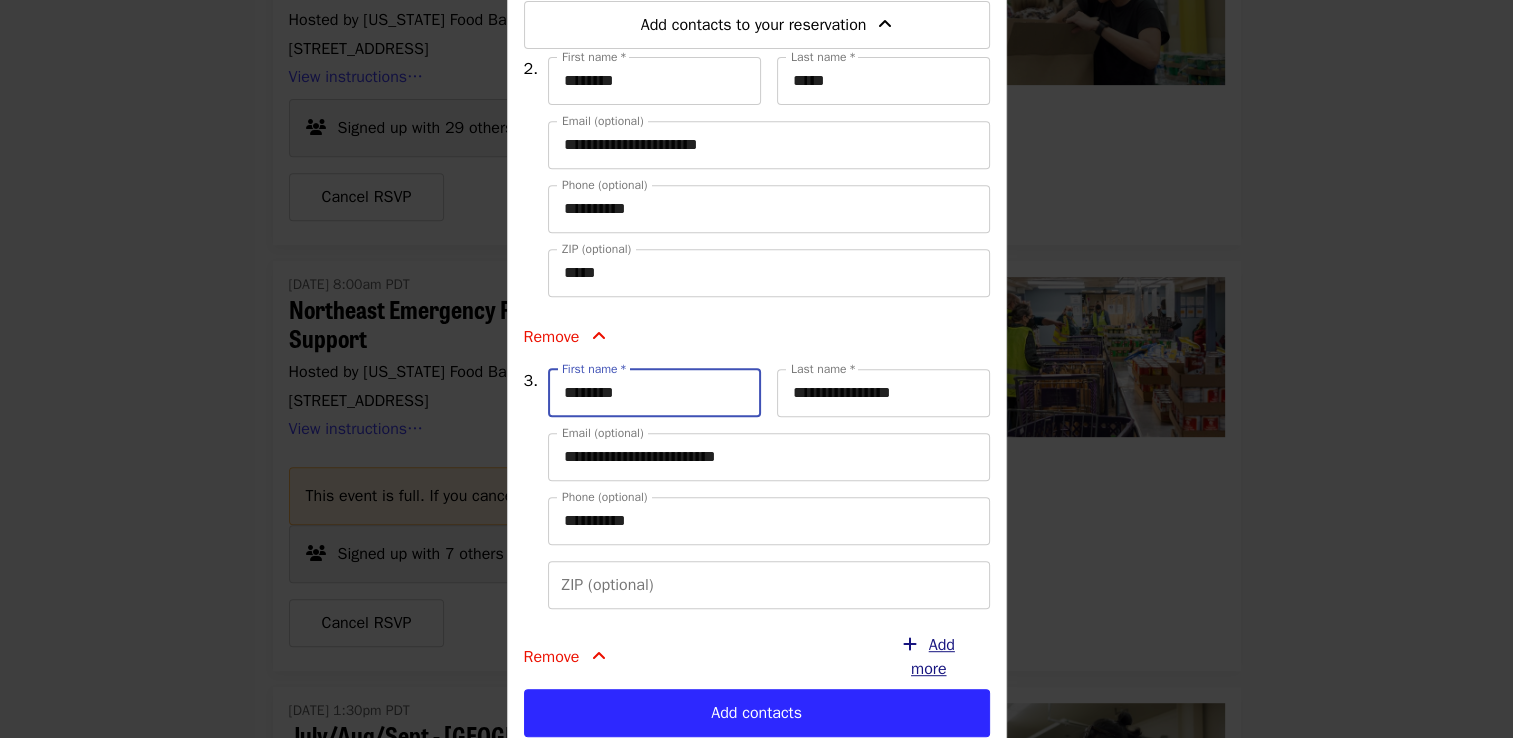 click on "Add more" at bounding box center (933, 657) 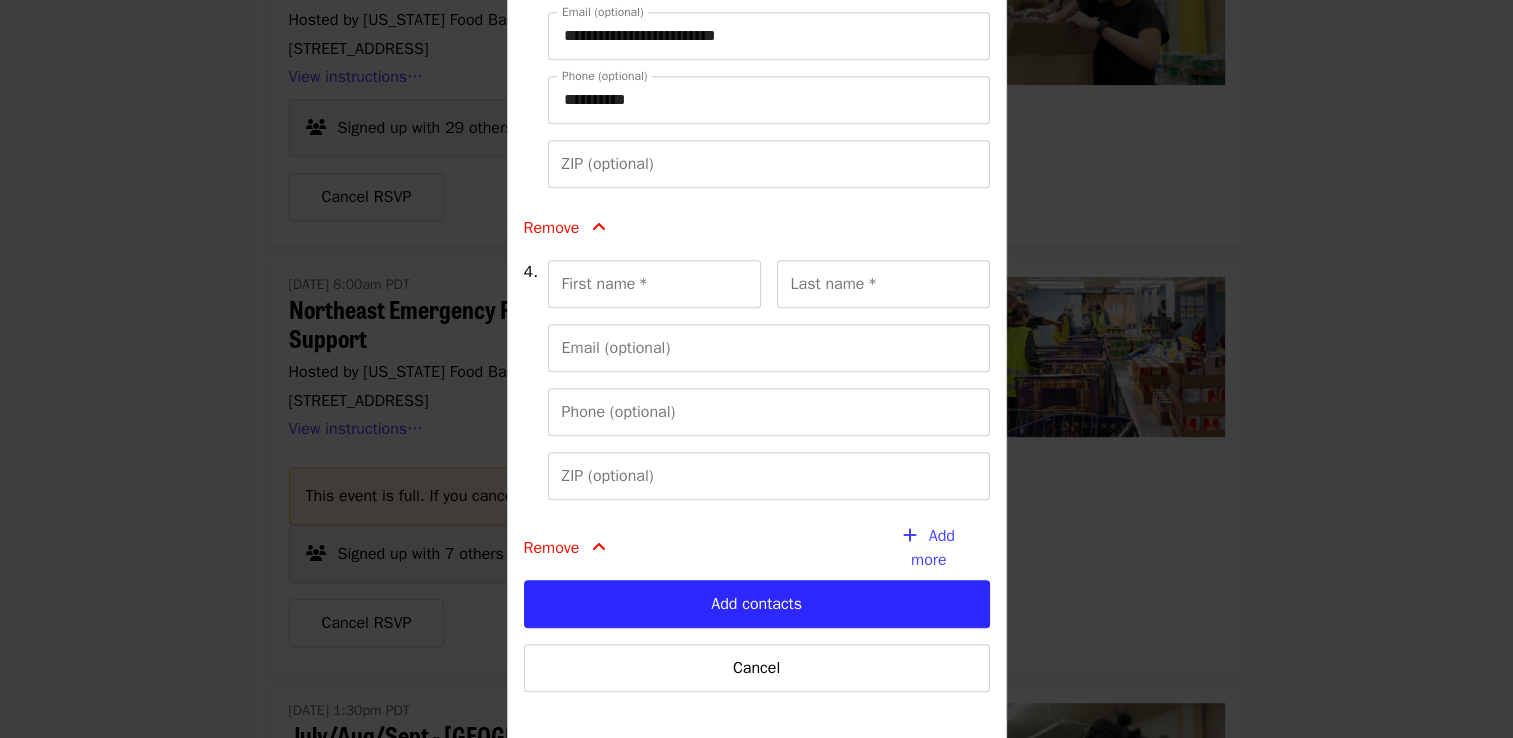 scroll, scrollTop: 1255, scrollLeft: 0, axis: vertical 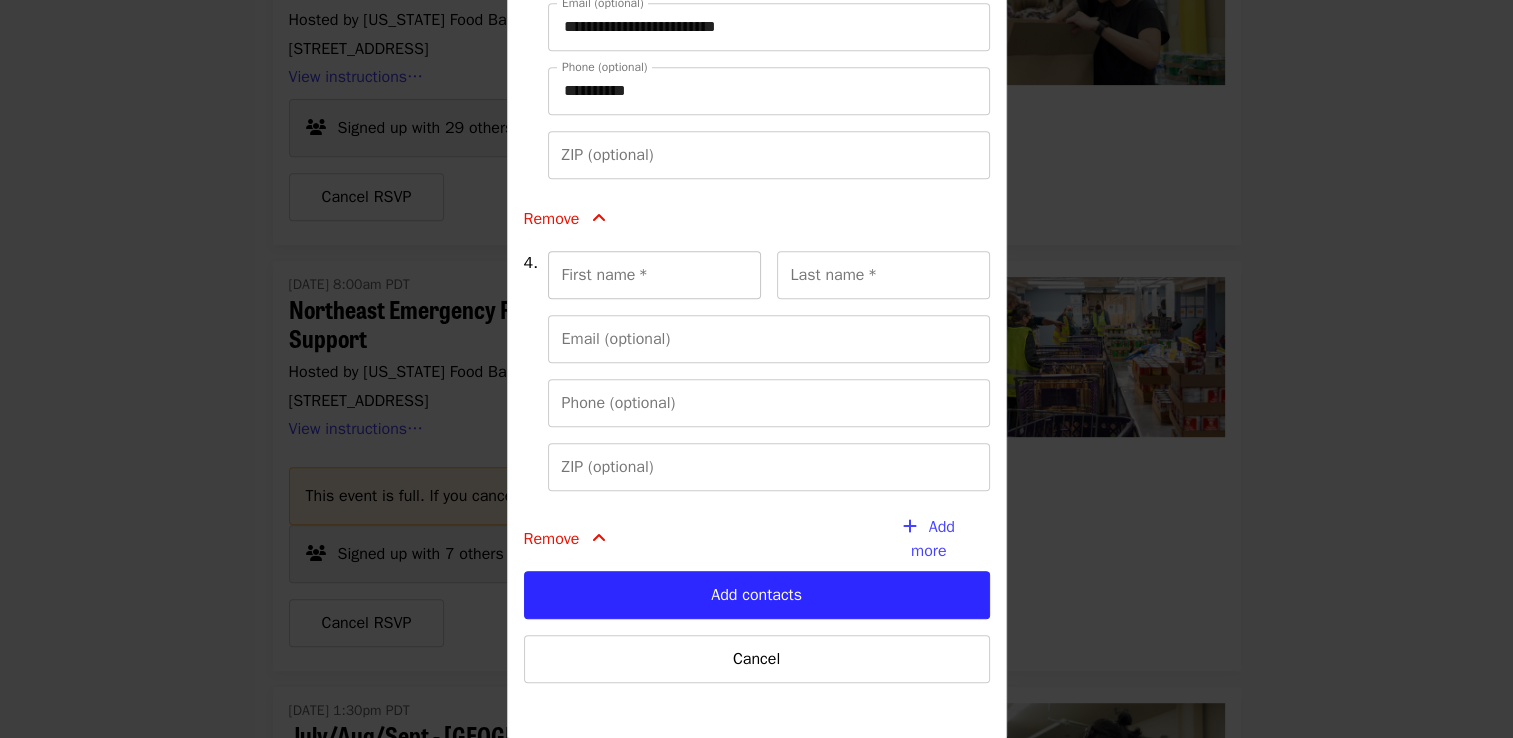 click on "First name   *" at bounding box center (654, 275) 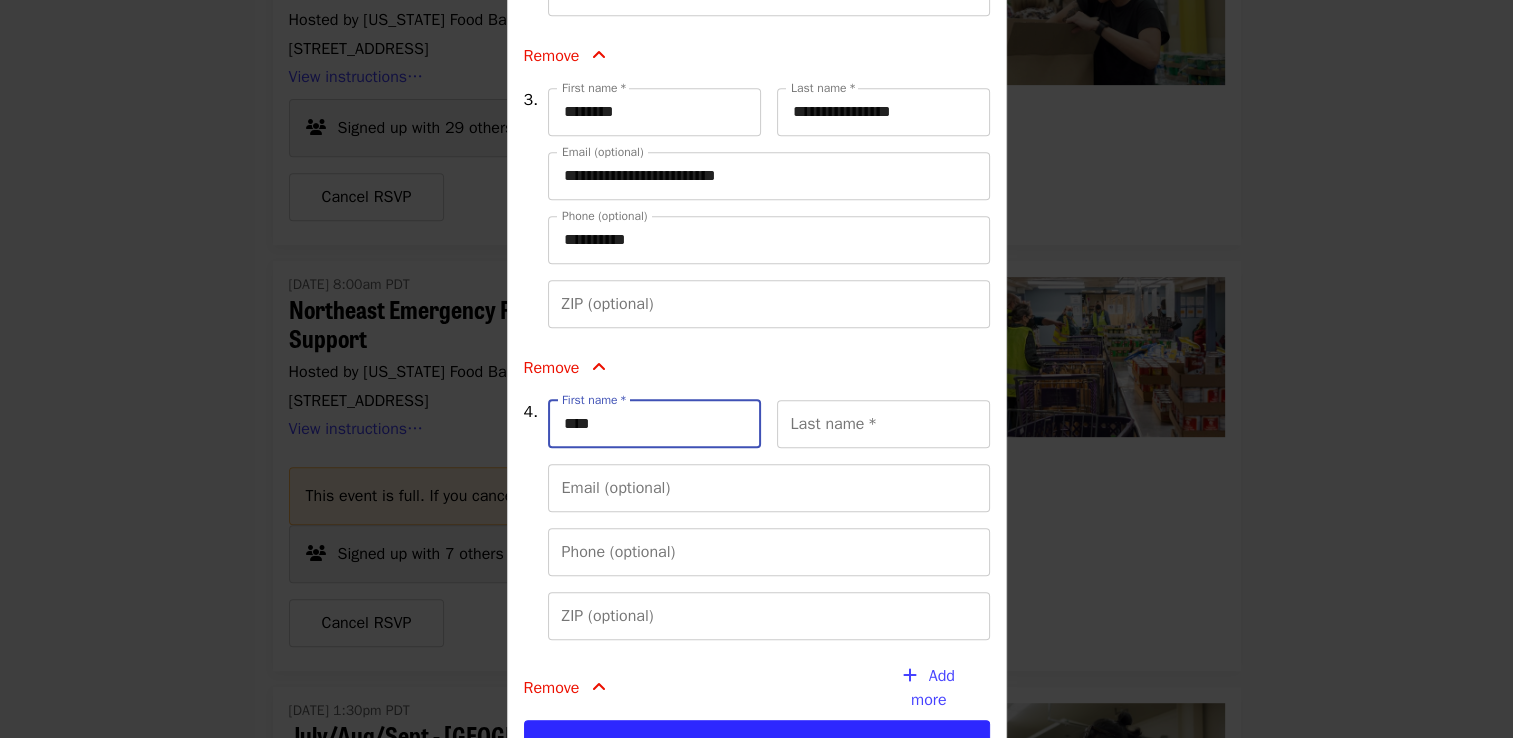 scroll, scrollTop: 825, scrollLeft: 0, axis: vertical 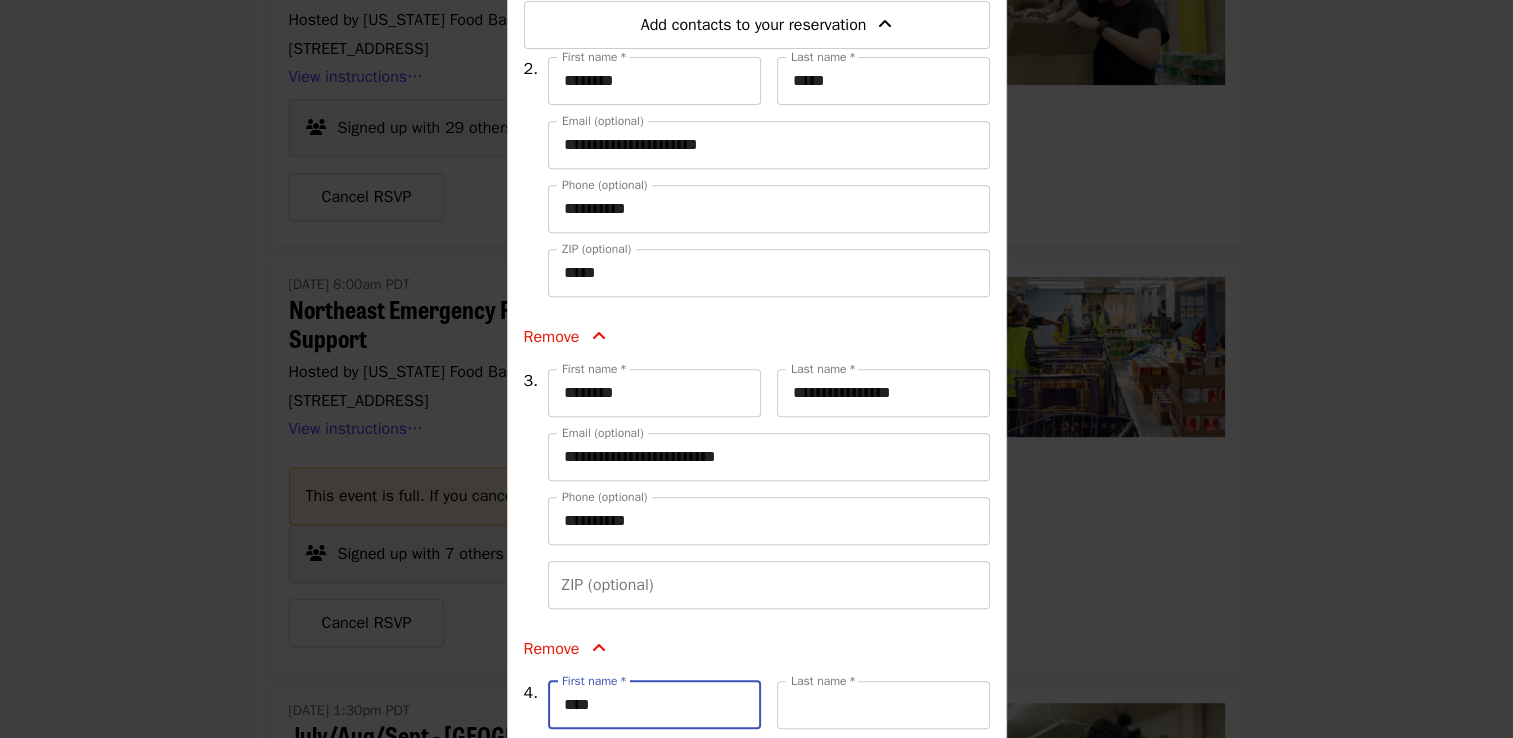 type on "*******" 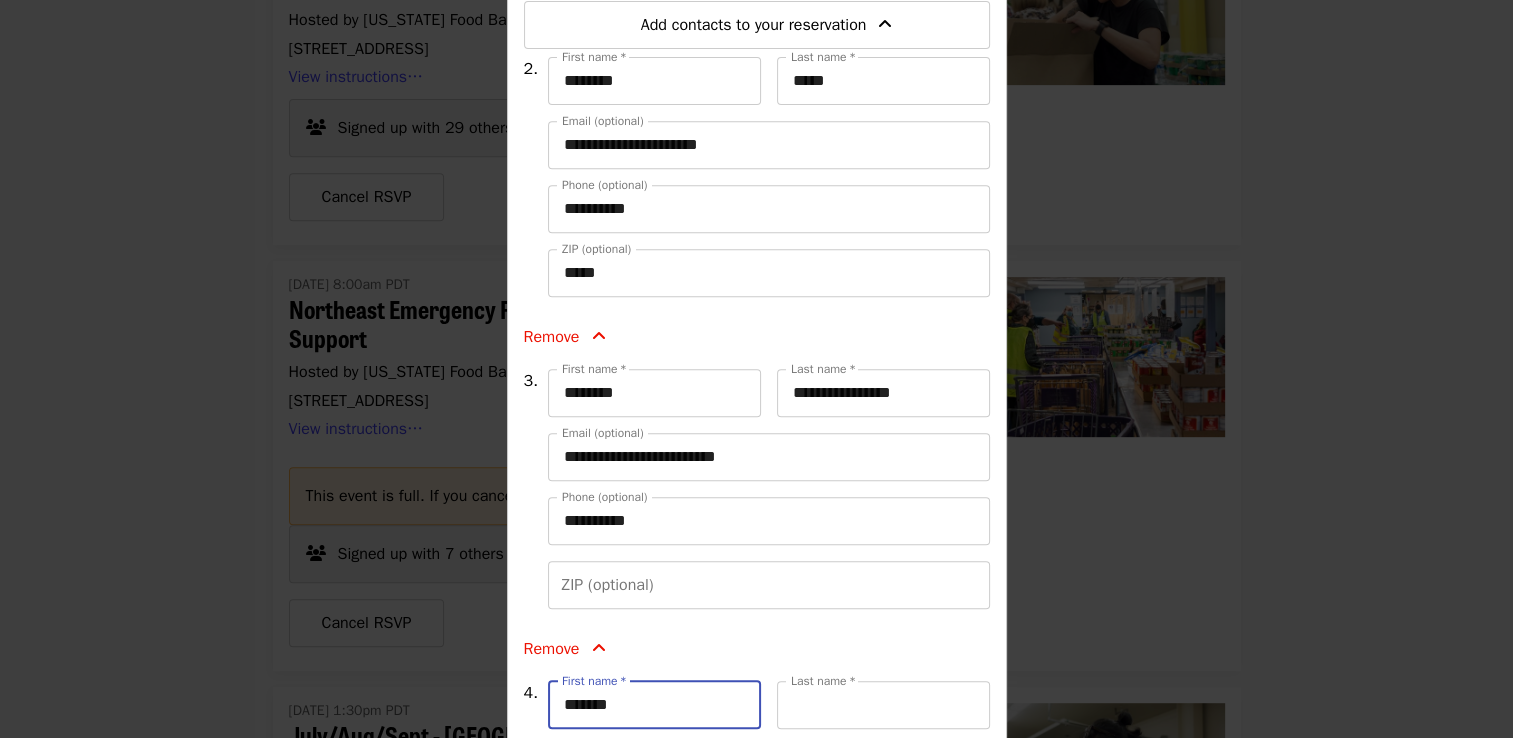 type on "****" 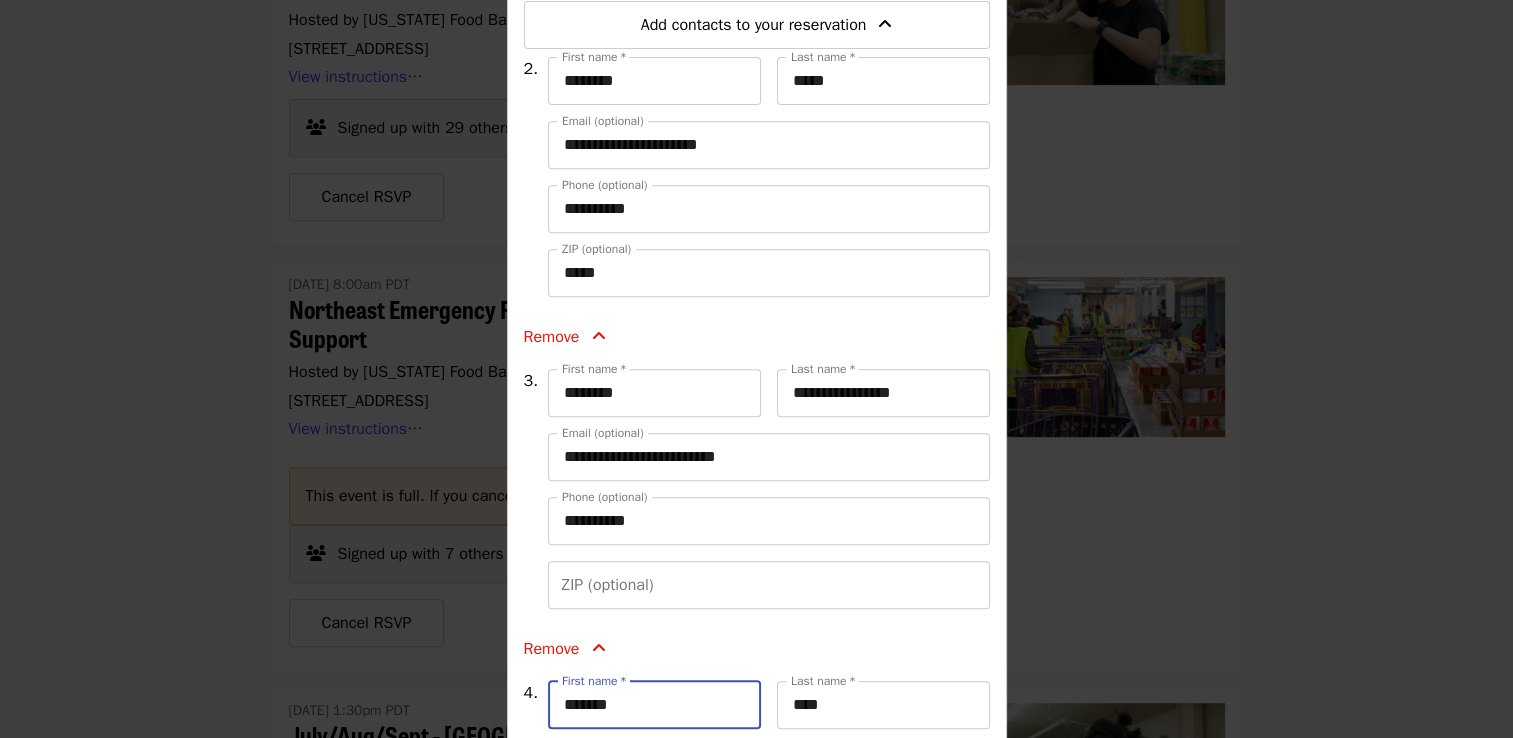 type on "**********" 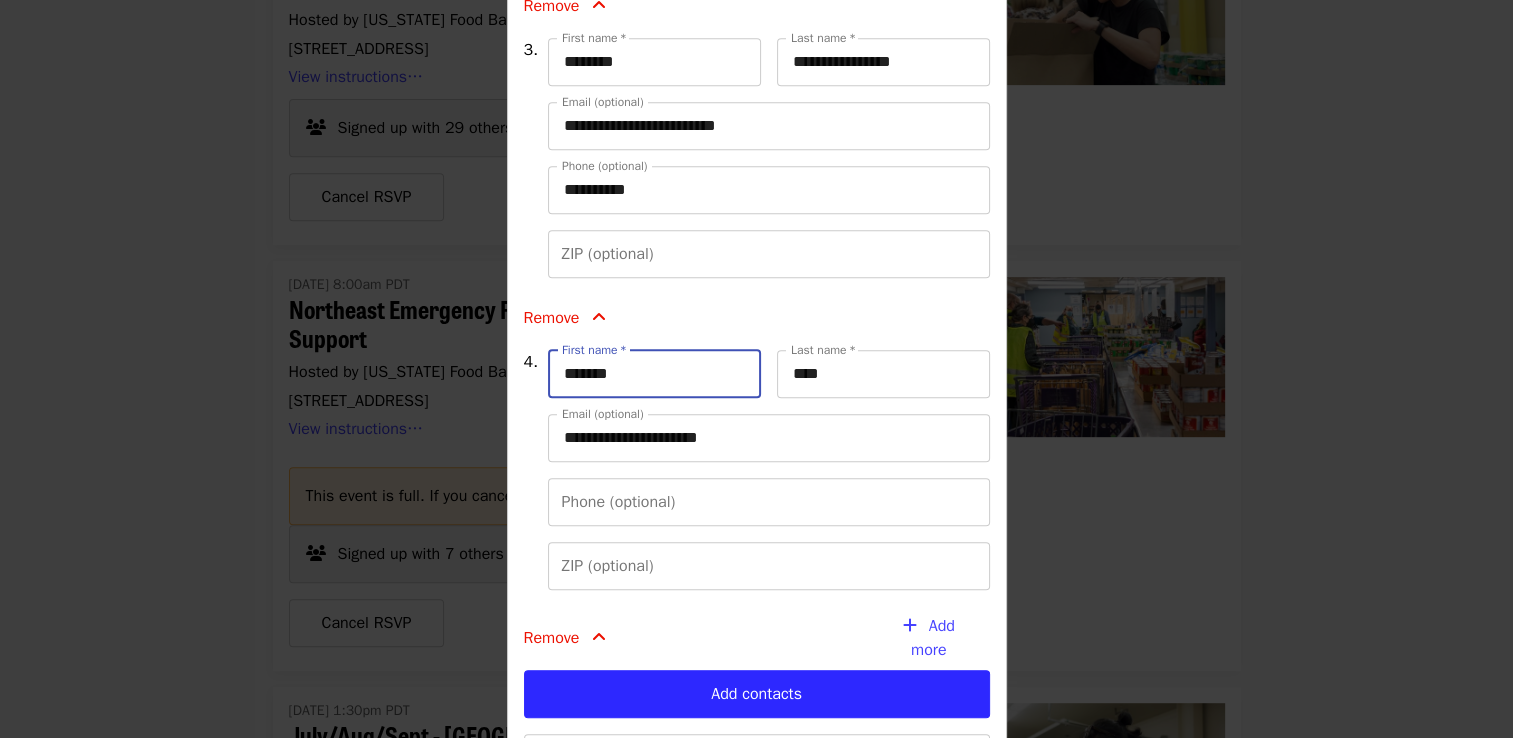 scroll, scrollTop: 1256, scrollLeft: 0, axis: vertical 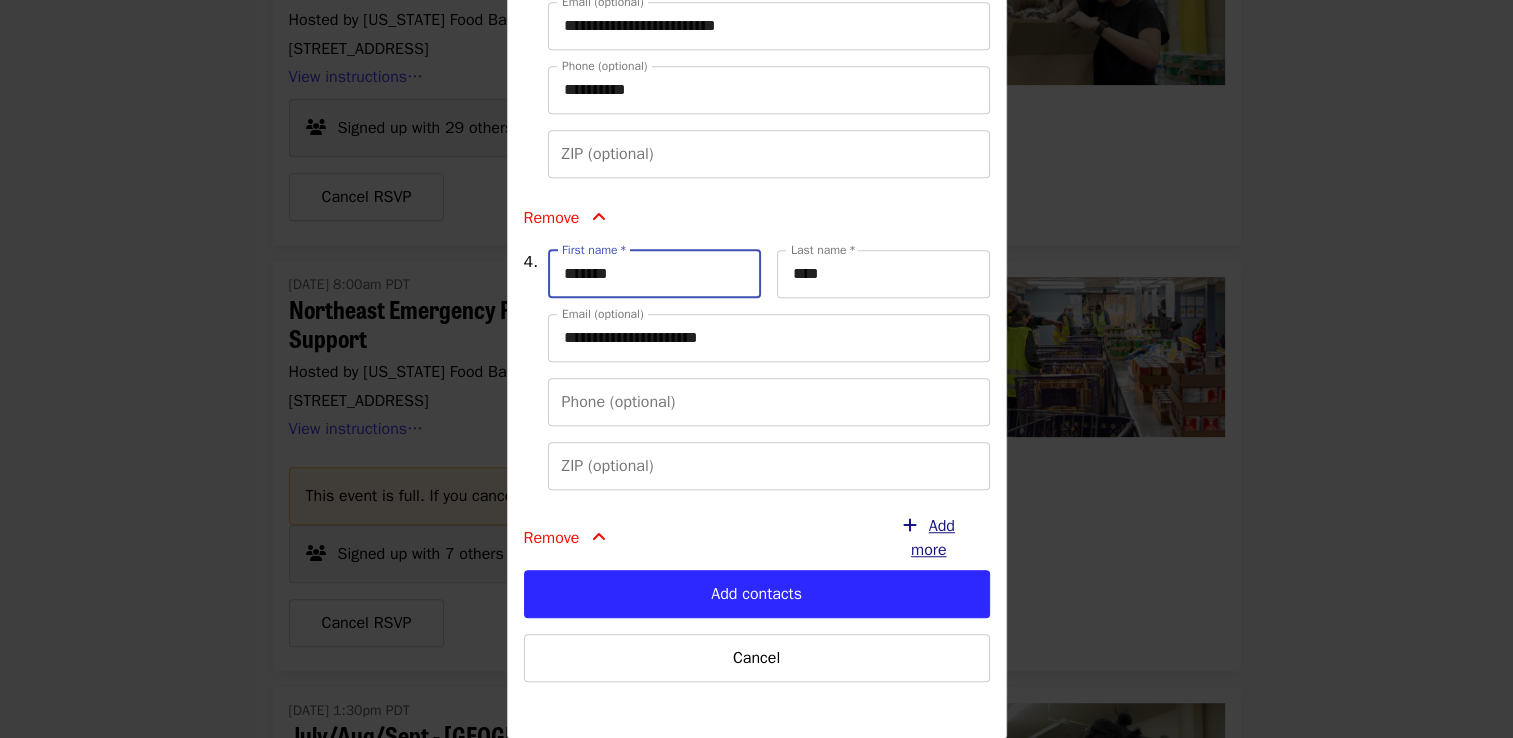 click on "Add more" at bounding box center (933, 538) 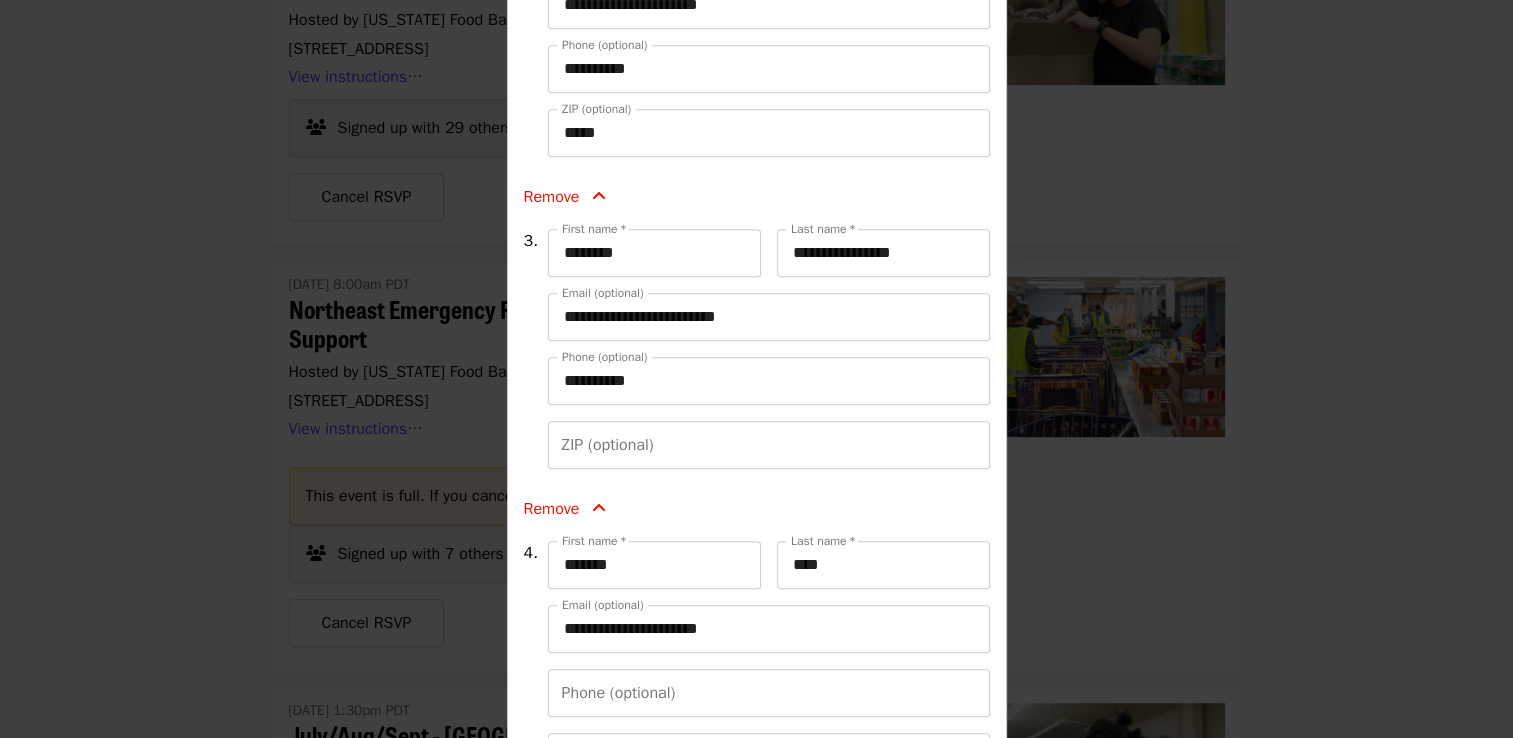 scroll, scrollTop: 825, scrollLeft: 0, axis: vertical 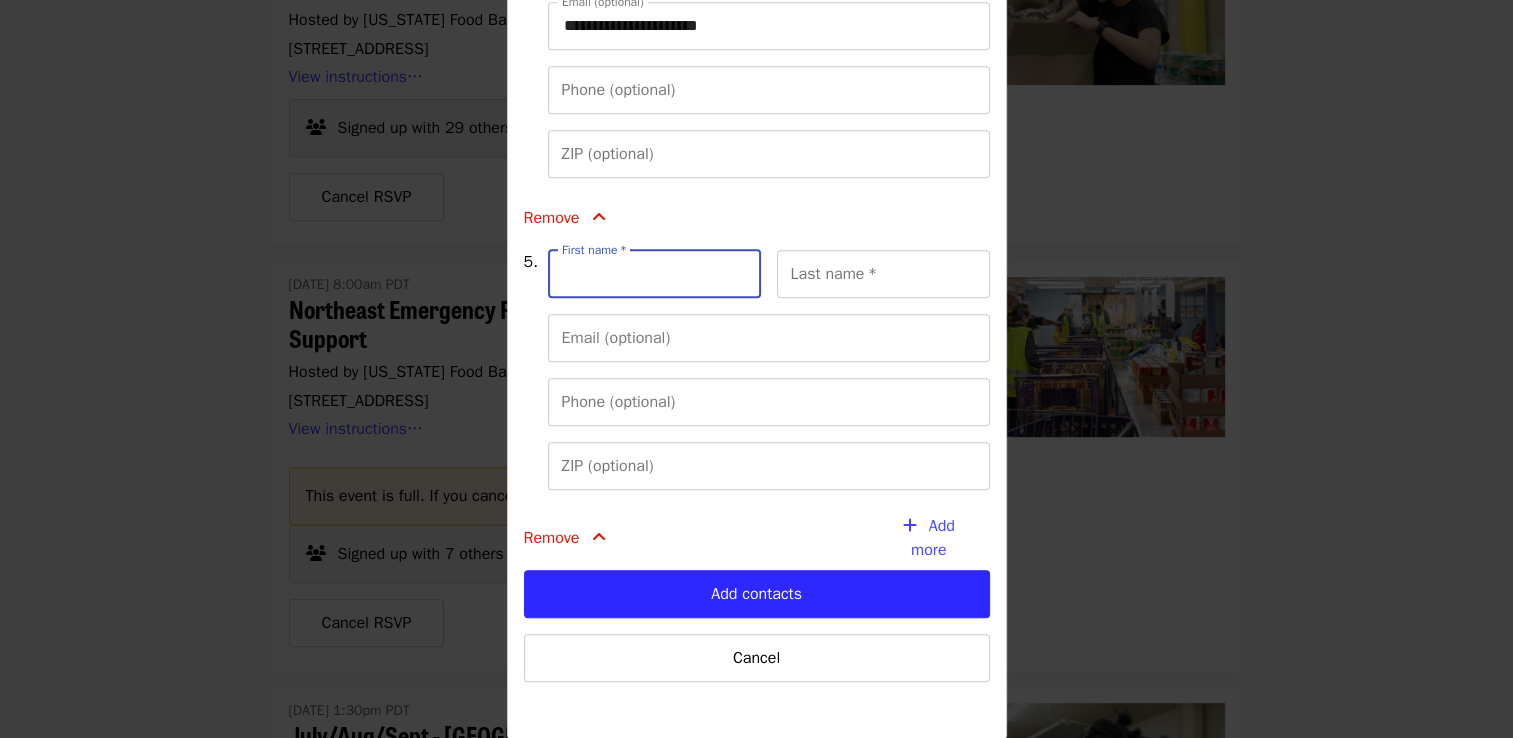 click on "First name   *" at bounding box center [654, 274] 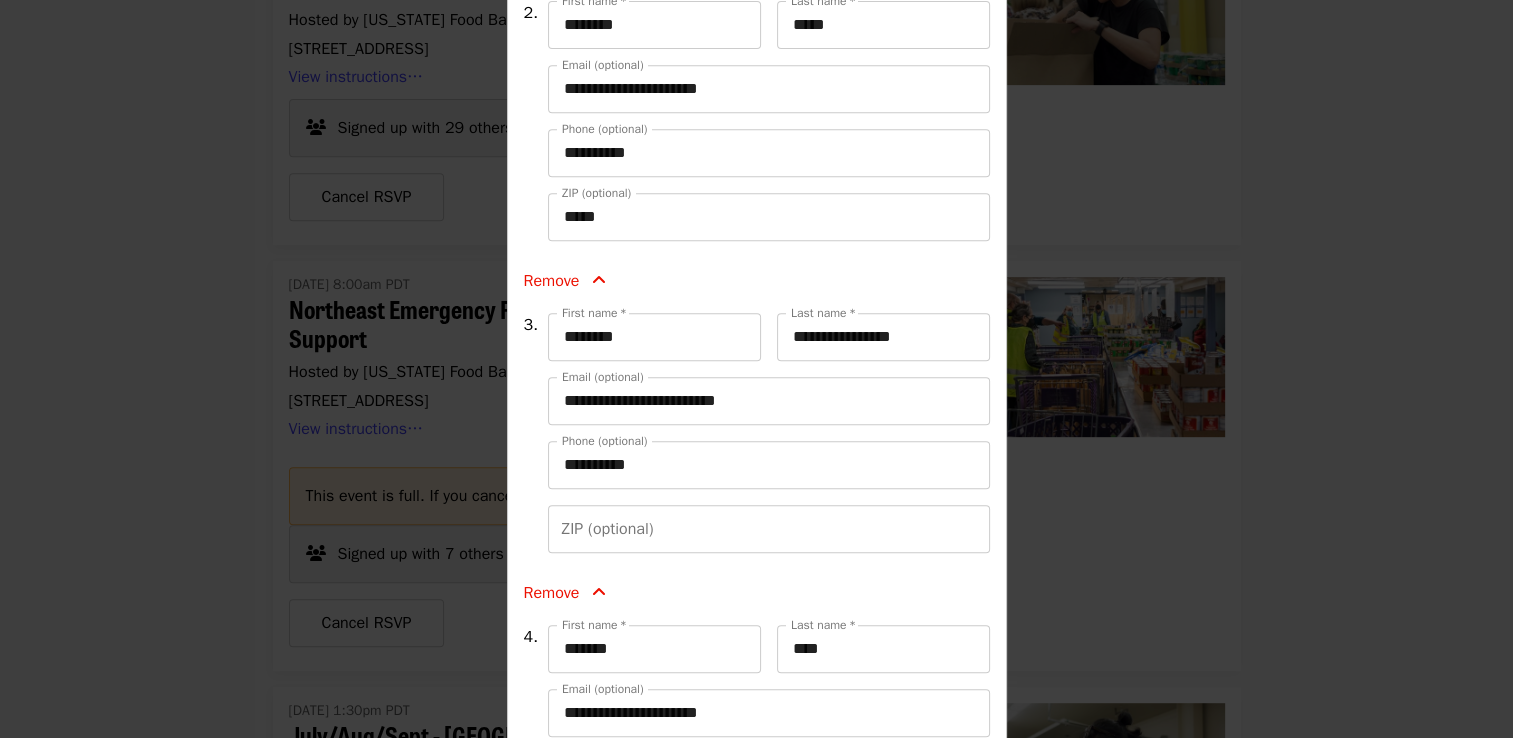 scroll, scrollTop: 825, scrollLeft: 0, axis: vertical 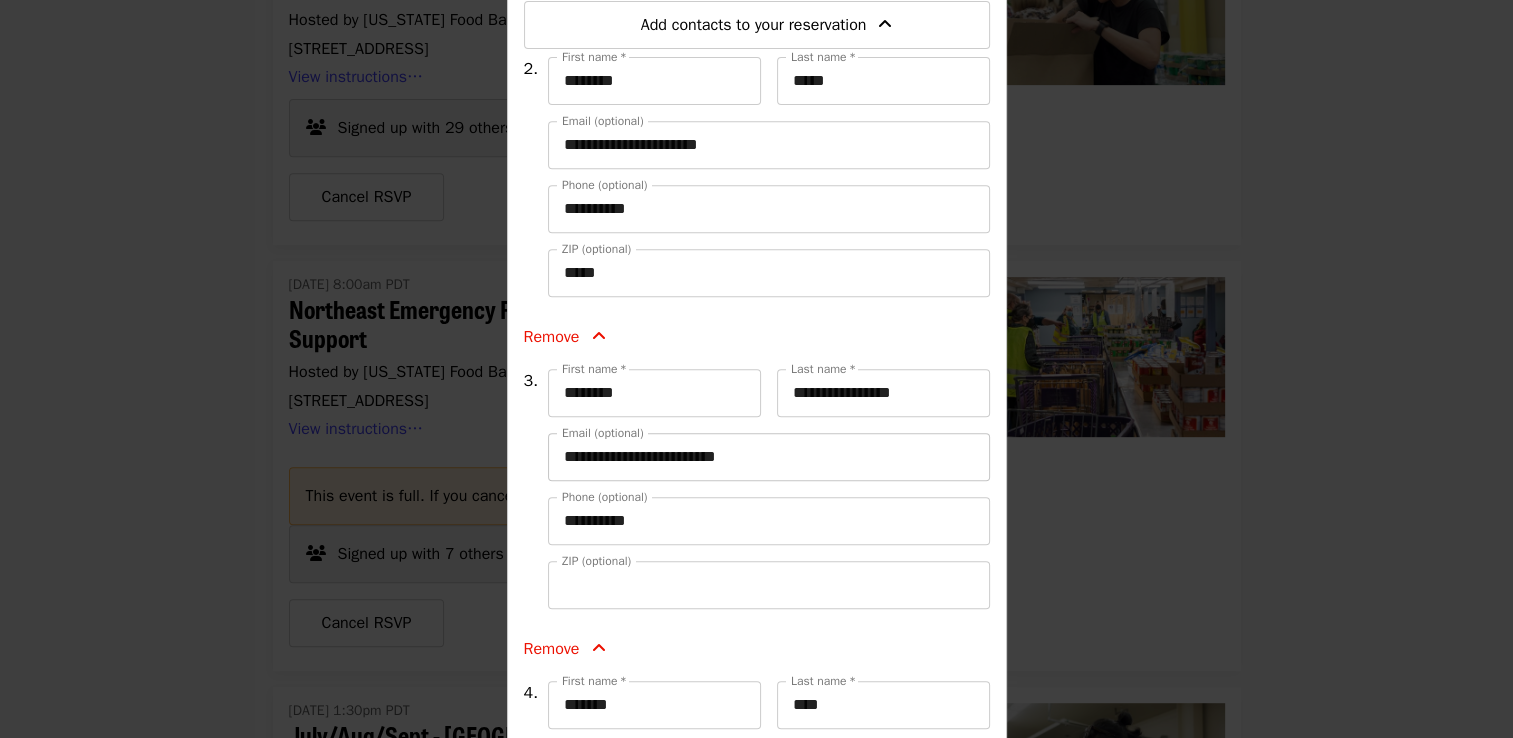 type on "*****" 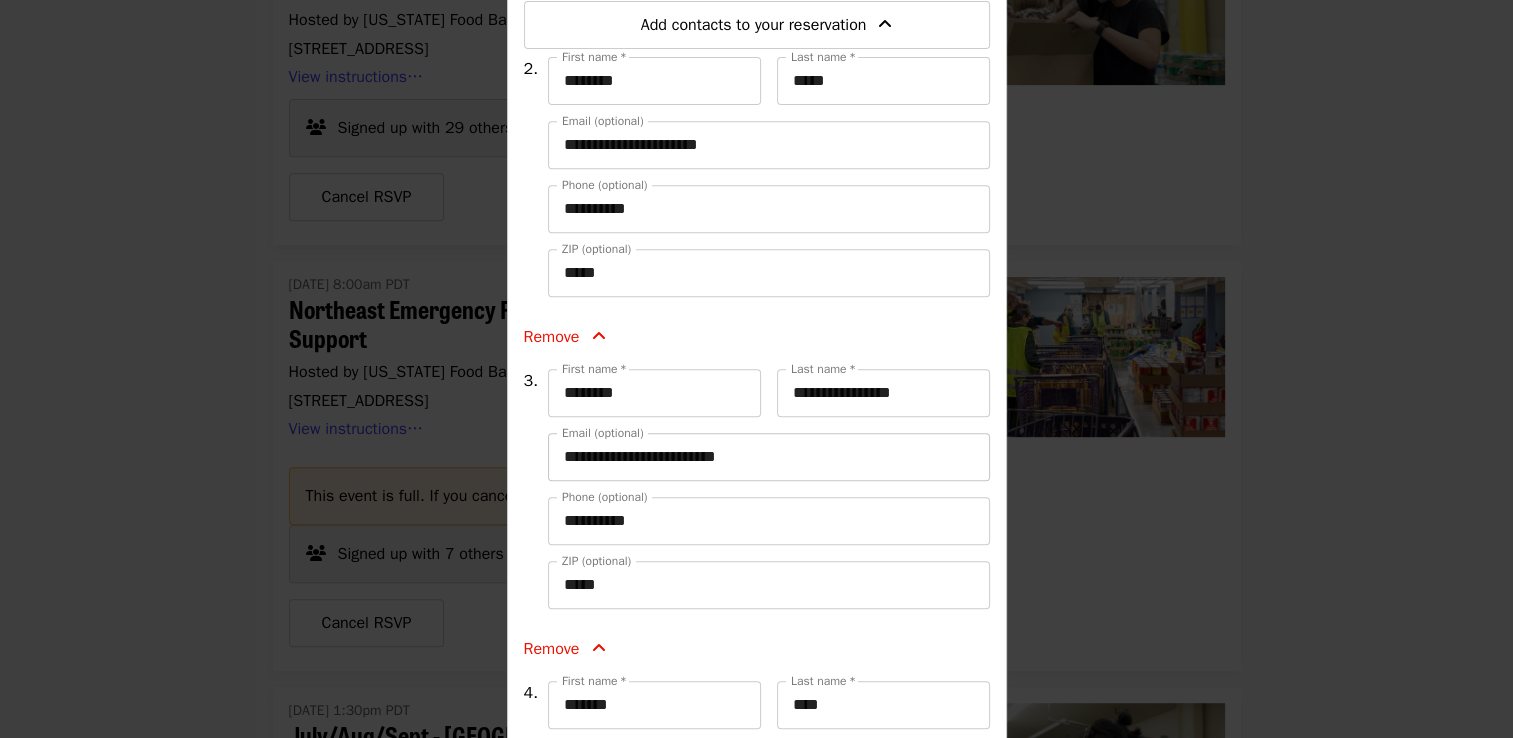 type on "**********" 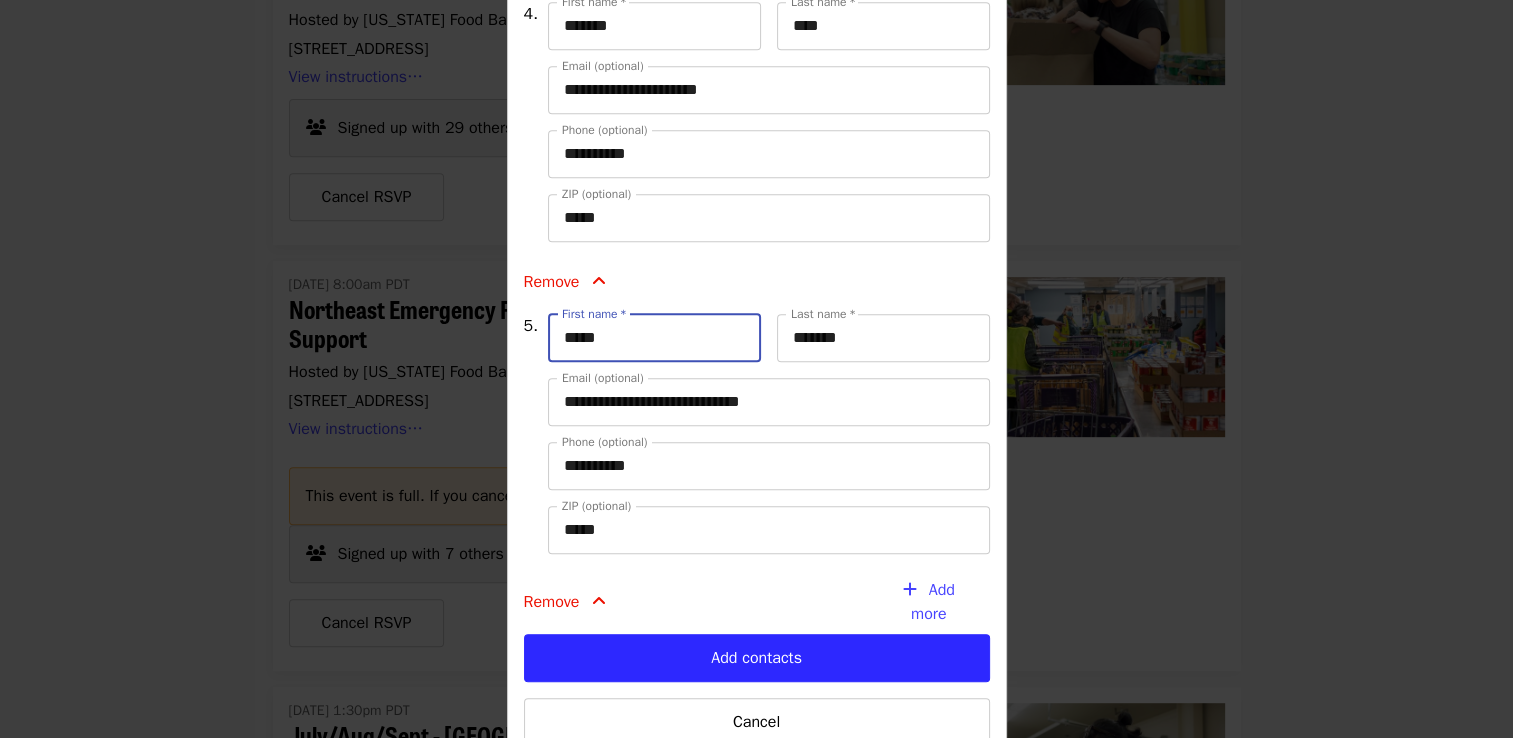 scroll, scrollTop: 1568, scrollLeft: 0, axis: vertical 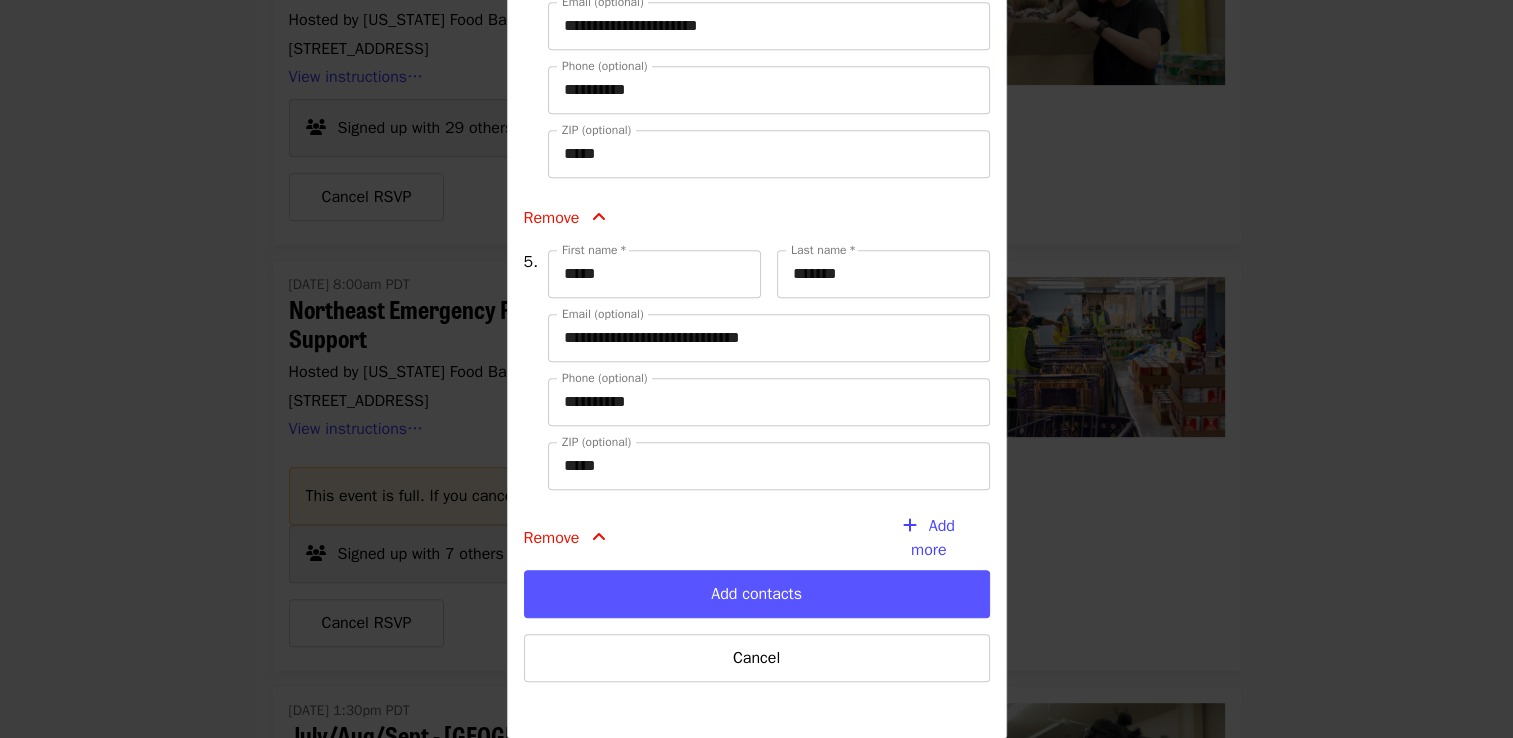 click on "Add contacts" at bounding box center [757, 594] 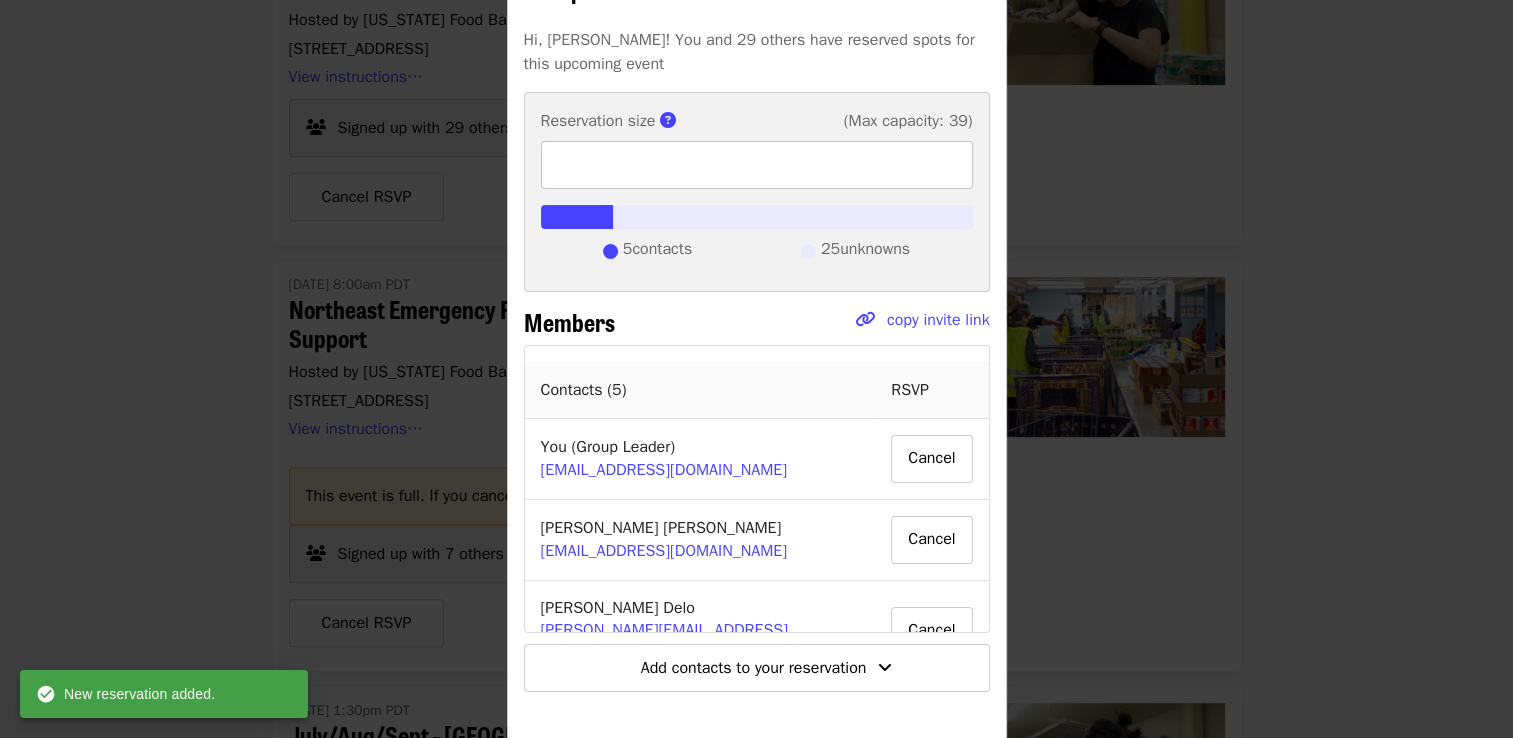 scroll, scrollTop: 192, scrollLeft: 0, axis: vertical 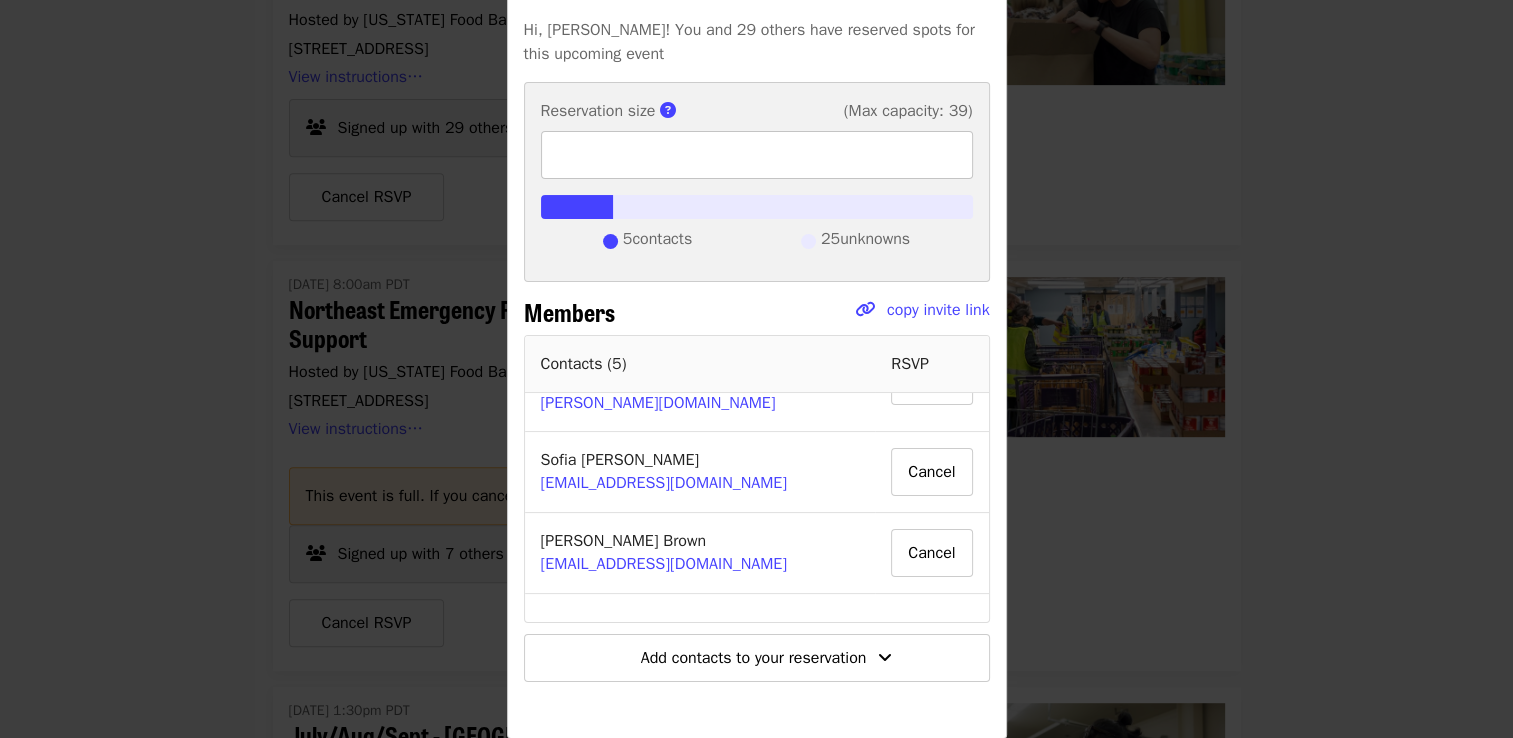 click on "**" at bounding box center (757, 155) 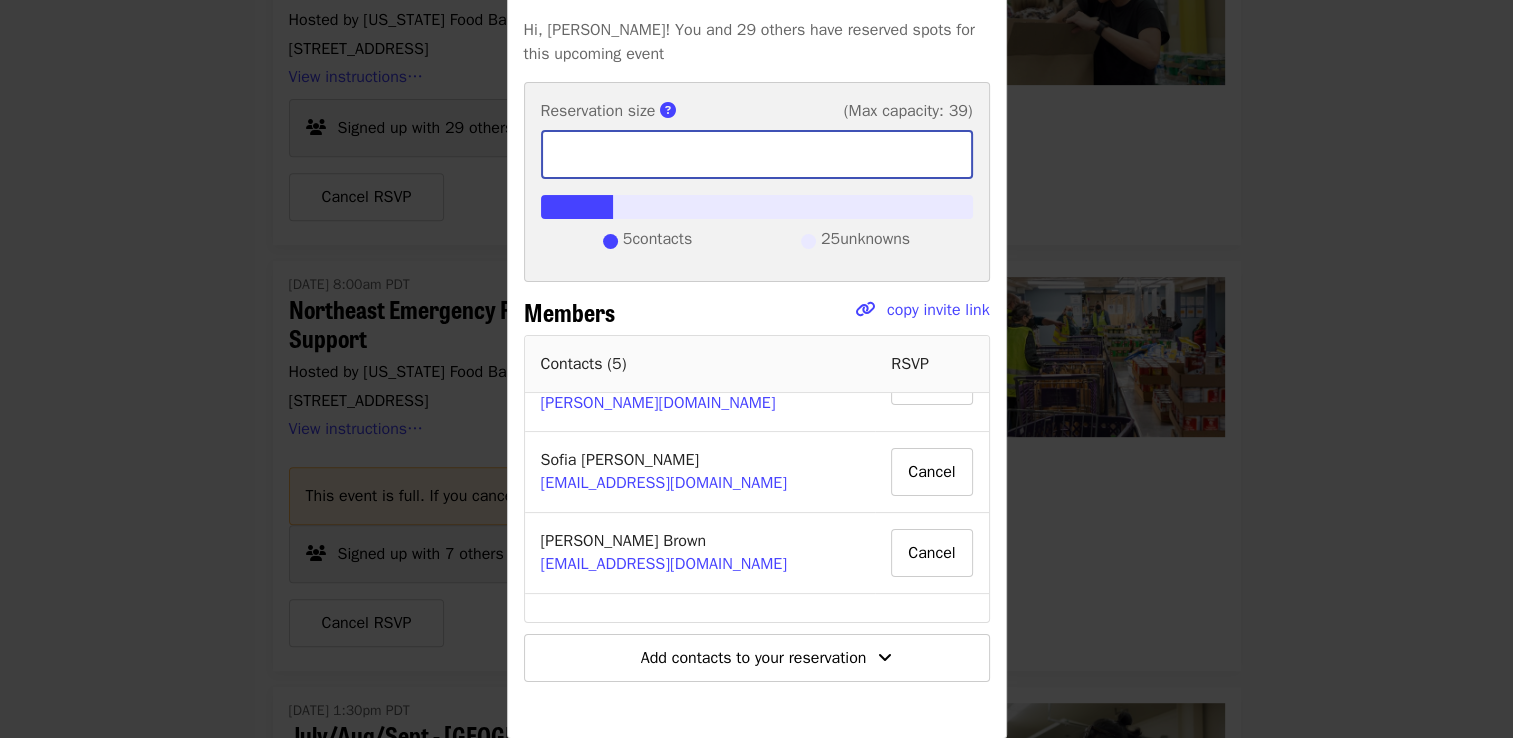 click on "**" at bounding box center [757, 155] 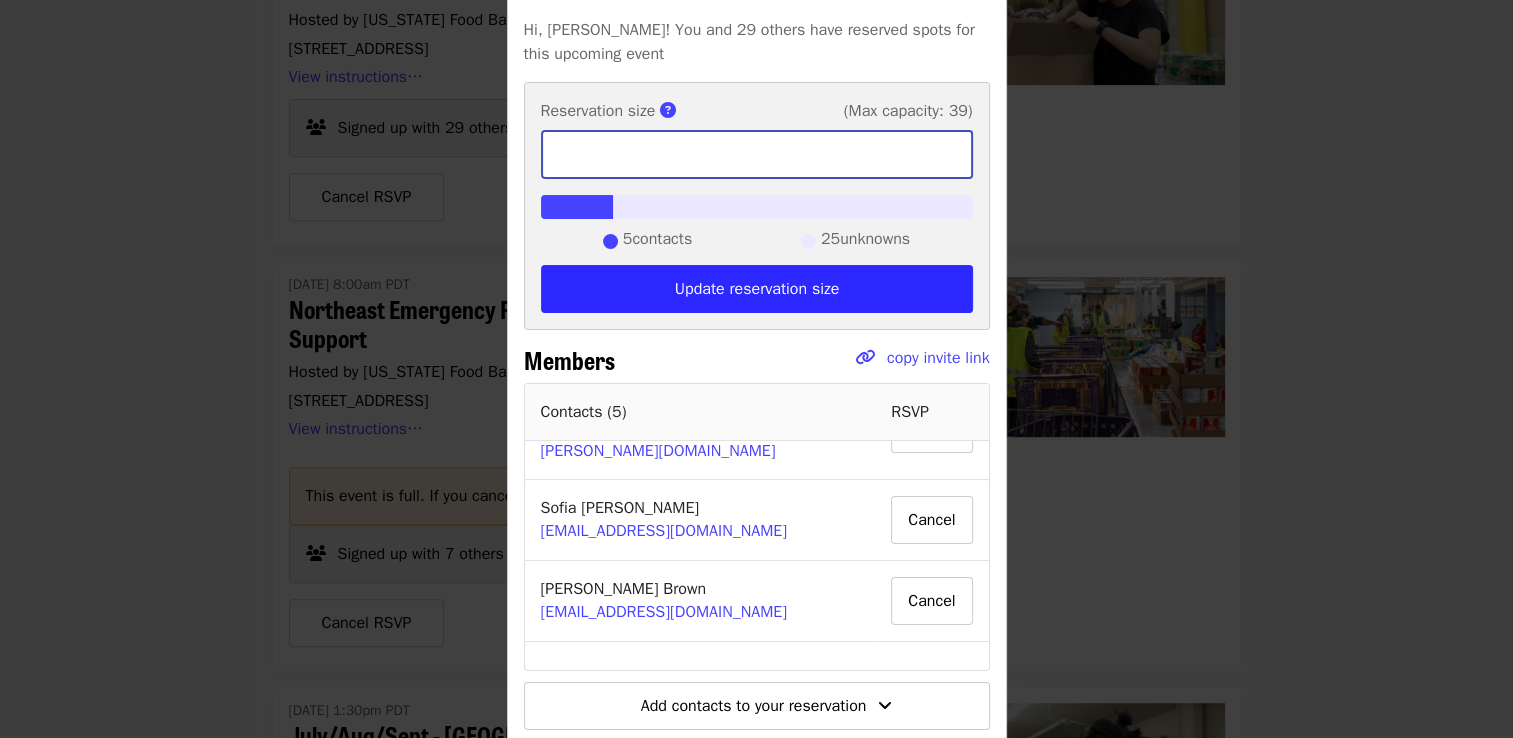 click on "**" at bounding box center (757, 155) 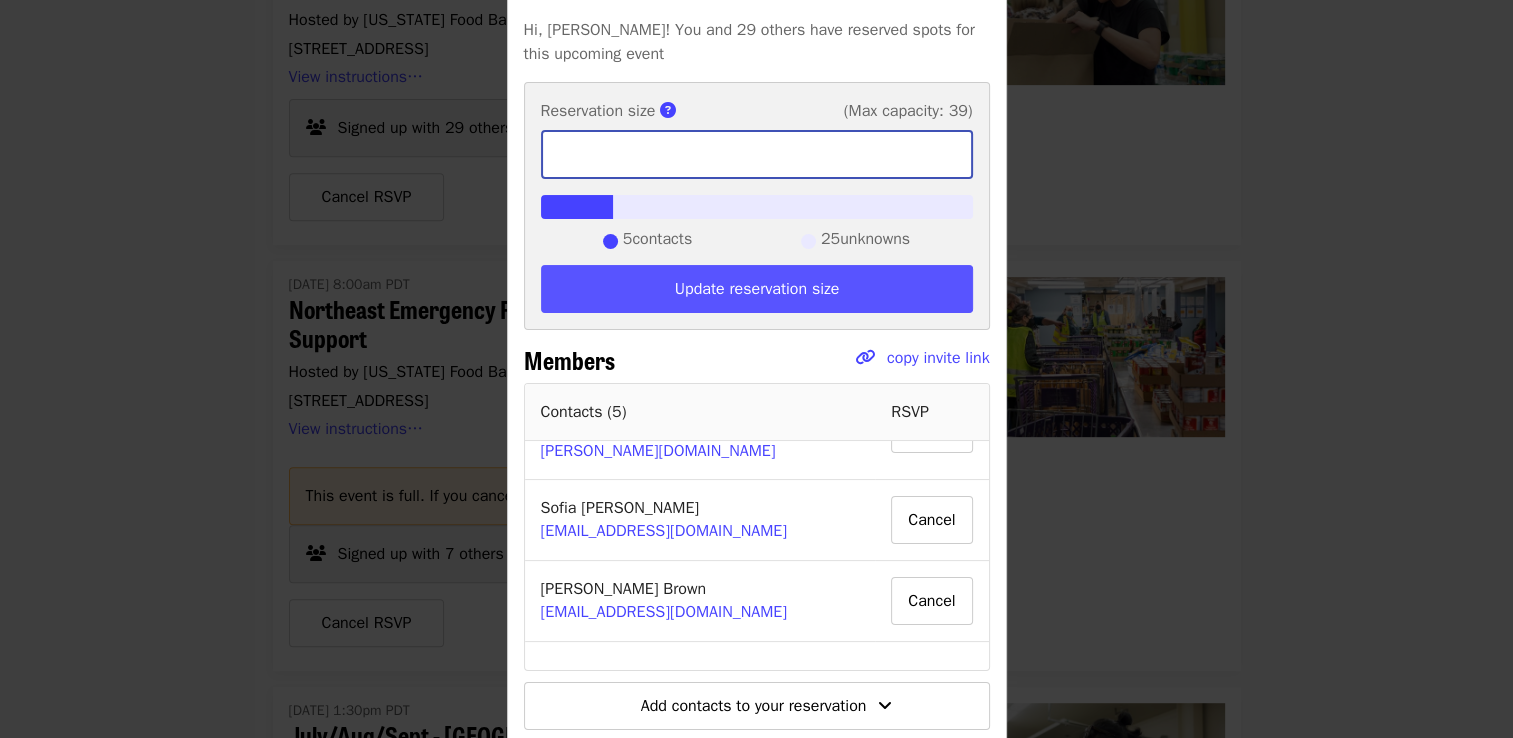 click on "Update reservation size" at bounding box center (757, 289) 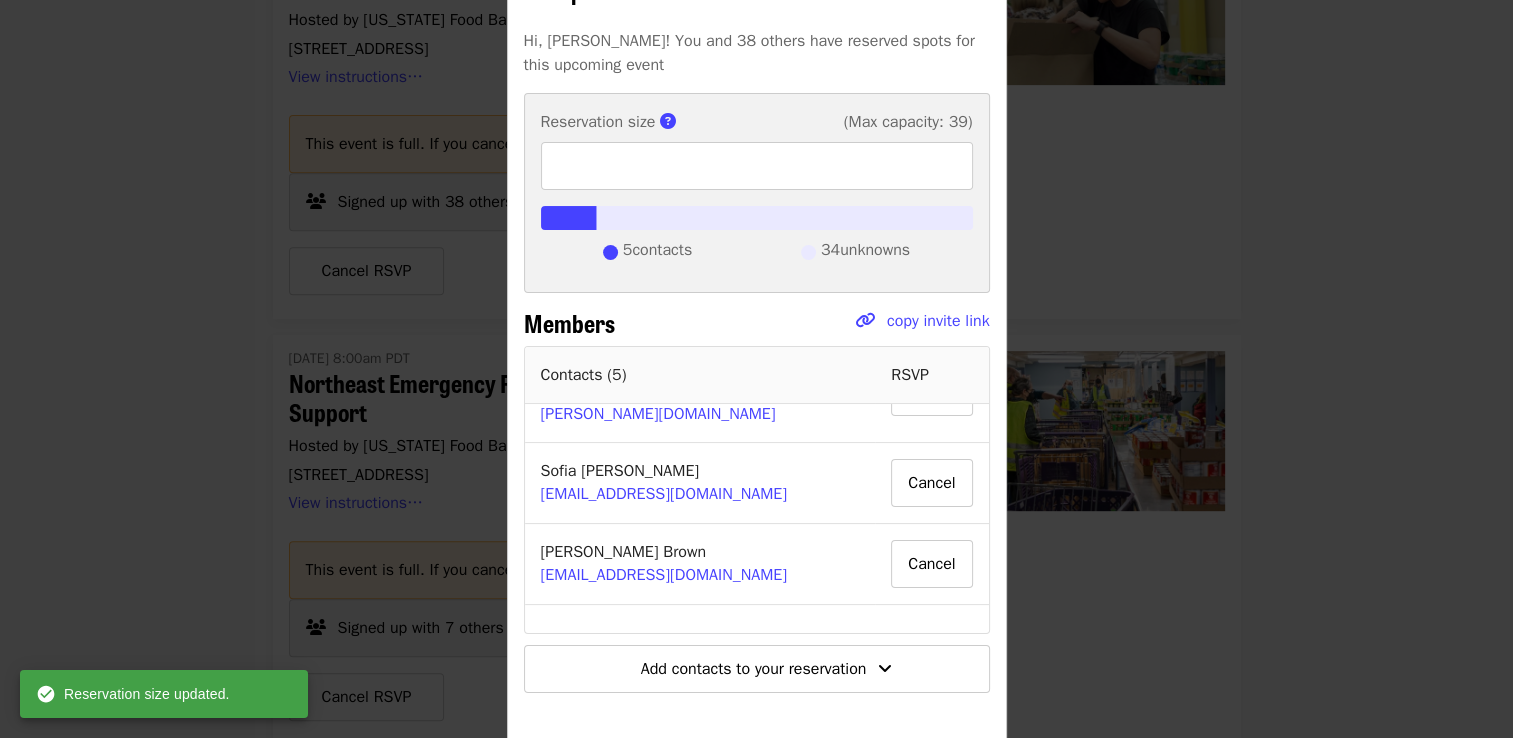 scroll, scrollTop: 192, scrollLeft: 0, axis: vertical 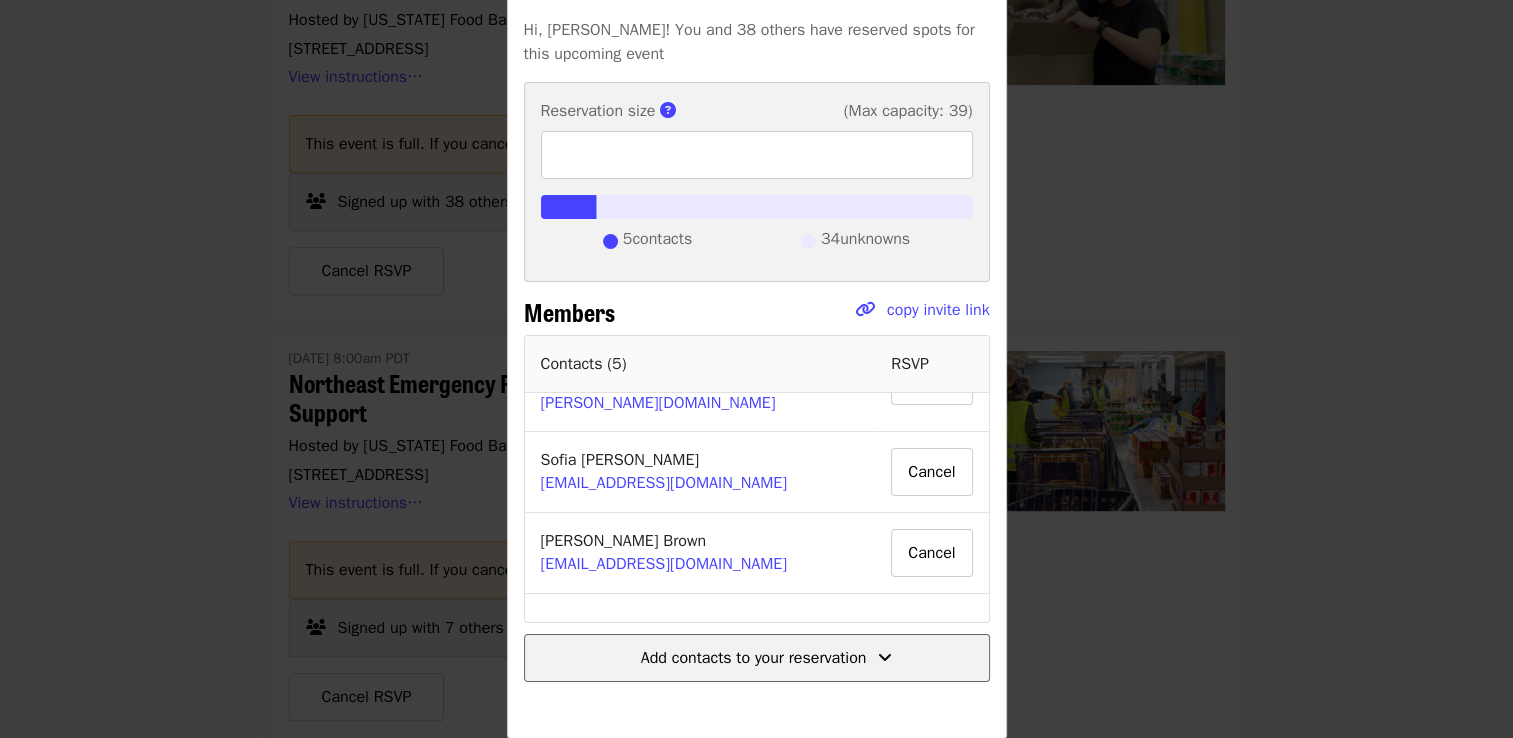 click on "Add contacts to your reservation" at bounding box center [754, 658] 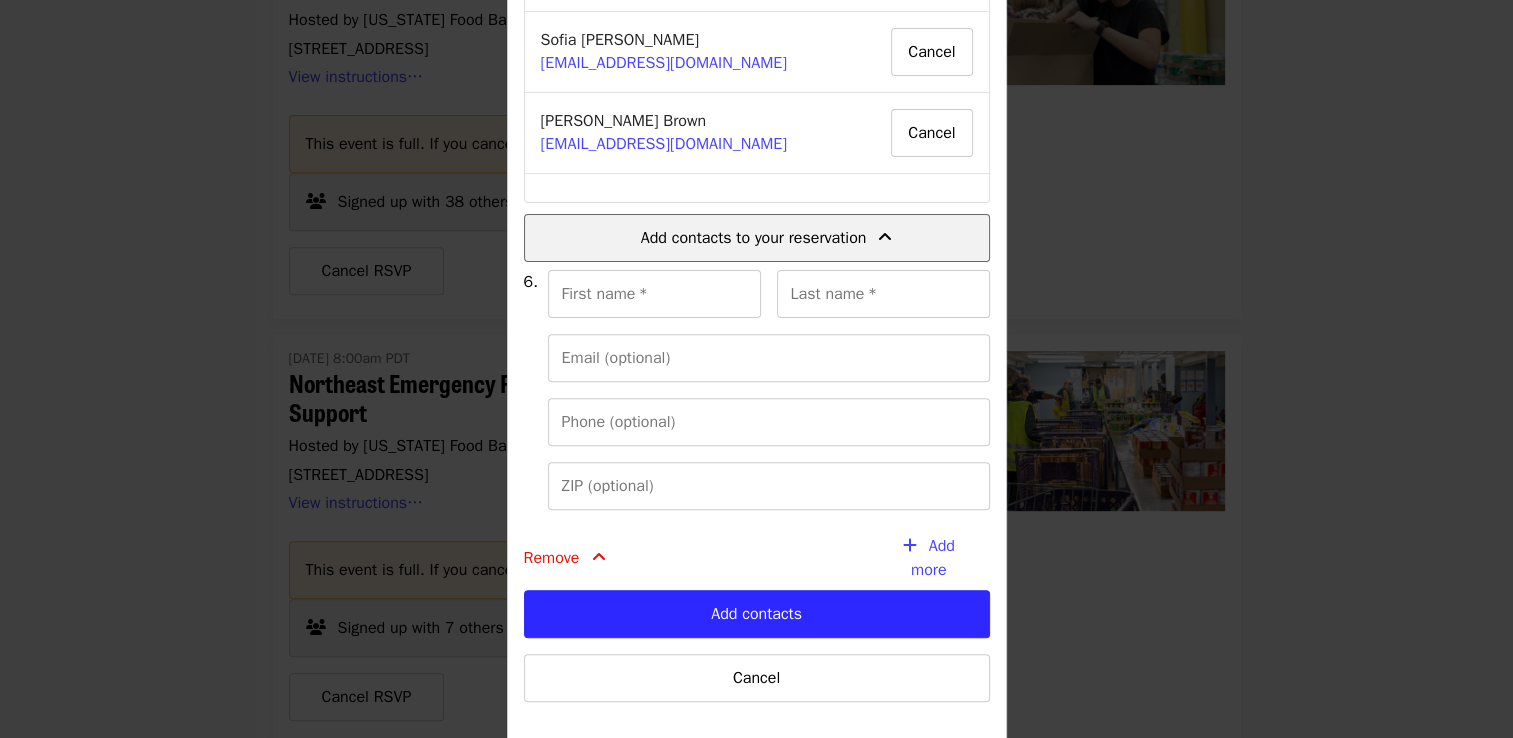 scroll, scrollTop: 632, scrollLeft: 0, axis: vertical 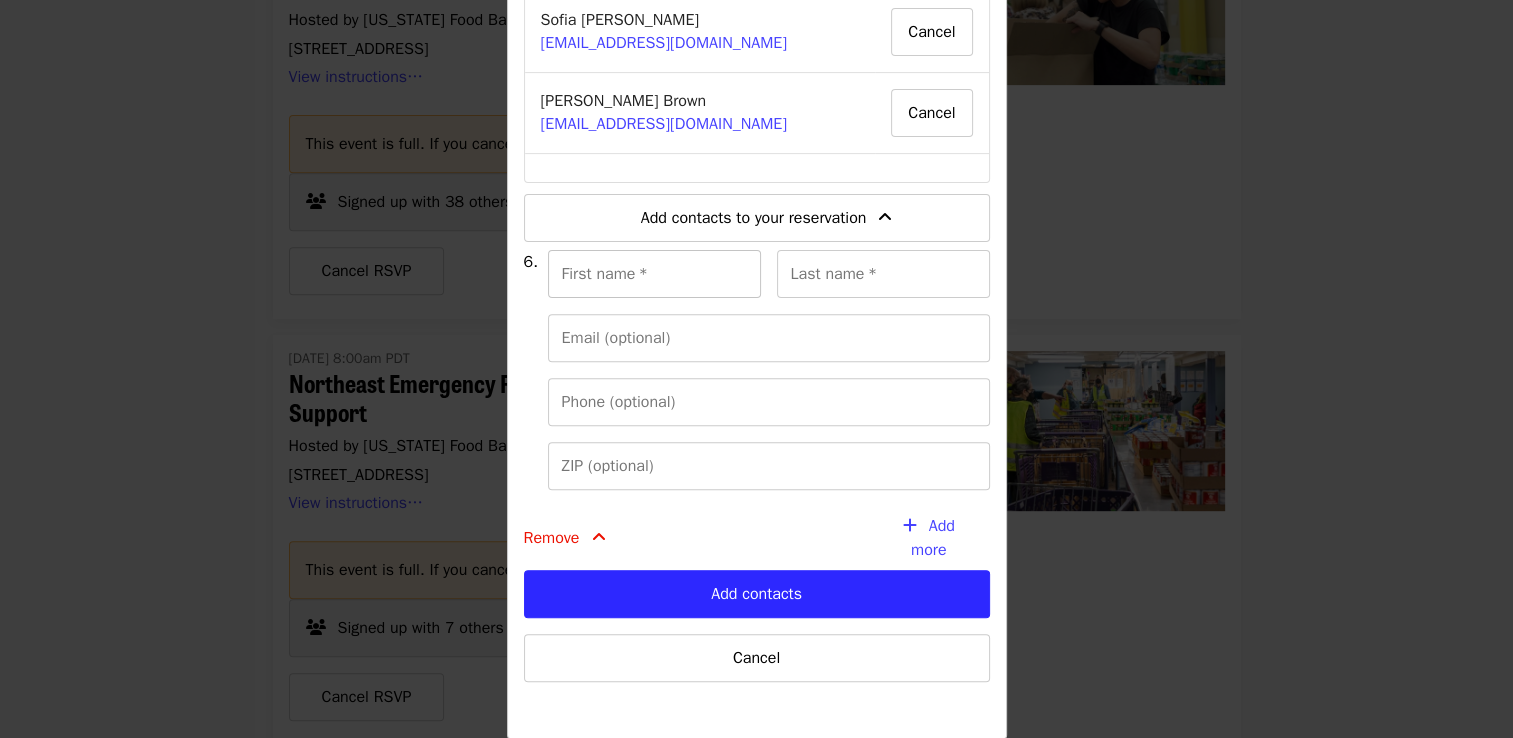 click on "First name   *" at bounding box center [654, 274] 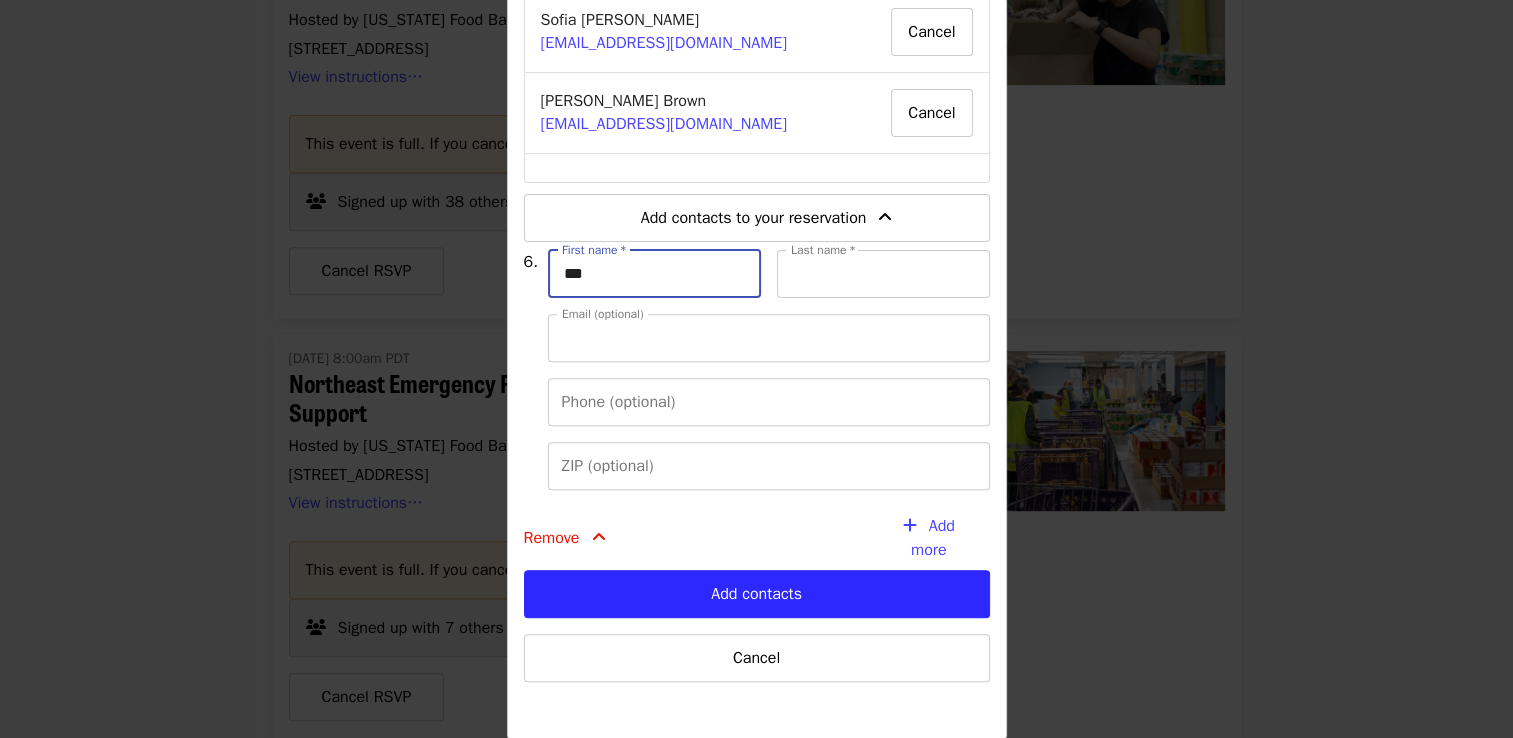 type on "******" 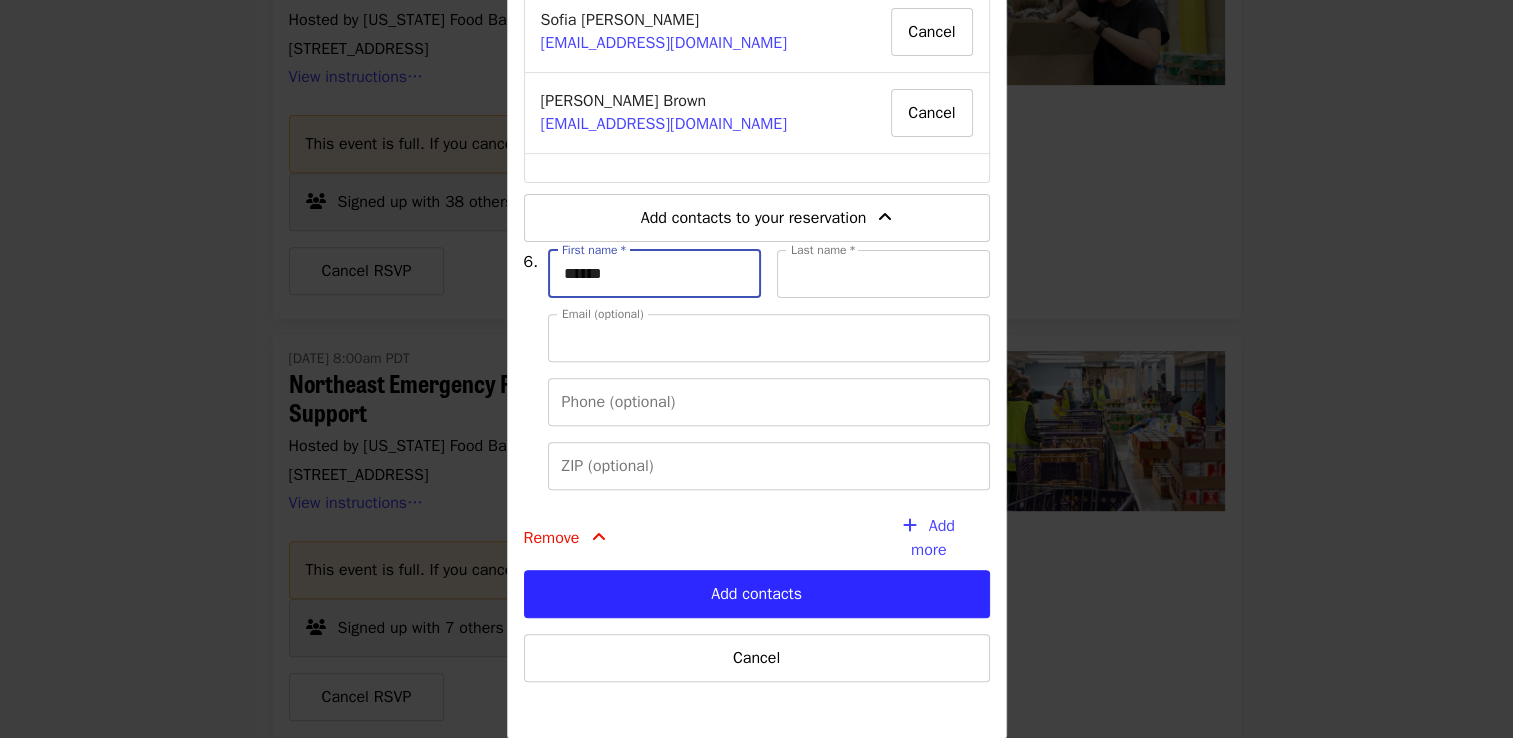 type on "****" 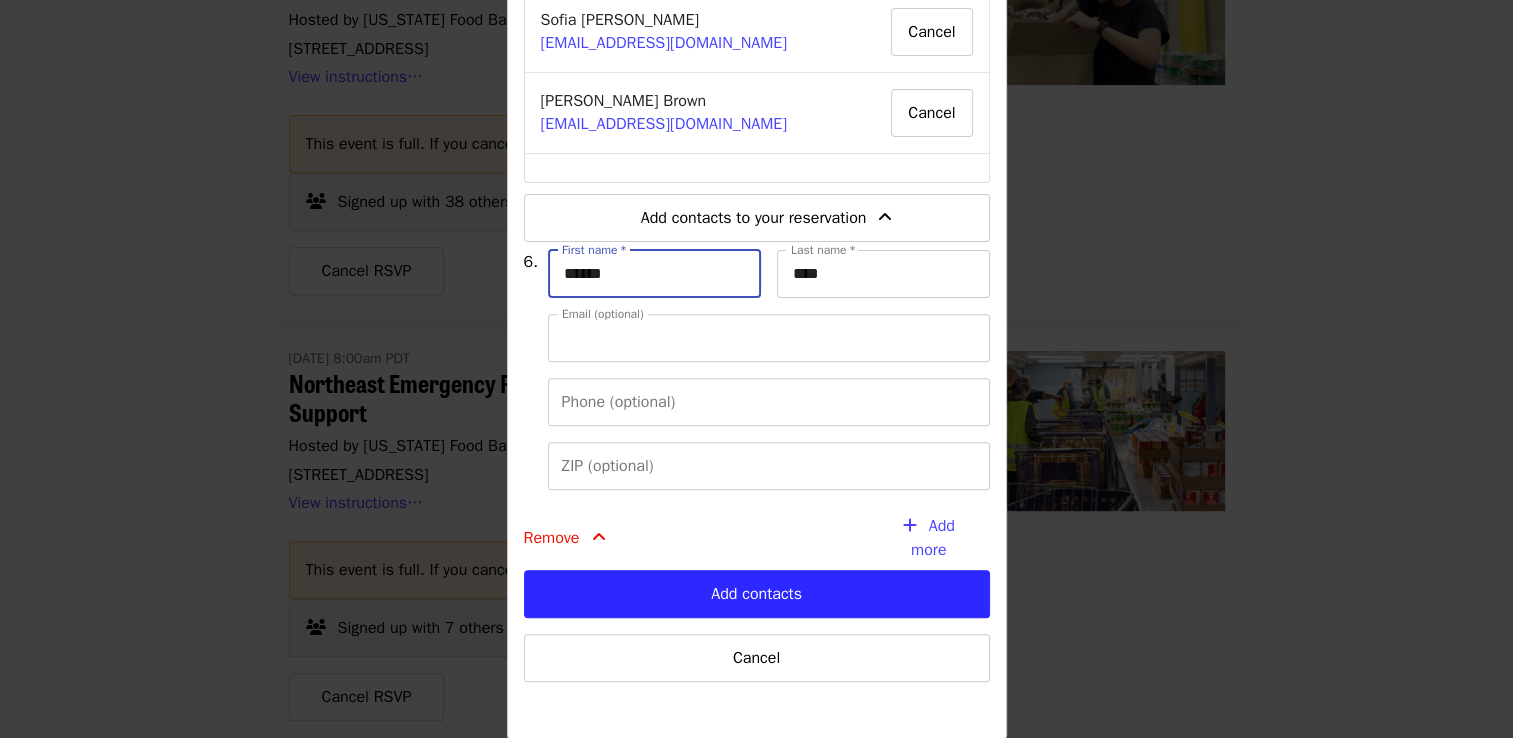 type on "**********" 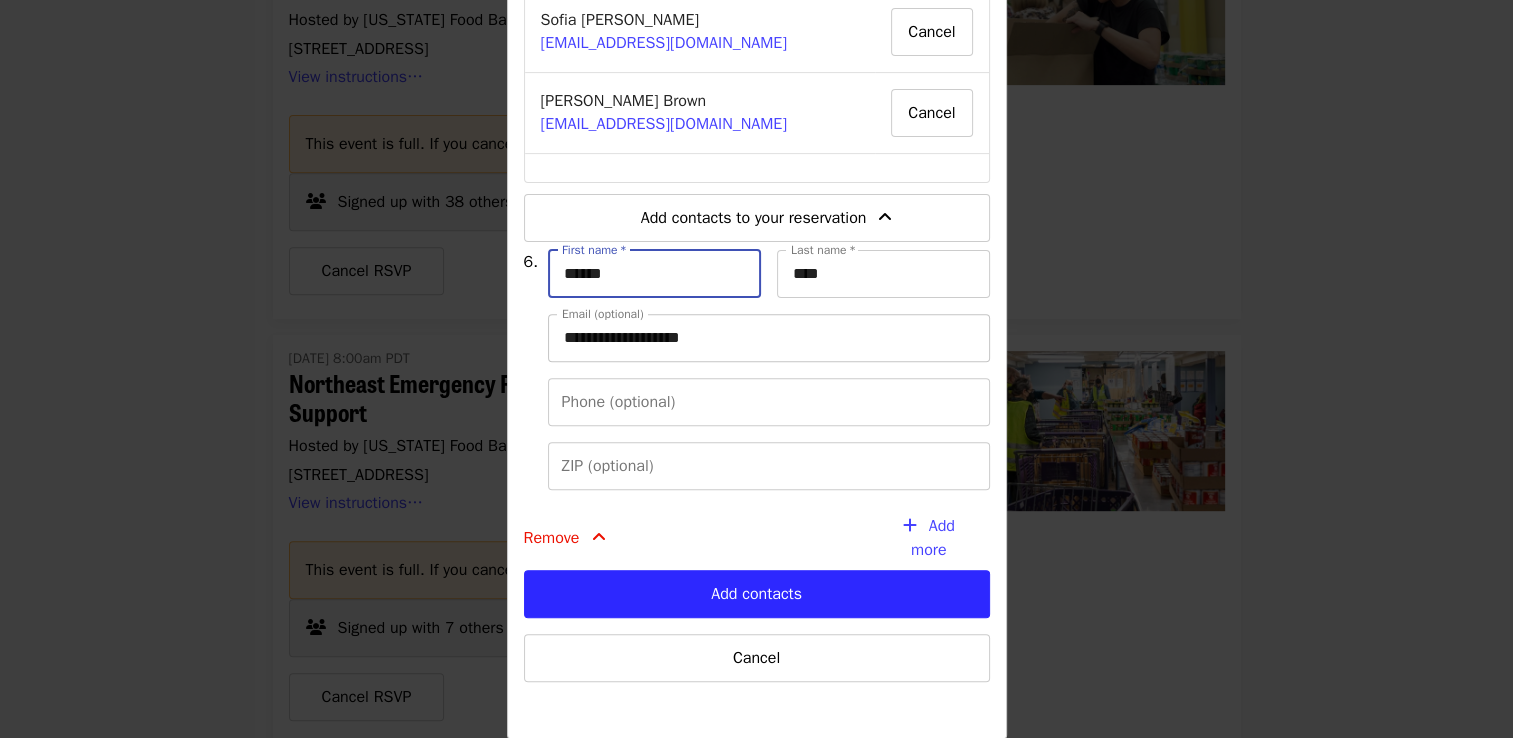 click on "**********" at bounding box center (769, 338) 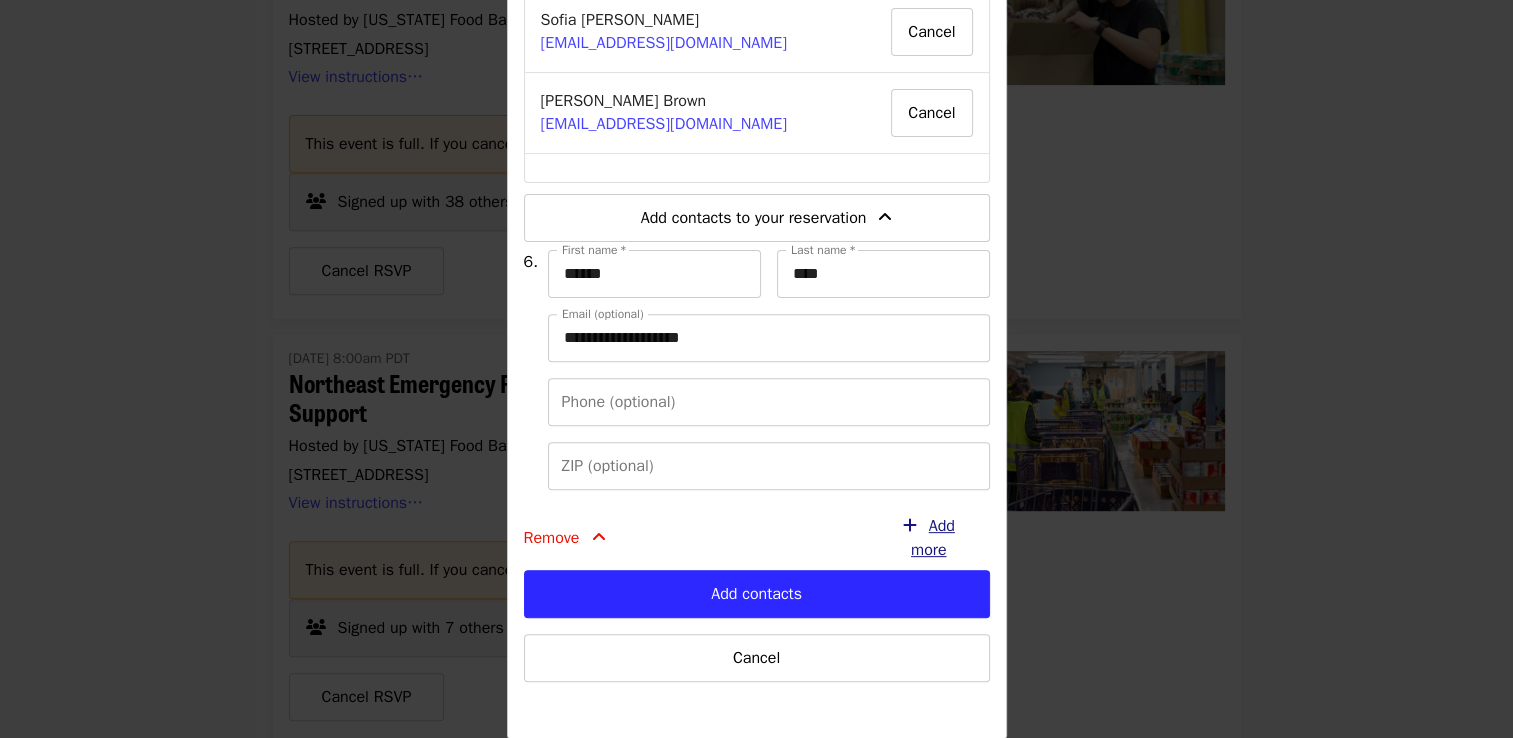click on "Add more" at bounding box center [933, 538] 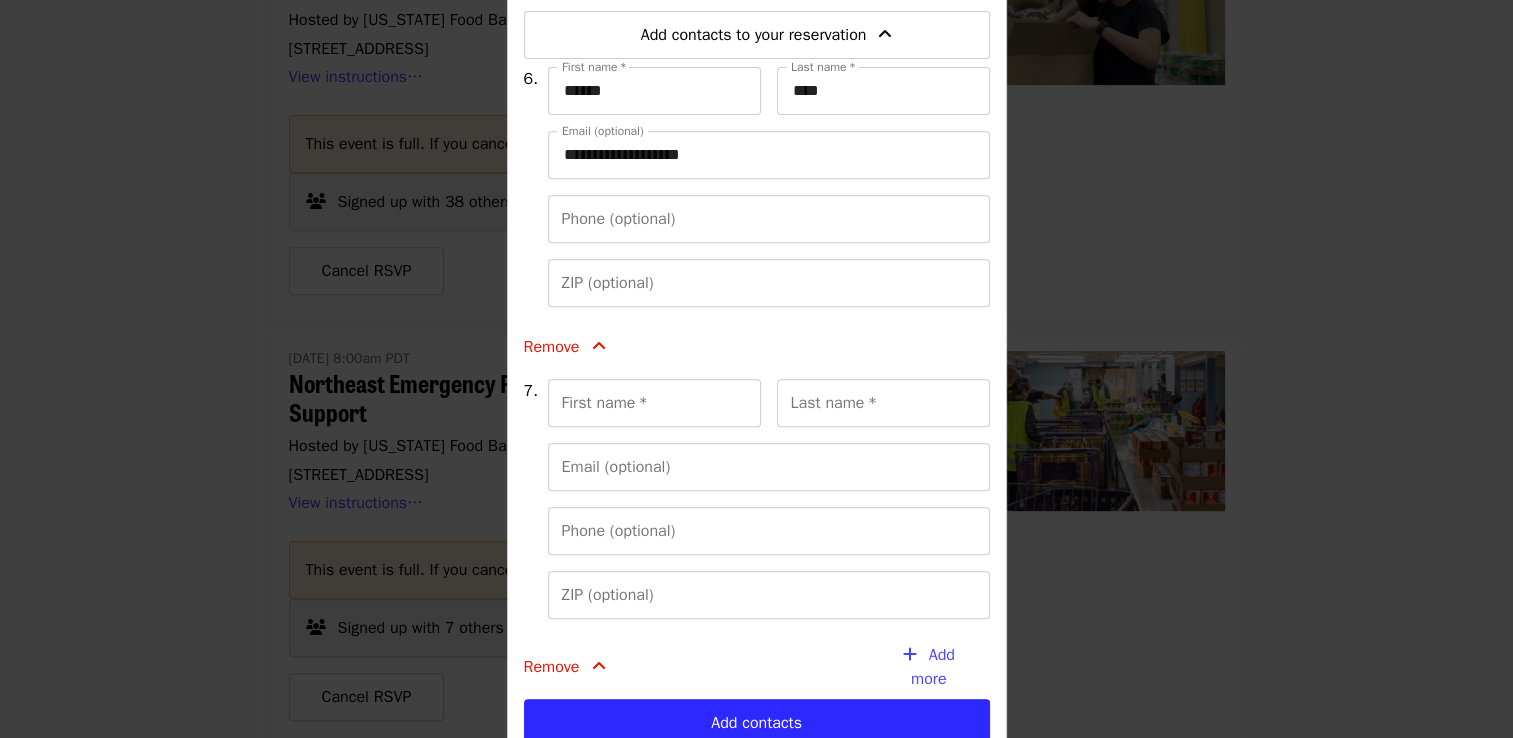 scroll, scrollTop: 825, scrollLeft: 0, axis: vertical 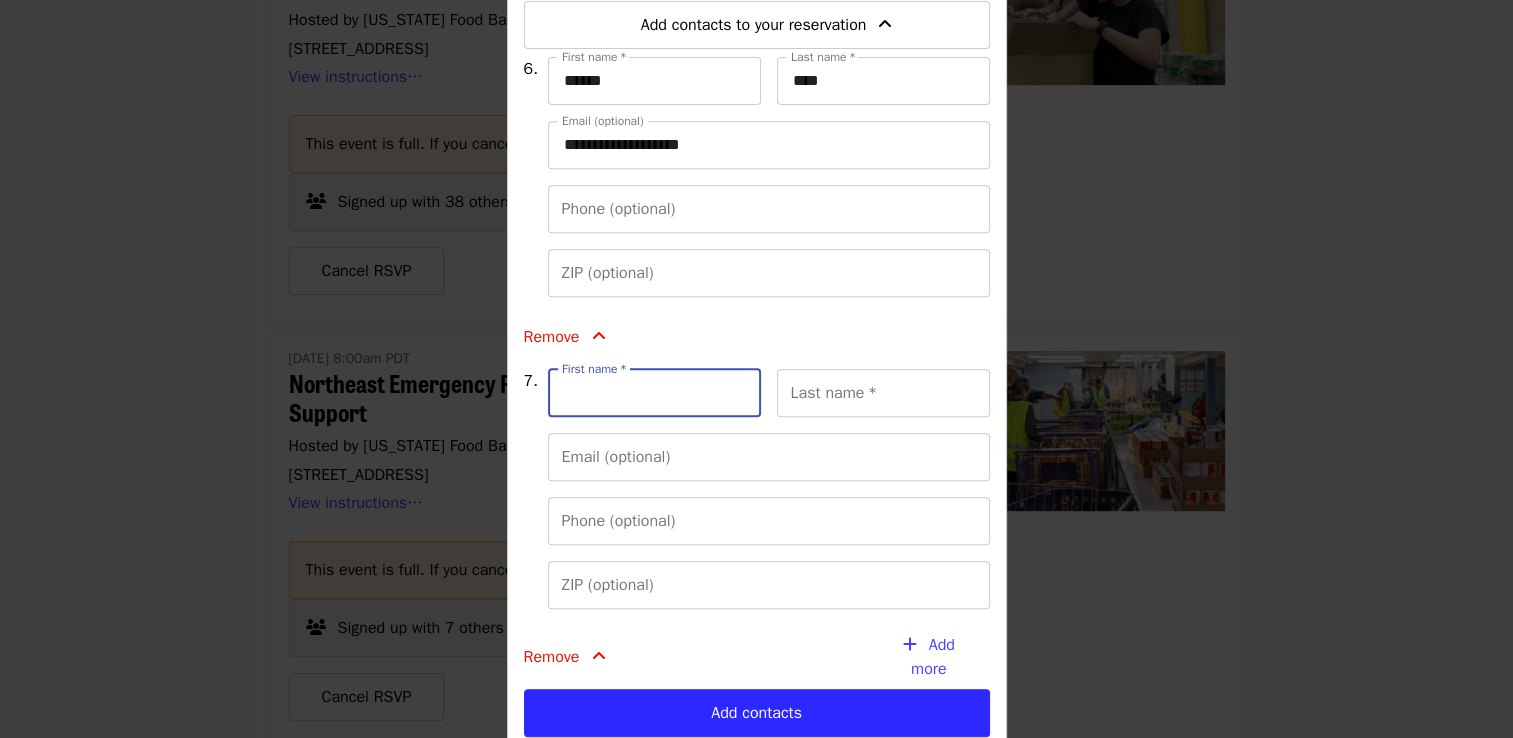 click on "First name   *" at bounding box center [654, 393] 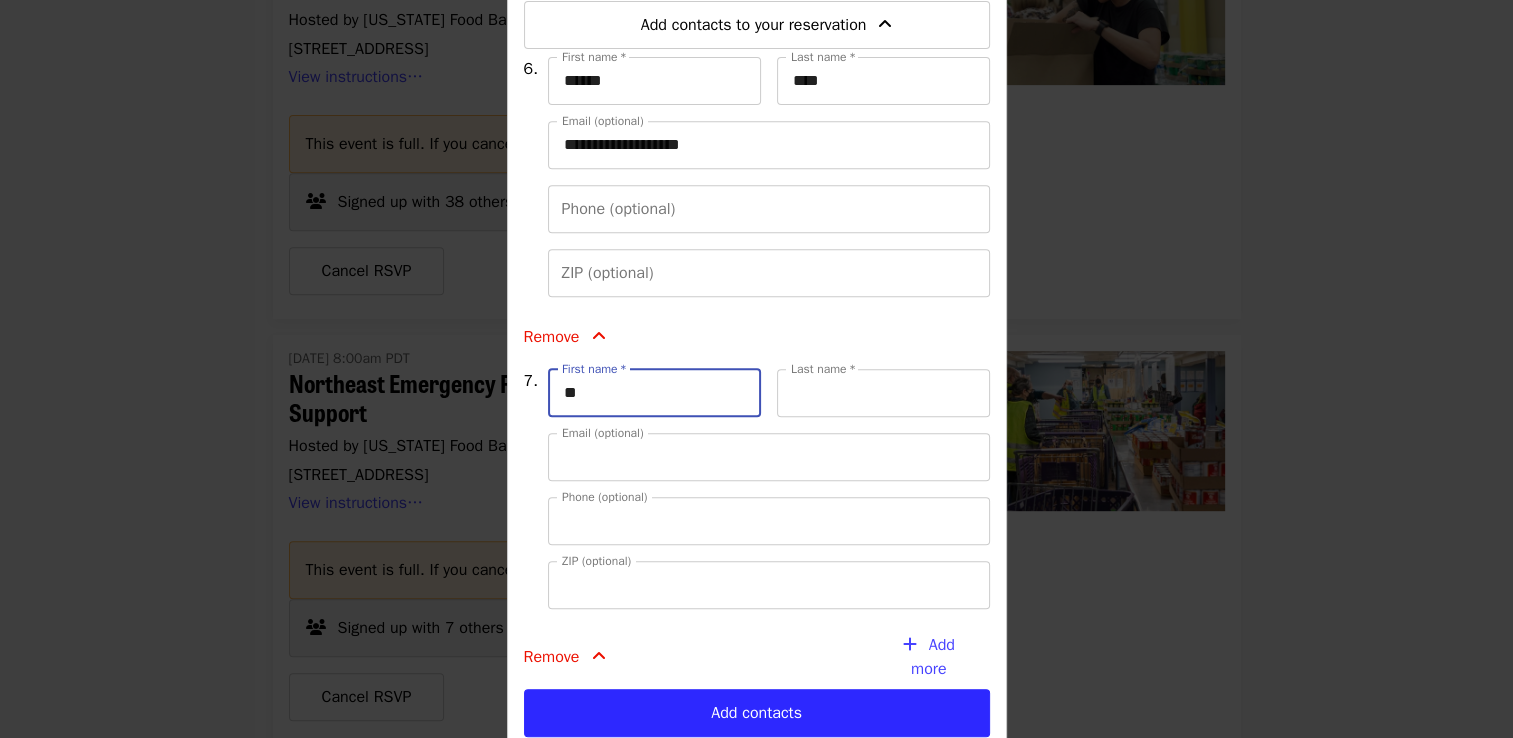 type on "*****" 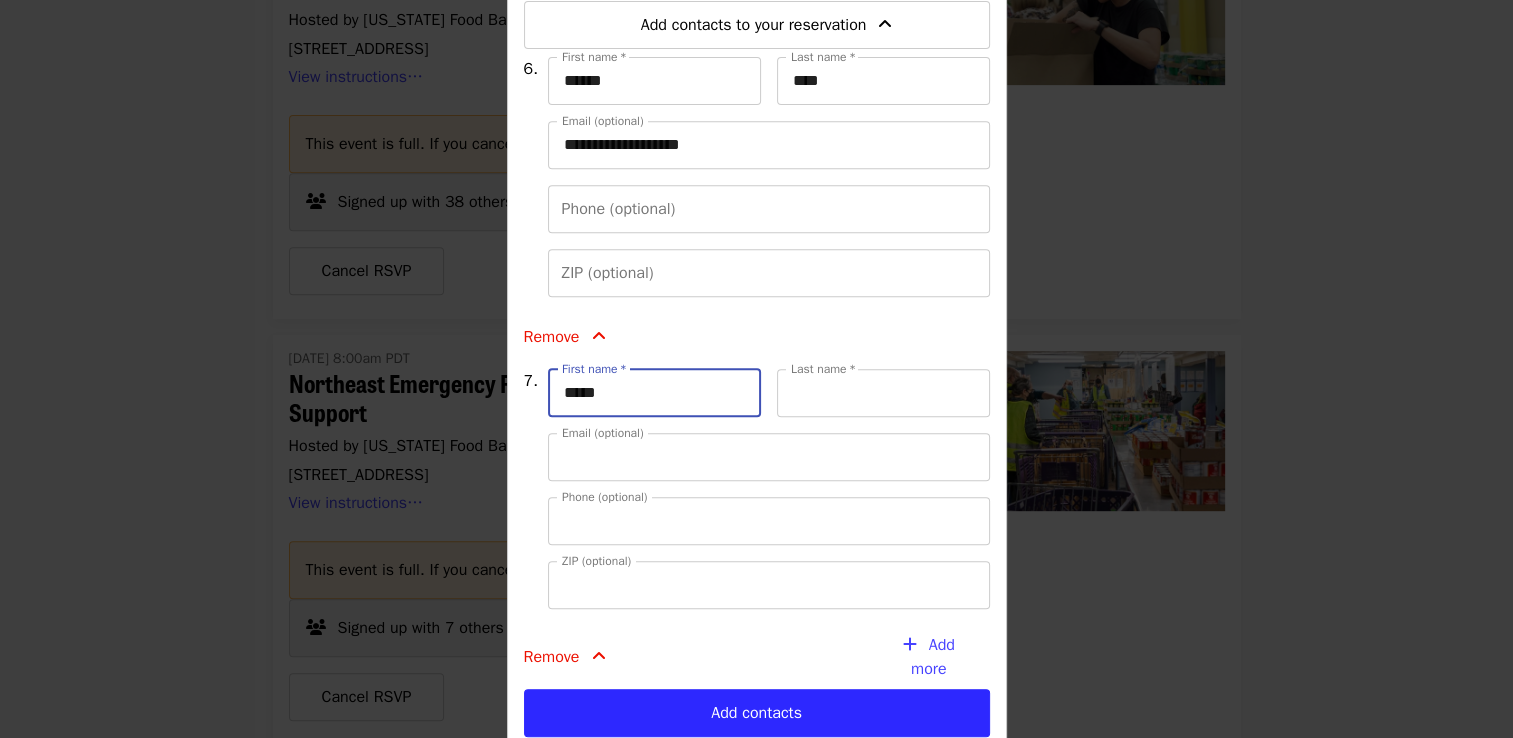 type on "*****" 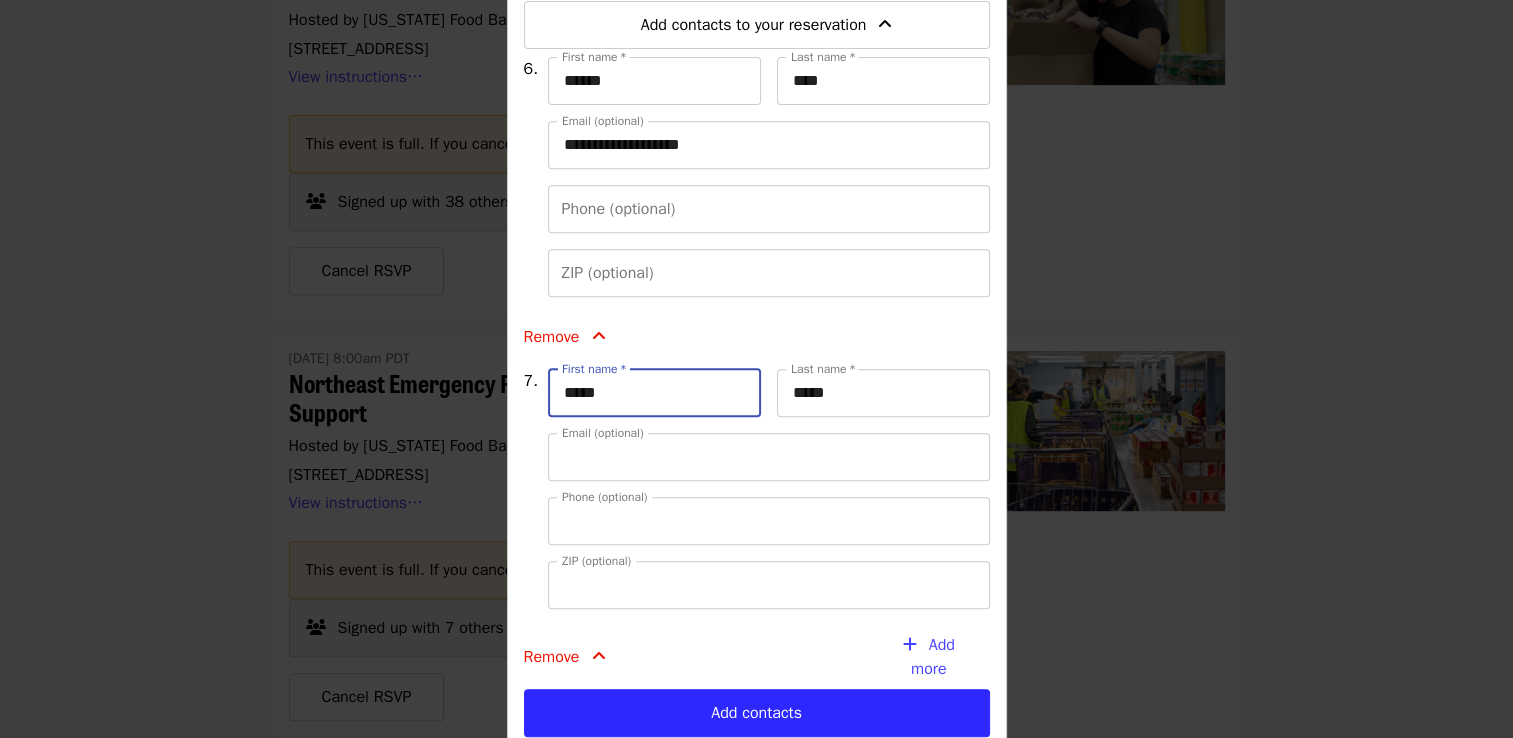 type on "**********" 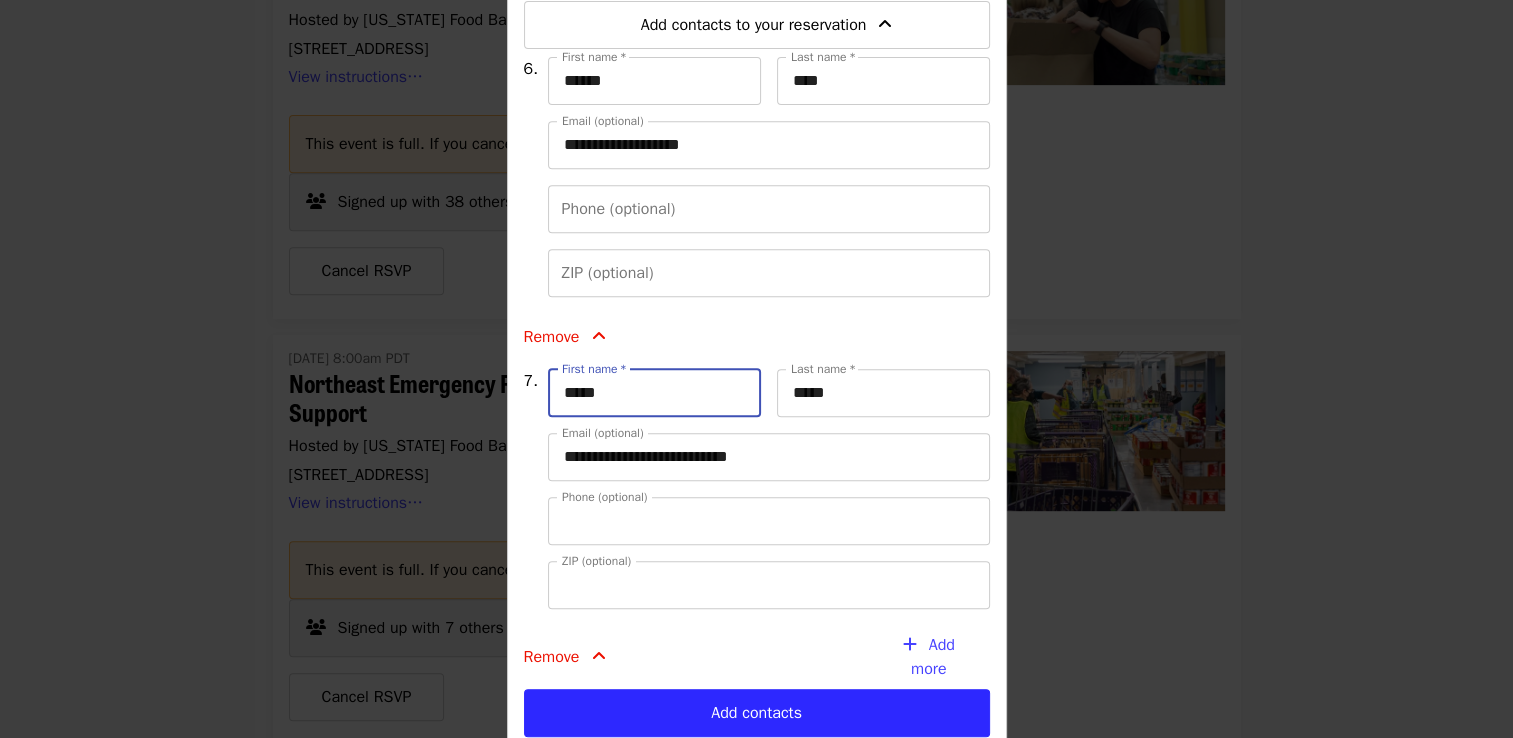 type on "**********" 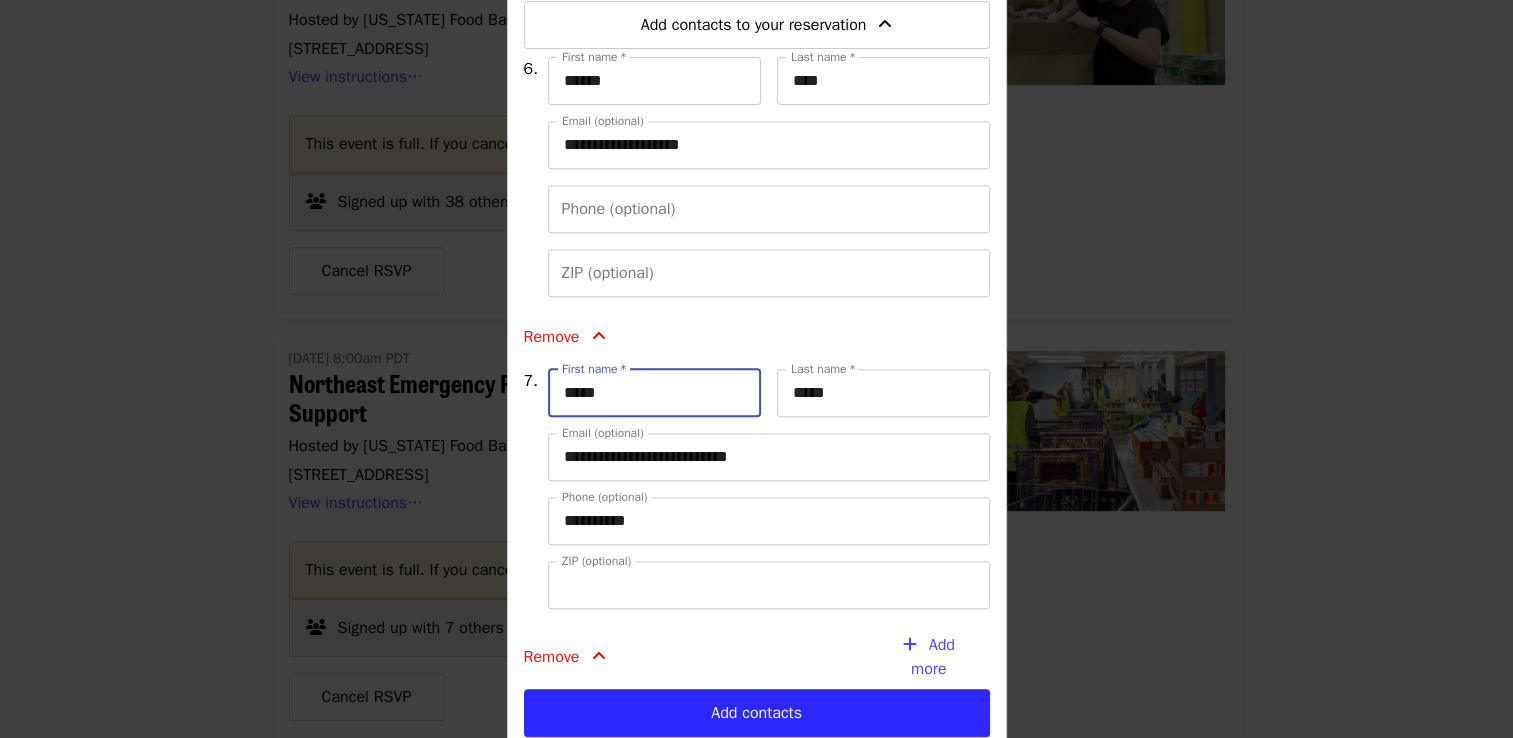 type on "*****" 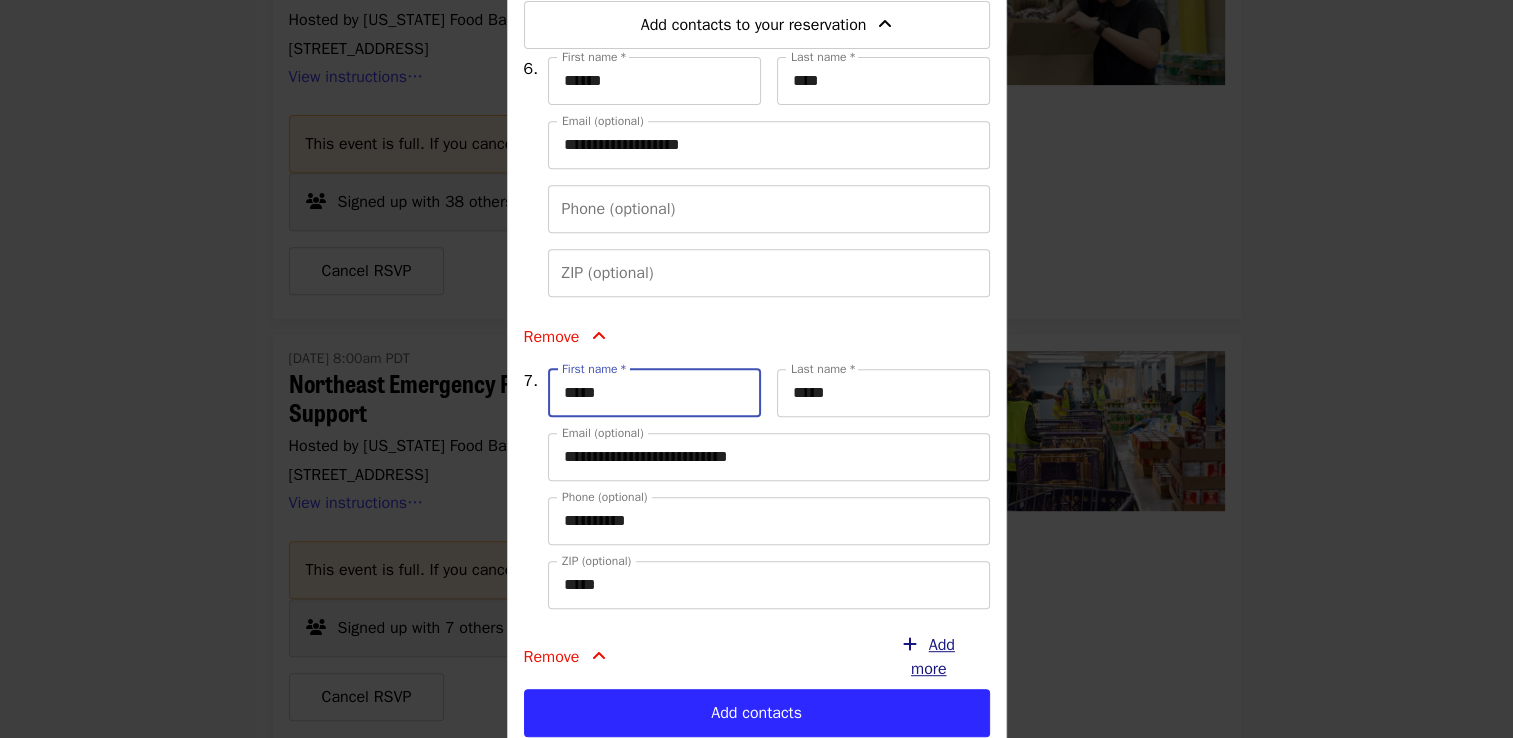 click on "Add more" at bounding box center [933, 657] 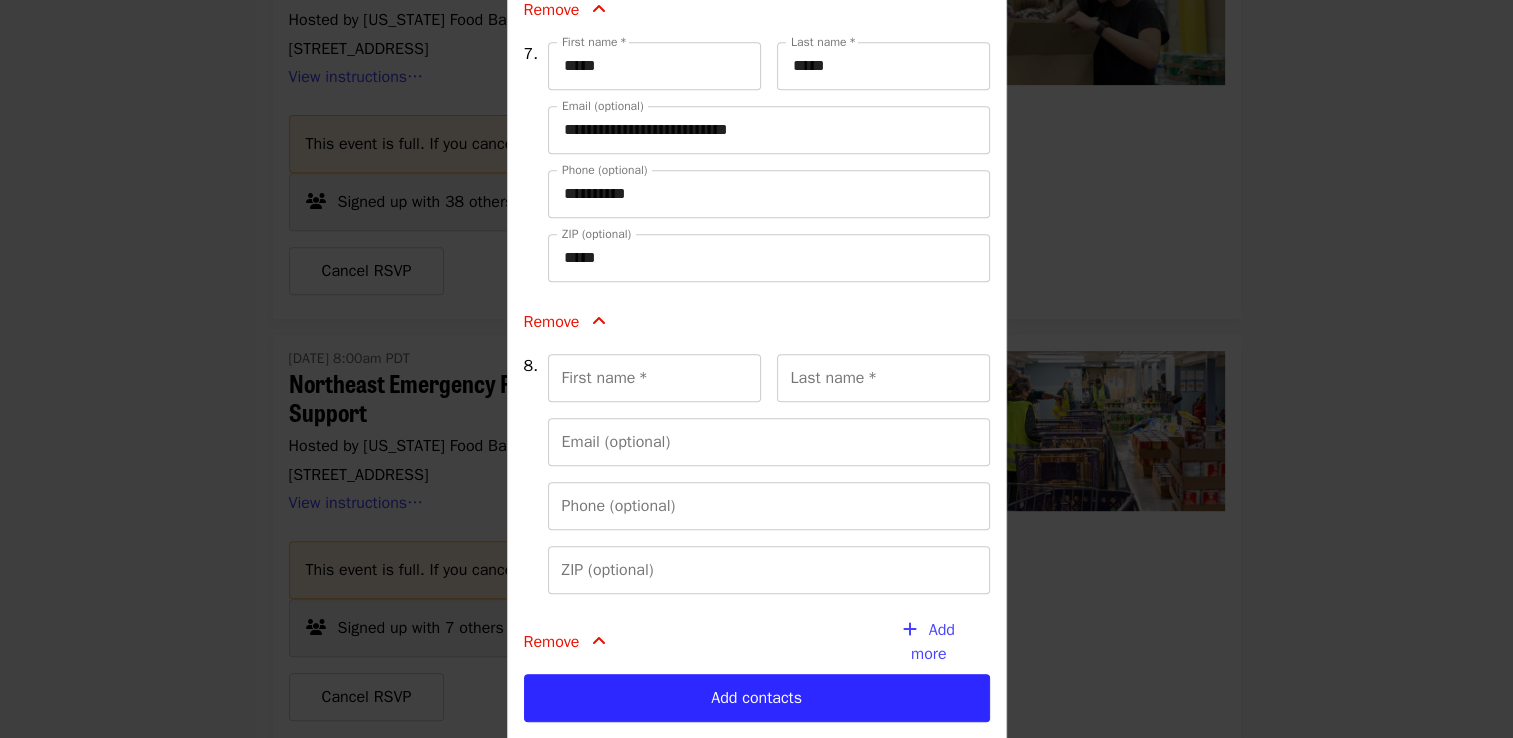 scroll, scrollTop: 1256, scrollLeft: 0, axis: vertical 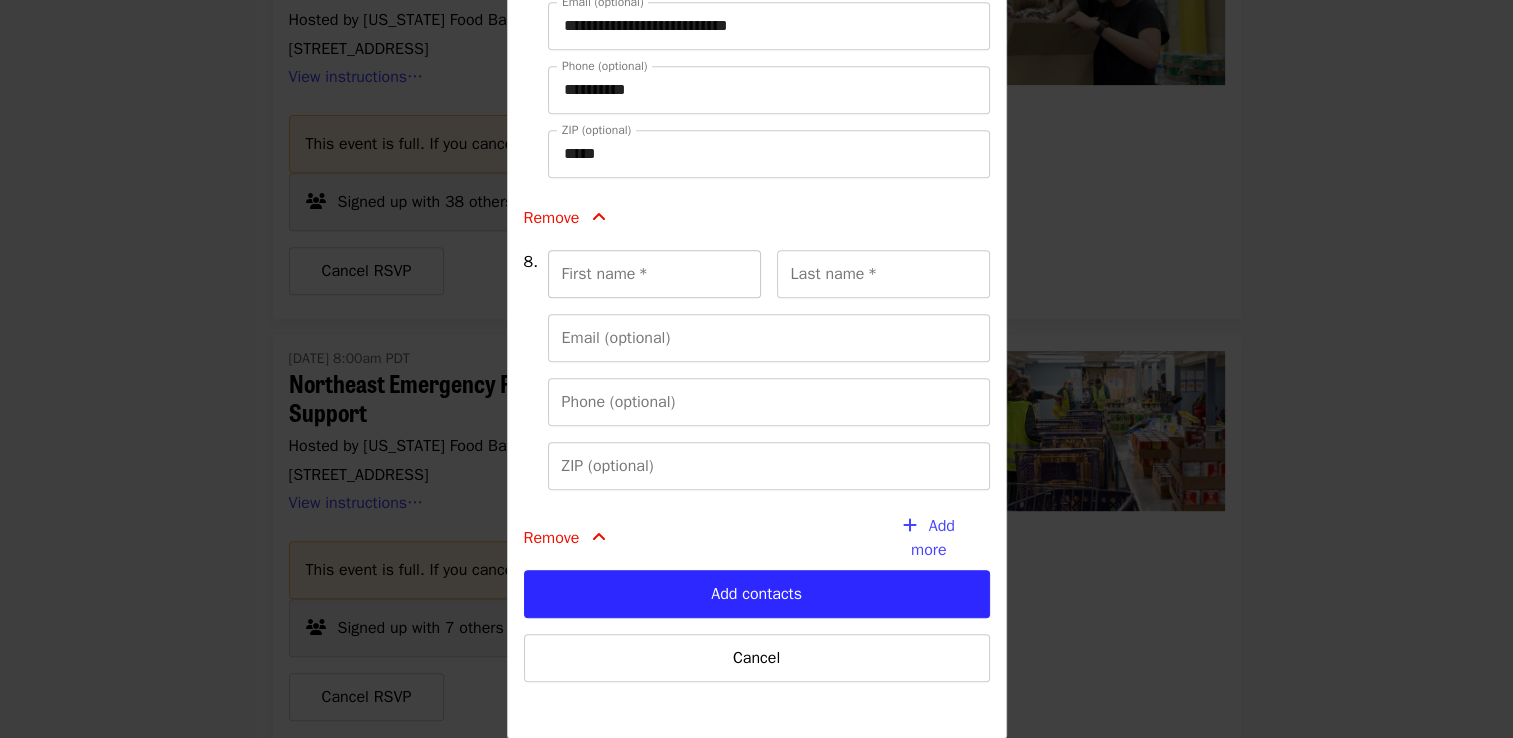 click on "First name   *" at bounding box center [654, 274] 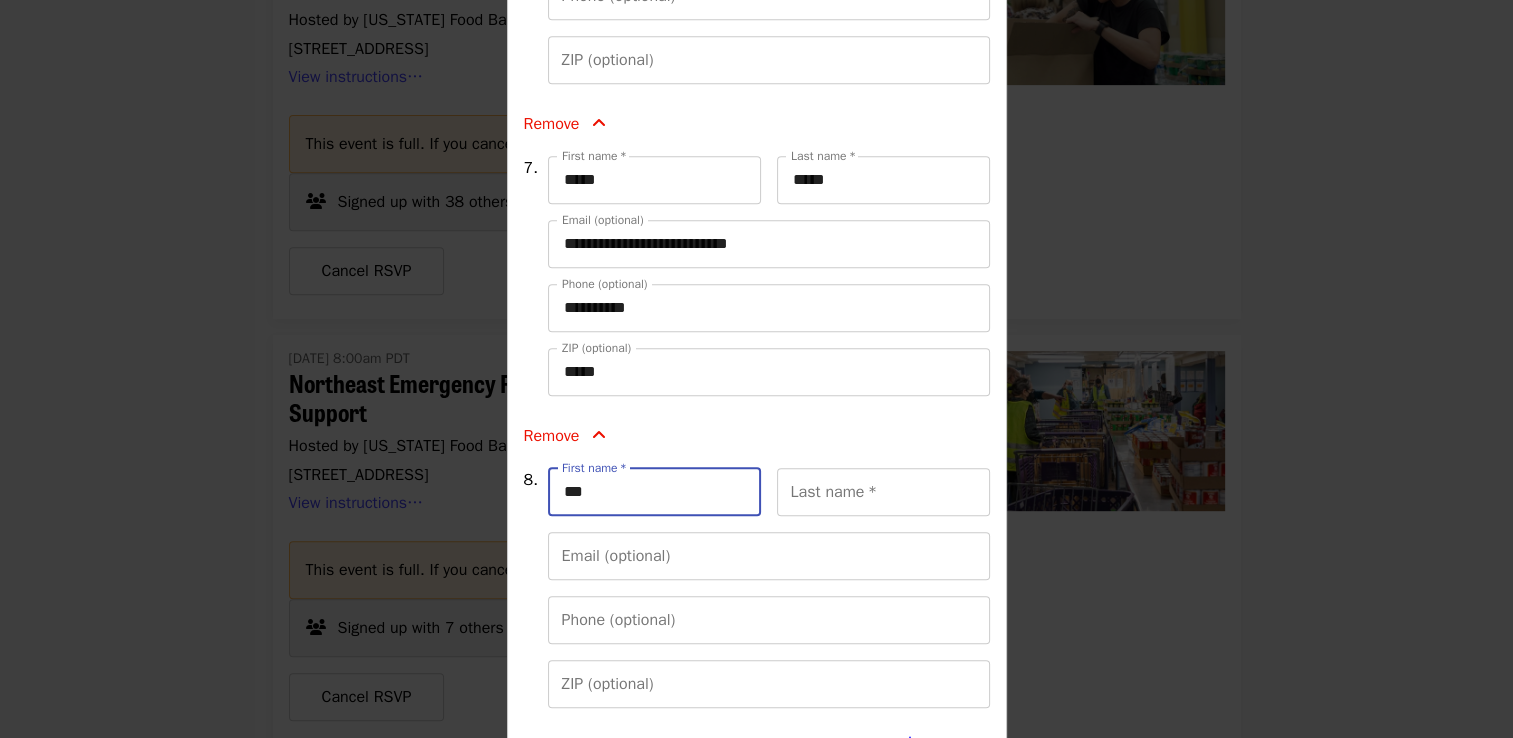 scroll, scrollTop: 825, scrollLeft: 0, axis: vertical 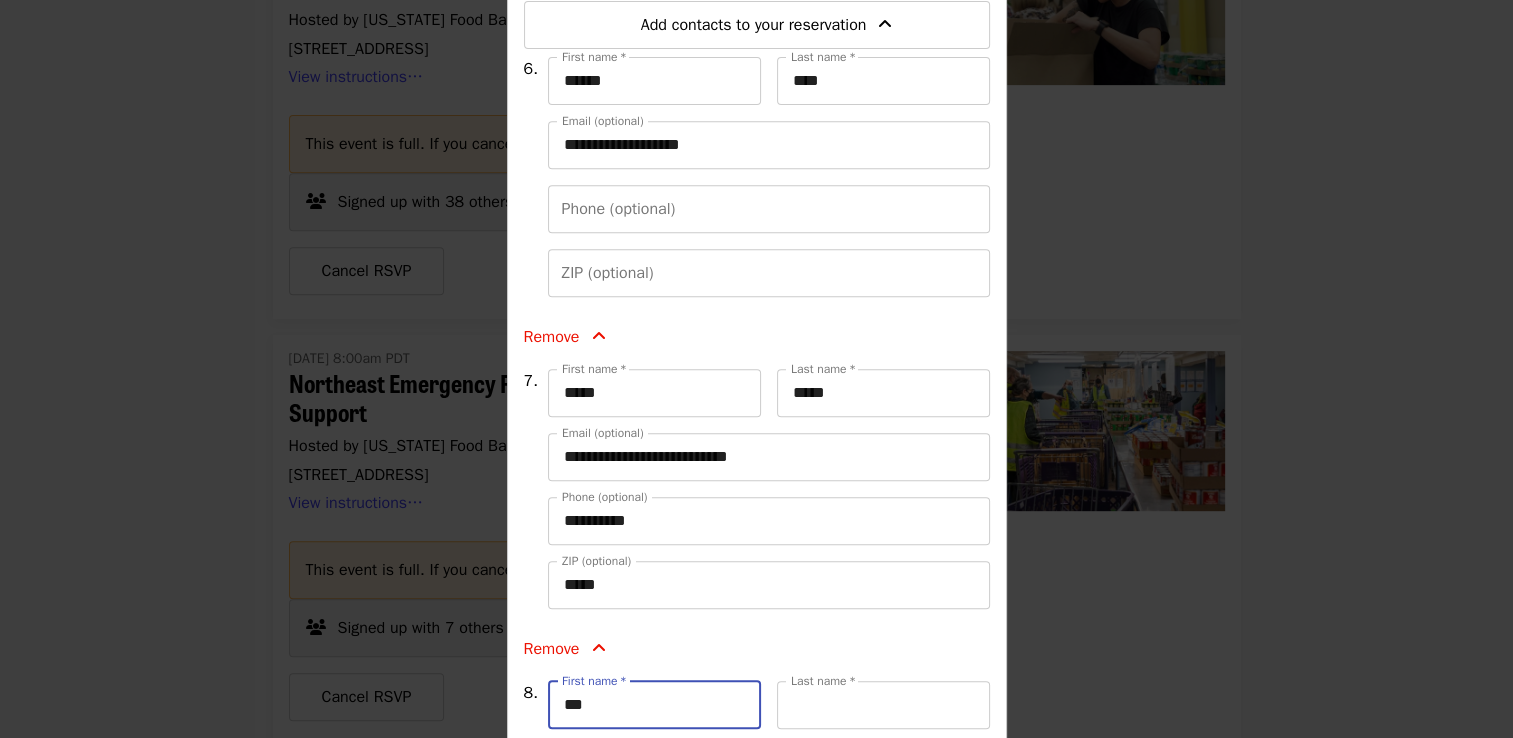 type on "******" 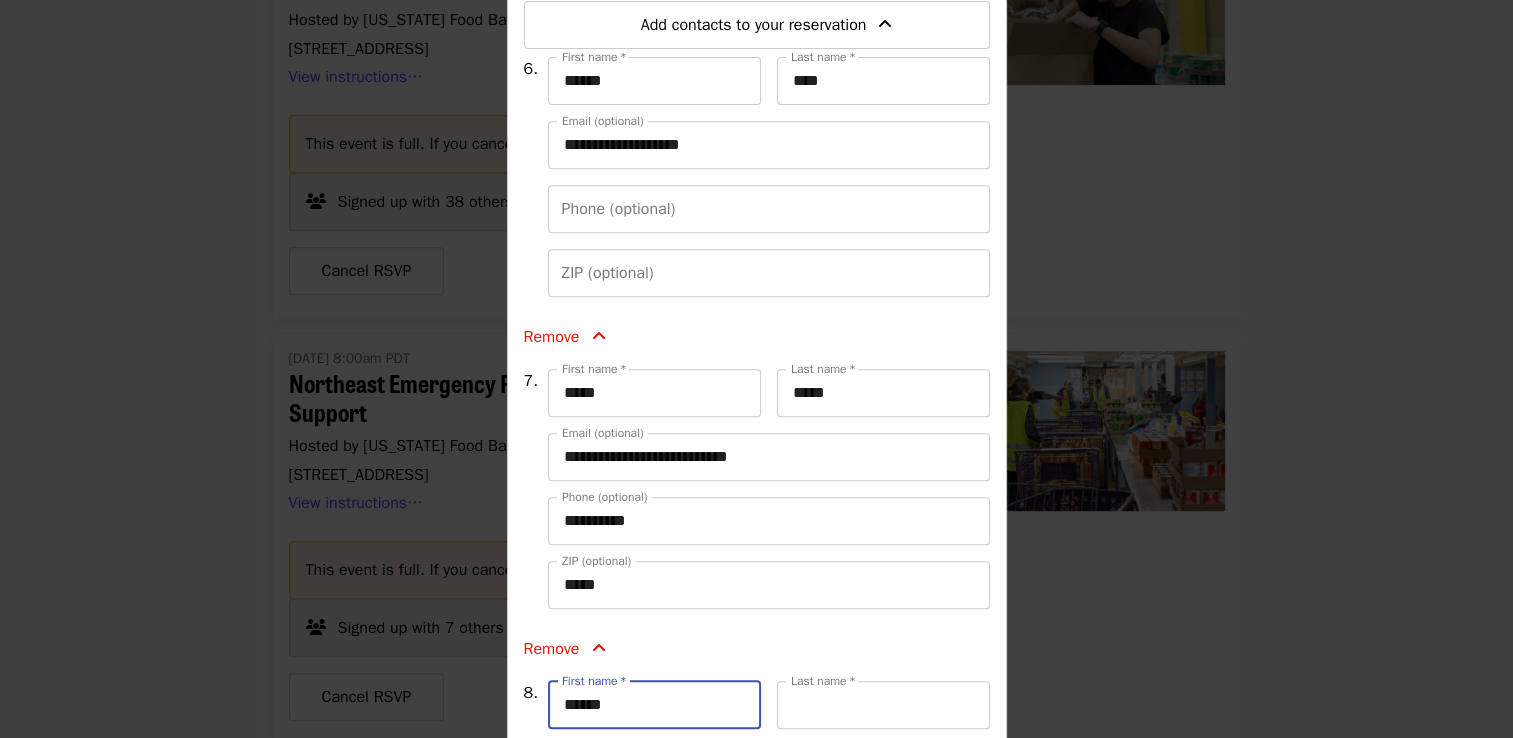 type on "**********" 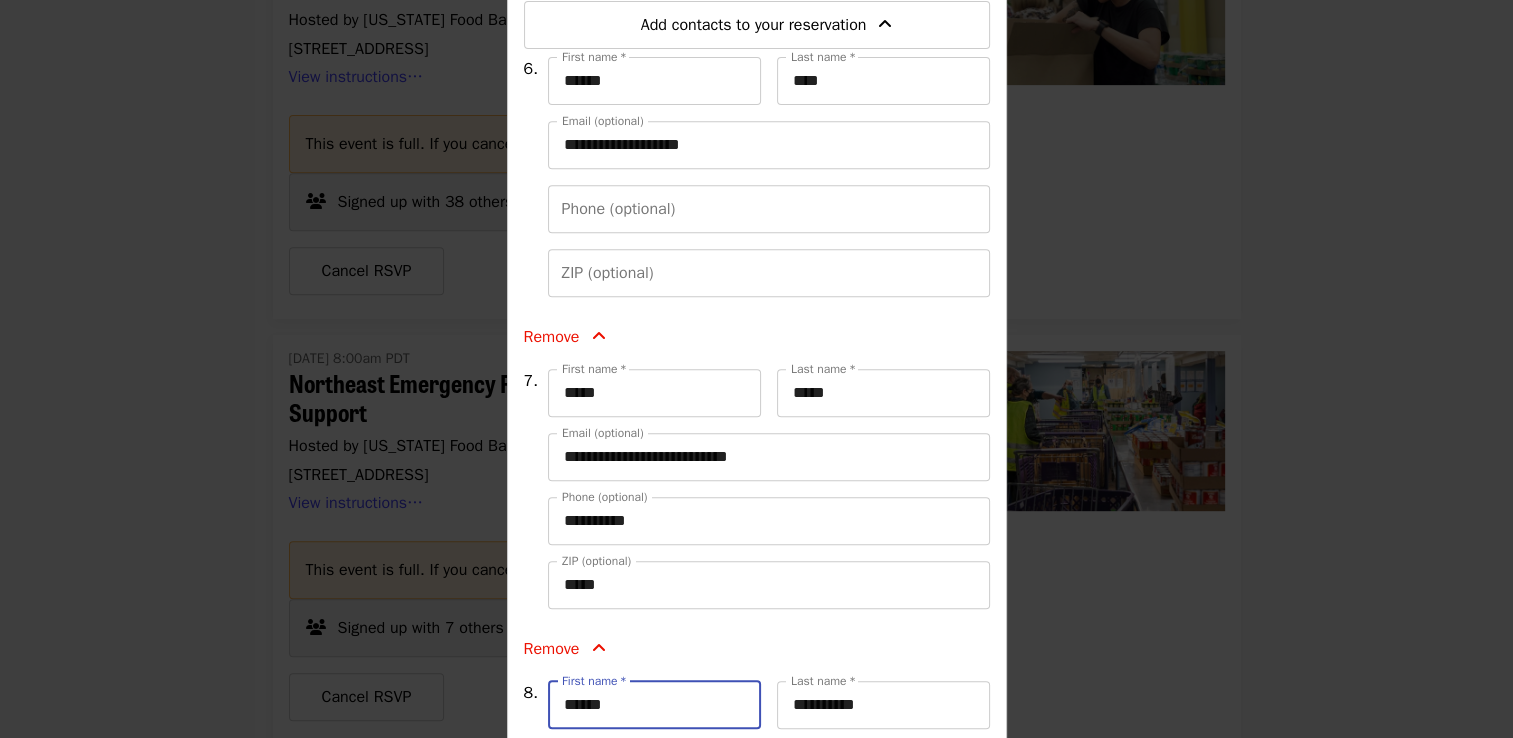 type on "**********" 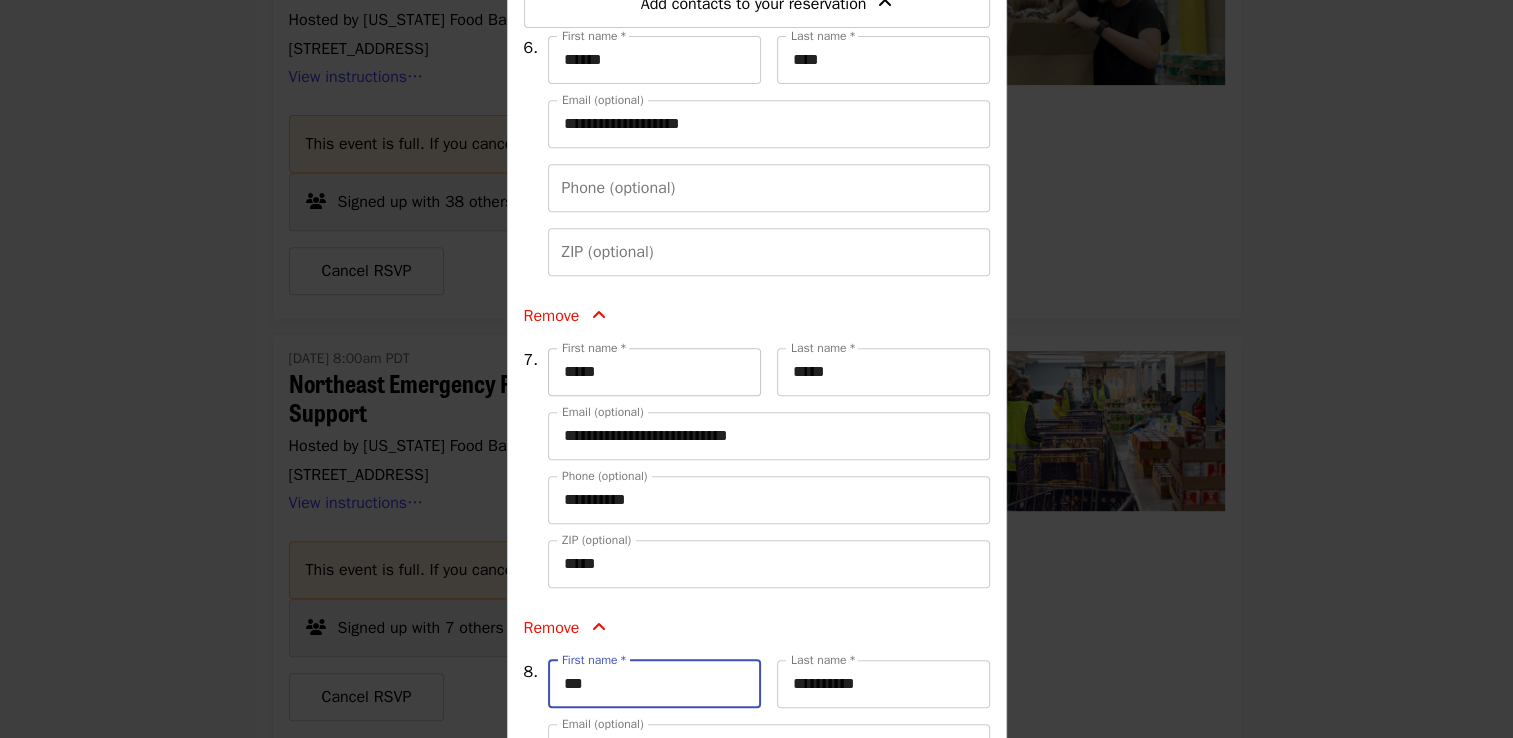 scroll, scrollTop: 825, scrollLeft: 0, axis: vertical 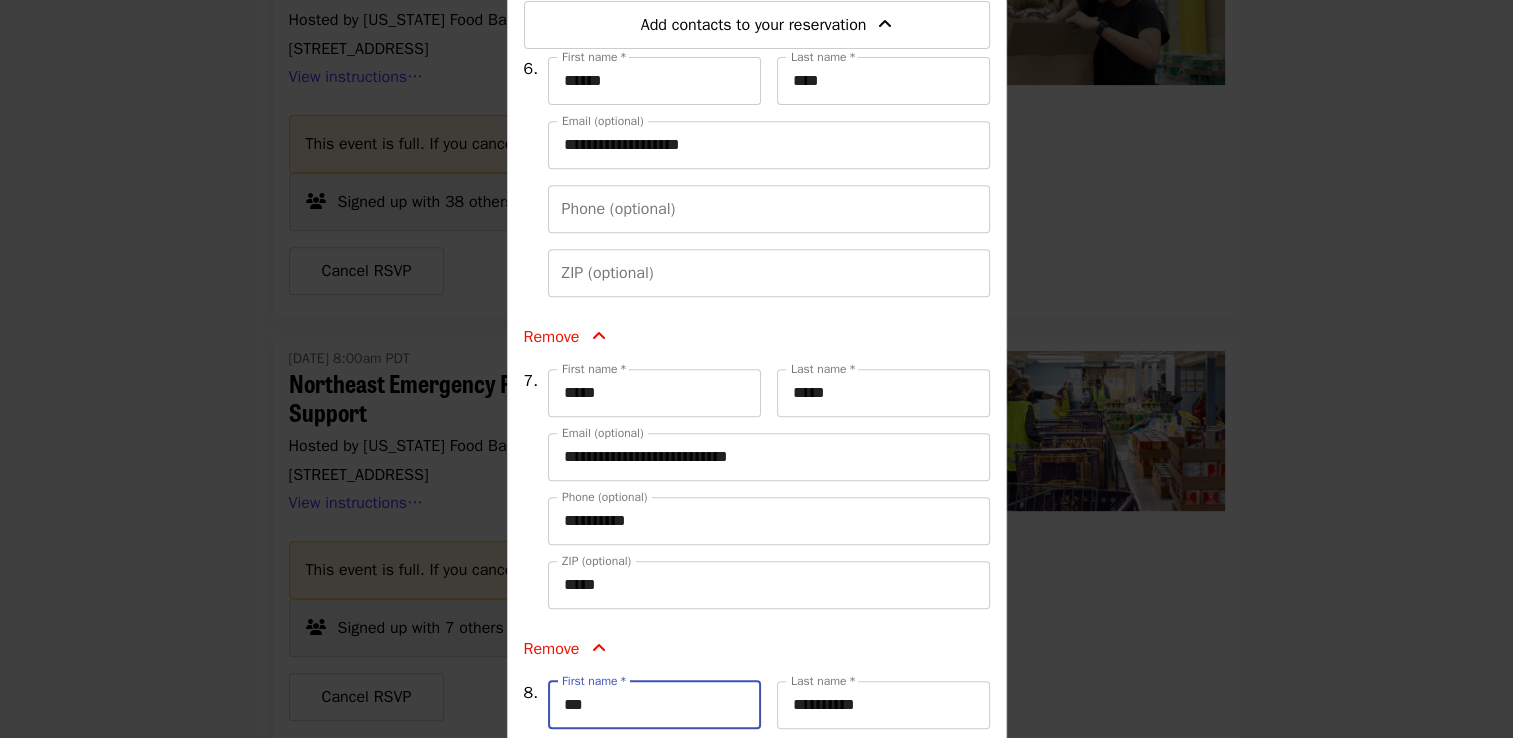 click on "***" at bounding box center [654, 705] 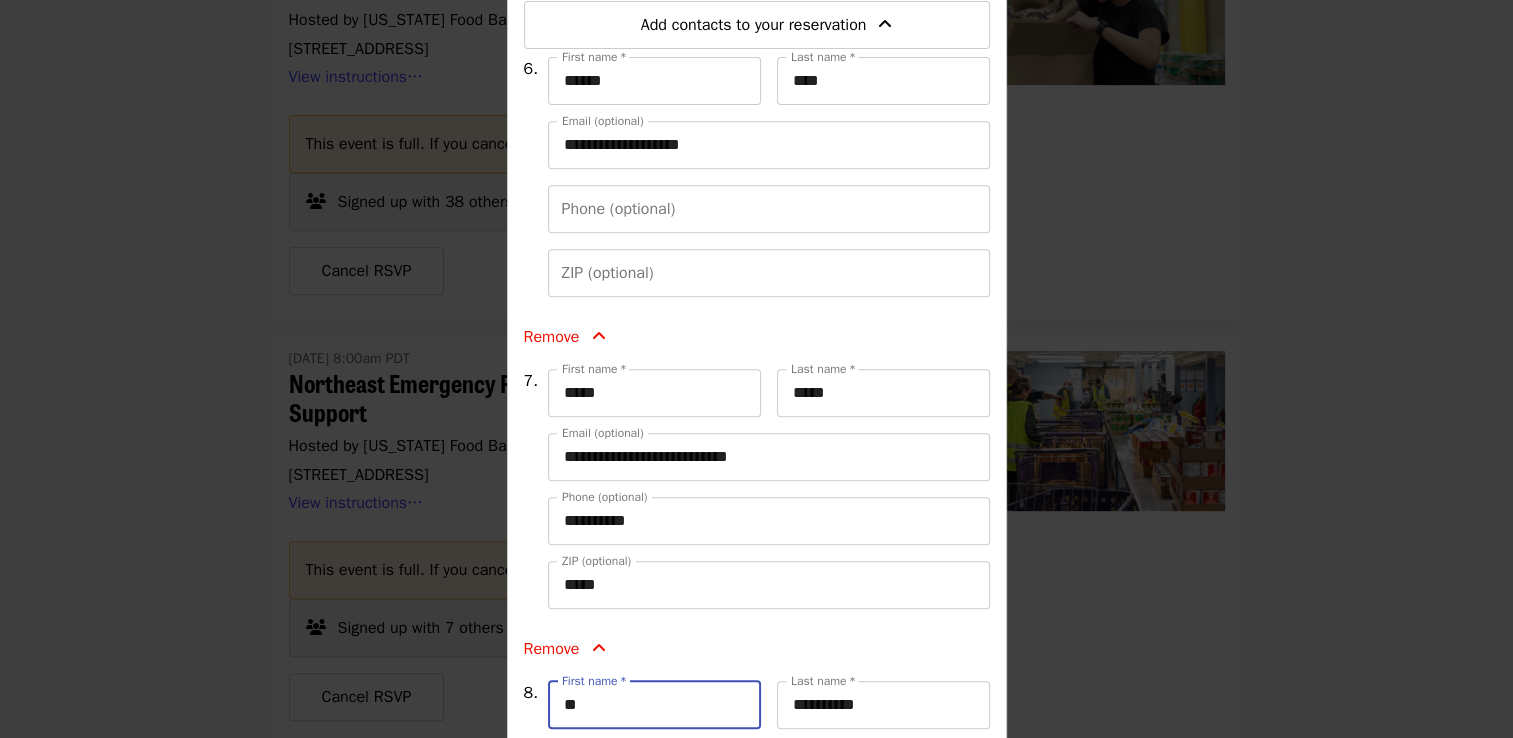 type on "*" 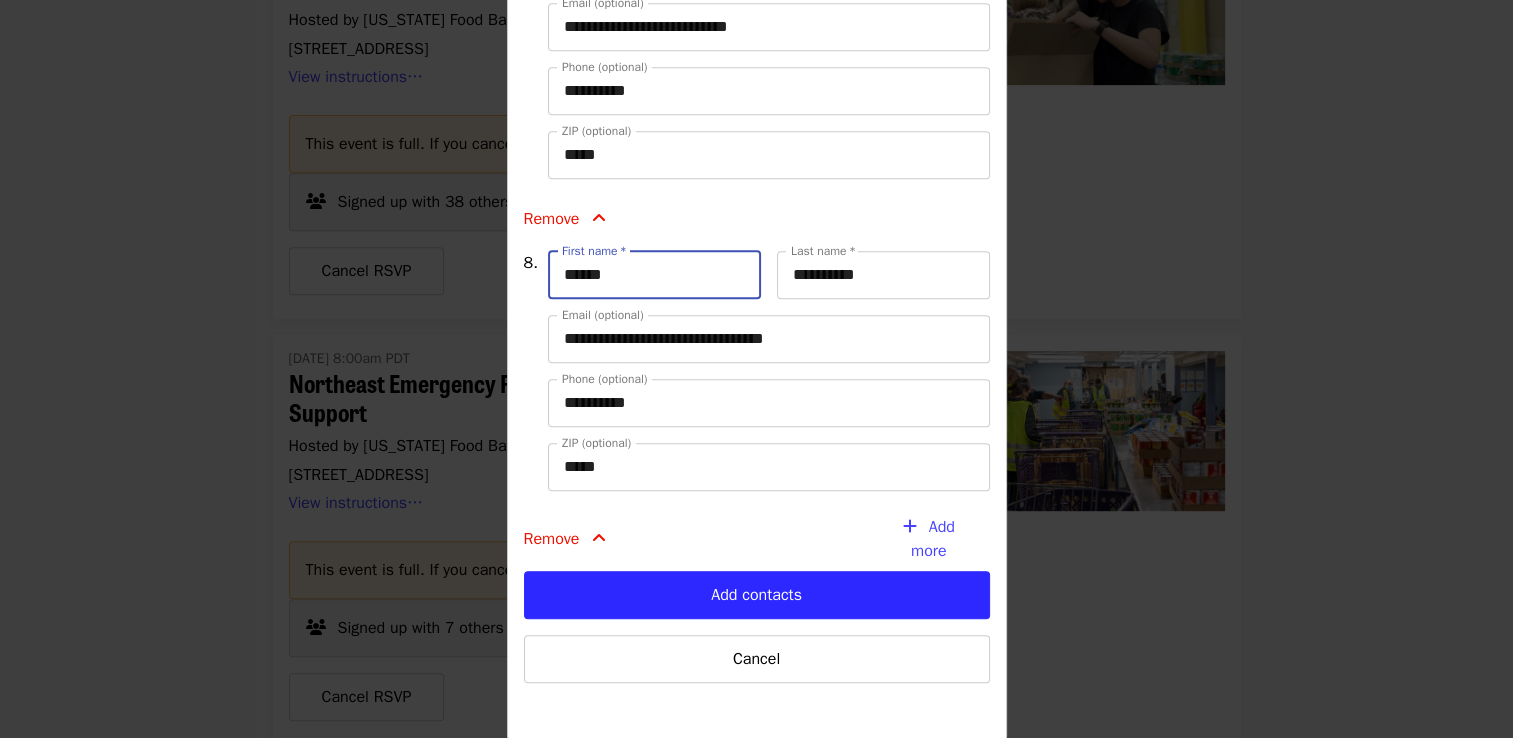 scroll, scrollTop: 1256, scrollLeft: 0, axis: vertical 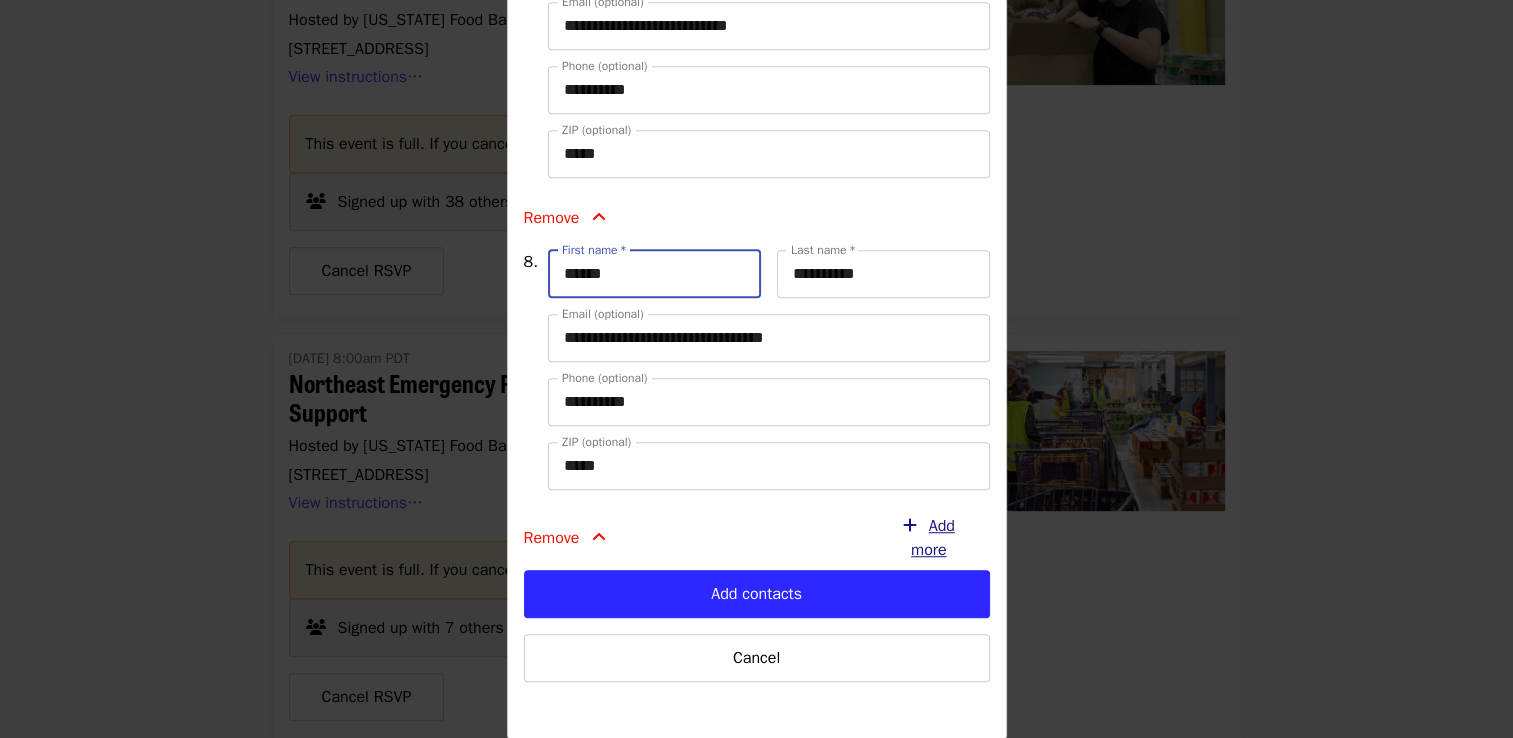 type on "******" 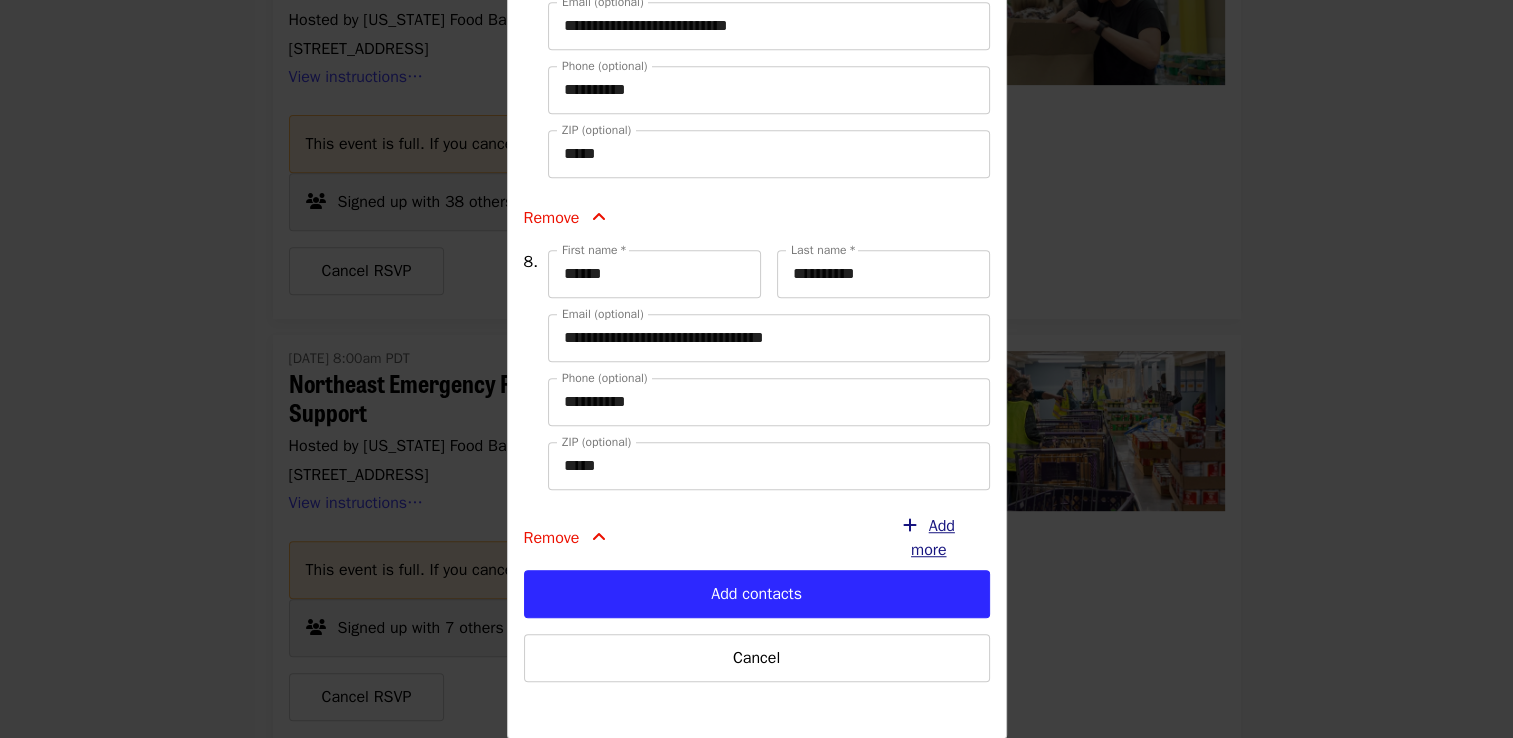 click on "Add more" at bounding box center [933, 538] 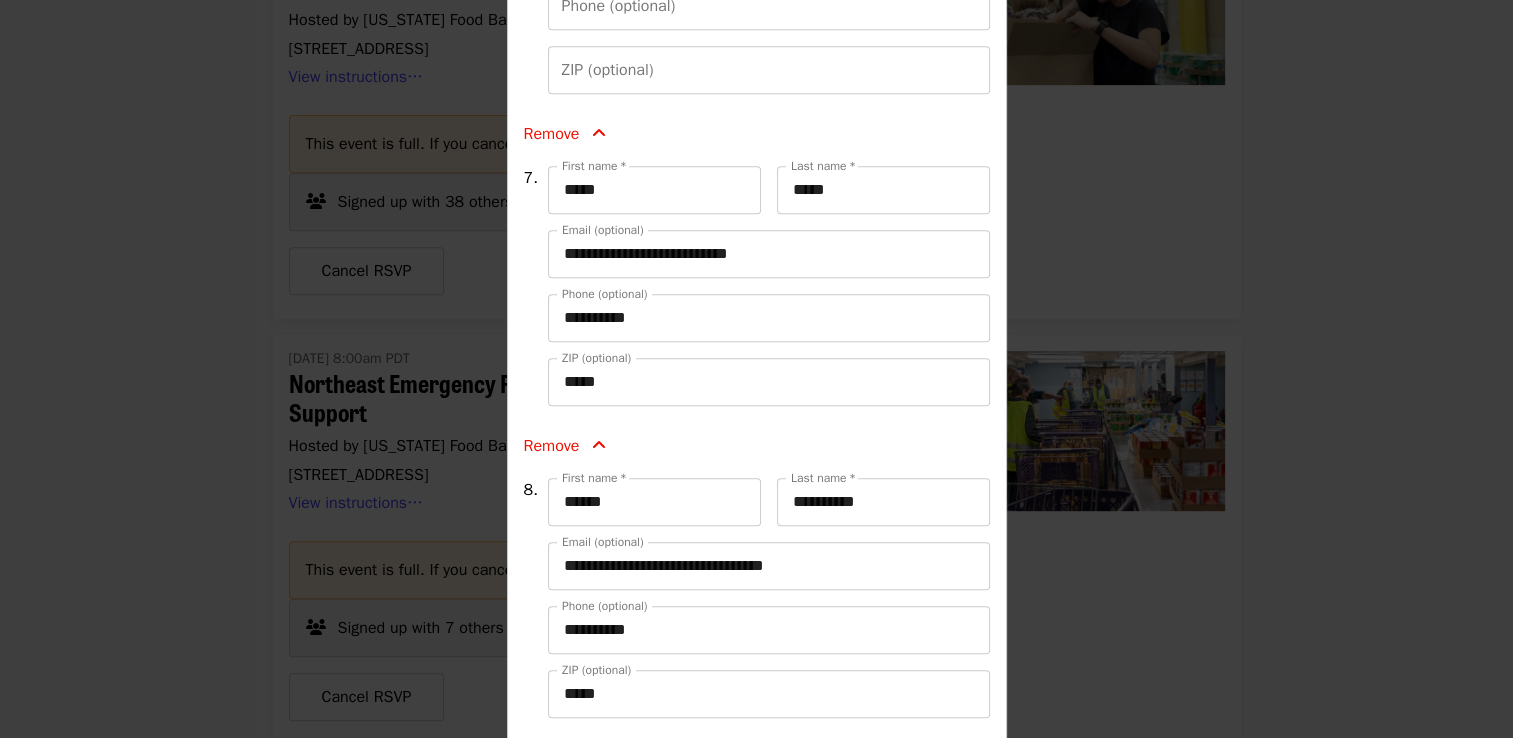 scroll, scrollTop: 825, scrollLeft: 0, axis: vertical 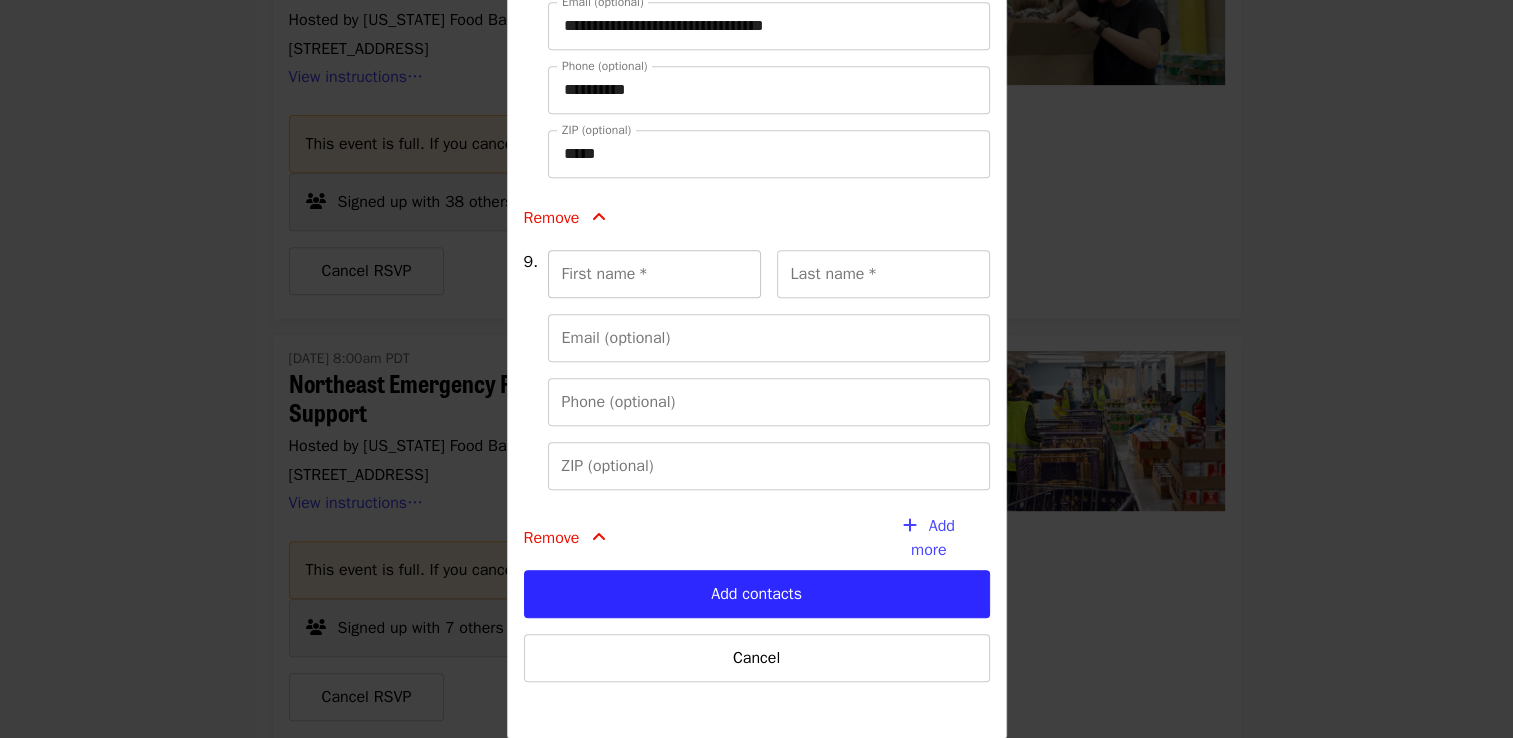click on "First name   *" at bounding box center (654, 274) 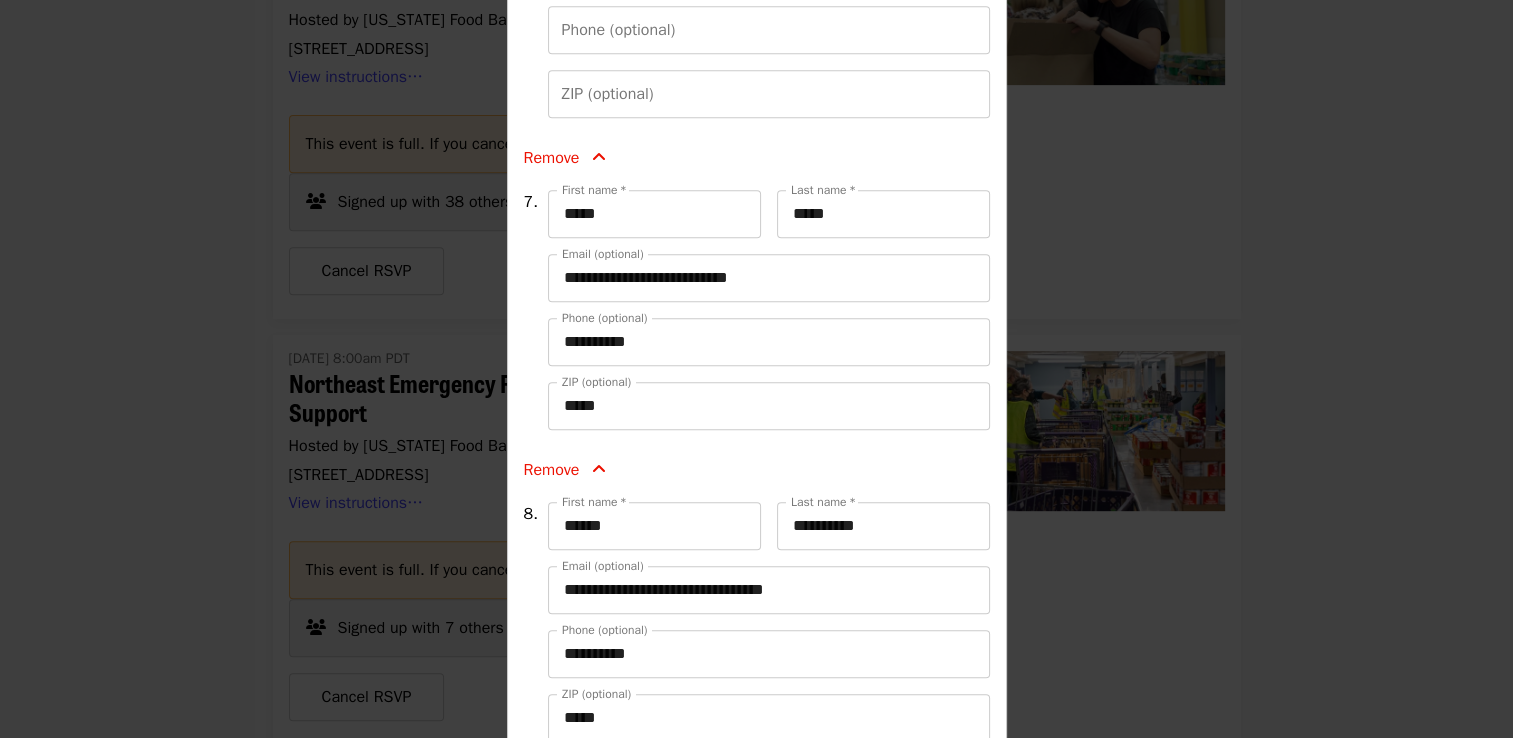 scroll, scrollTop: 825, scrollLeft: 0, axis: vertical 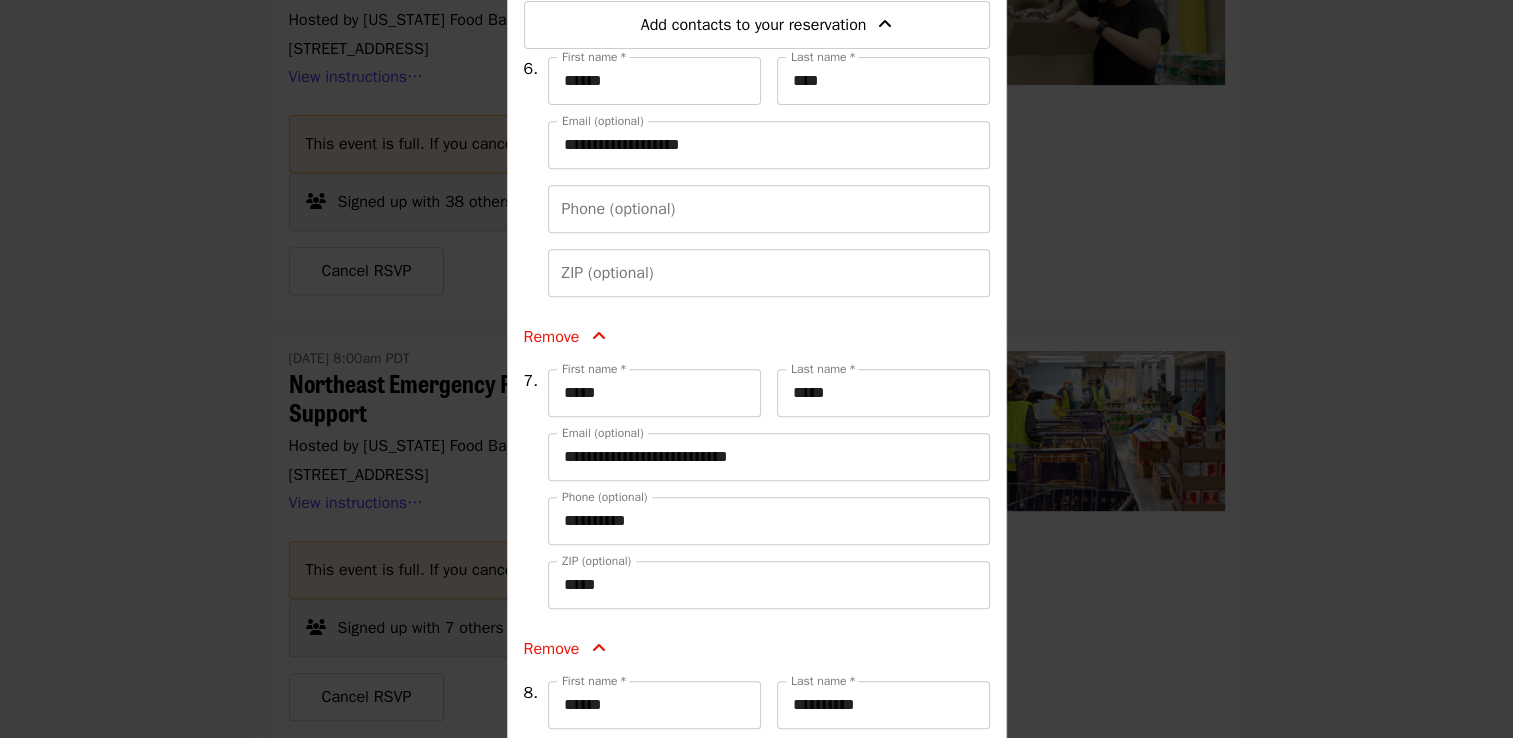 type on "*****" 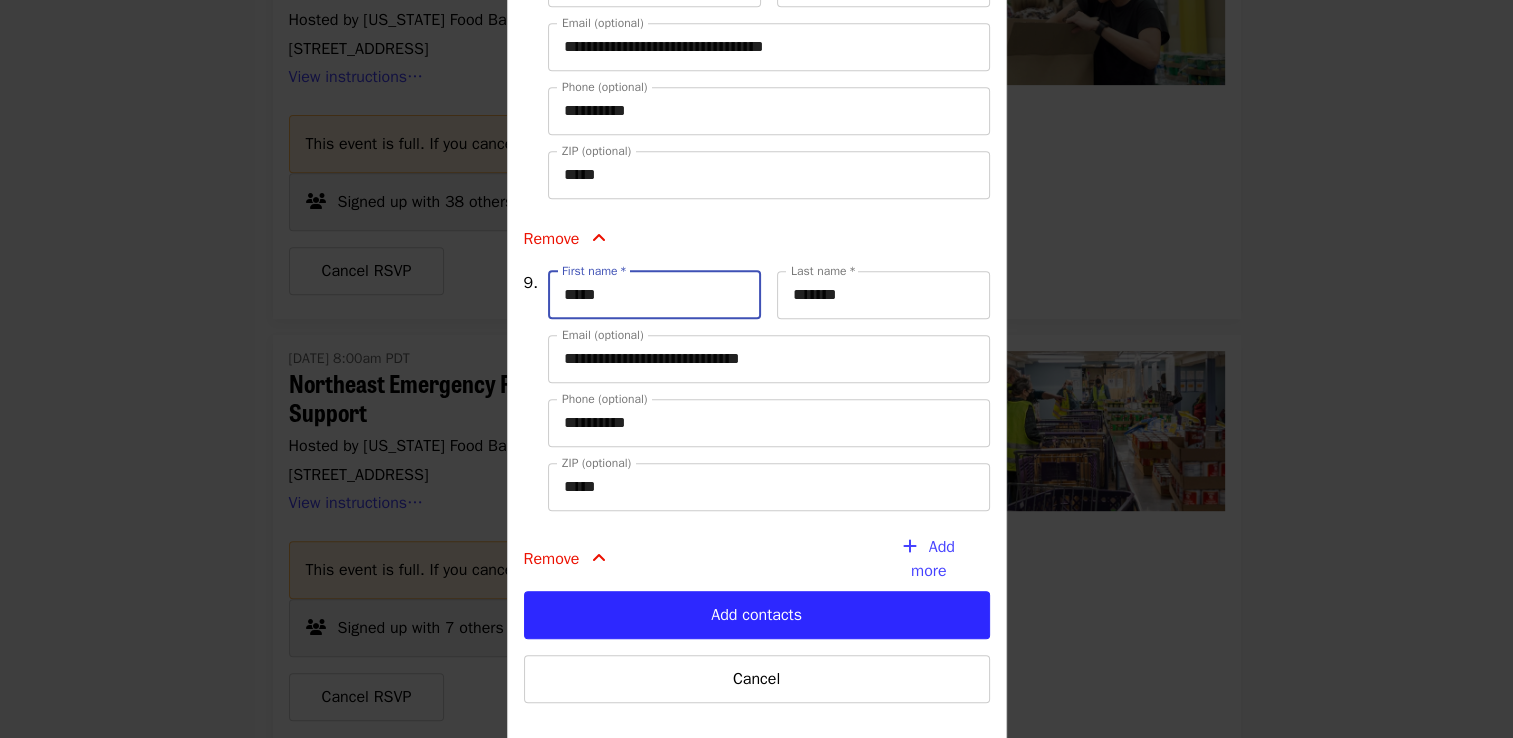 scroll, scrollTop: 1568, scrollLeft: 0, axis: vertical 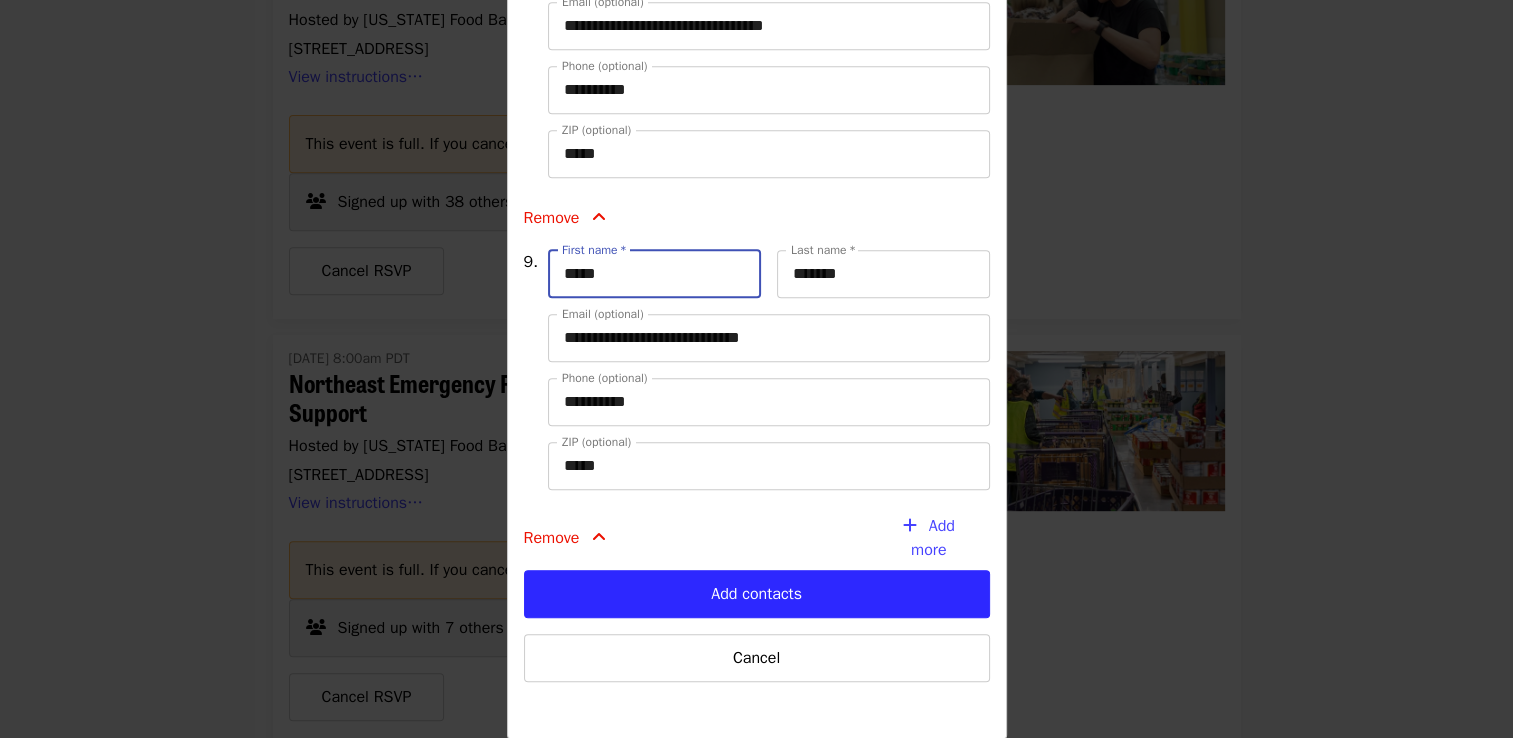 type on "****" 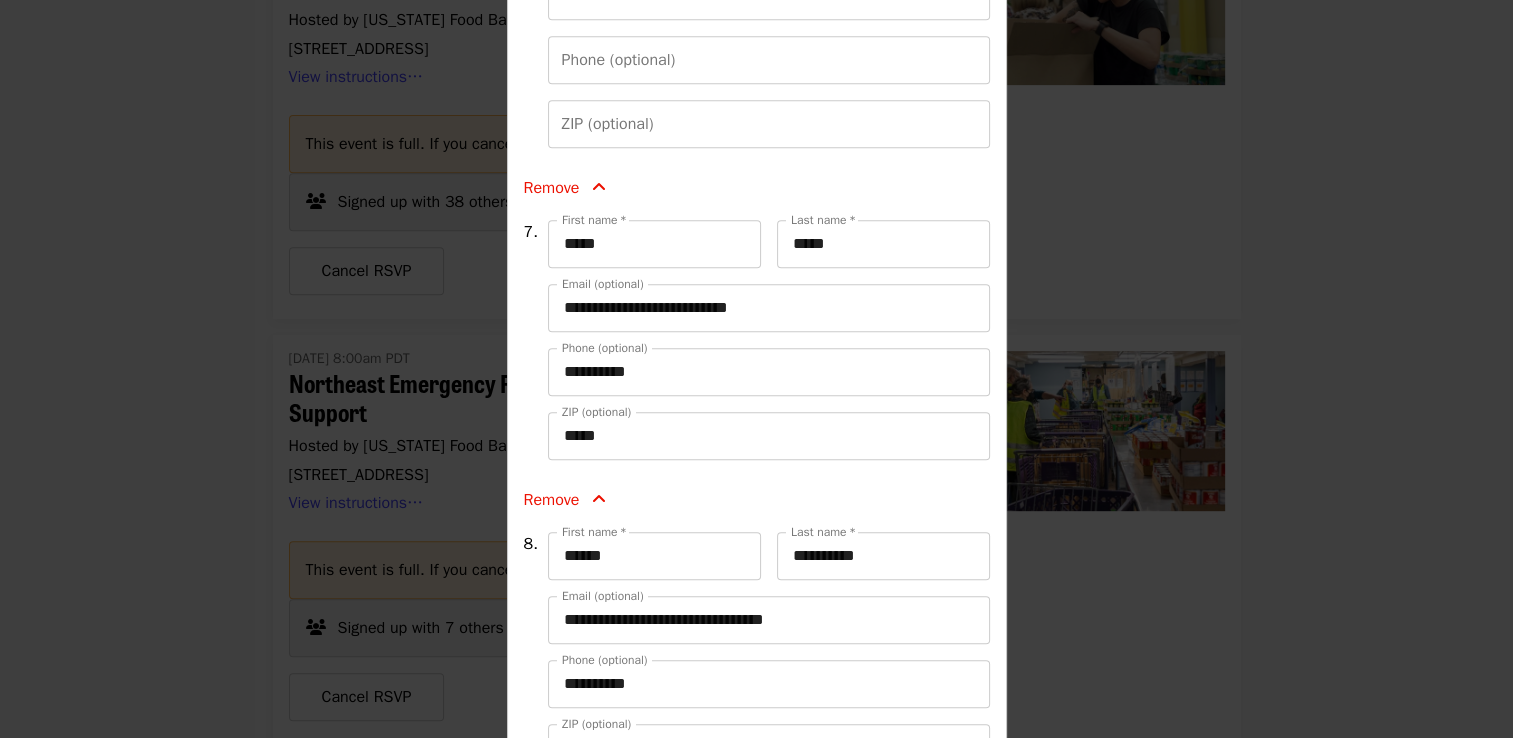 scroll, scrollTop: 825, scrollLeft: 0, axis: vertical 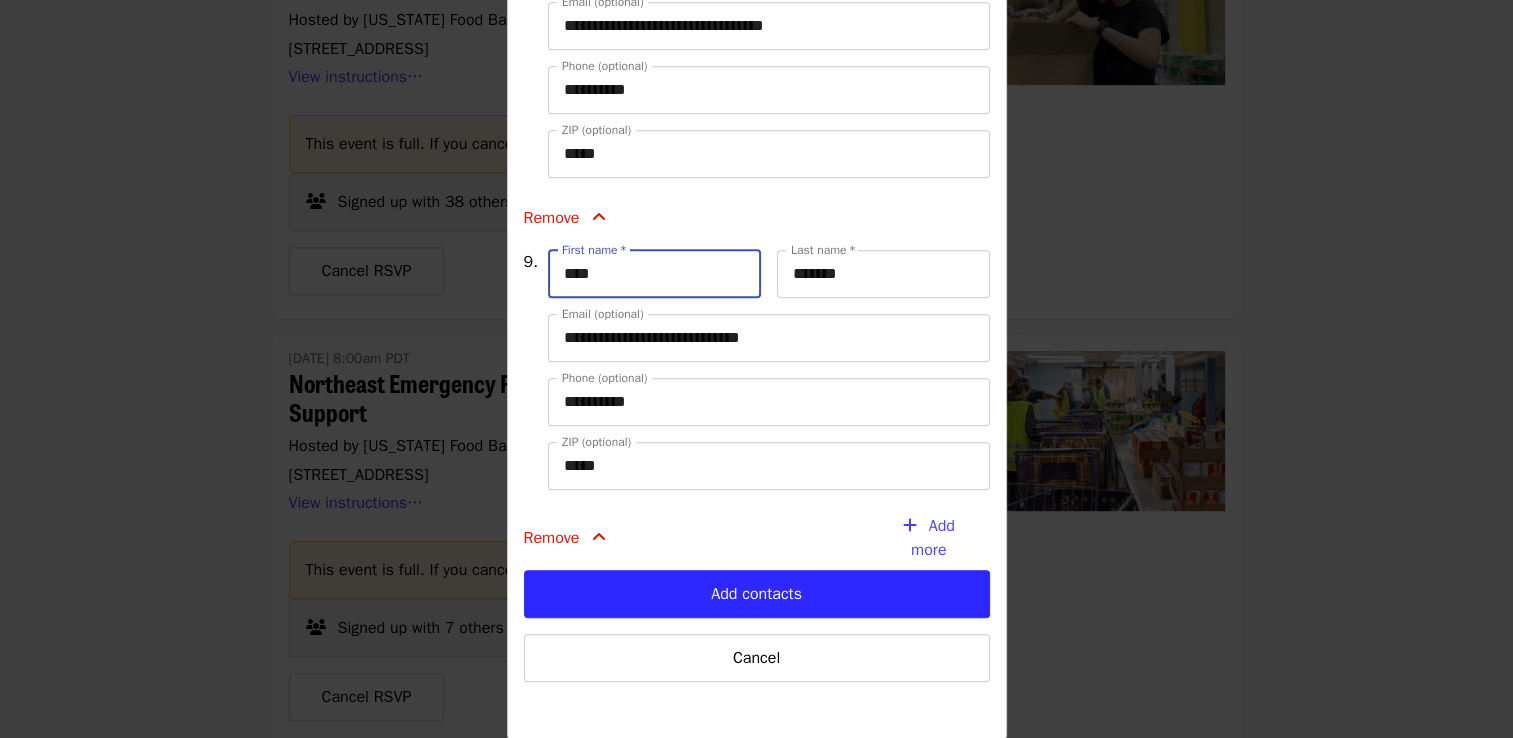 drag, startPoint x: 593, startPoint y: 278, endPoint x: 551, endPoint y: 279, distance: 42.0119 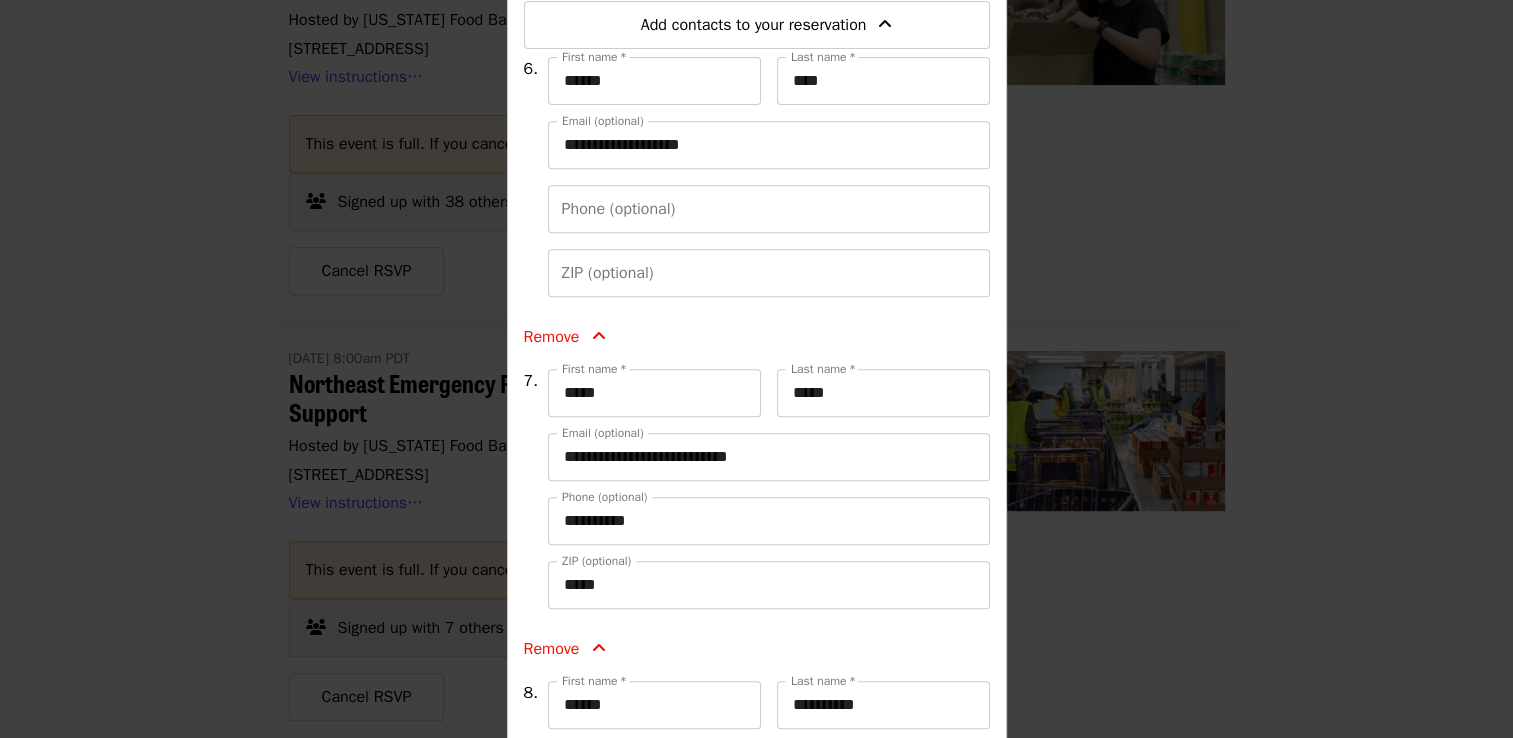 scroll, scrollTop: 1568, scrollLeft: 0, axis: vertical 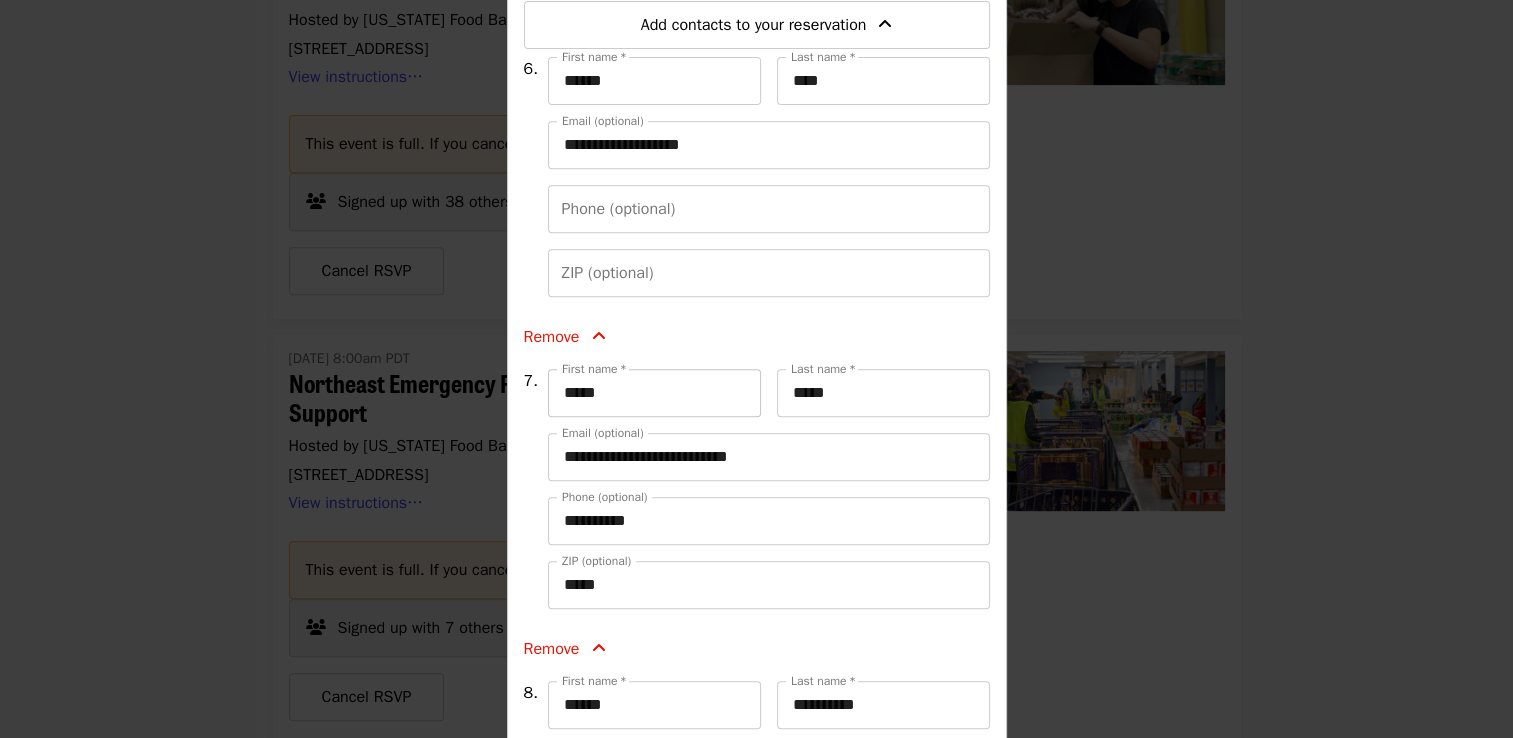 type on "*****" 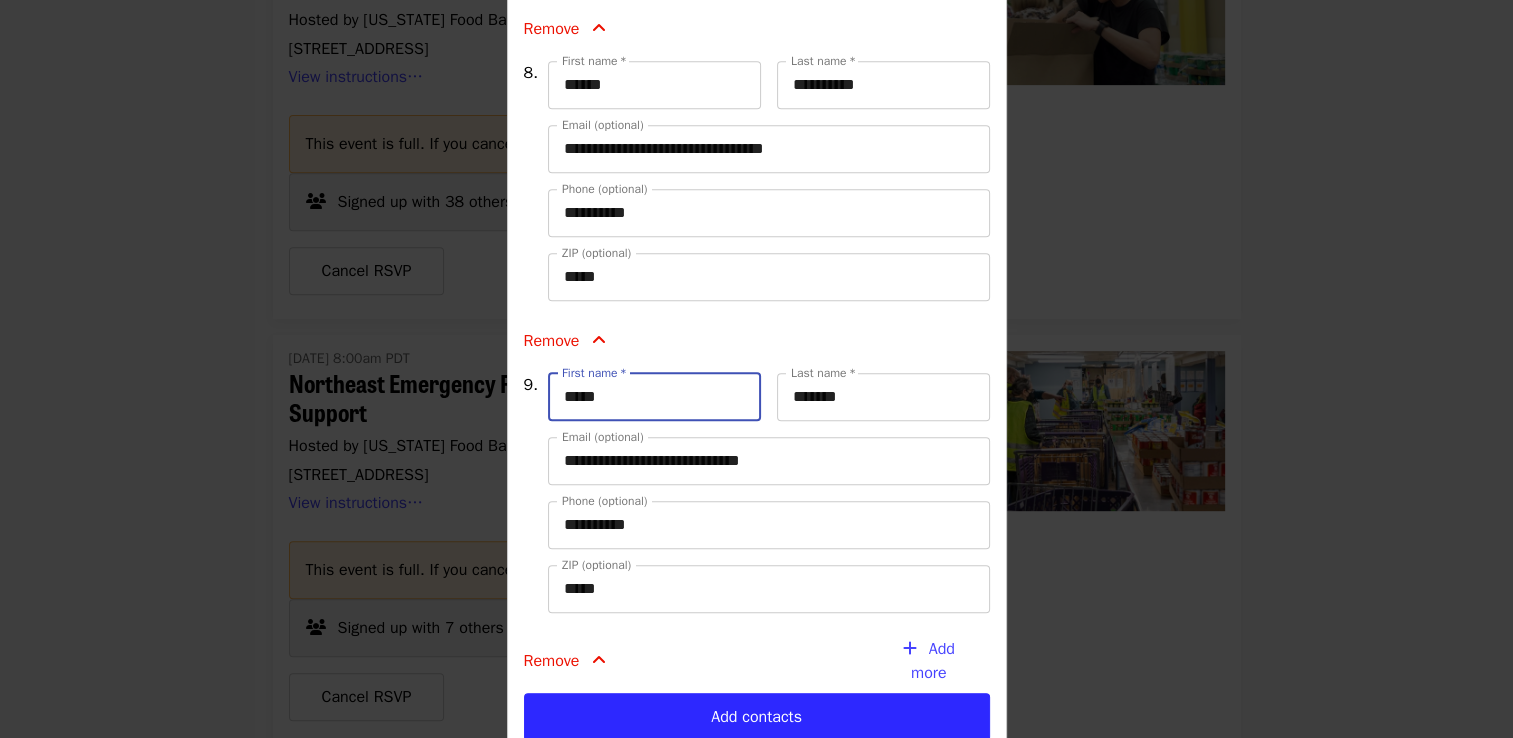 scroll, scrollTop: 1568, scrollLeft: 0, axis: vertical 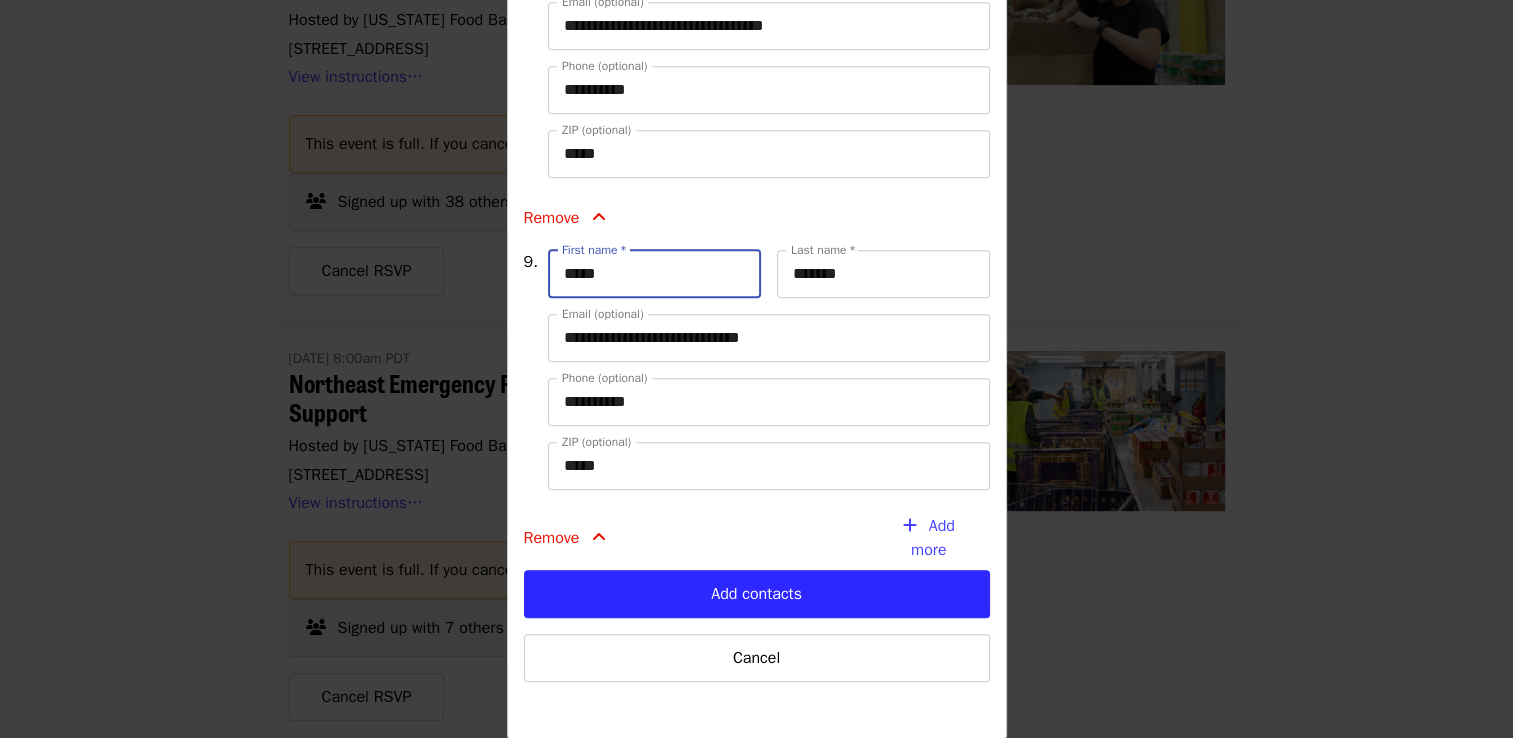 drag, startPoint x: 605, startPoint y: 279, endPoint x: 533, endPoint y: 283, distance: 72.11102 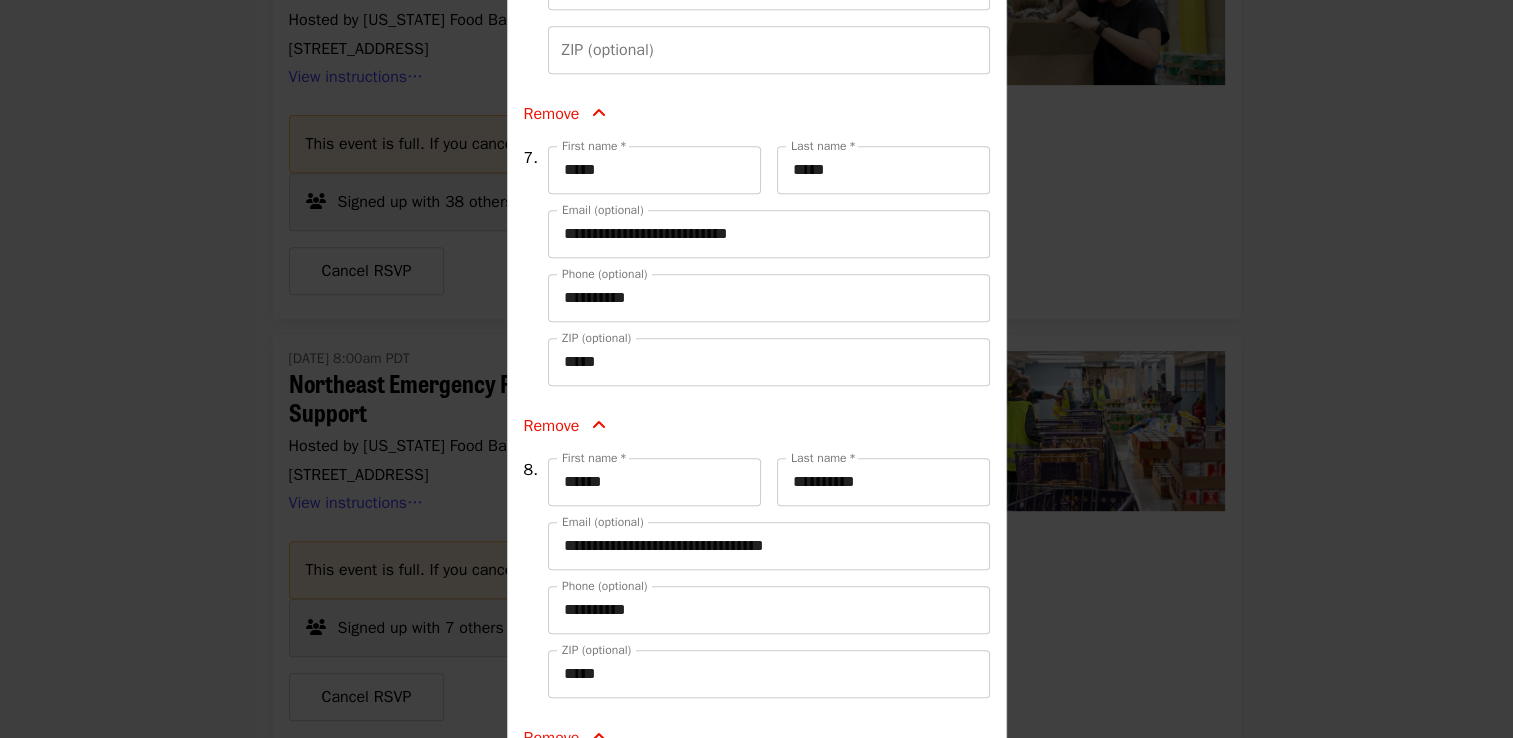 scroll, scrollTop: 825, scrollLeft: 0, axis: vertical 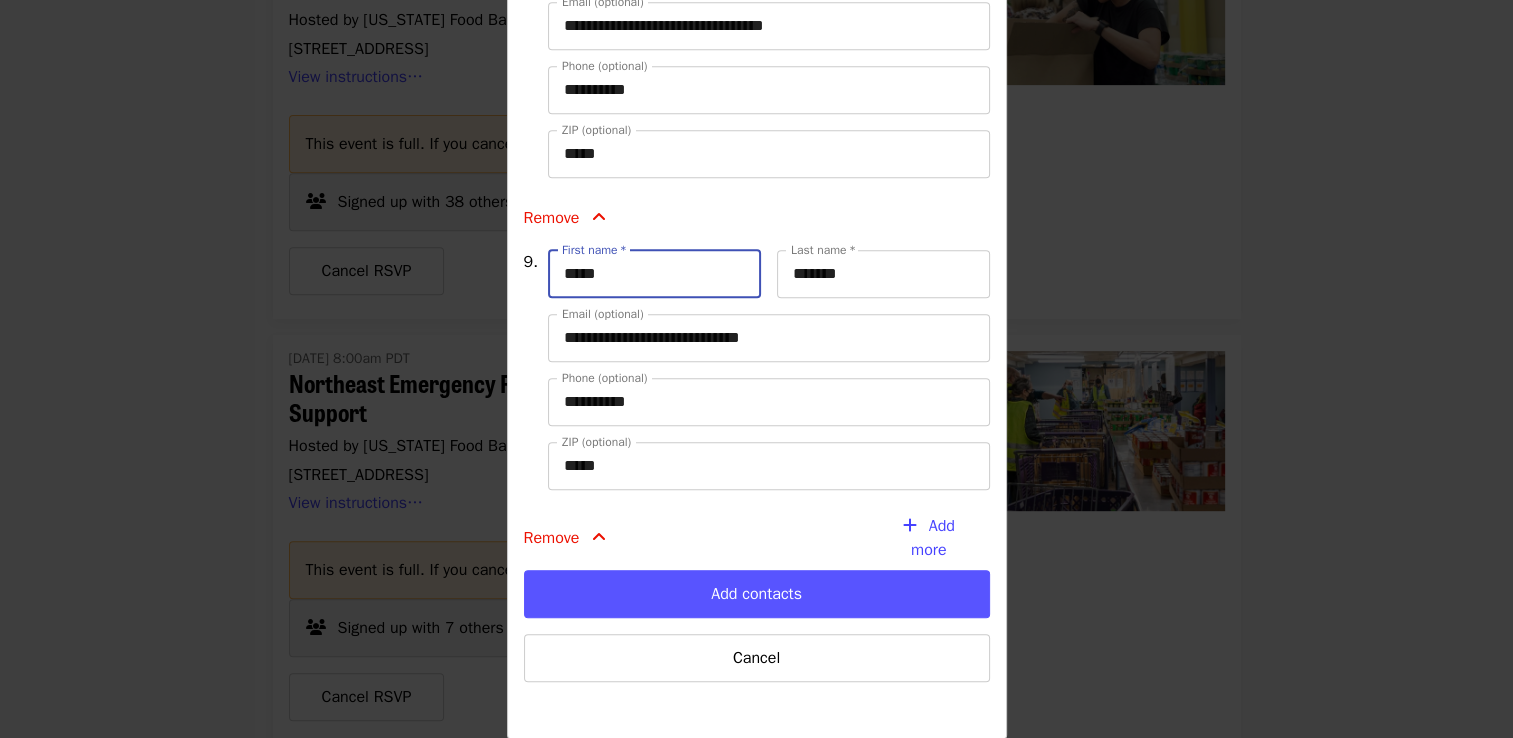 type on "*****" 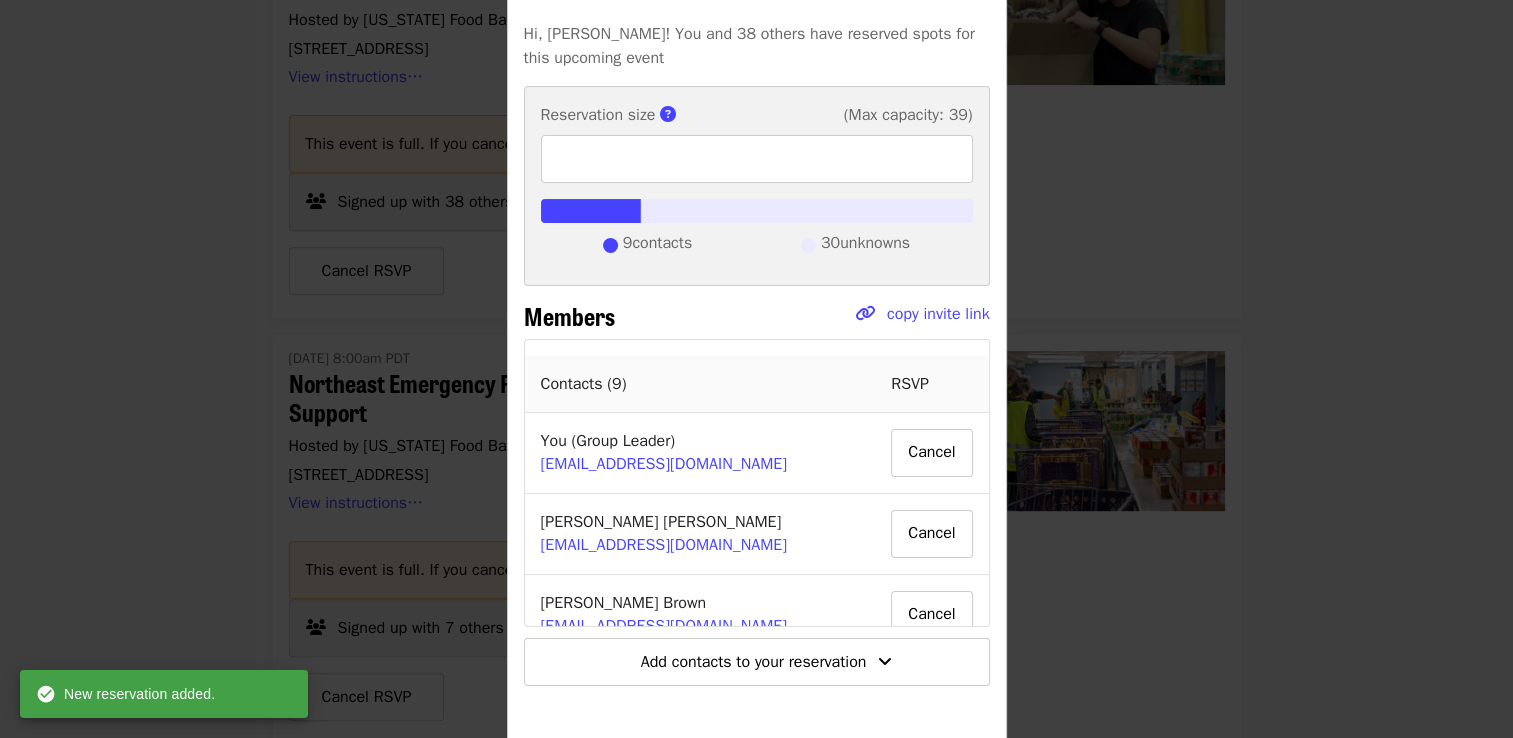 scroll, scrollTop: 192, scrollLeft: 0, axis: vertical 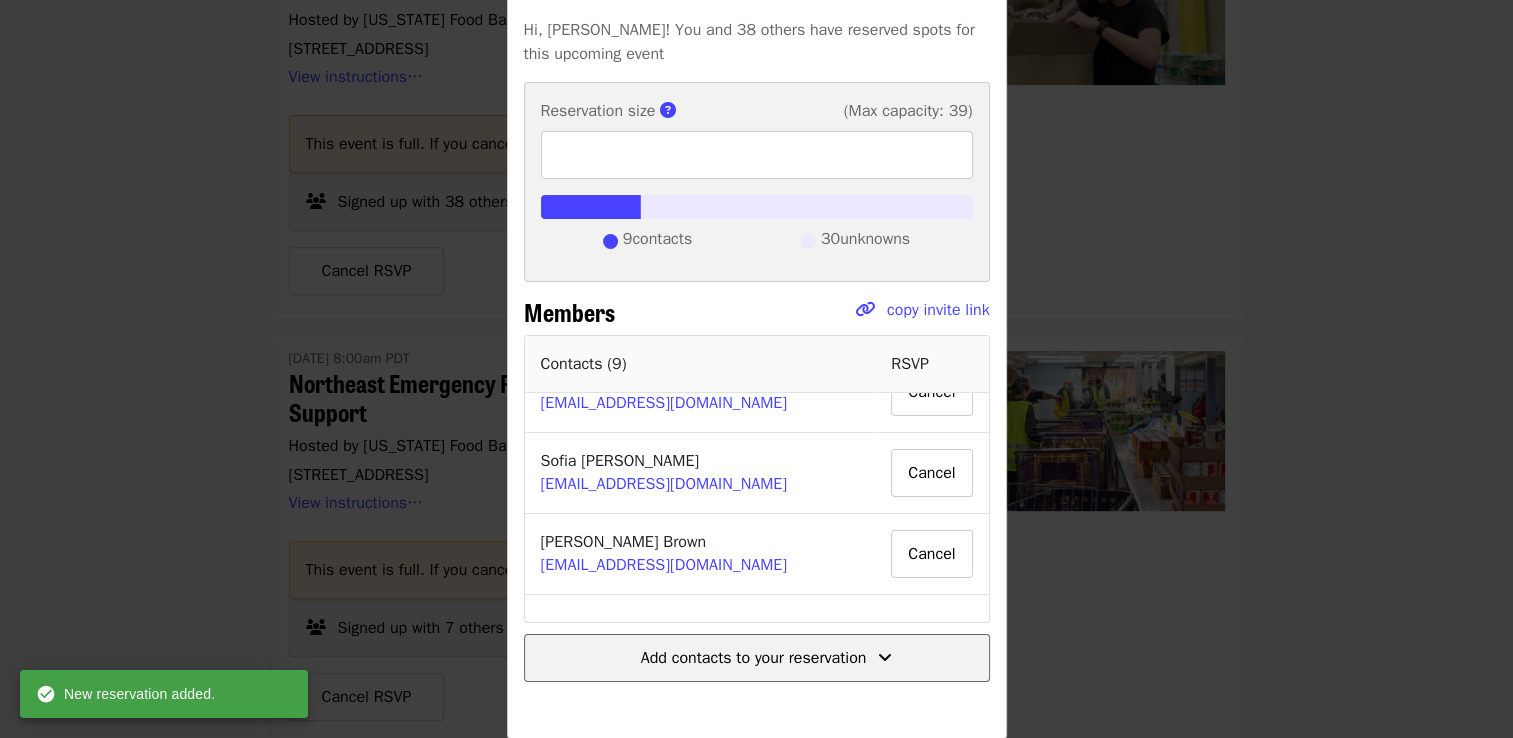click on "Add contacts to your reservation" at bounding box center [754, 658] 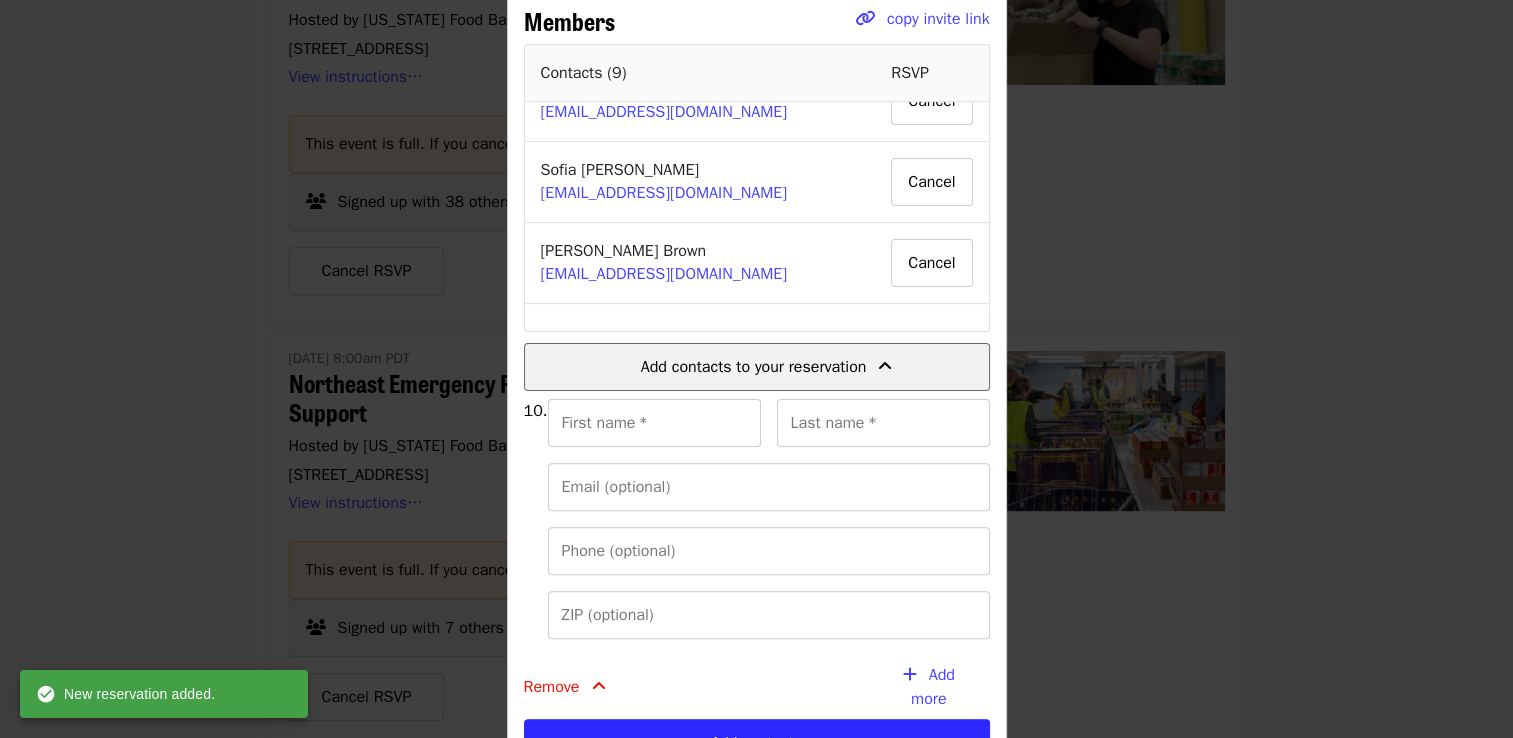 scroll, scrollTop: 632, scrollLeft: 0, axis: vertical 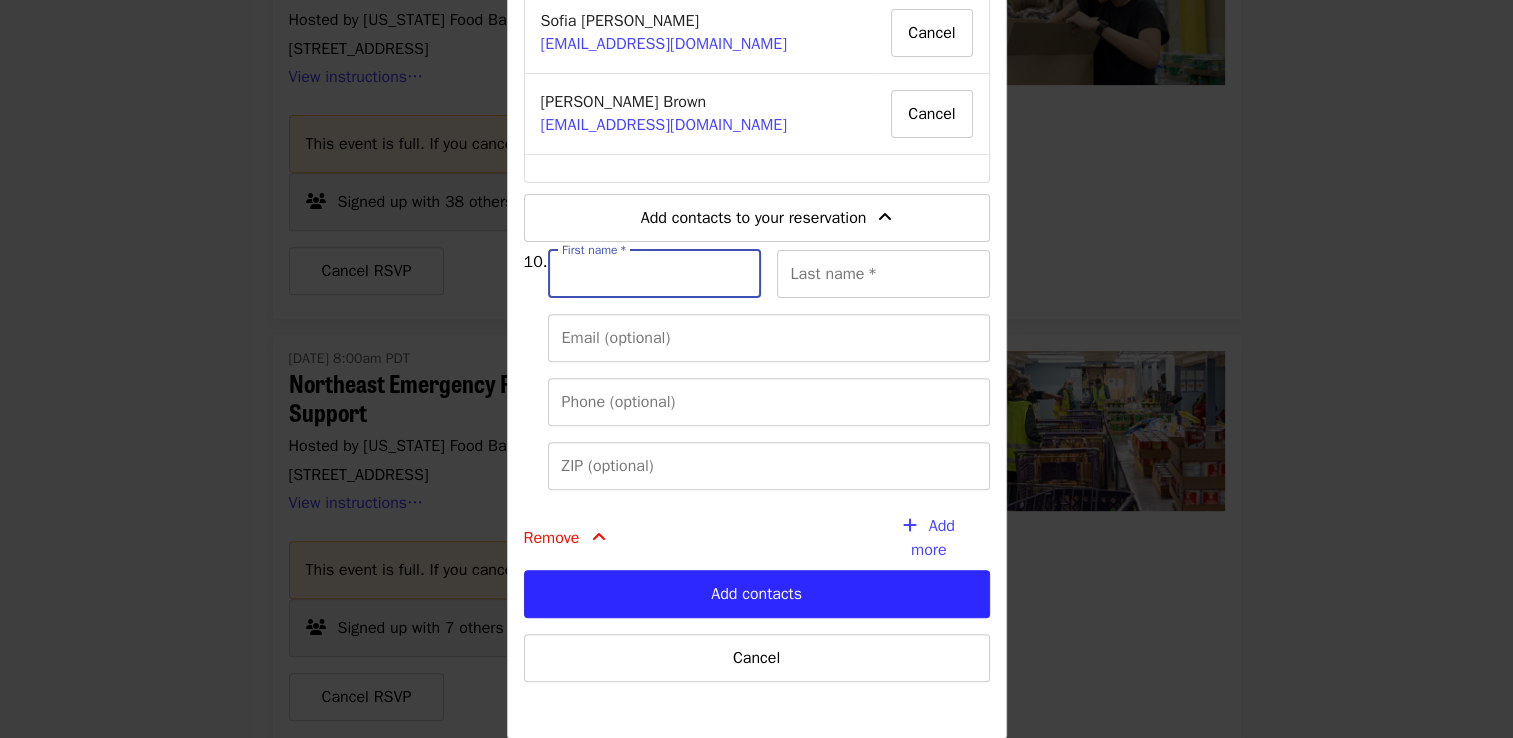 click on "First name   *" at bounding box center [654, 274] 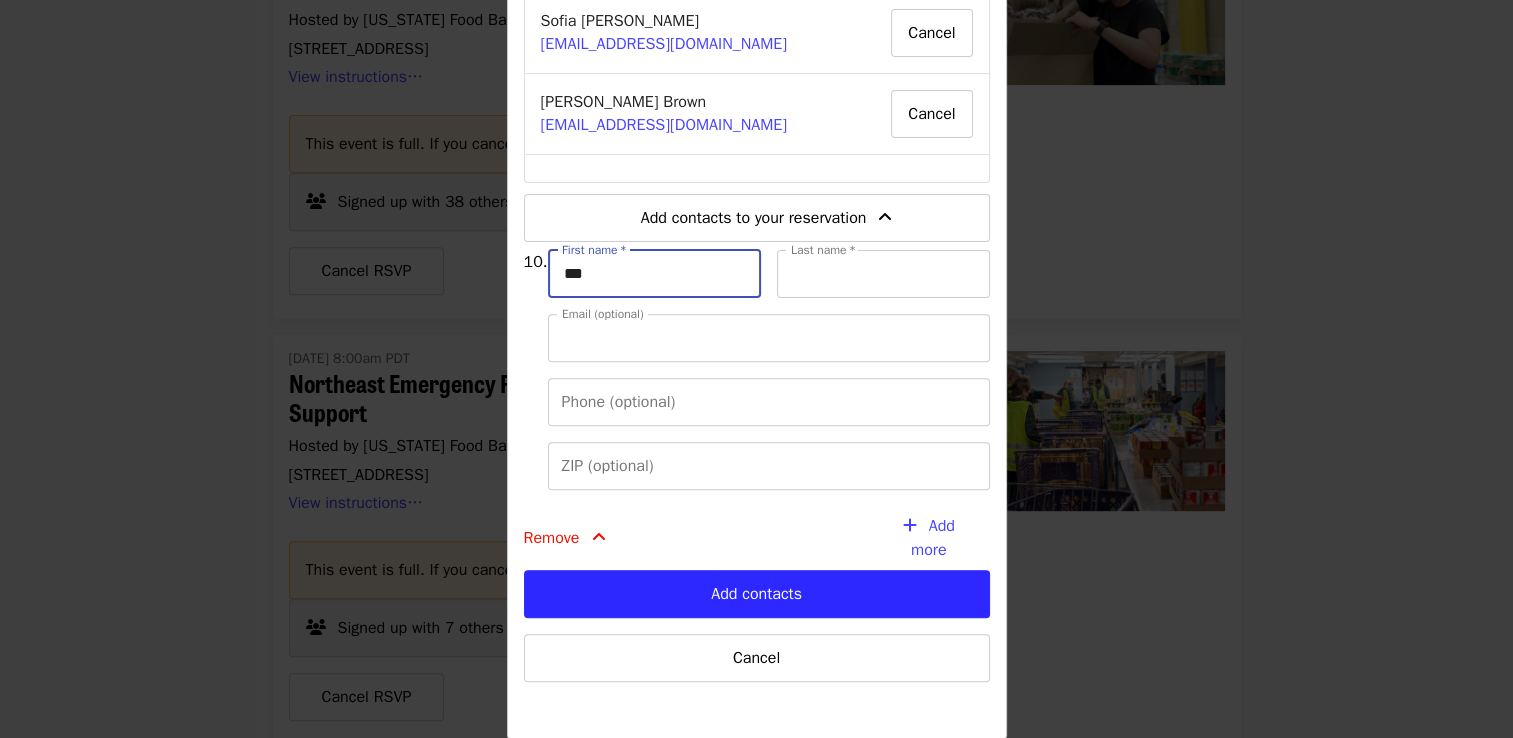 type on "*******" 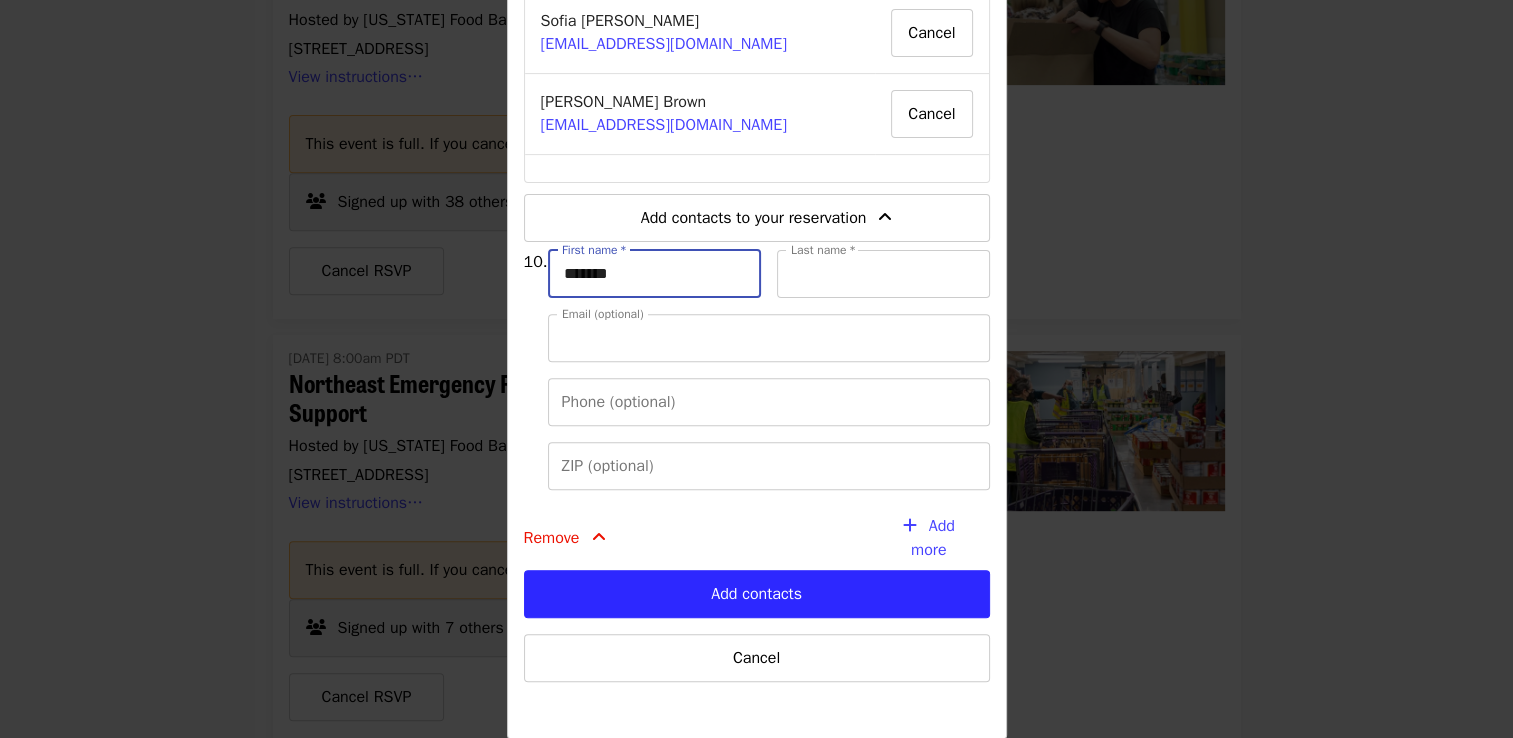 type on "*********" 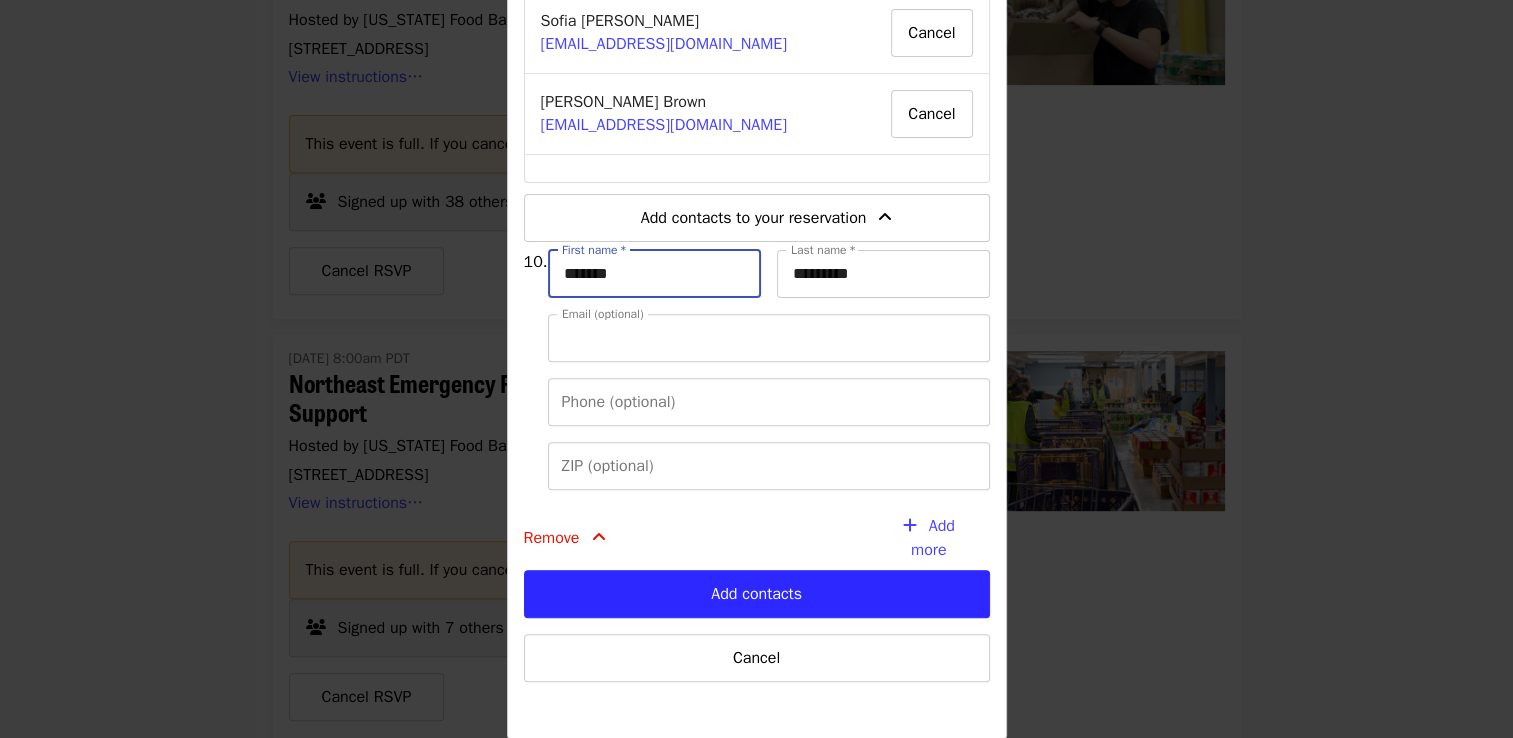 type on "**********" 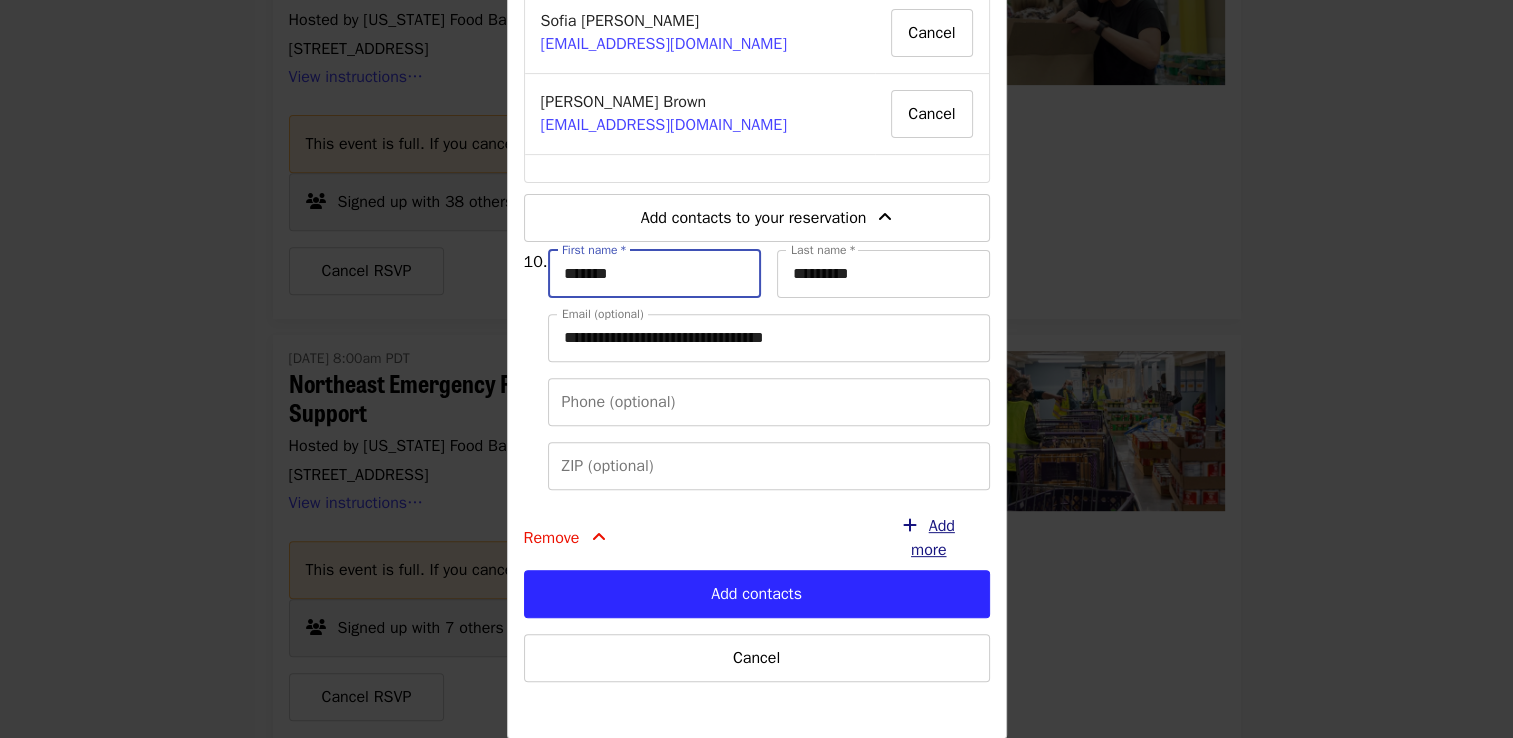 click on "Add more" at bounding box center (933, 538) 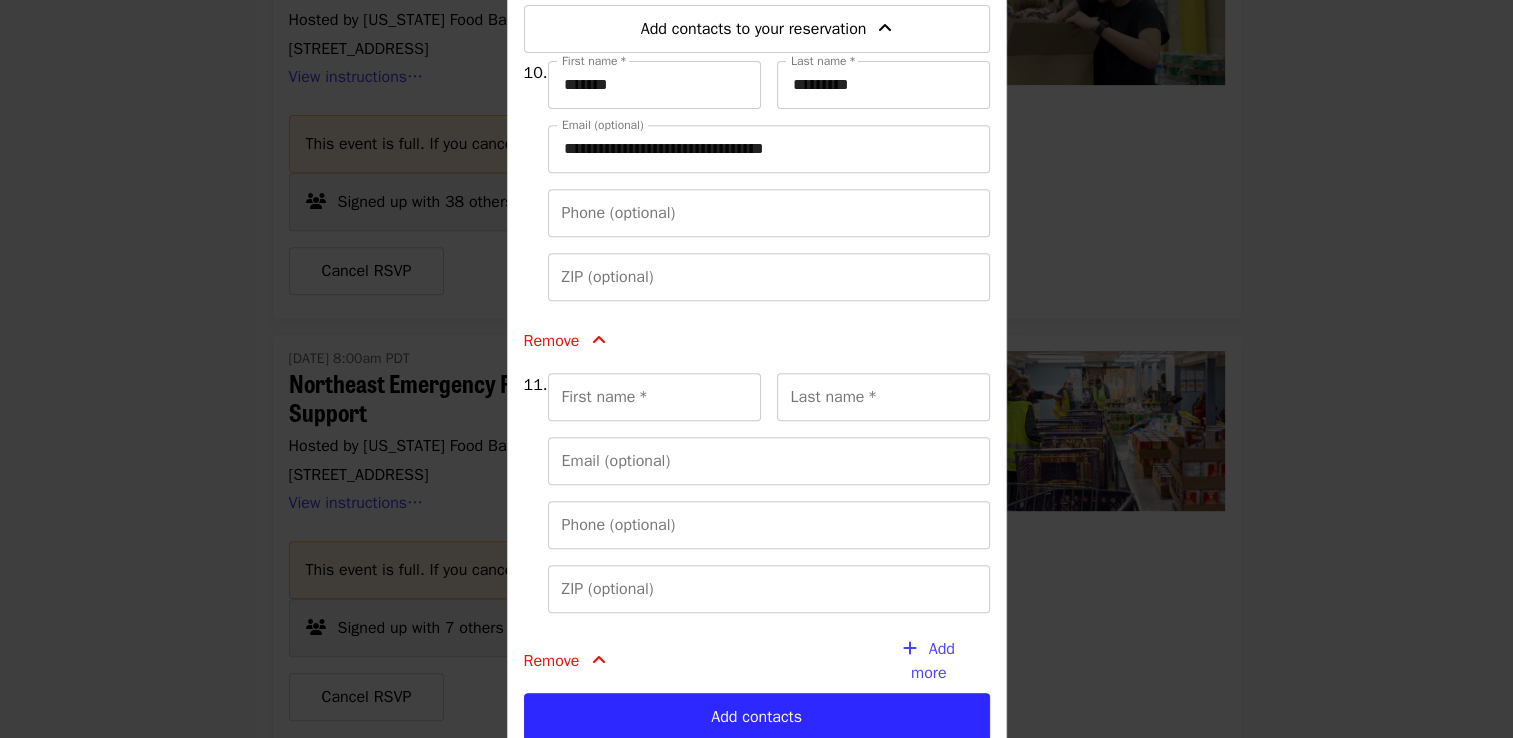 scroll, scrollTop: 825, scrollLeft: 0, axis: vertical 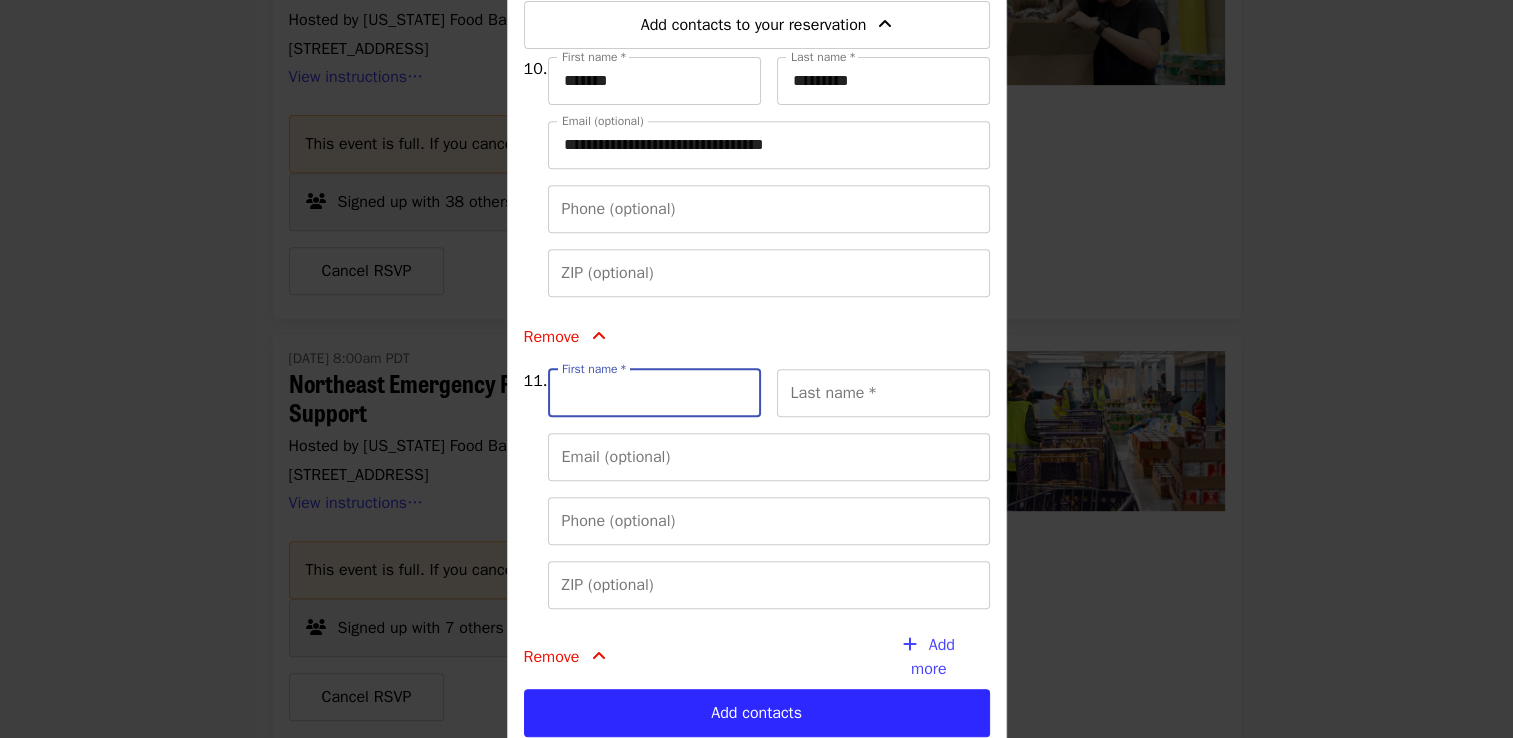 click on "First name   *" at bounding box center [654, 393] 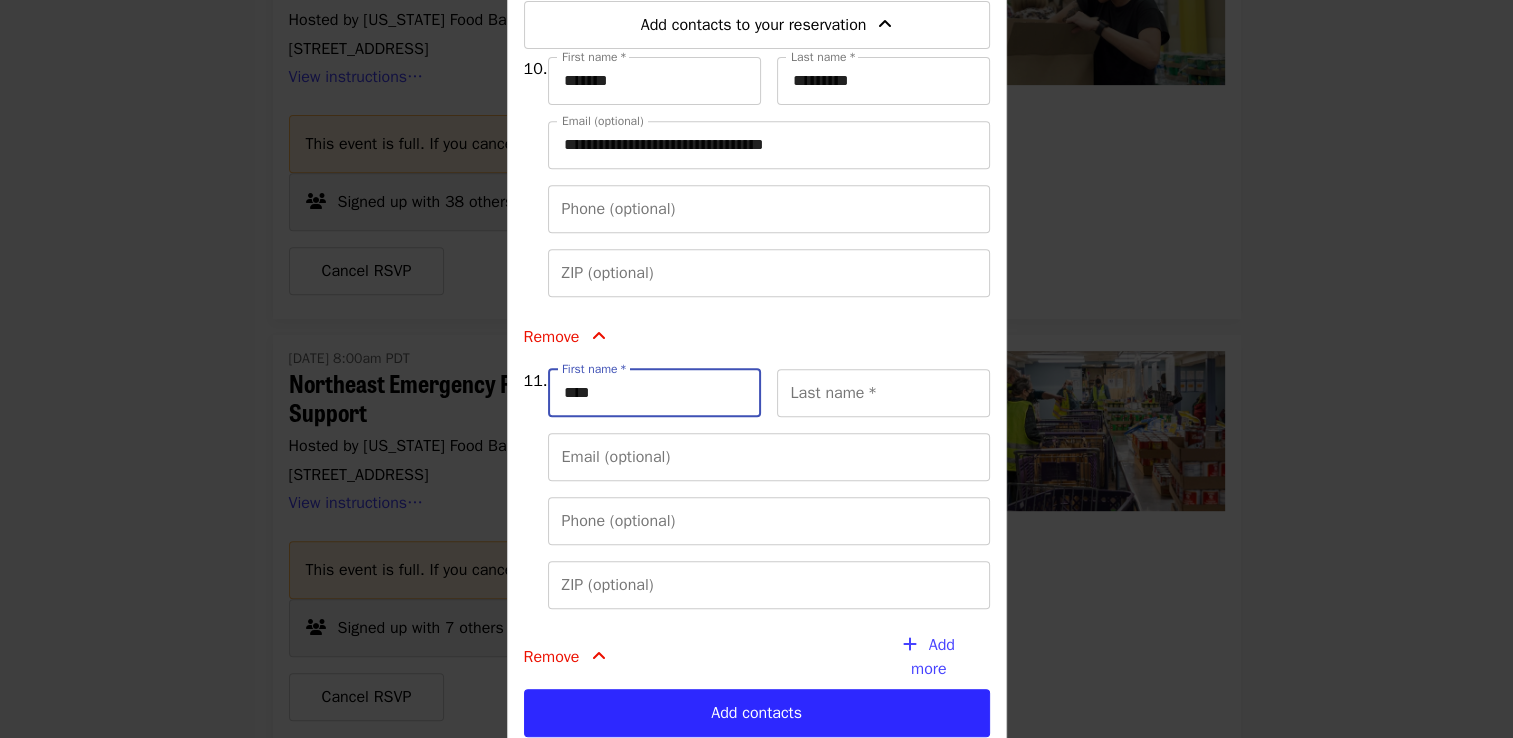 type on "*****" 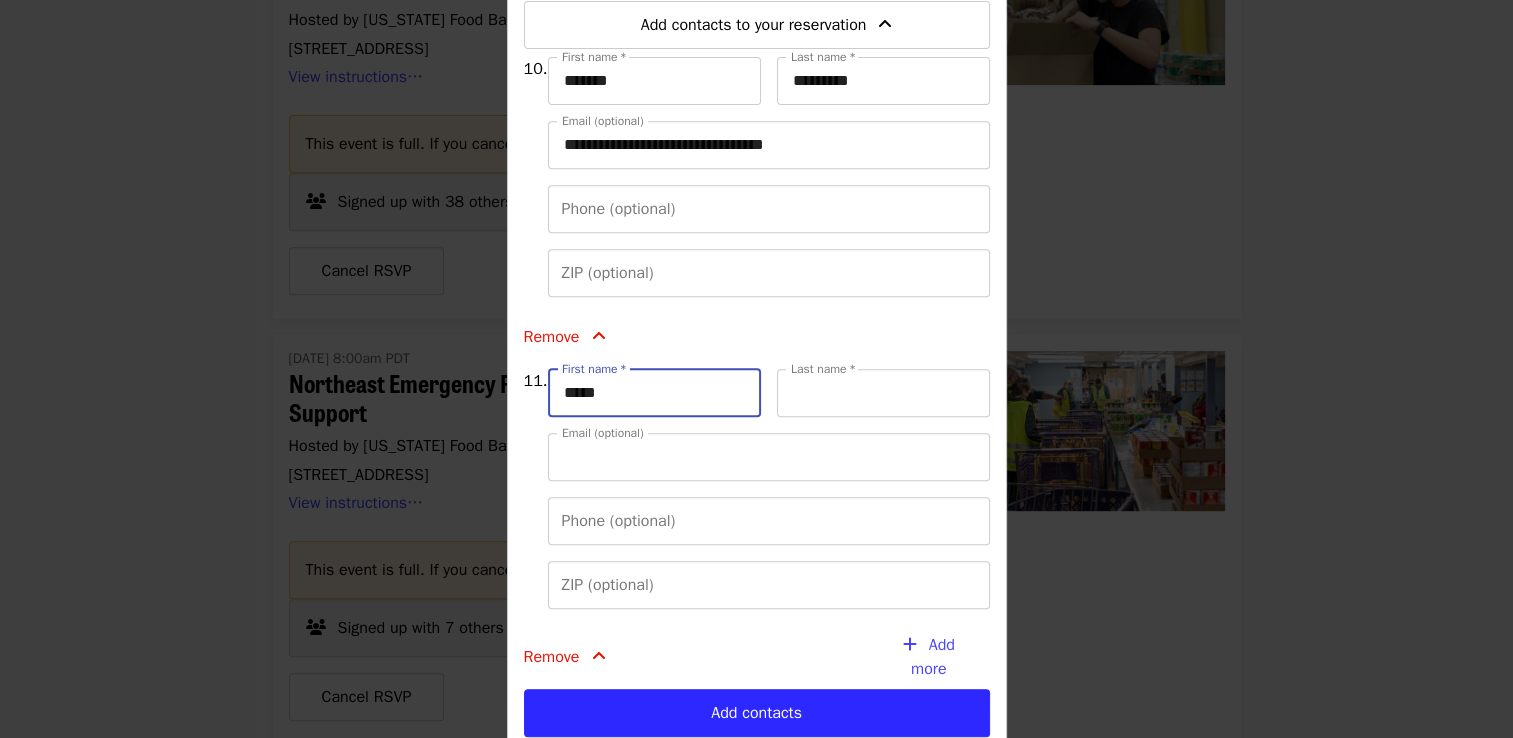 type on "*****" 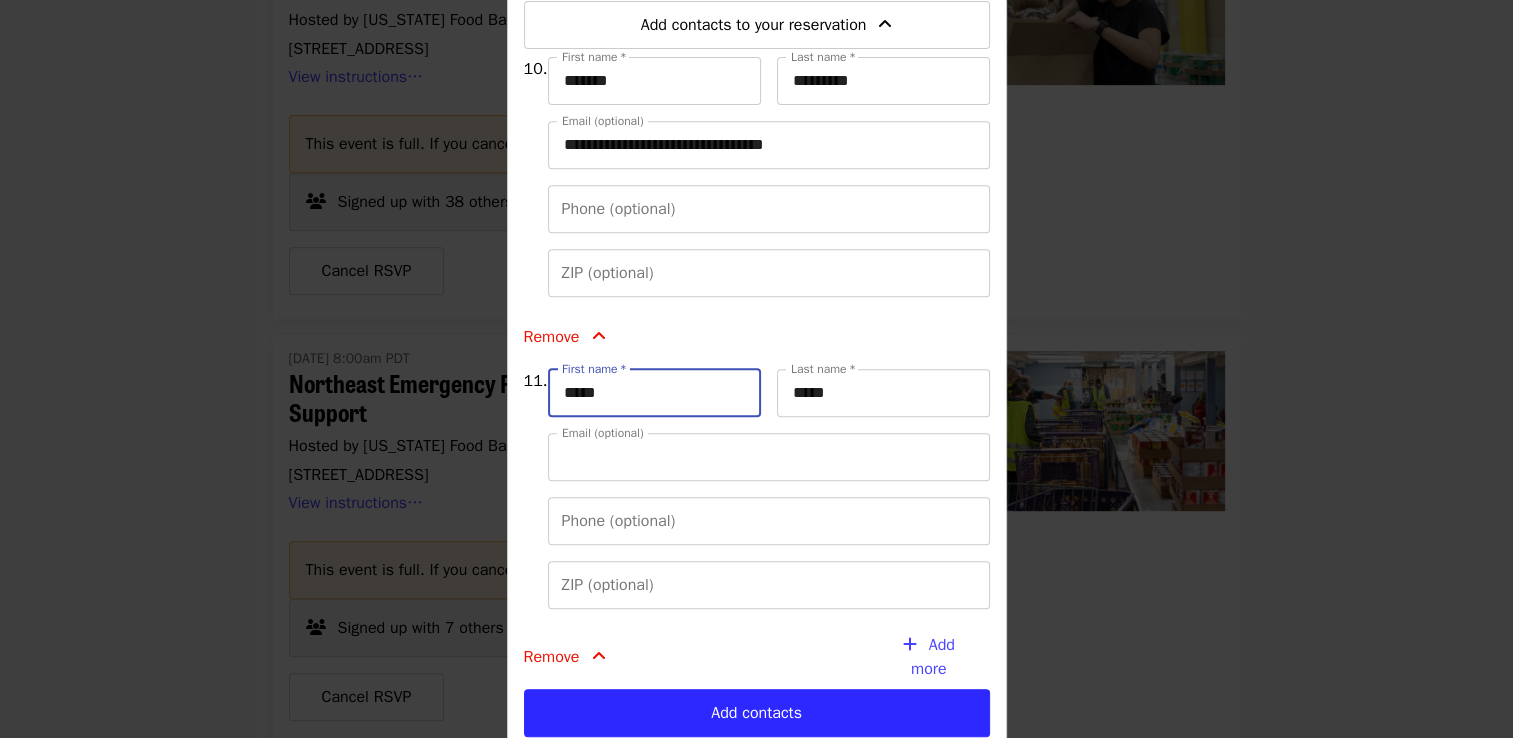 type on "**********" 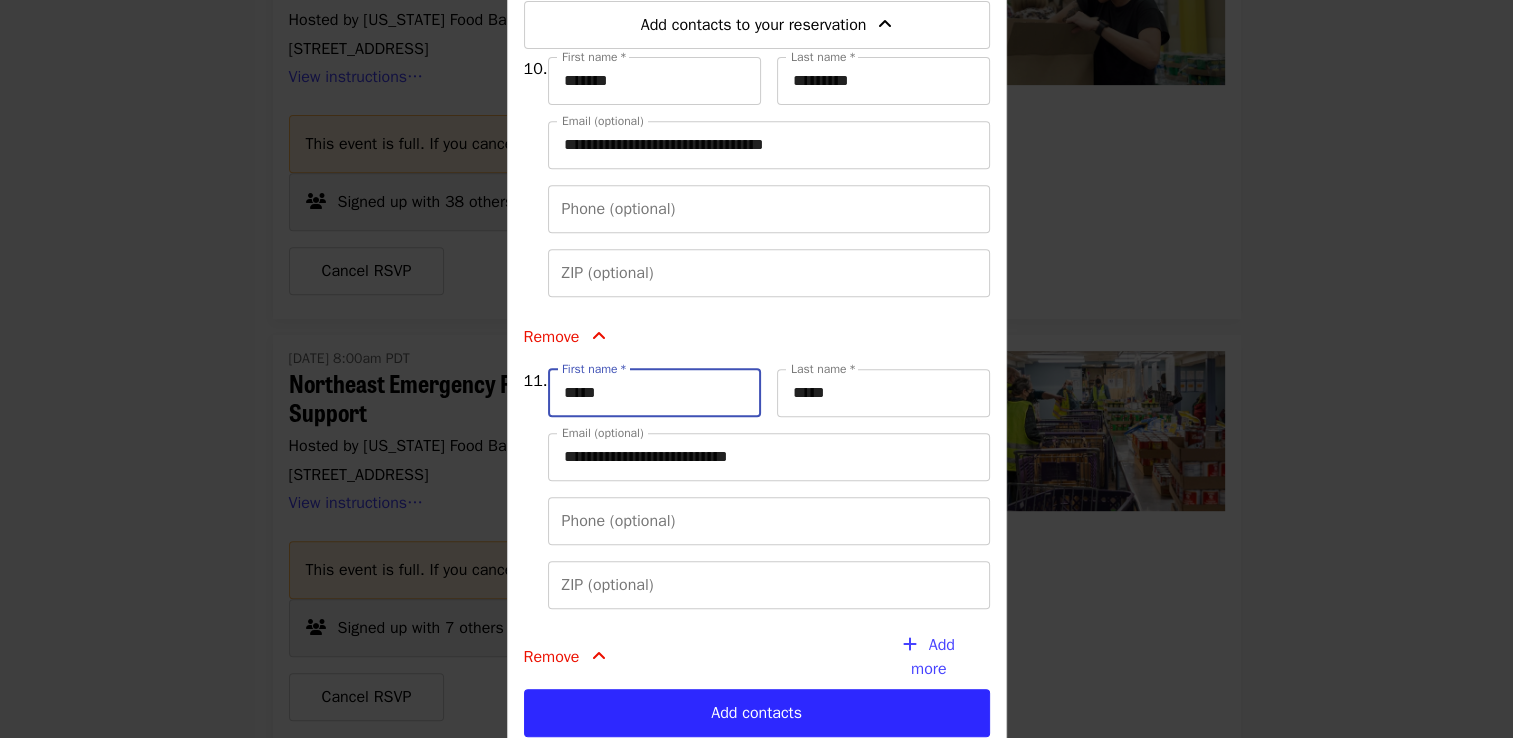 type on "*******" 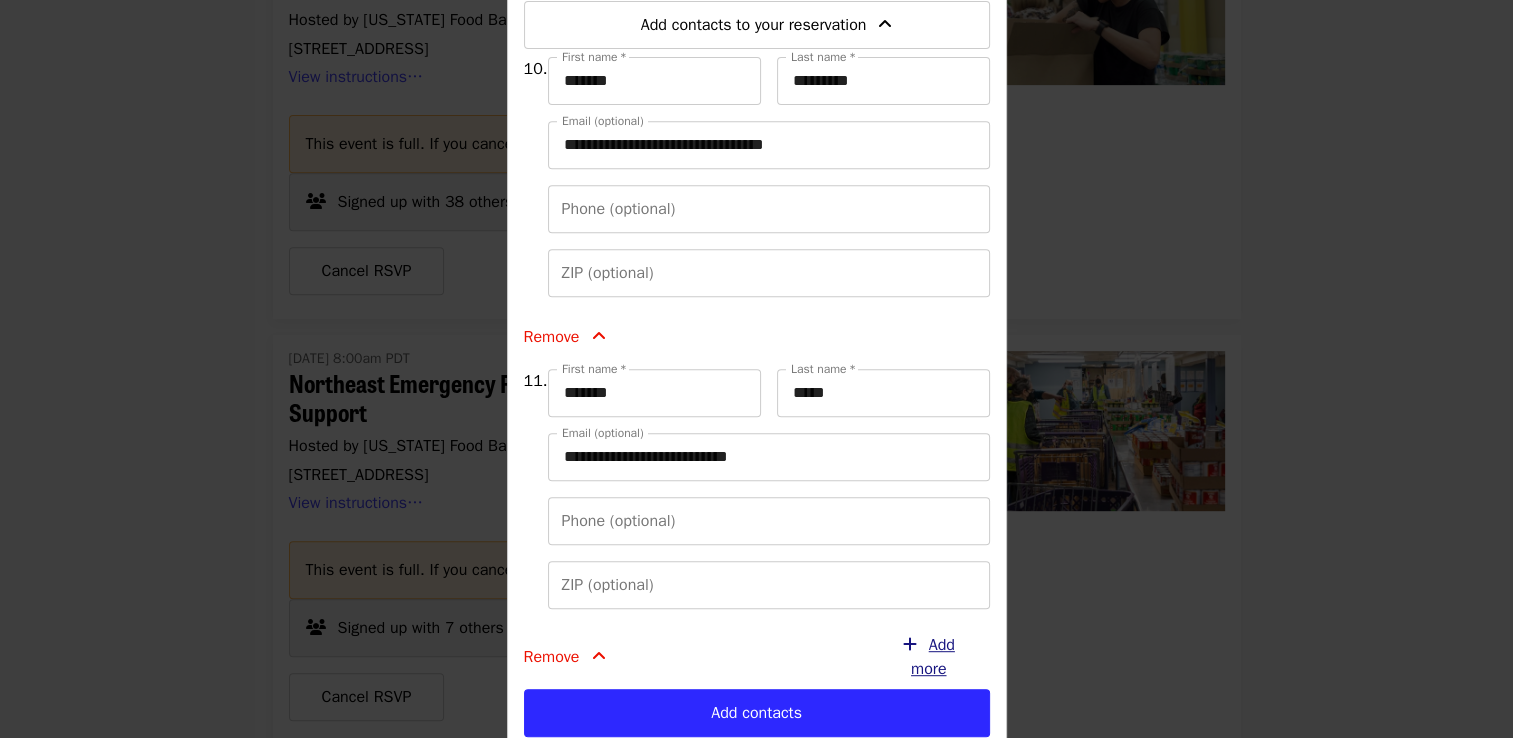 click on "Add more" at bounding box center [933, 657] 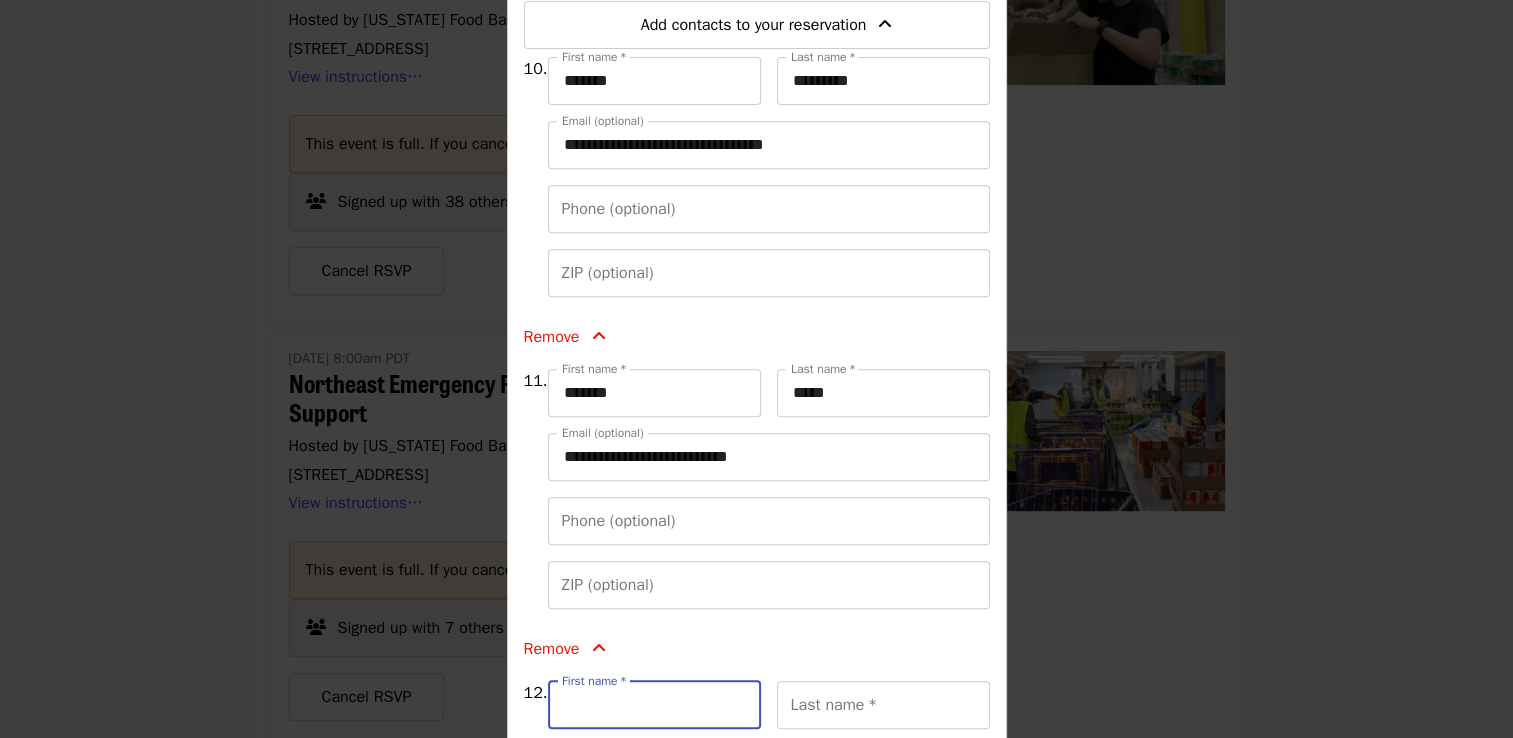 click on "First name   *" at bounding box center (654, 705) 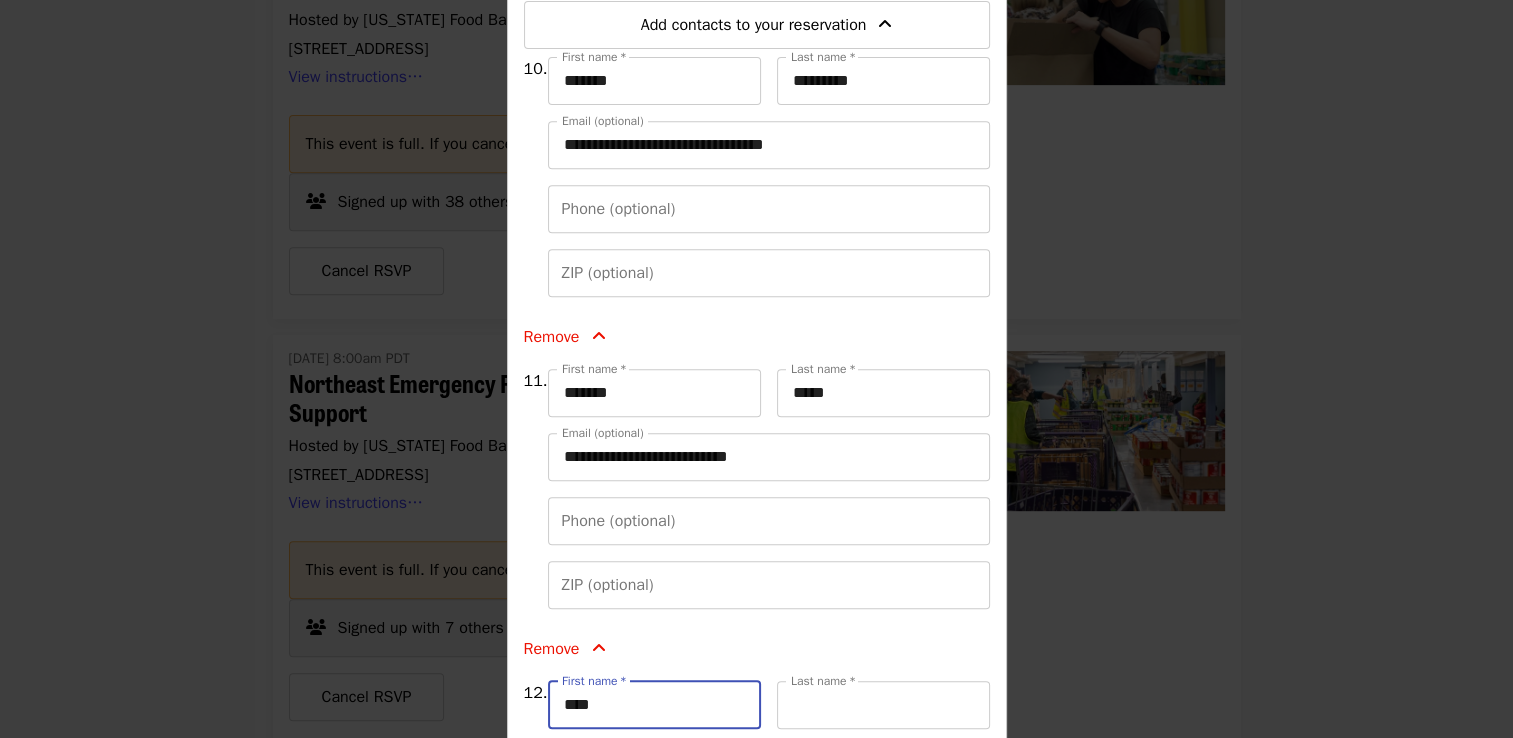 type on "*********" 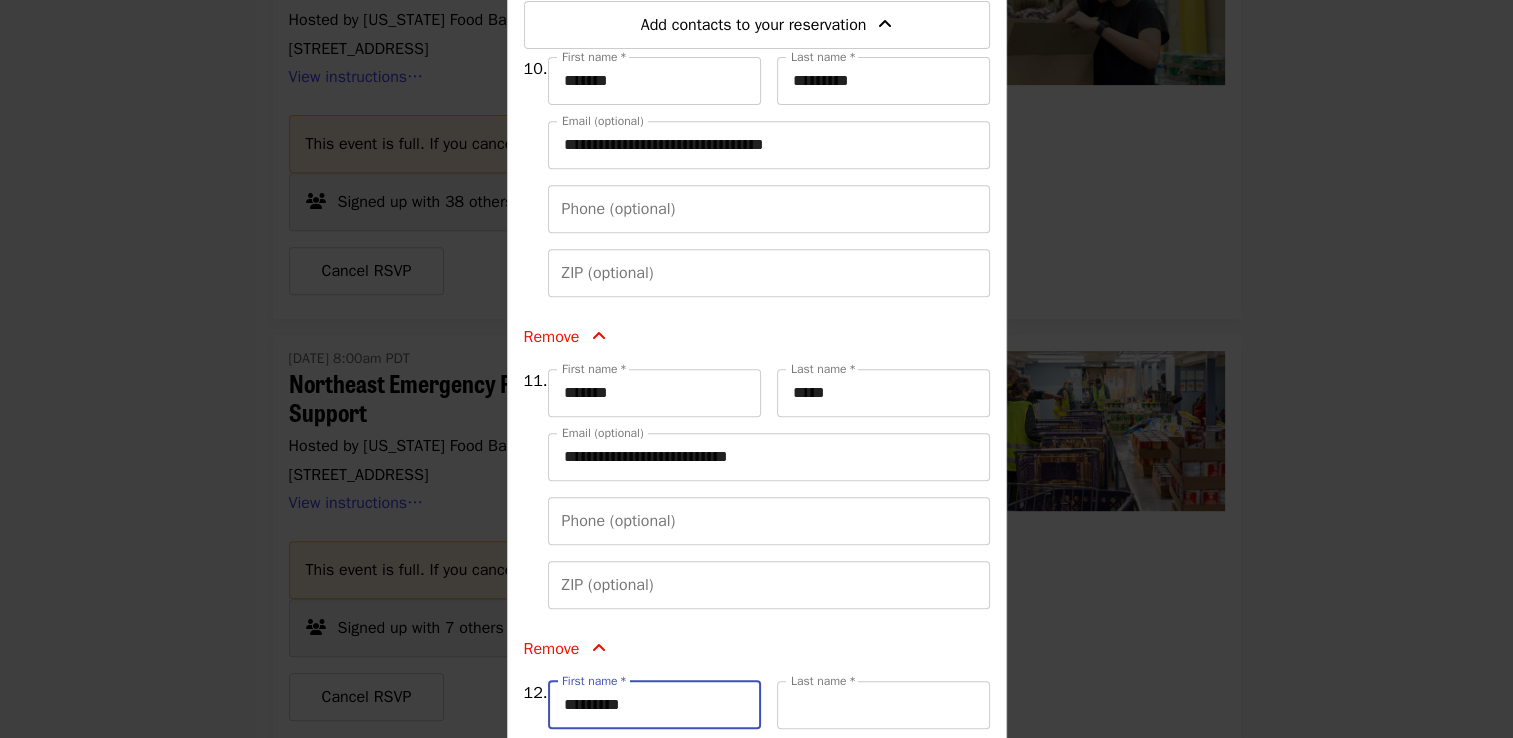 type on "**********" 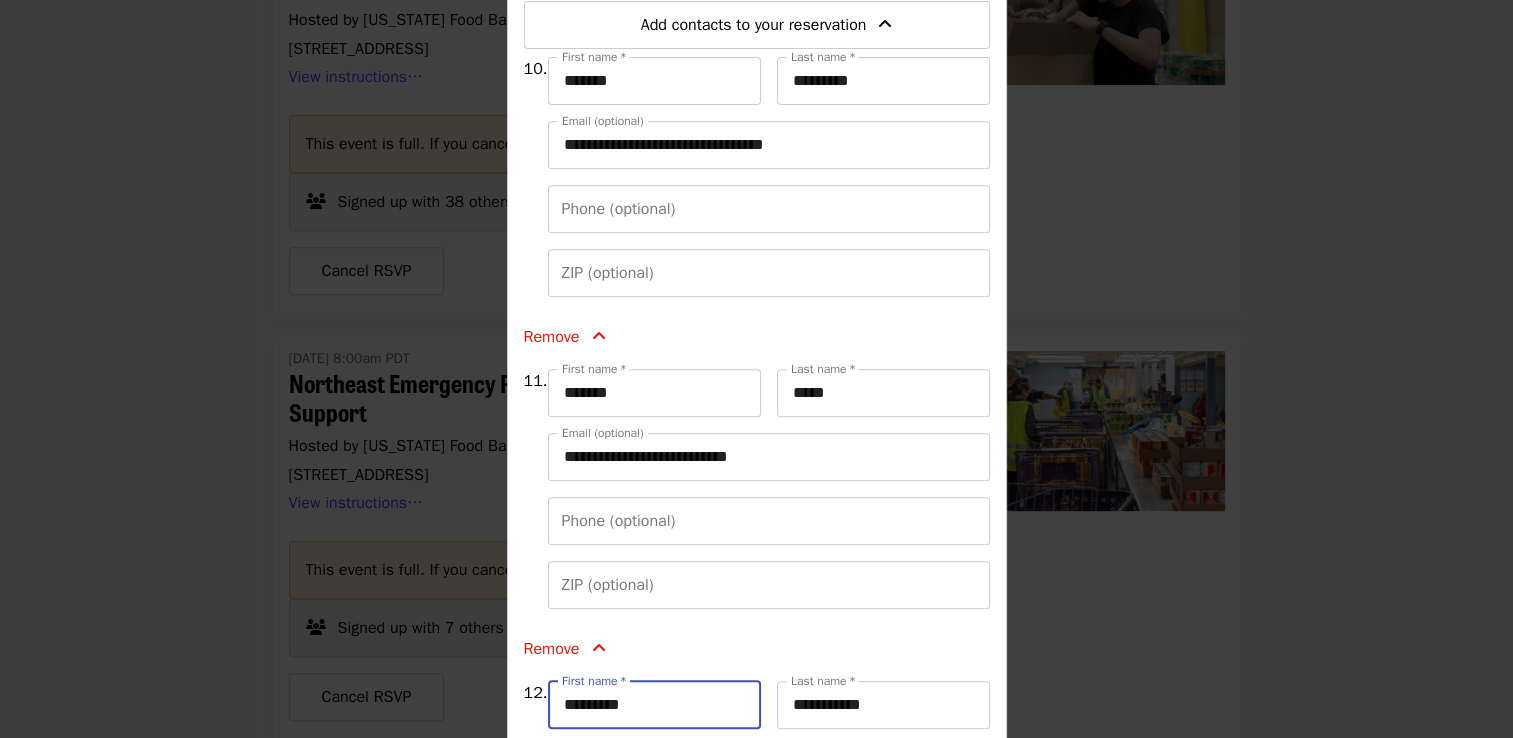 type on "**********" 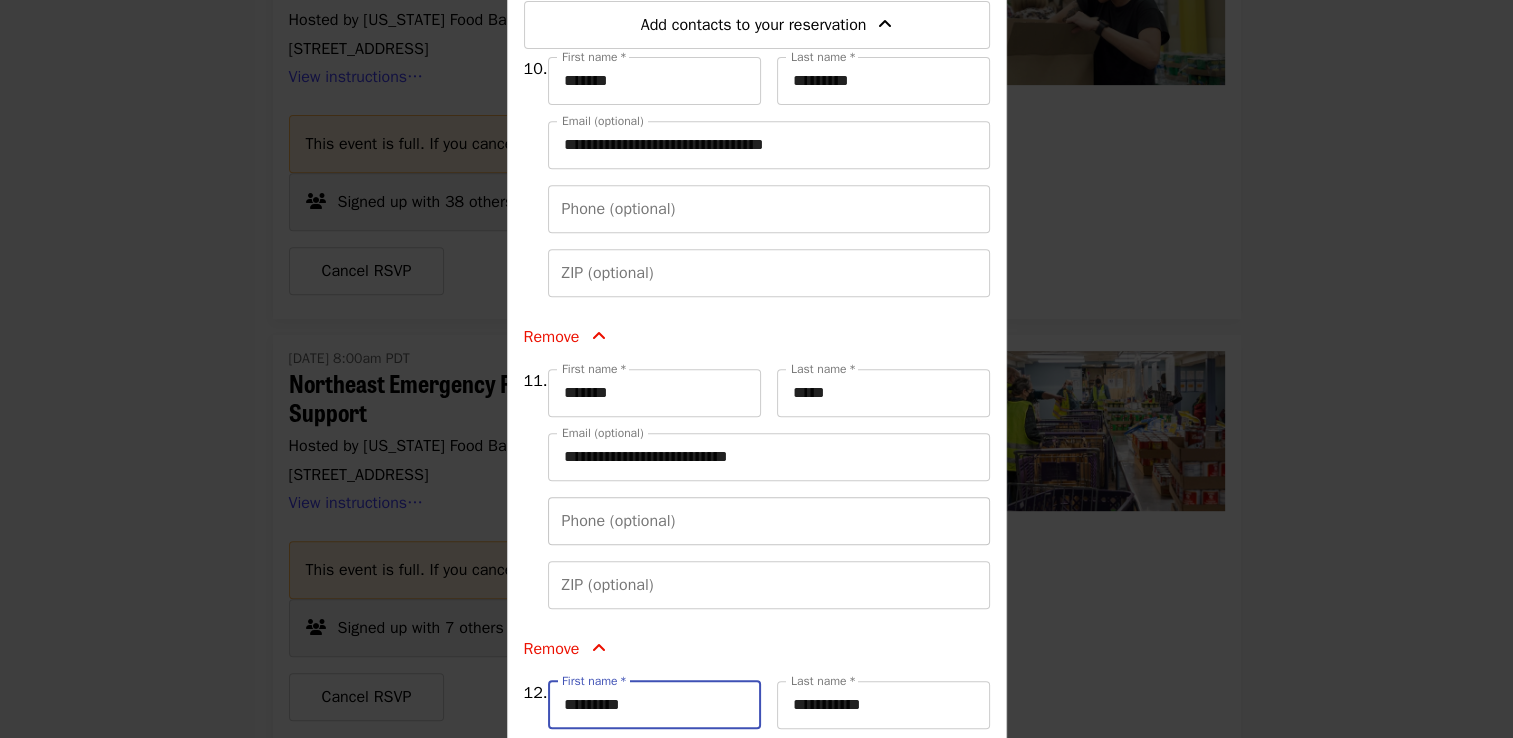 type on "*******" 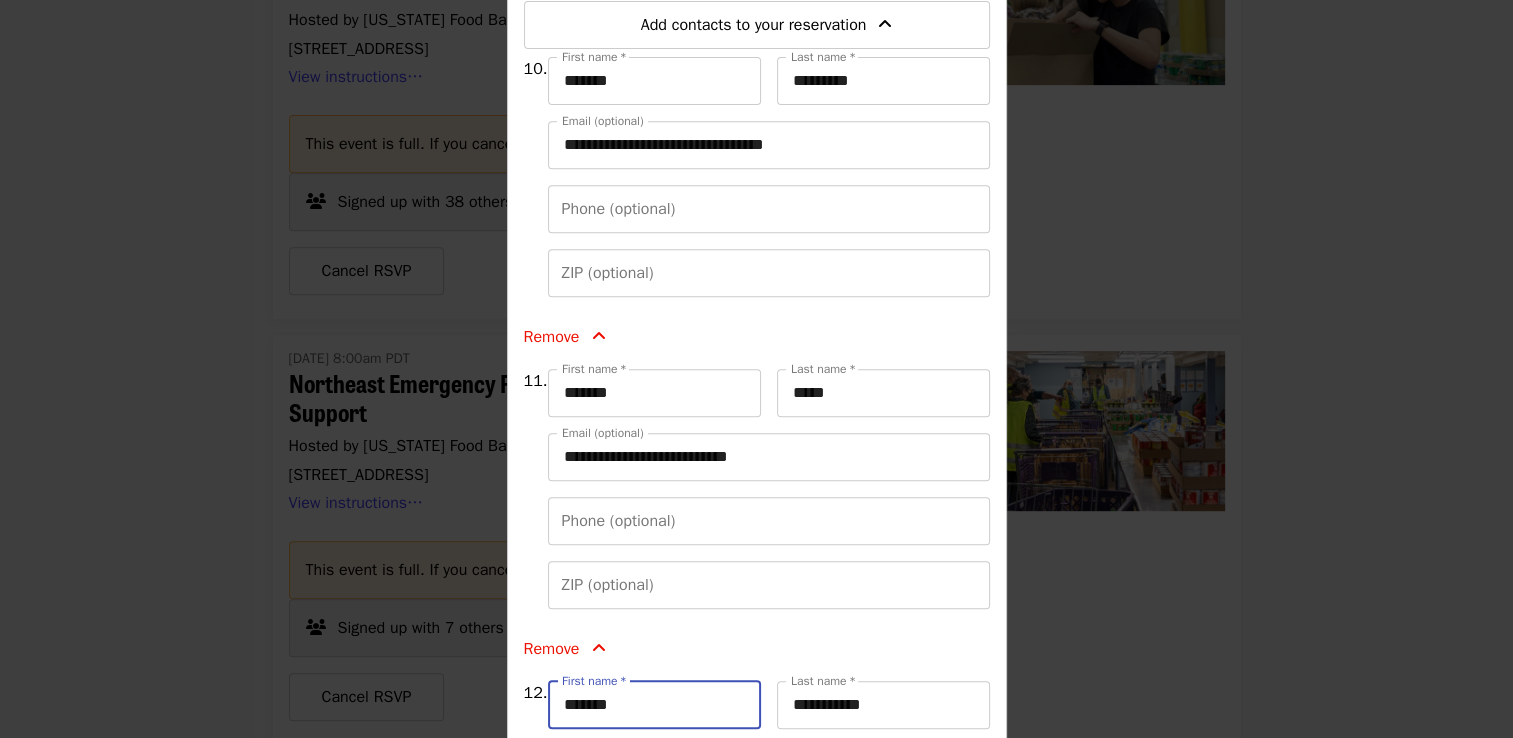 scroll, scrollTop: 1256, scrollLeft: 0, axis: vertical 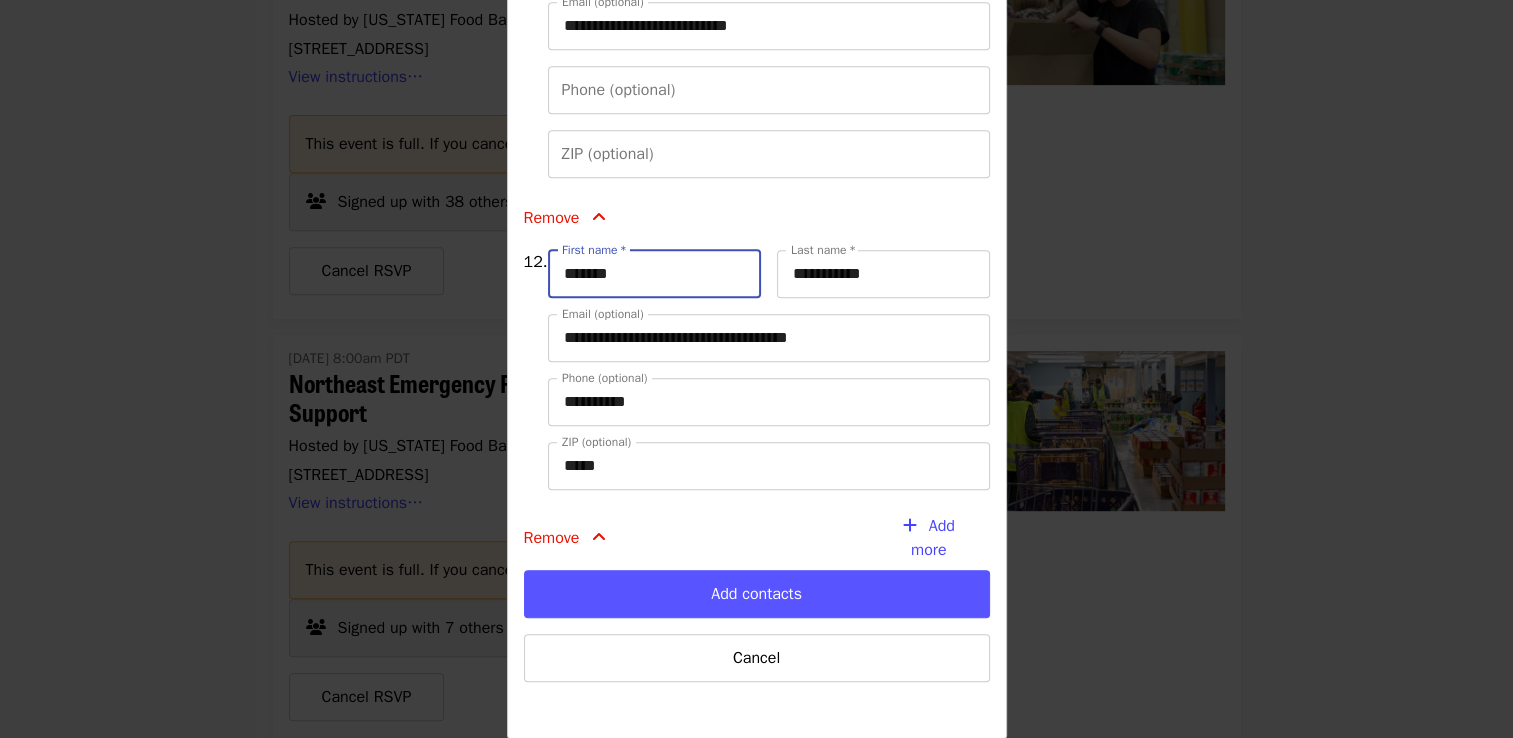 click on "Add contacts" at bounding box center [757, 594] 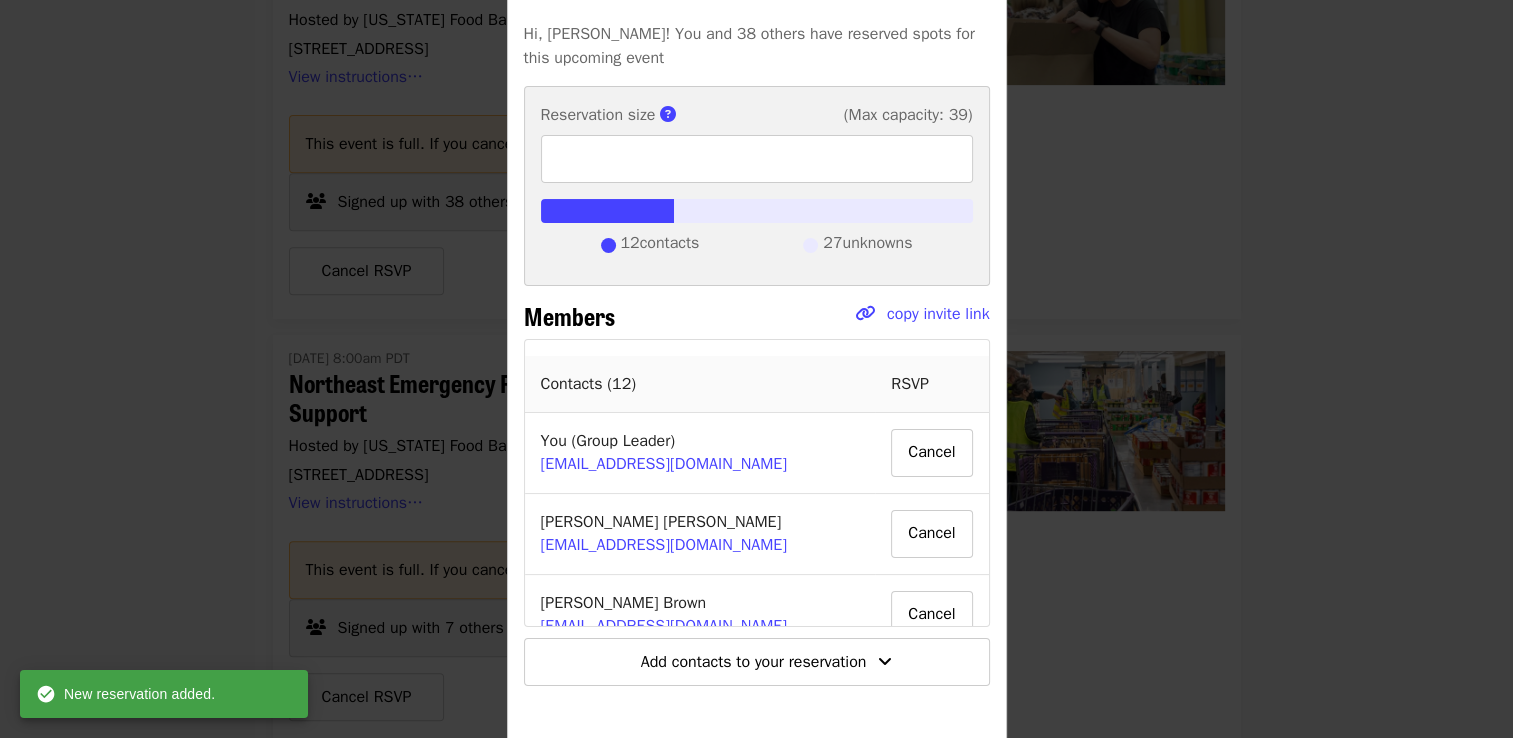 scroll, scrollTop: 192, scrollLeft: 0, axis: vertical 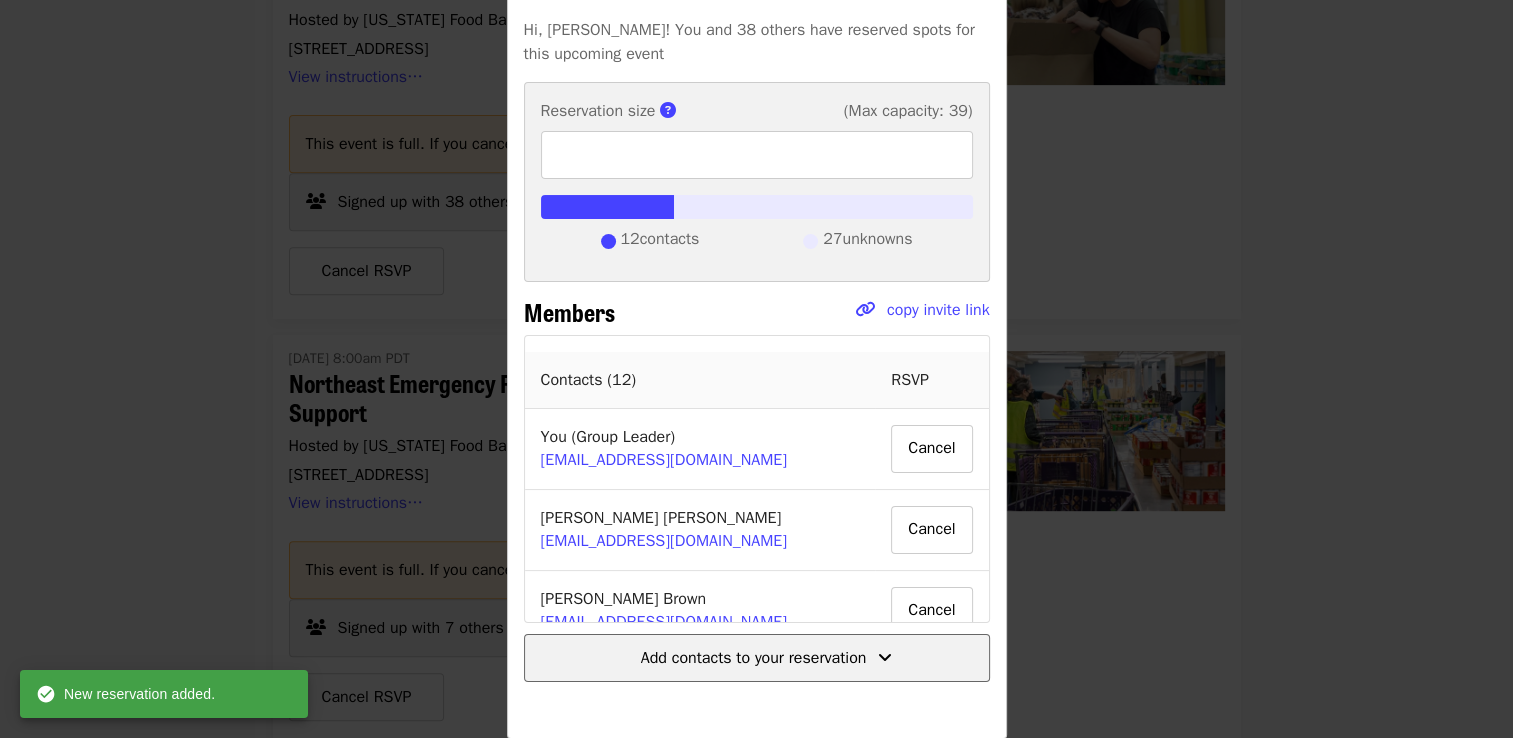 click on "Add contacts to your reservation" at bounding box center (754, 658) 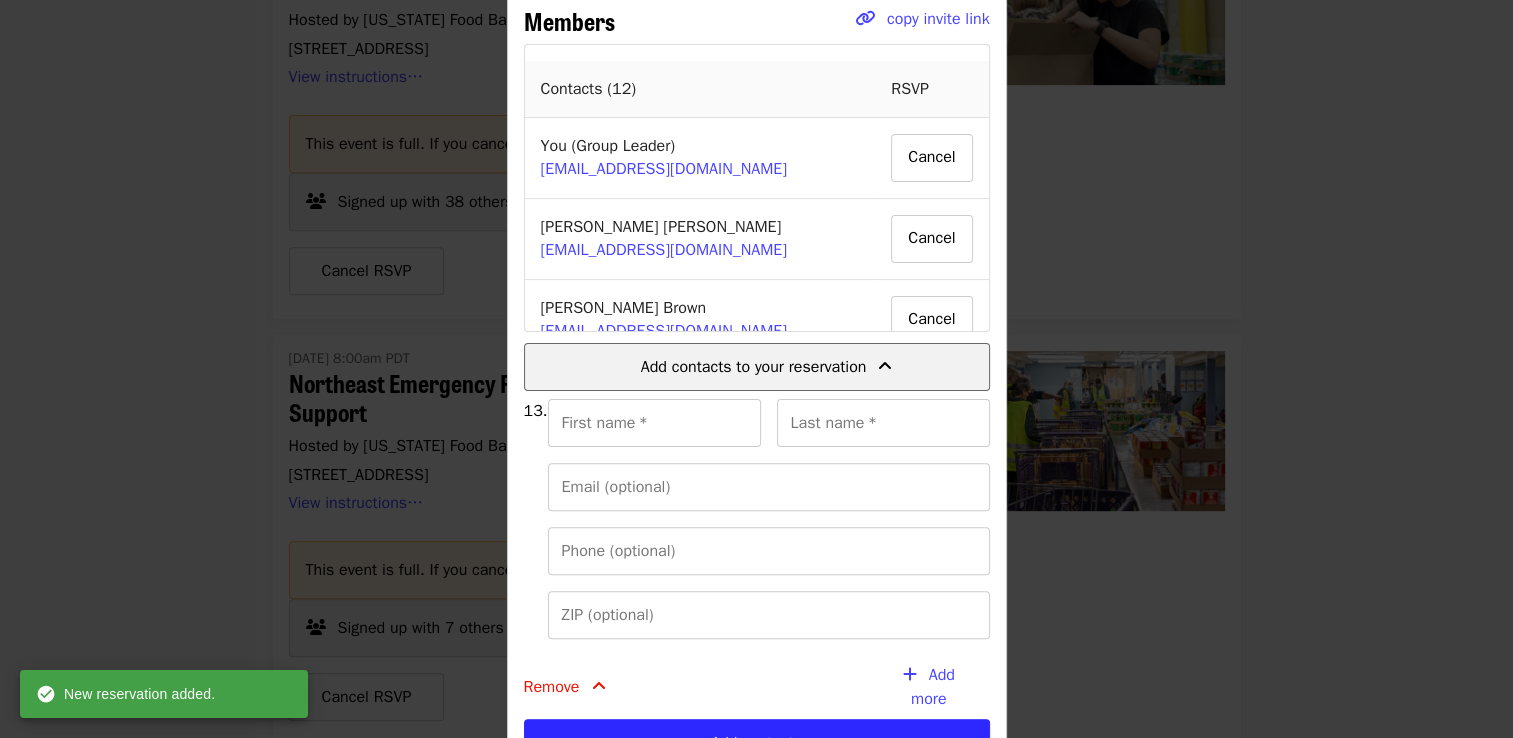 scroll, scrollTop: 632, scrollLeft: 0, axis: vertical 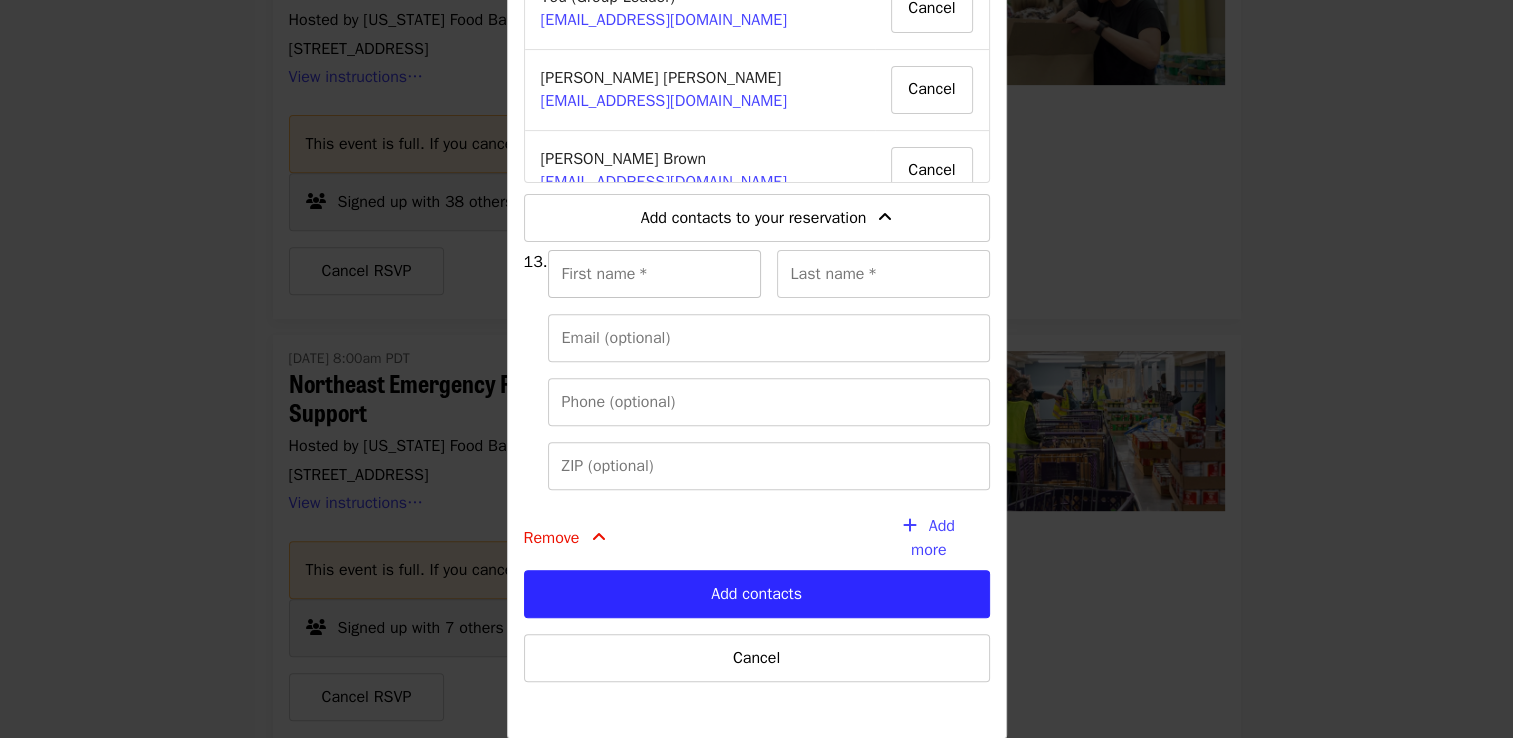 click on "First name   *" at bounding box center [654, 274] 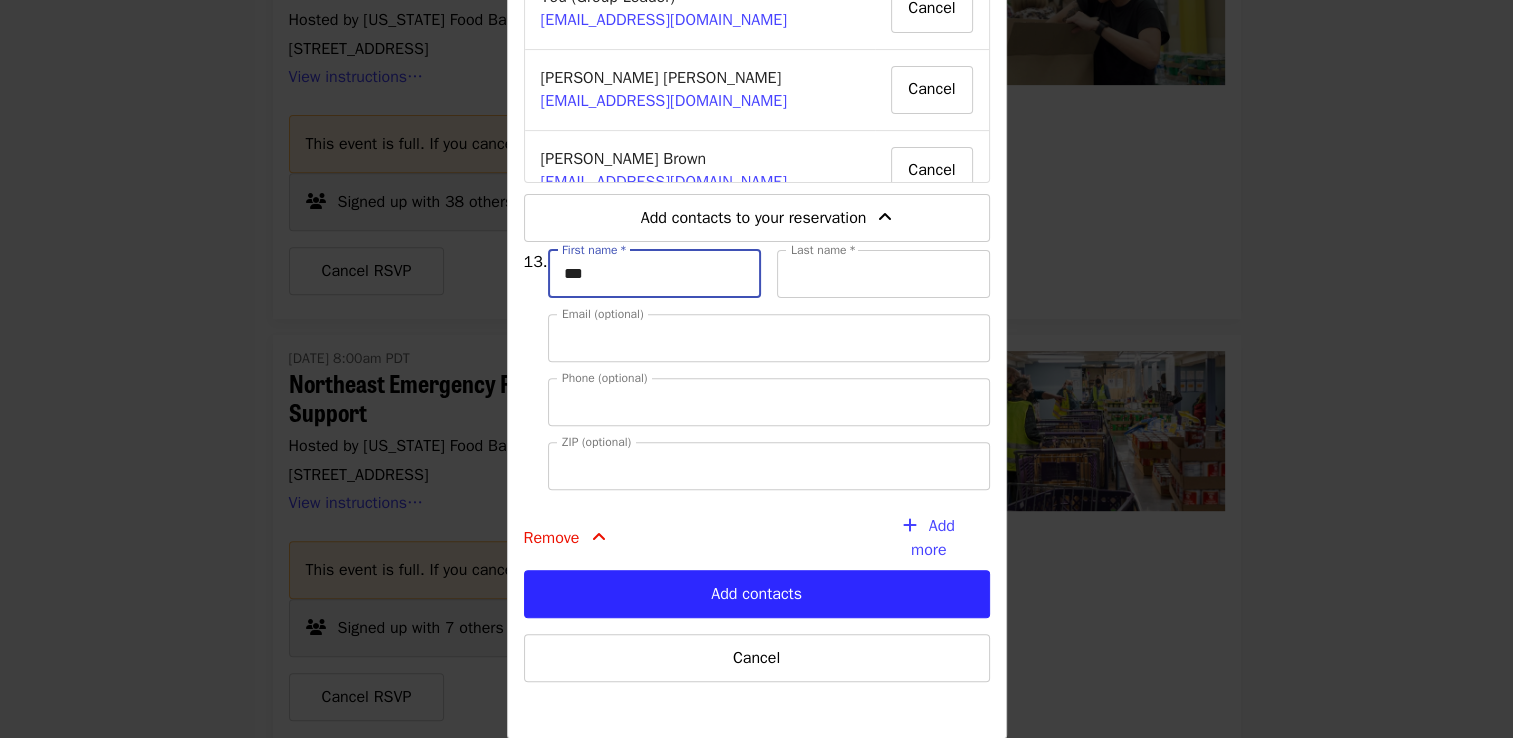 type on "*****" 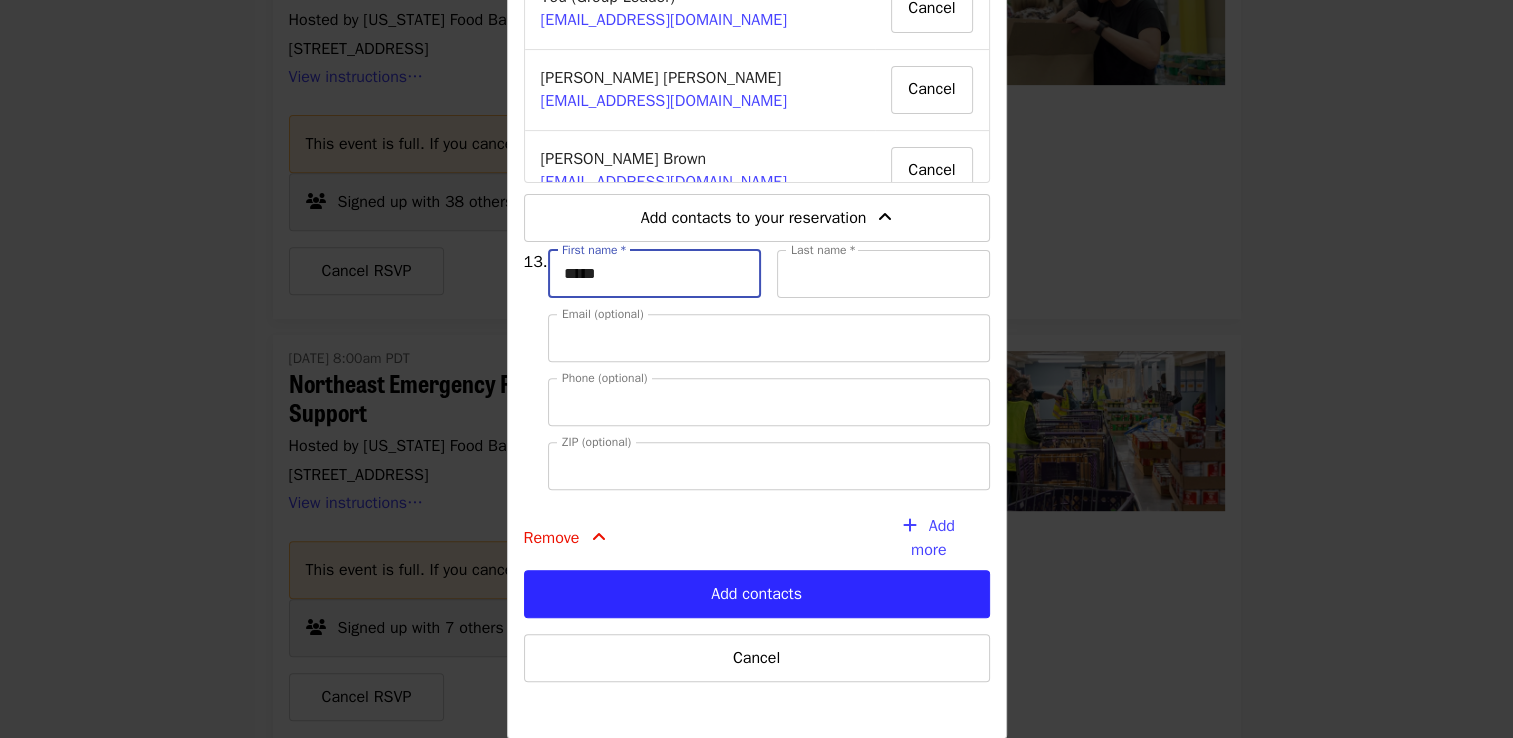 type on "********" 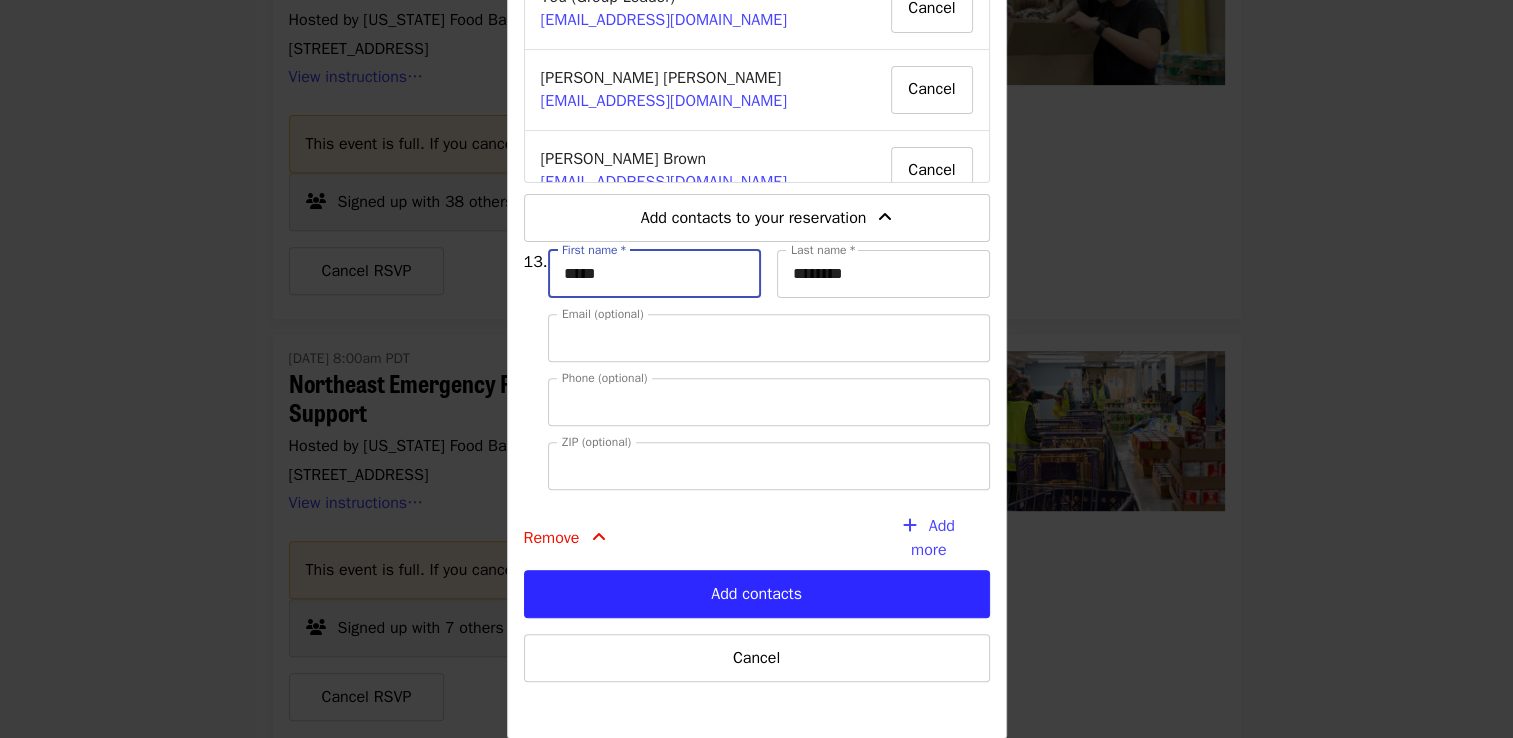 type on "**********" 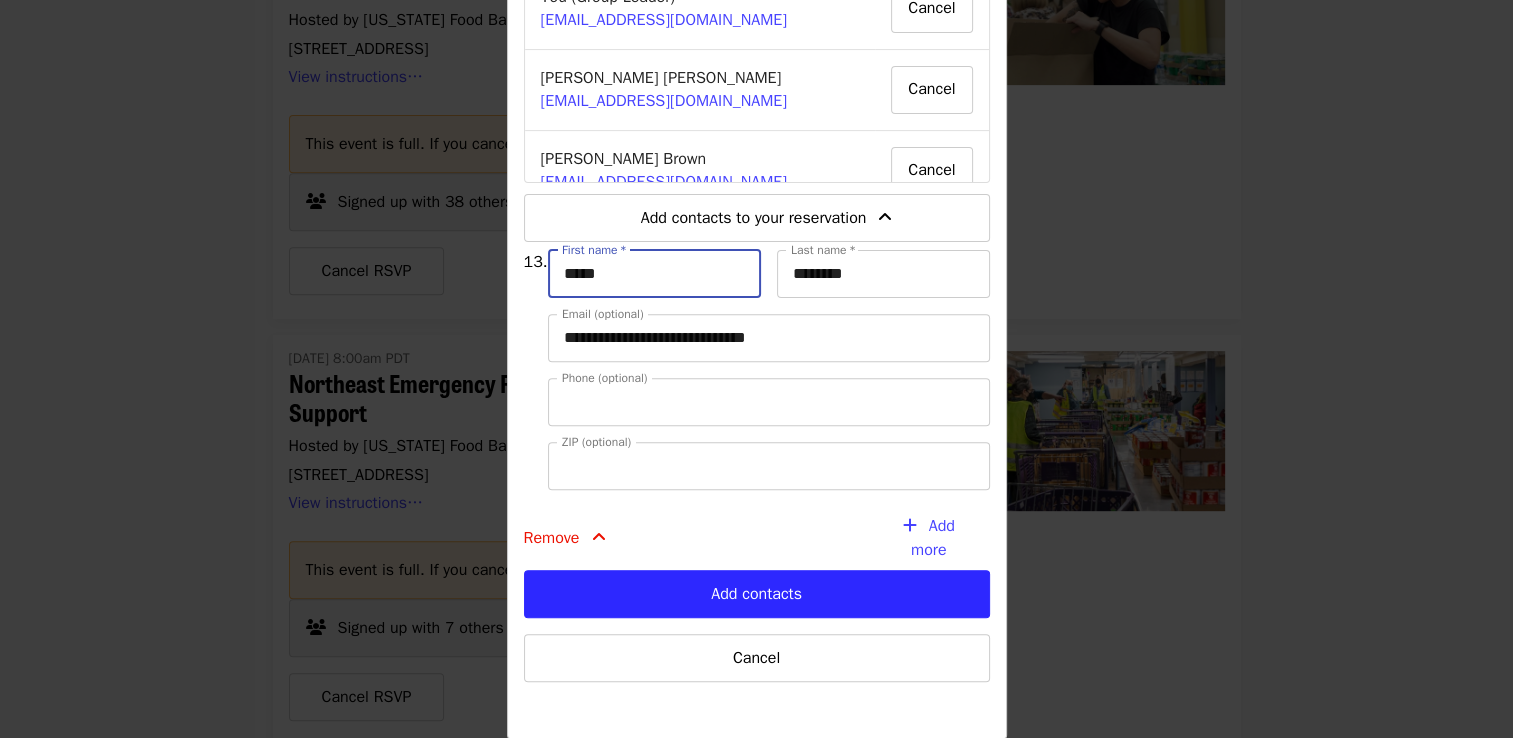 type on "**********" 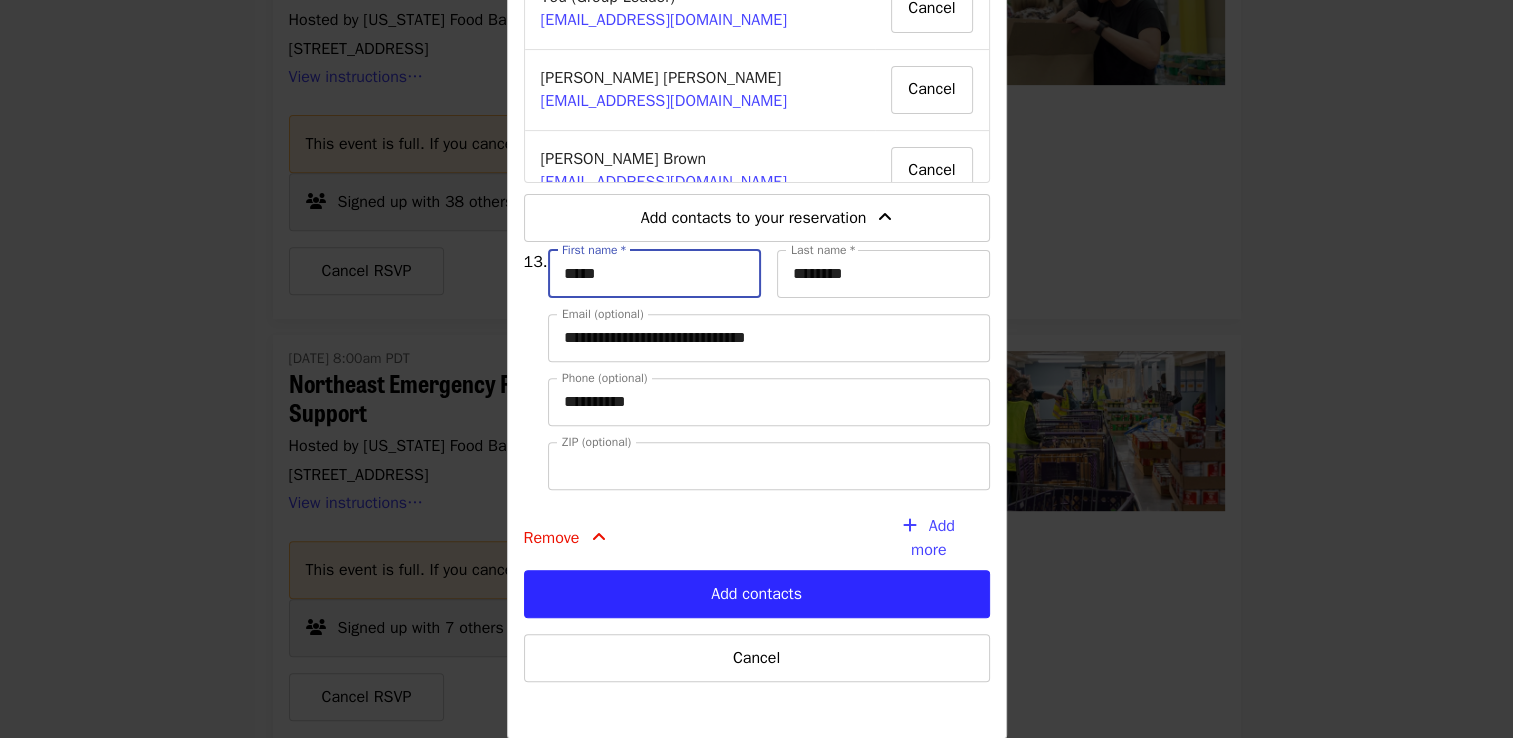 type on "*****" 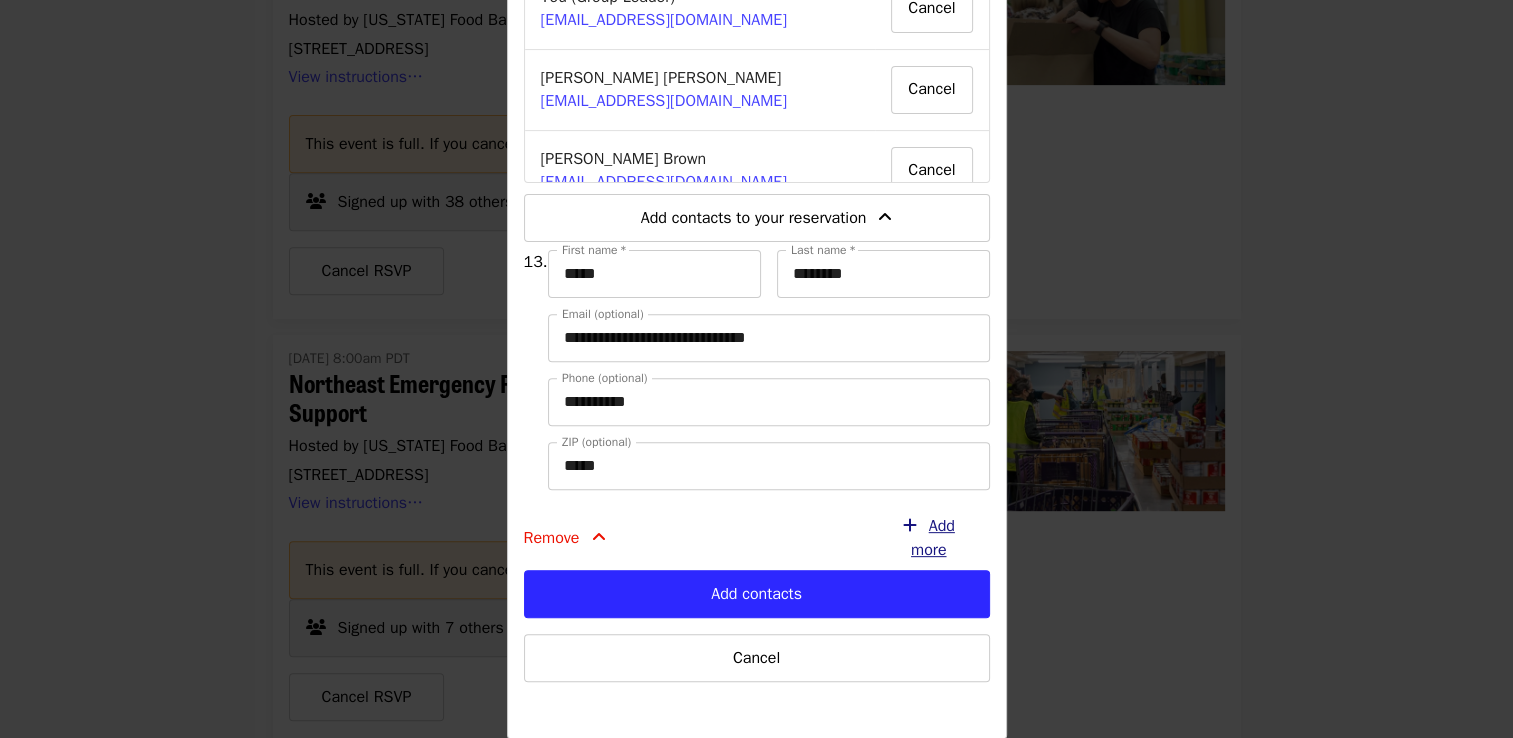 click on "Add more" at bounding box center [933, 538] 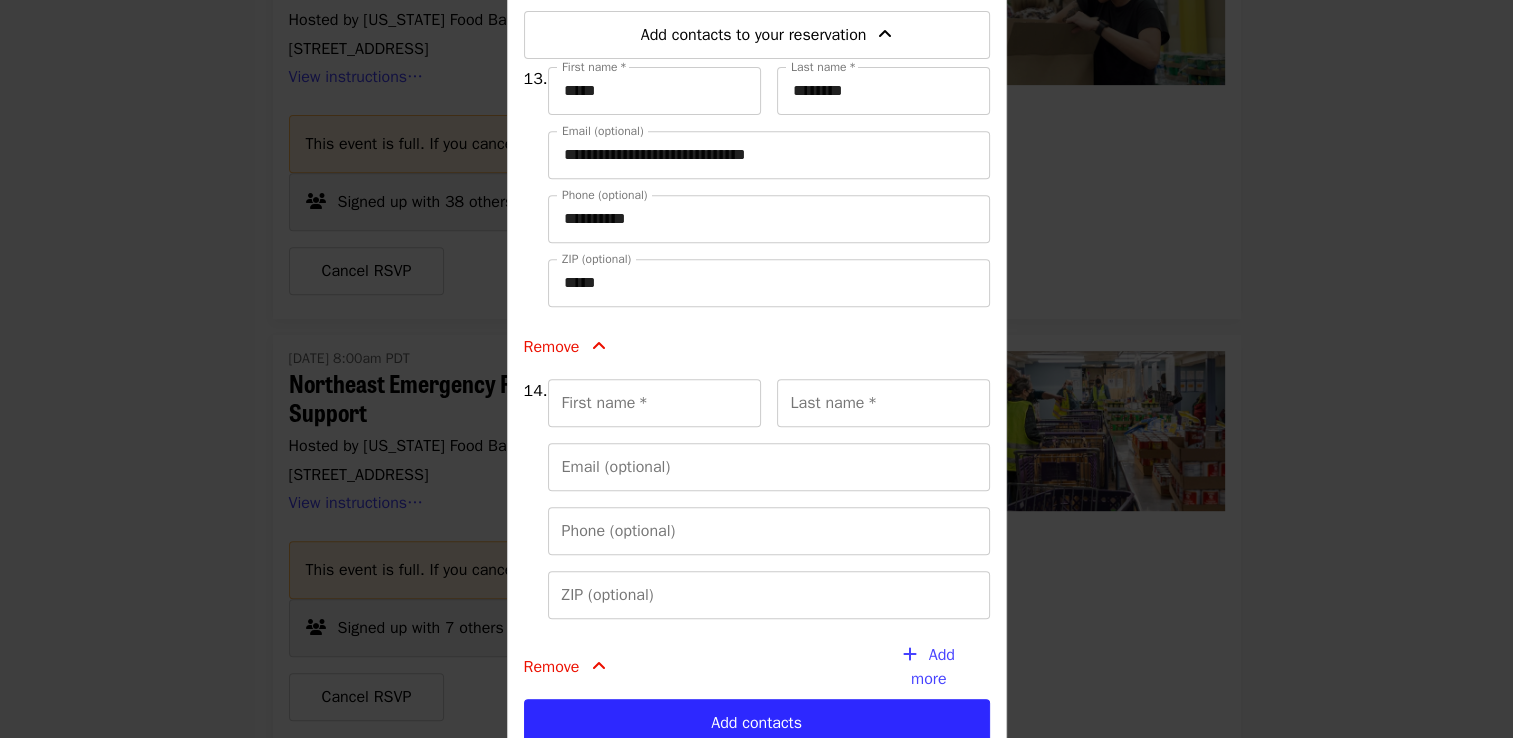 scroll, scrollTop: 825, scrollLeft: 0, axis: vertical 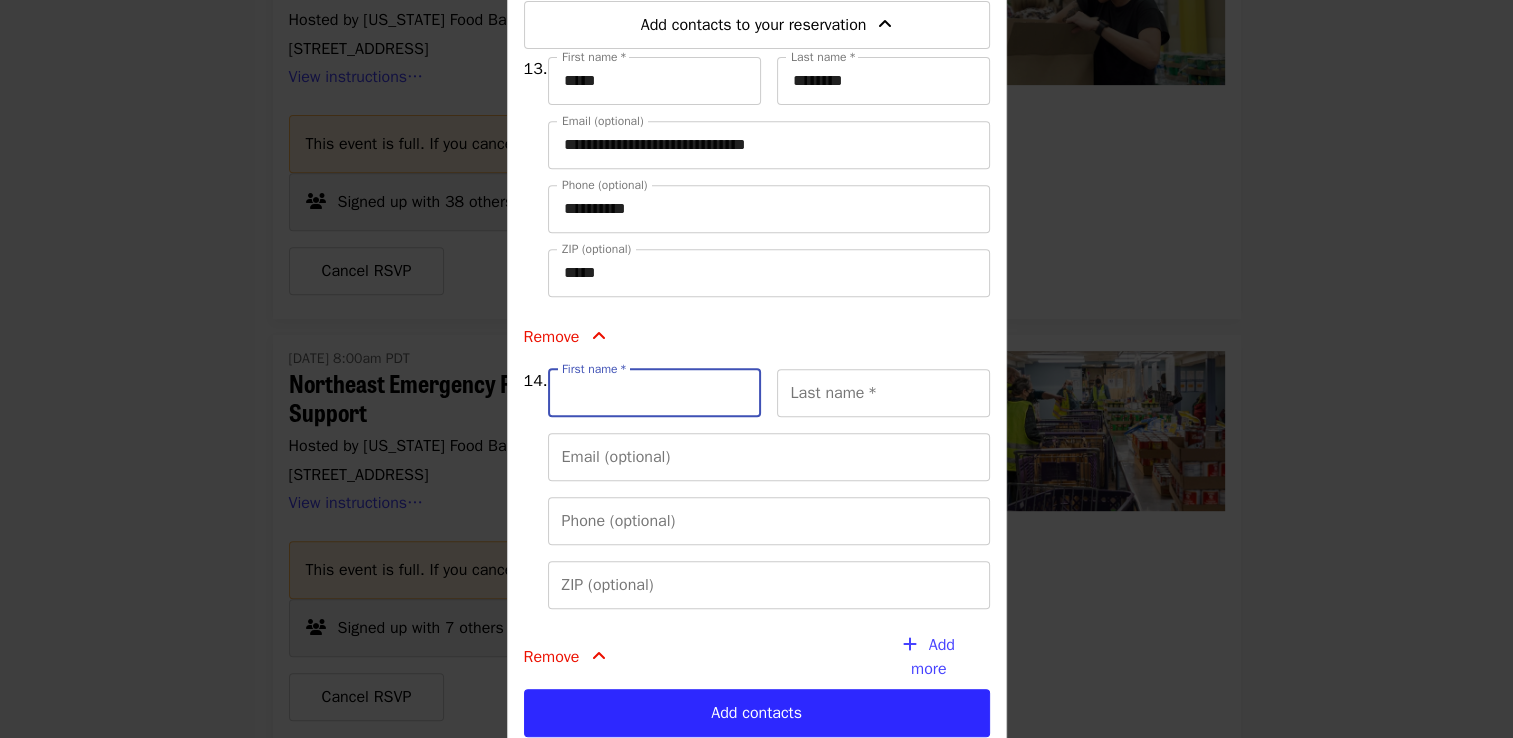 click on "First name   *" at bounding box center (654, 393) 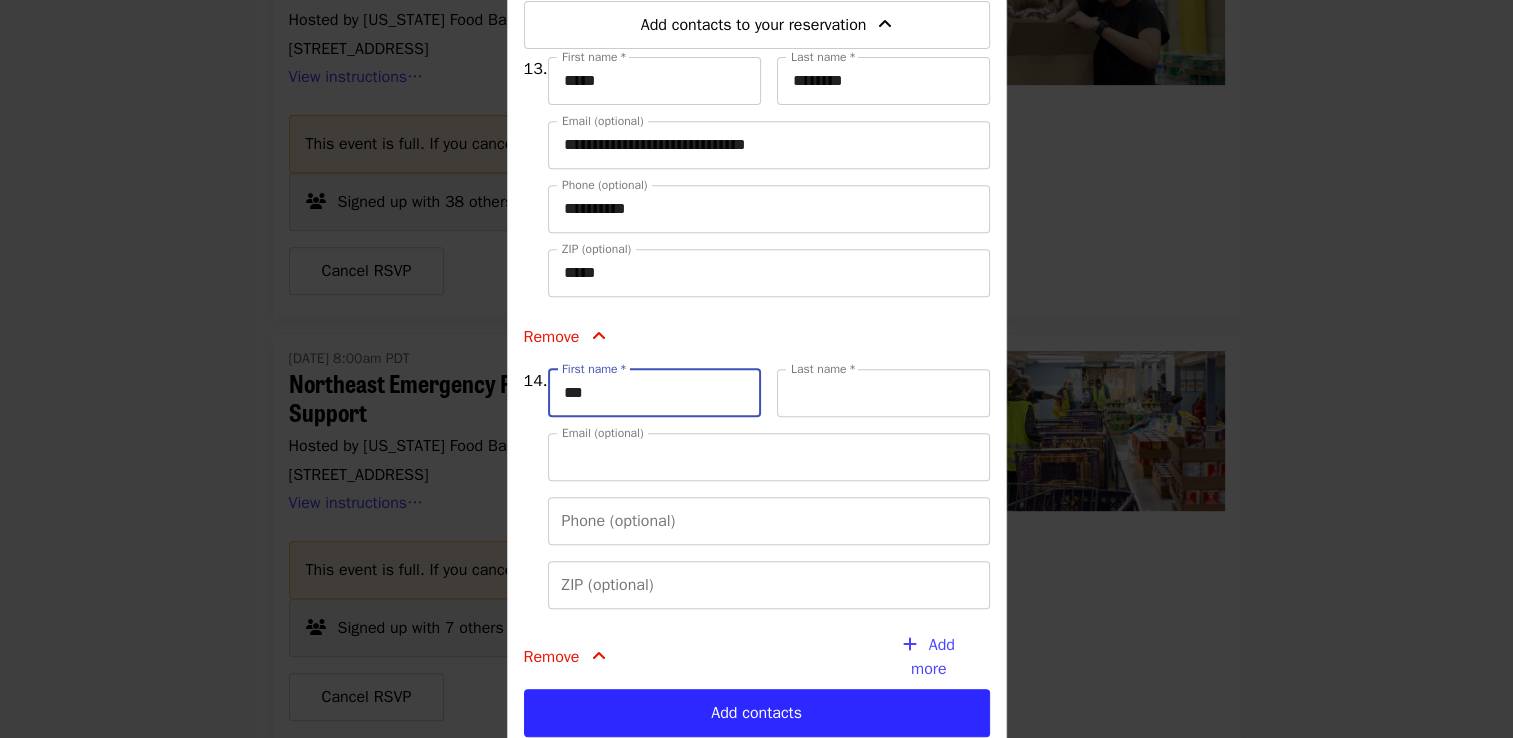 type on "*****" 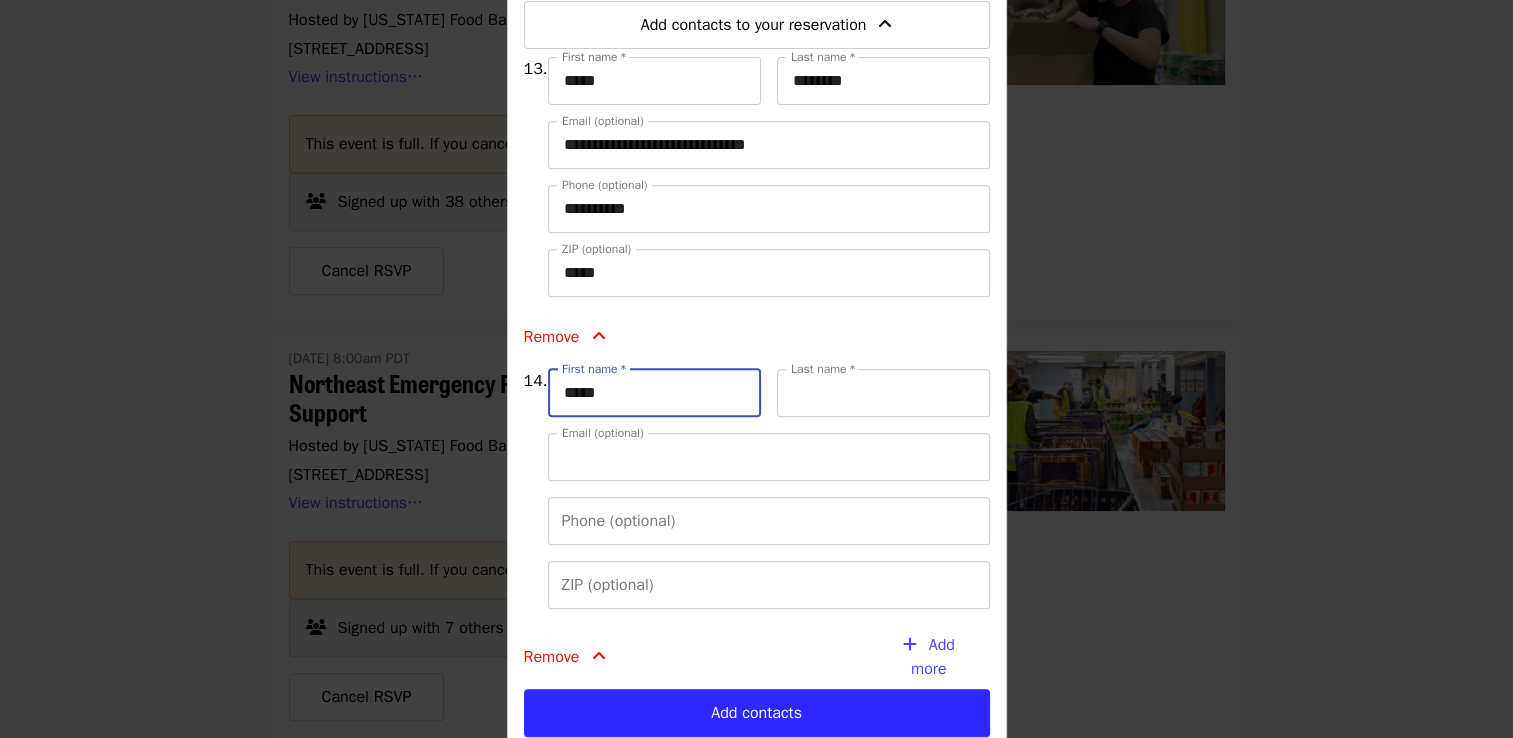 type on "******" 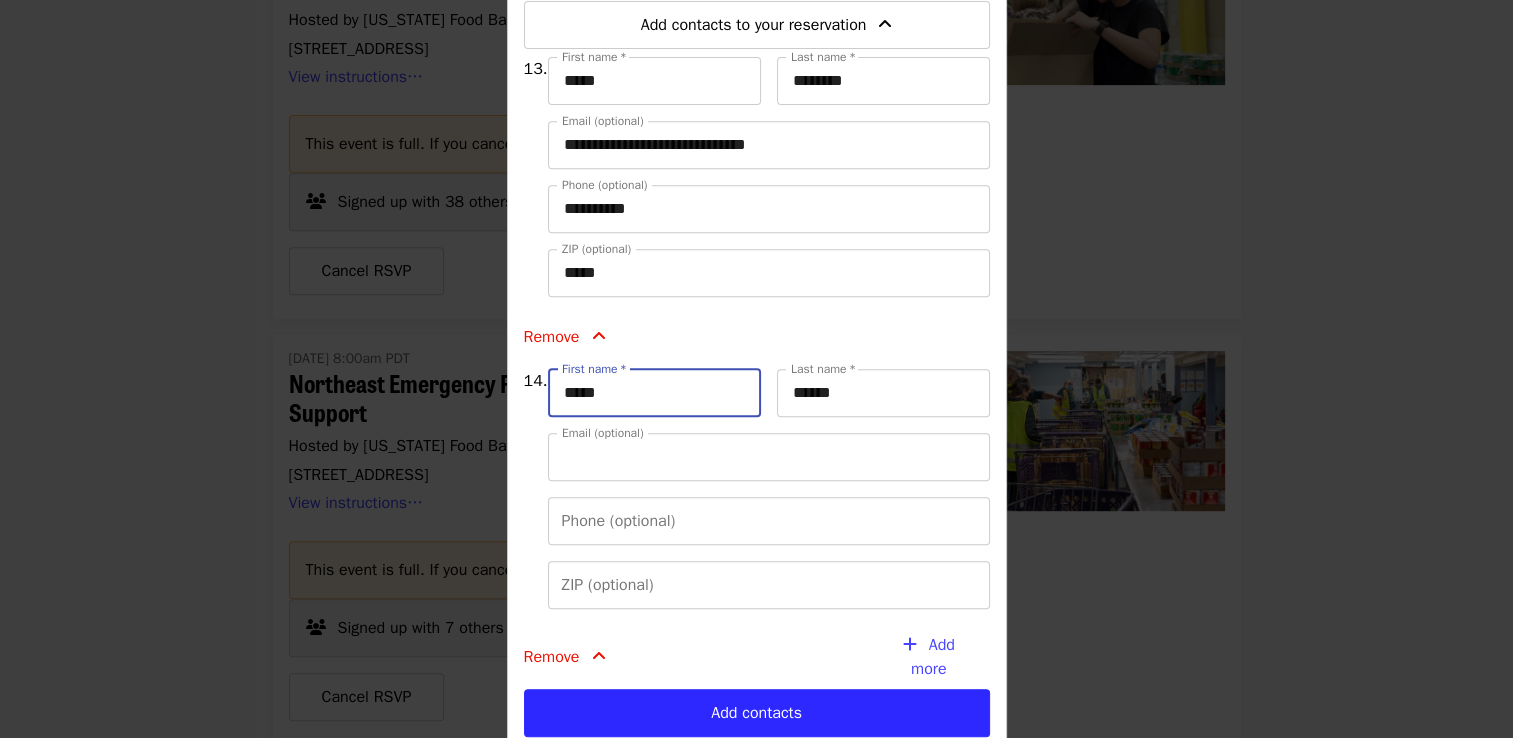 type on "**********" 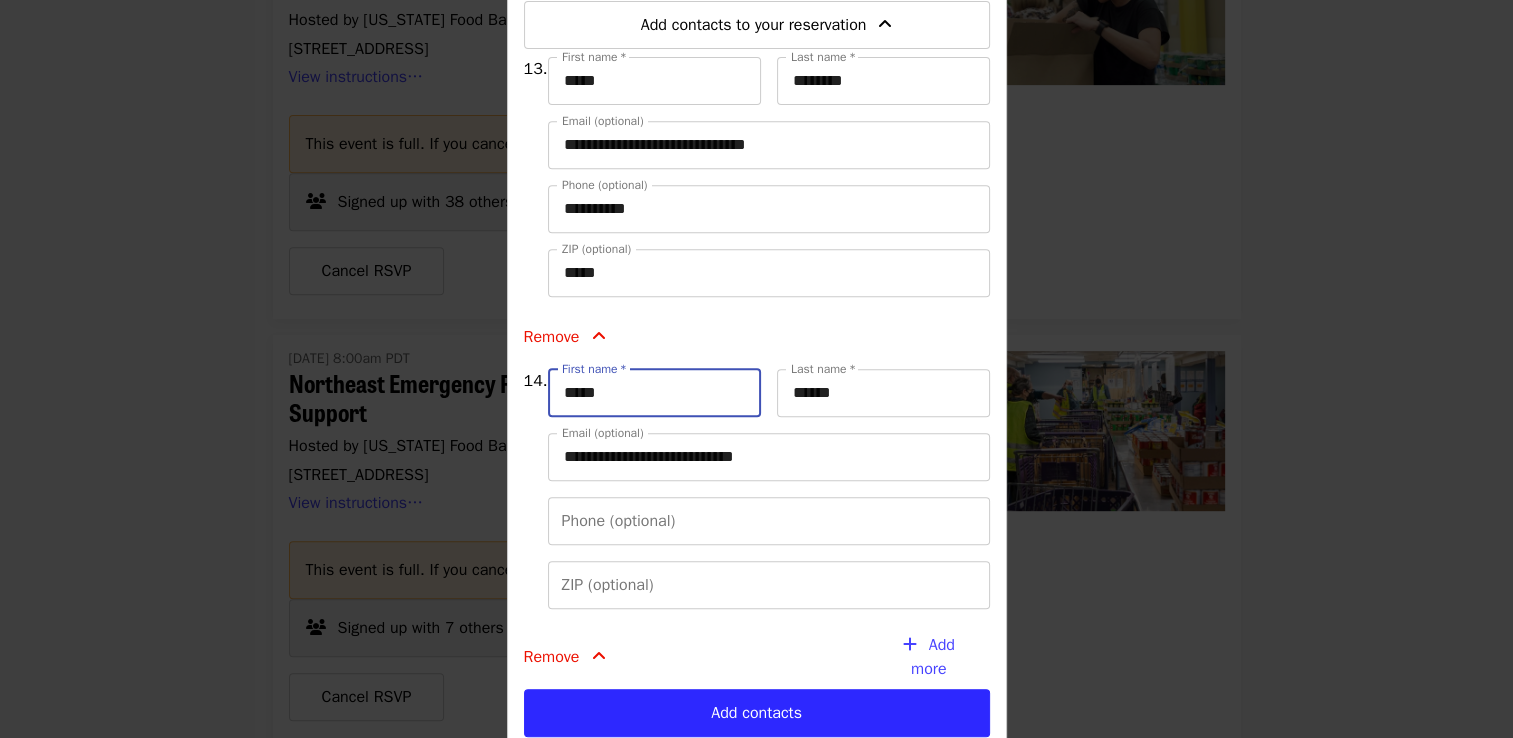 type on "*****" 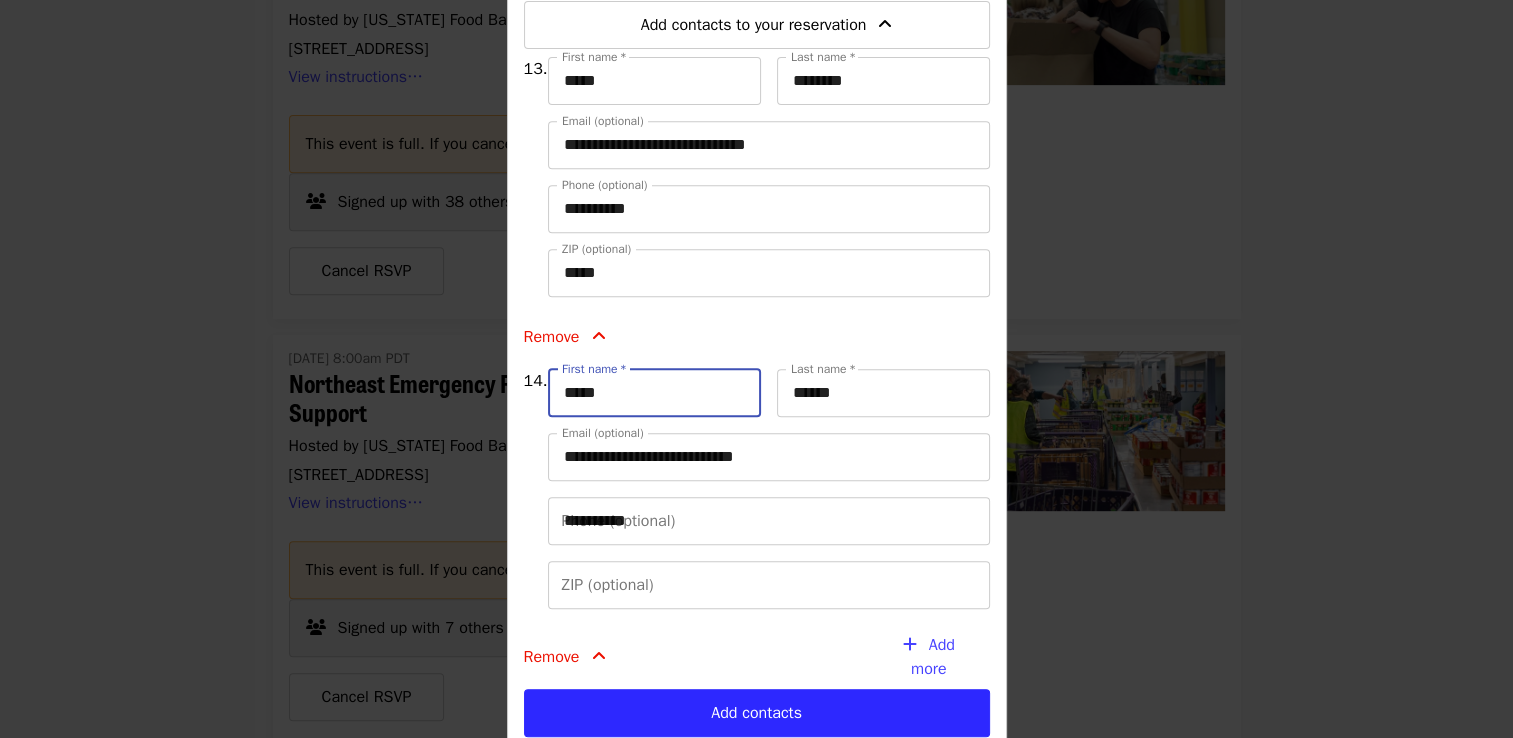 type on "*****" 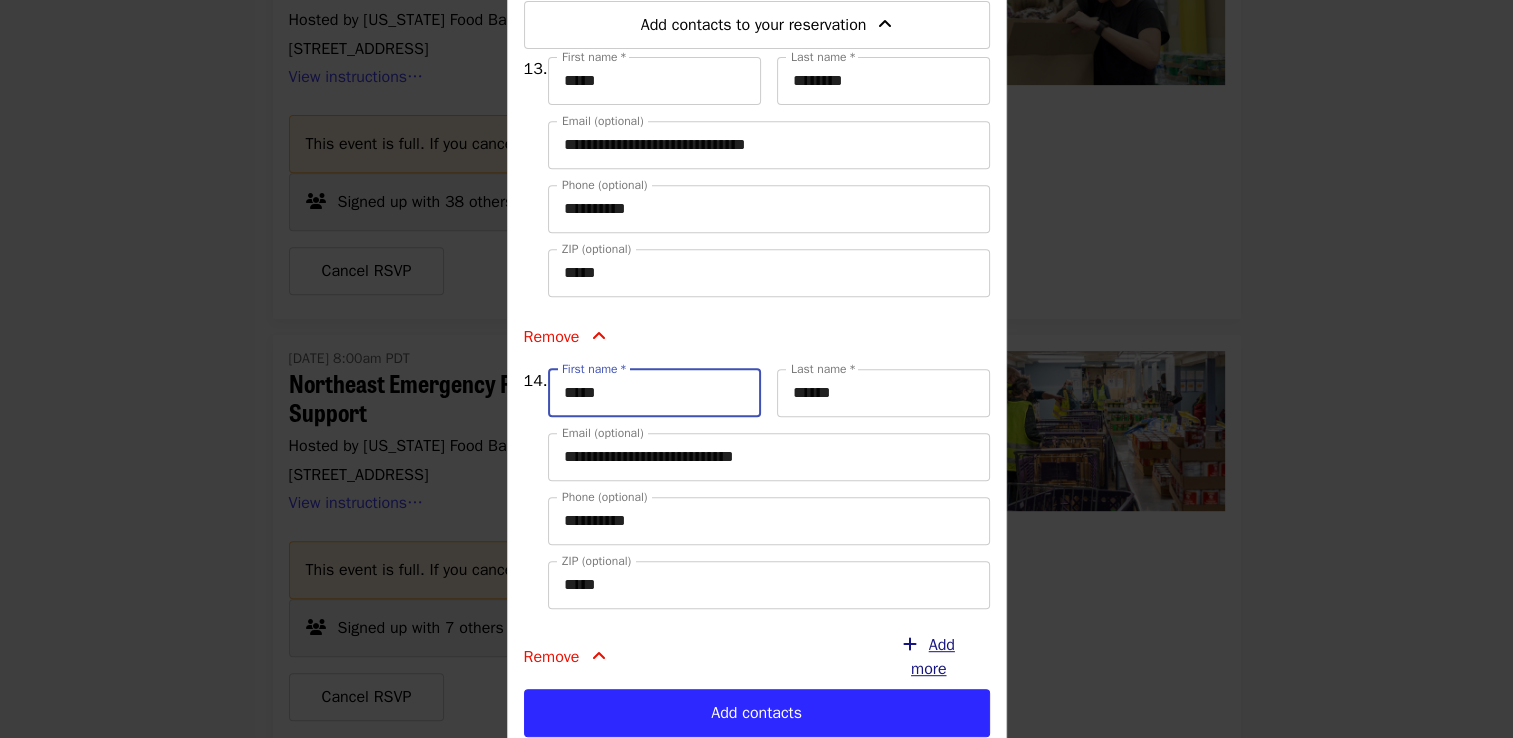 click on "Add more" at bounding box center (933, 657) 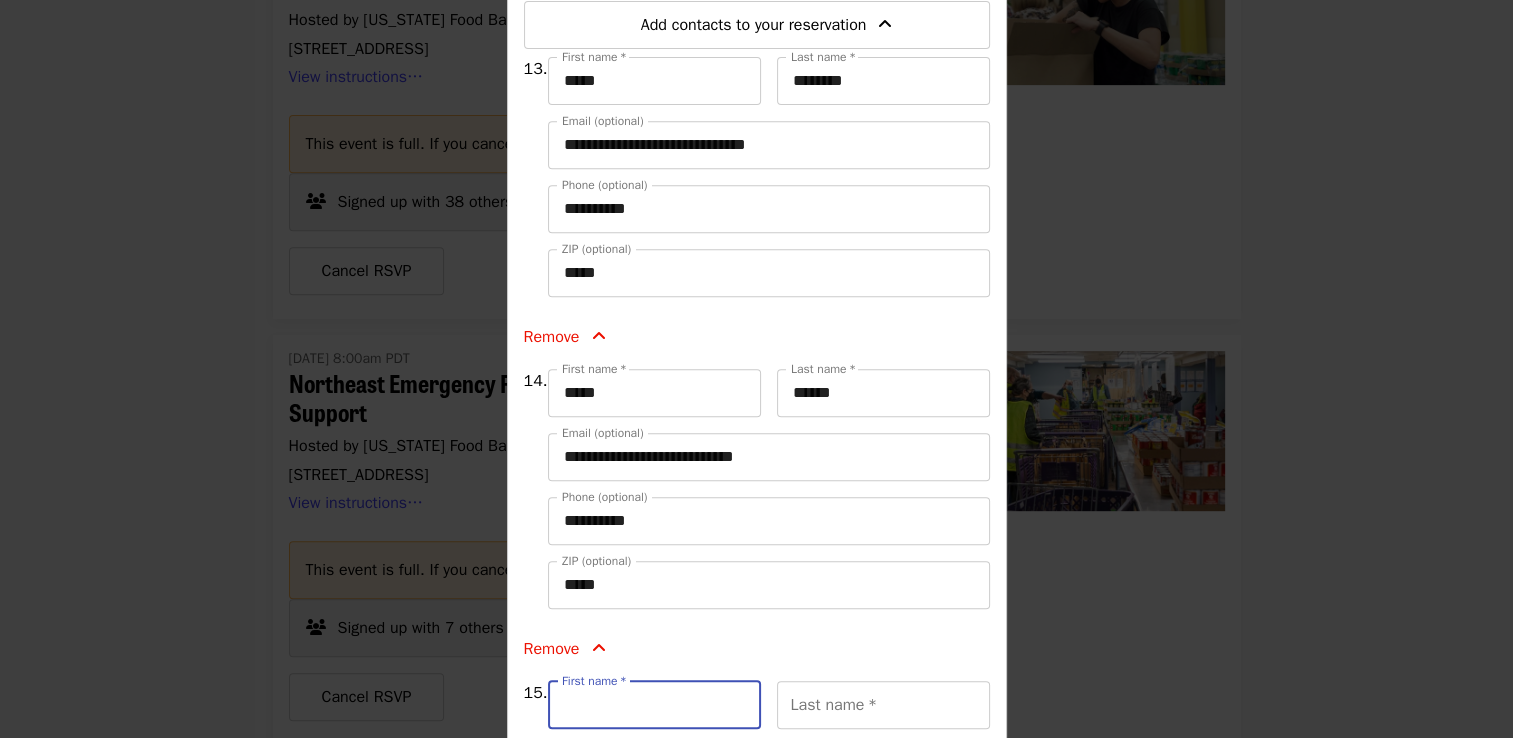 click on "First name   *" at bounding box center [654, 705] 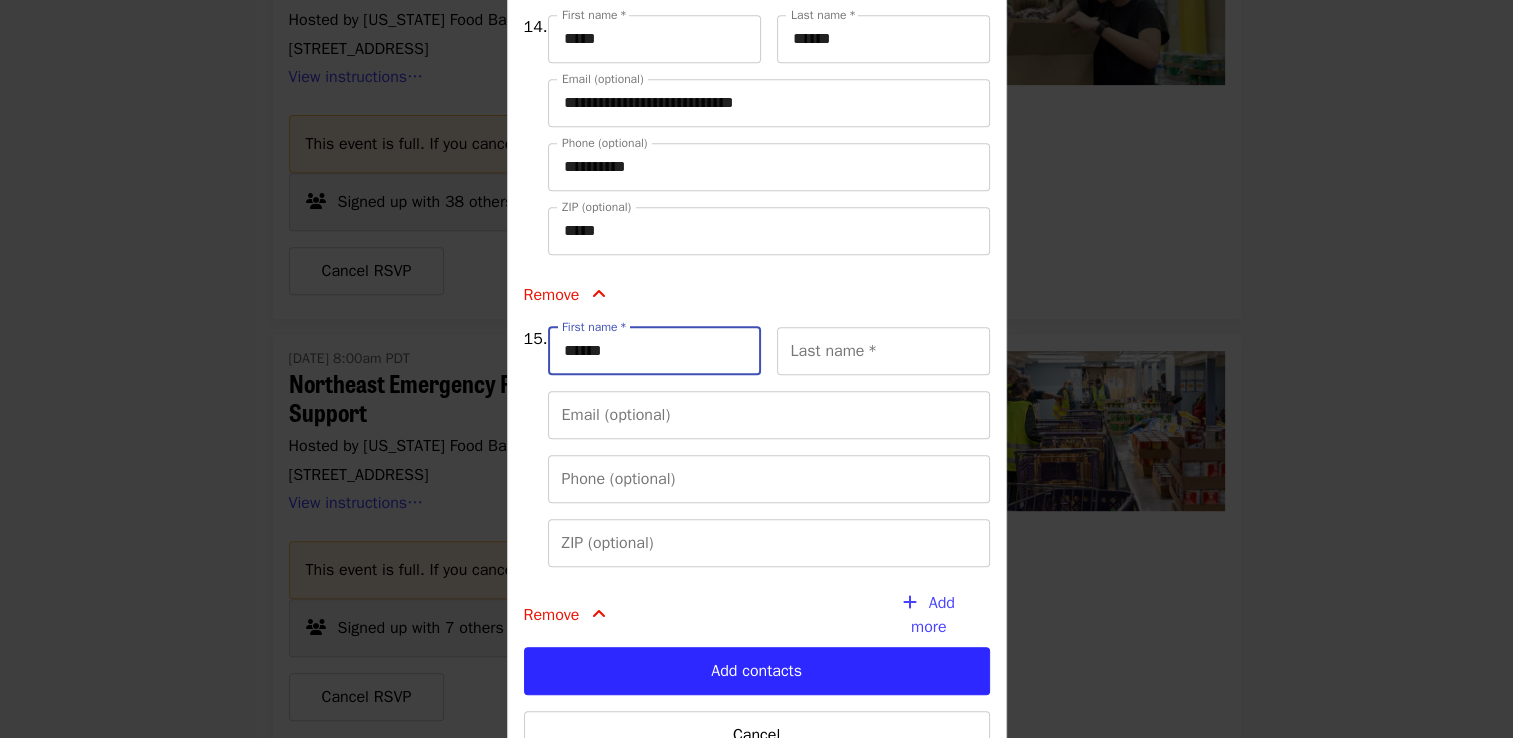 scroll, scrollTop: 1232, scrollLeft: 0, axis: vertical 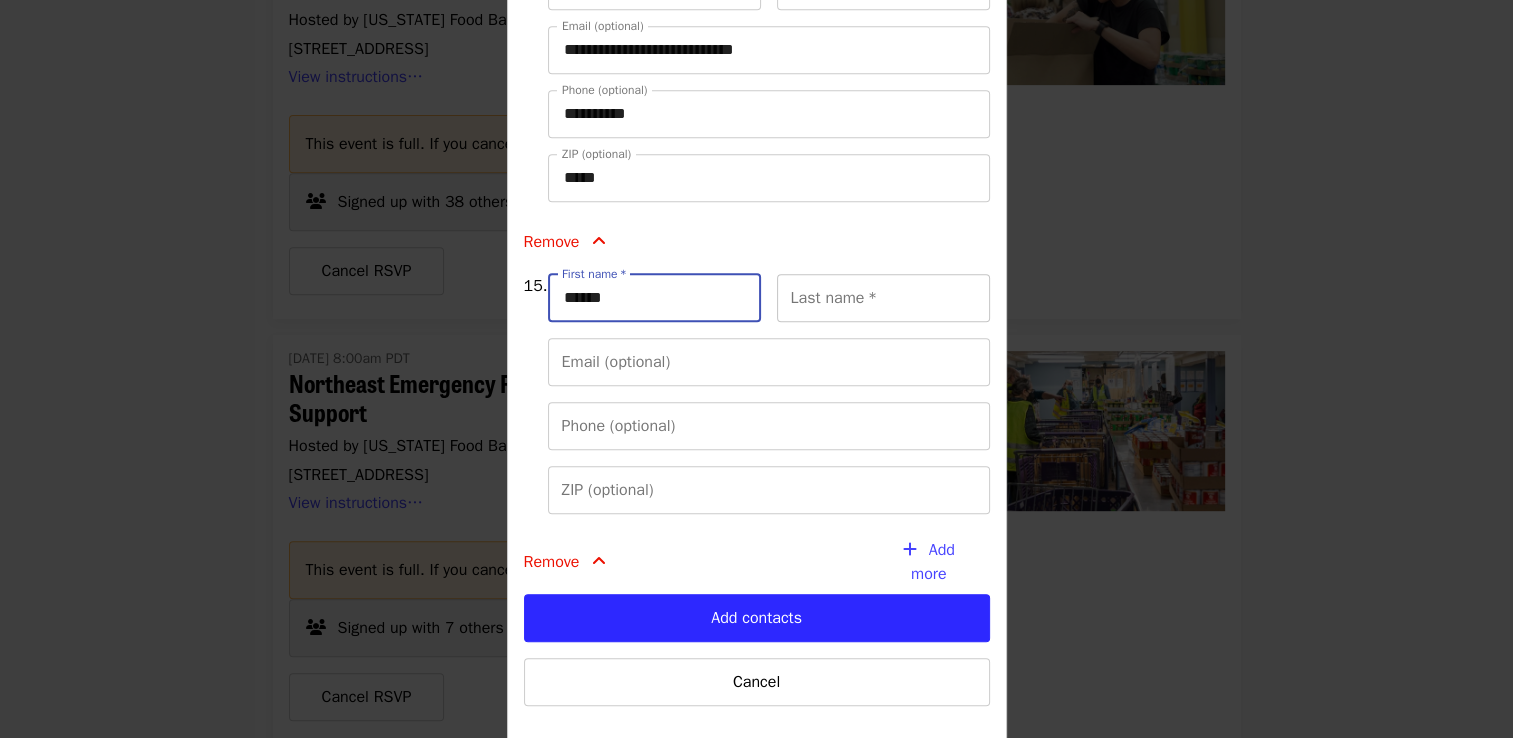 type on "******" 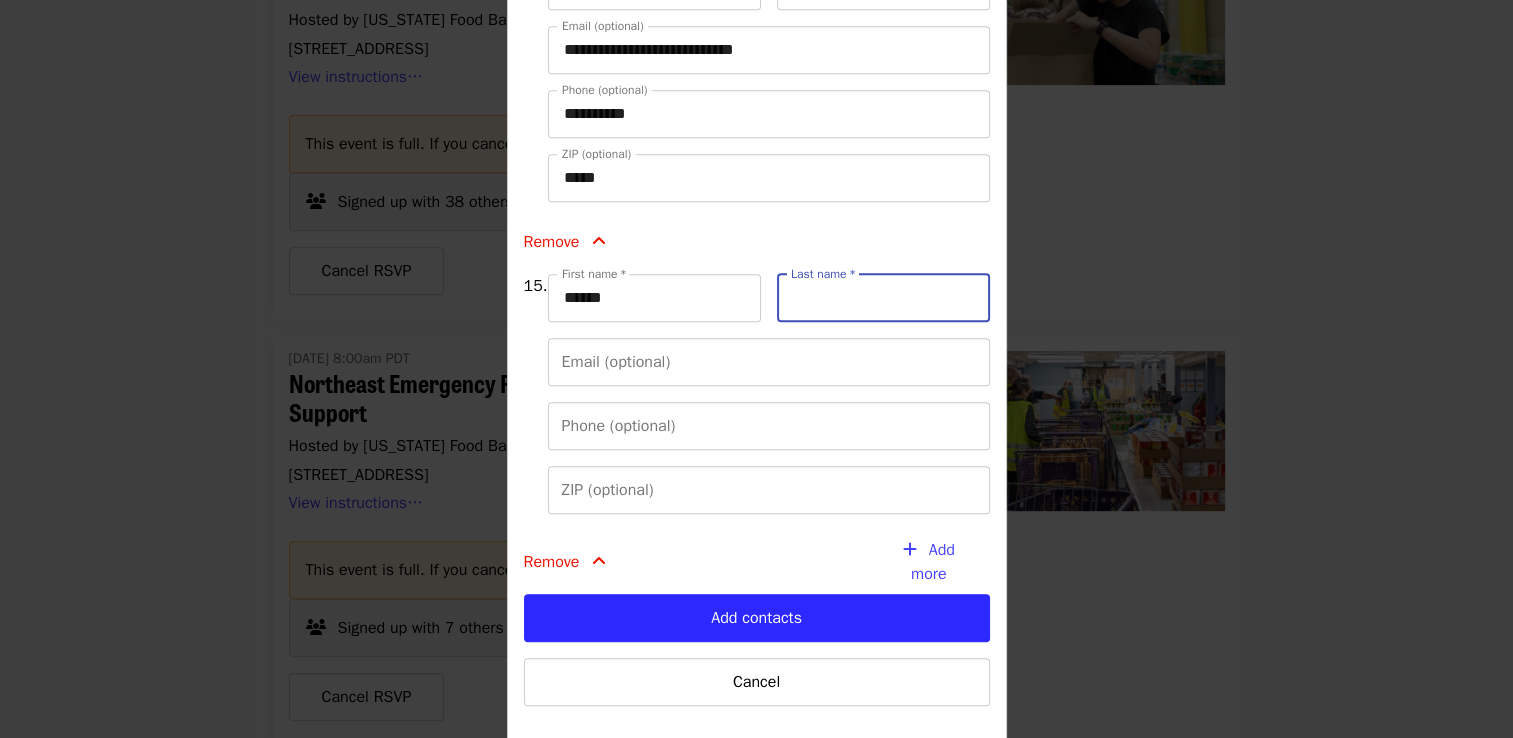 click on "Last name   *" at bounding box center (883, 298) 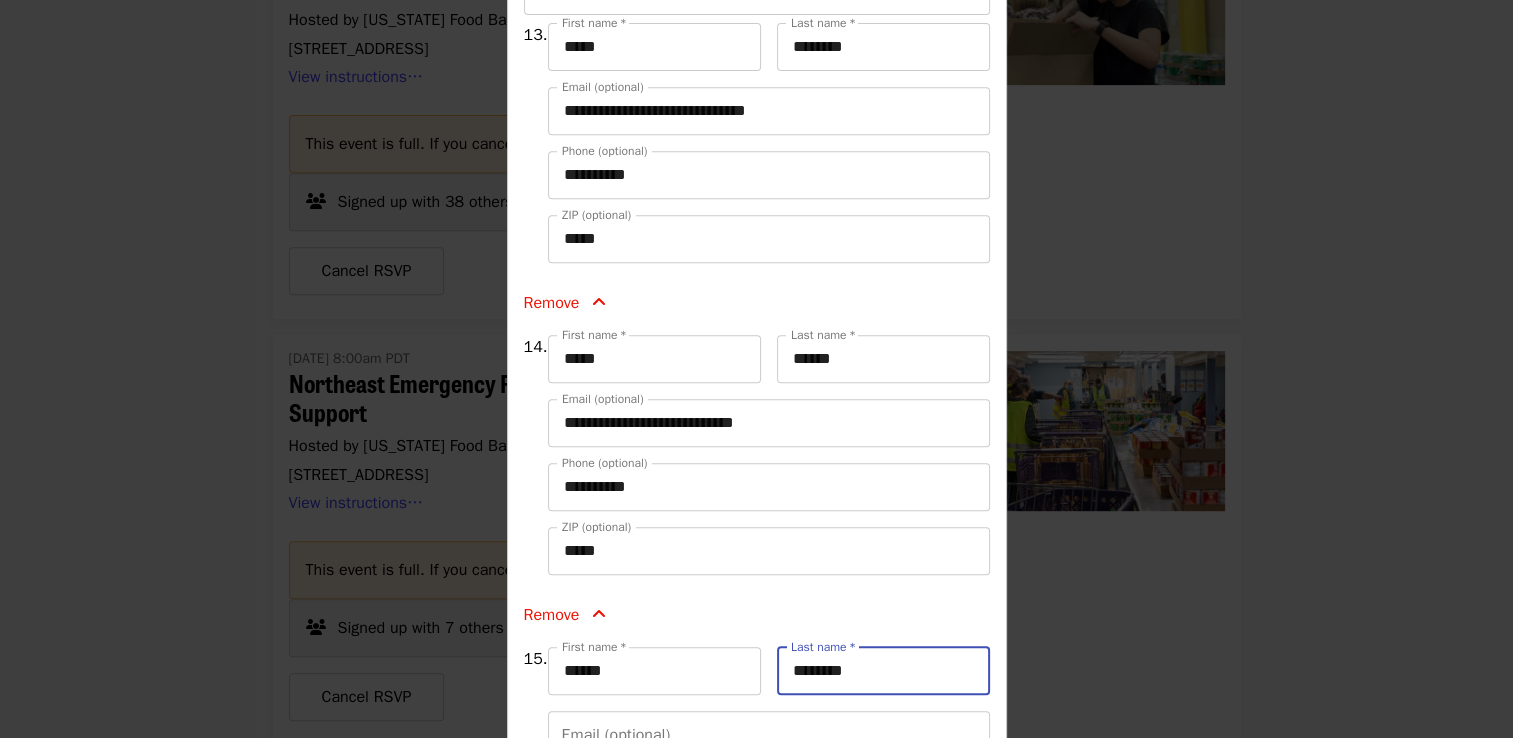 scroll, scrollTop: 870, scrollLeft: 0, axis: vertical 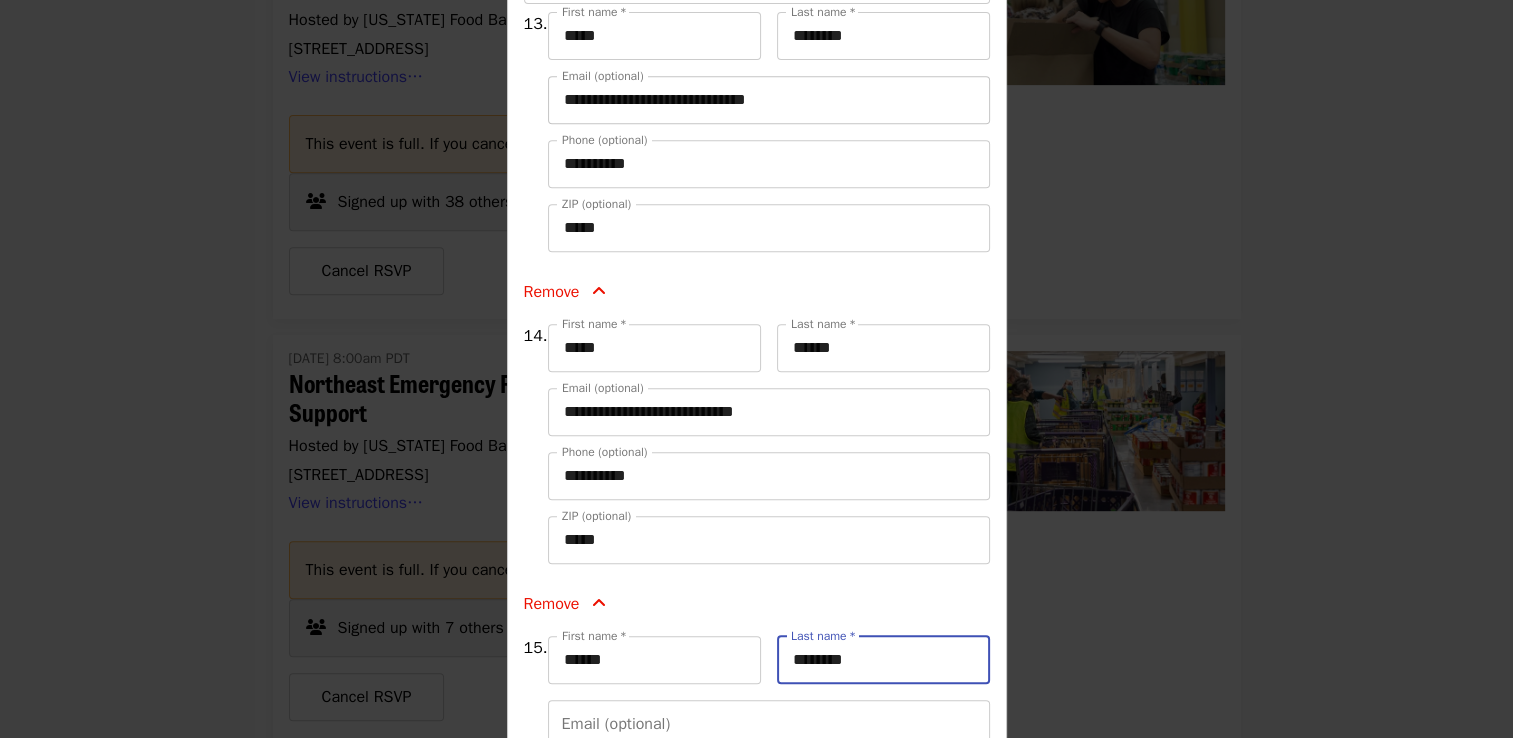 type on "********" 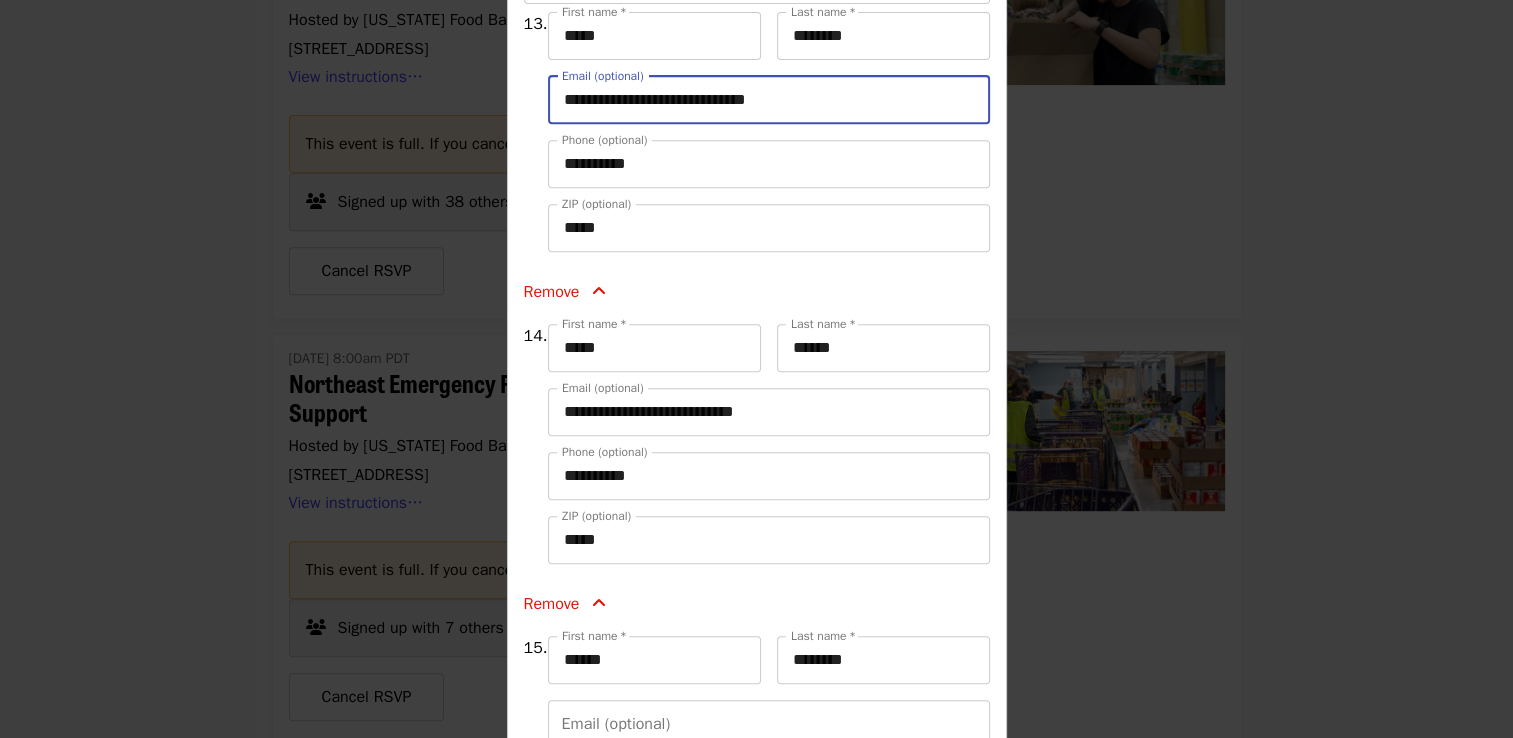 drag, startPoint x: 808, startPoint y: 104, endPoint x: 542, endPoint y: 122, distance: 266.60834 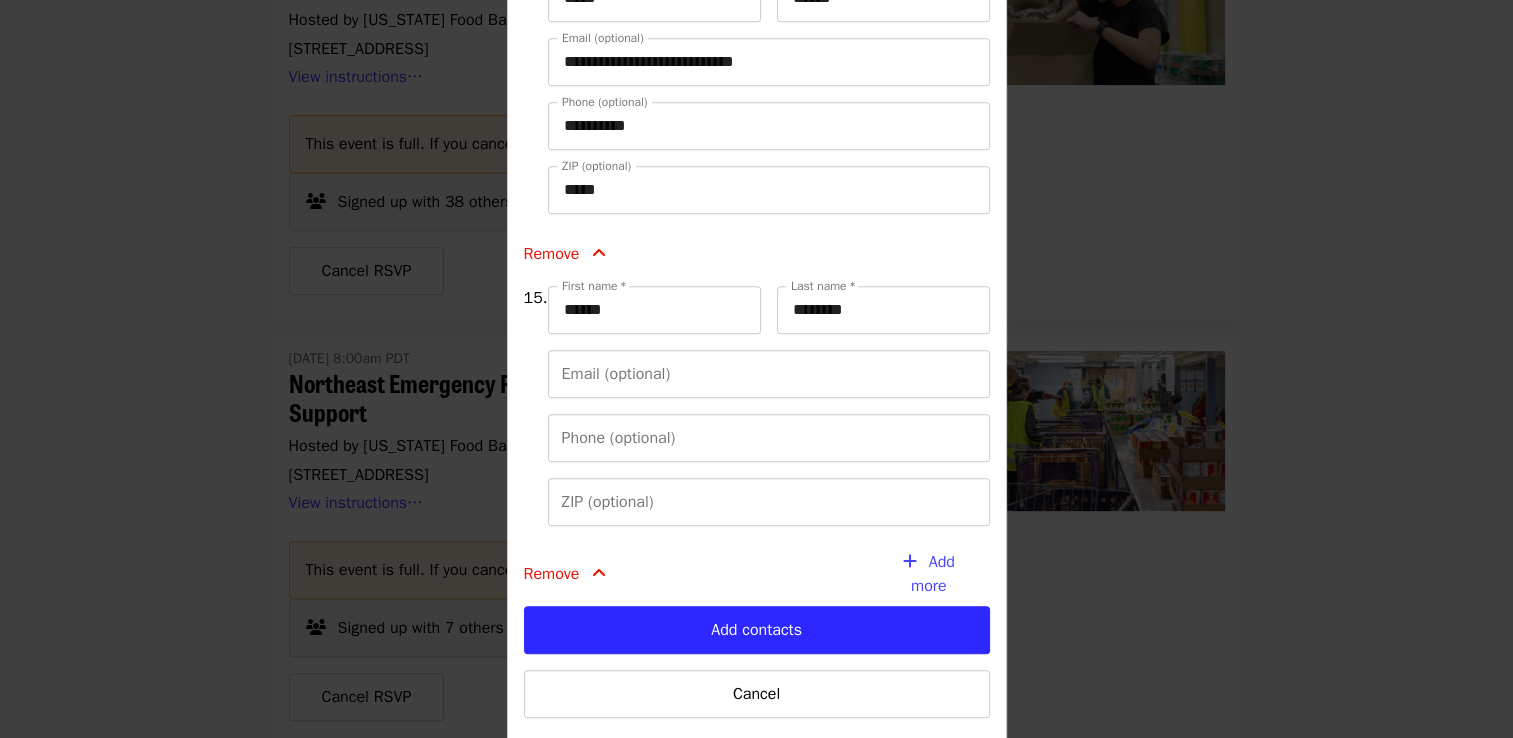 scroll, scrollTop: 1228, scrollLeft: 0, axis: vertical 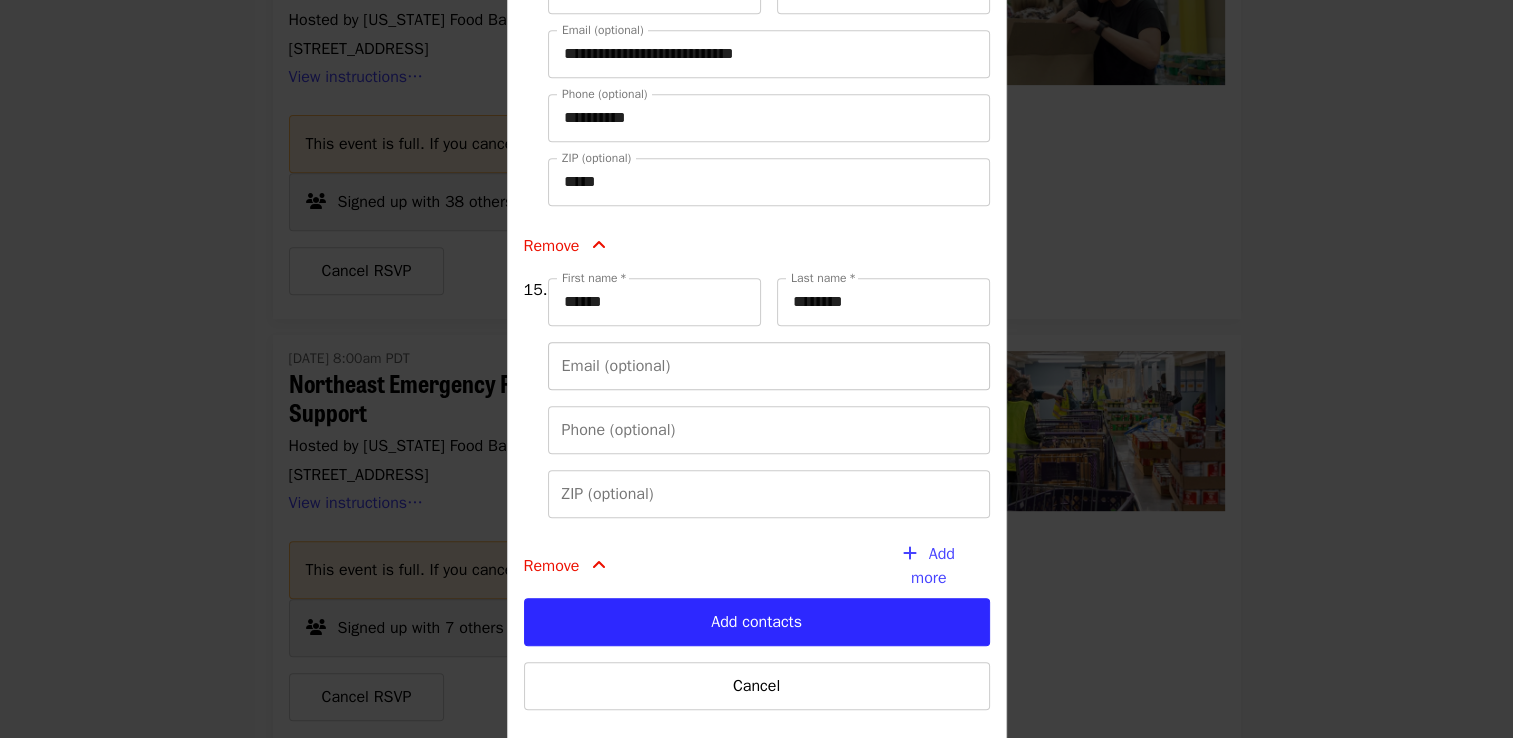 click on "Email (optional)" at bounding box center (769, 366) 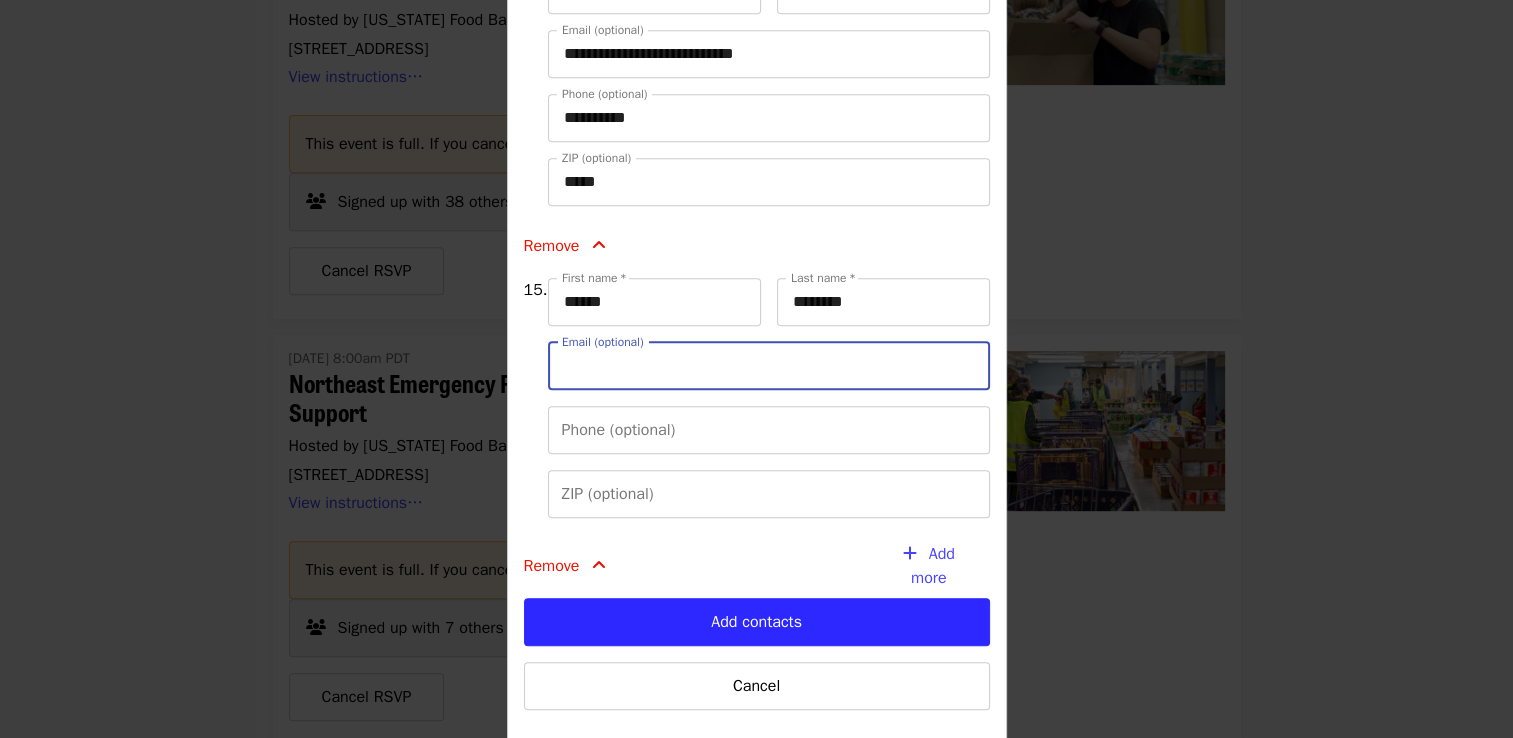 paste on "**********" 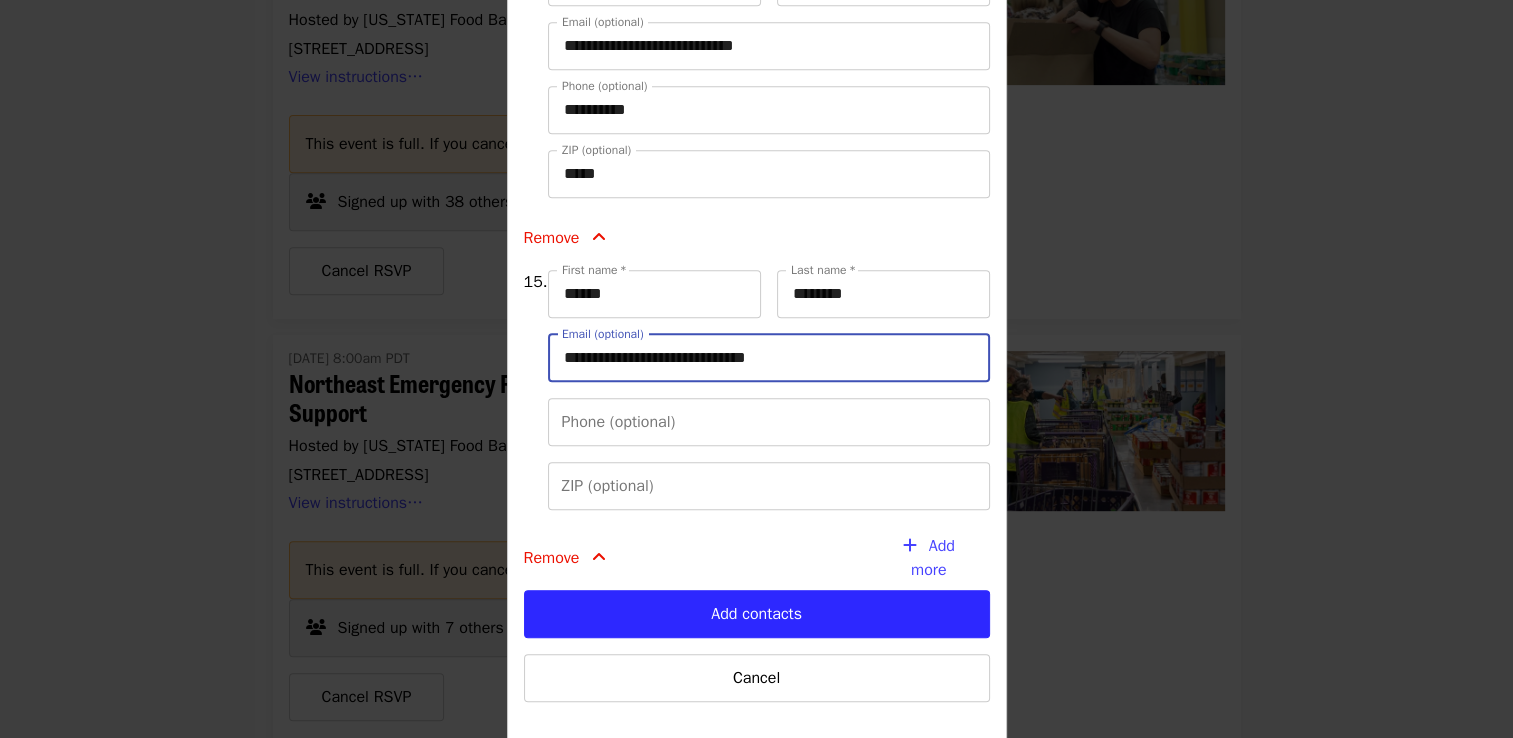 scroll, scrollTop: 1256, scrollLeft: 0, axis: vertical 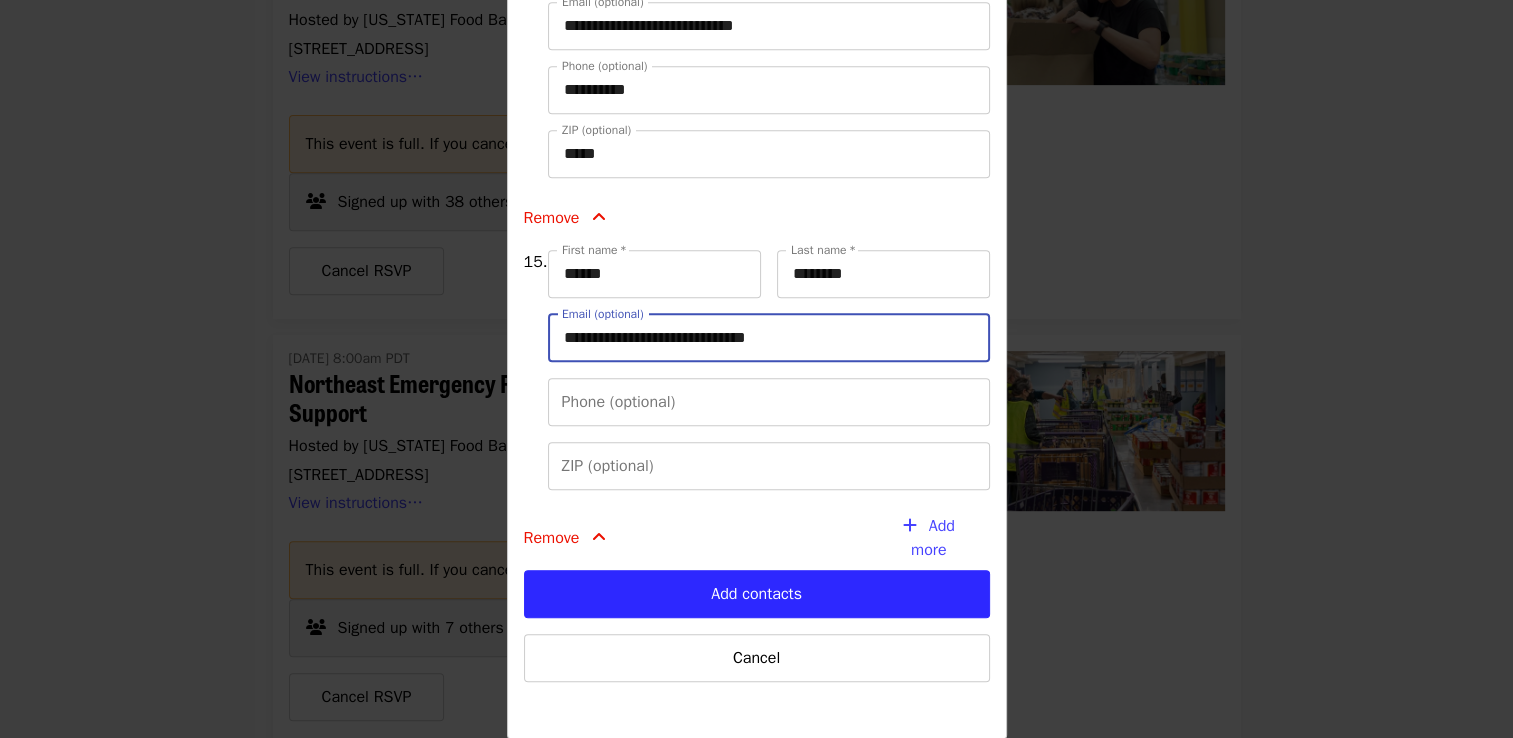 click on "**********" at bounding box center [769, 338] 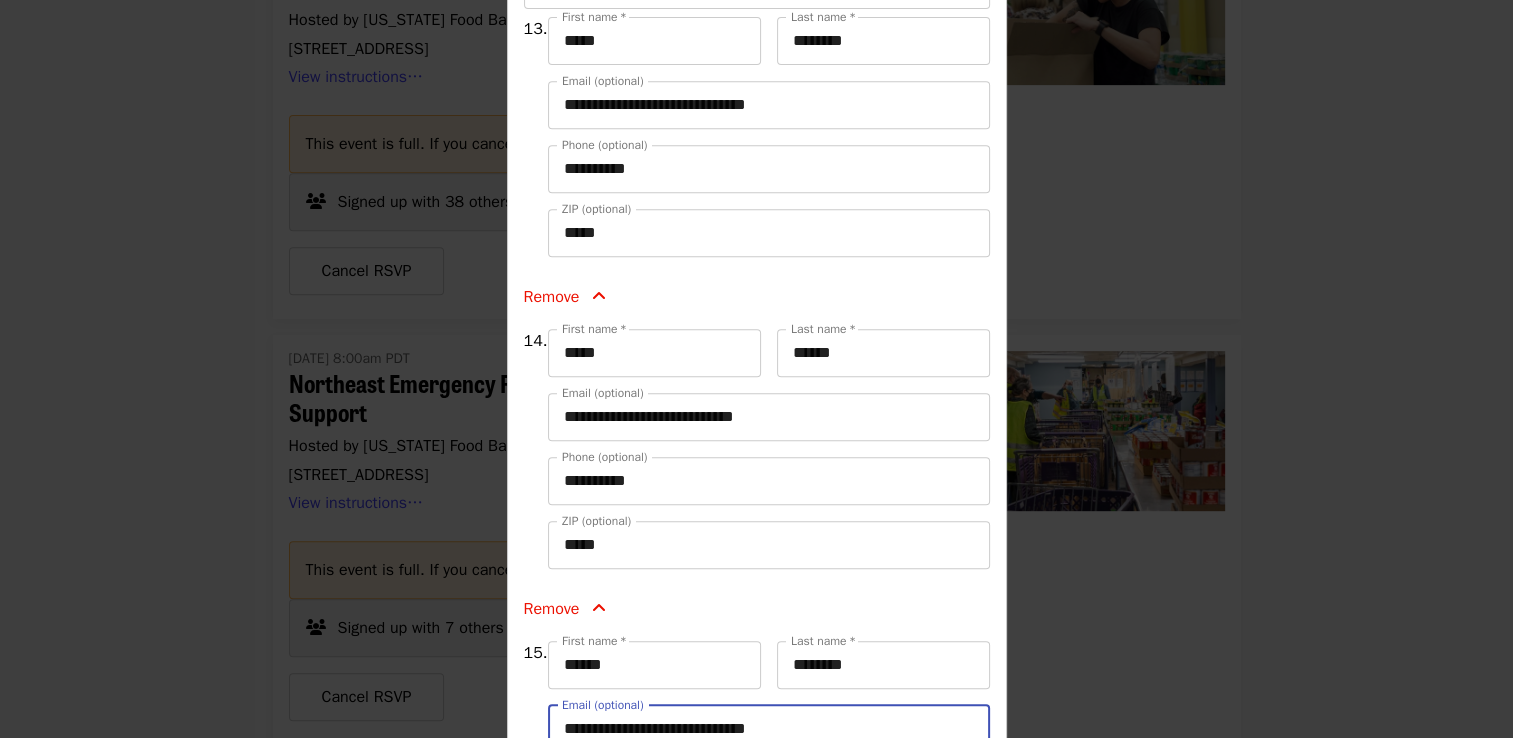 scroll, scrollTop: 825, scrollLeft: 0, axis: vertical 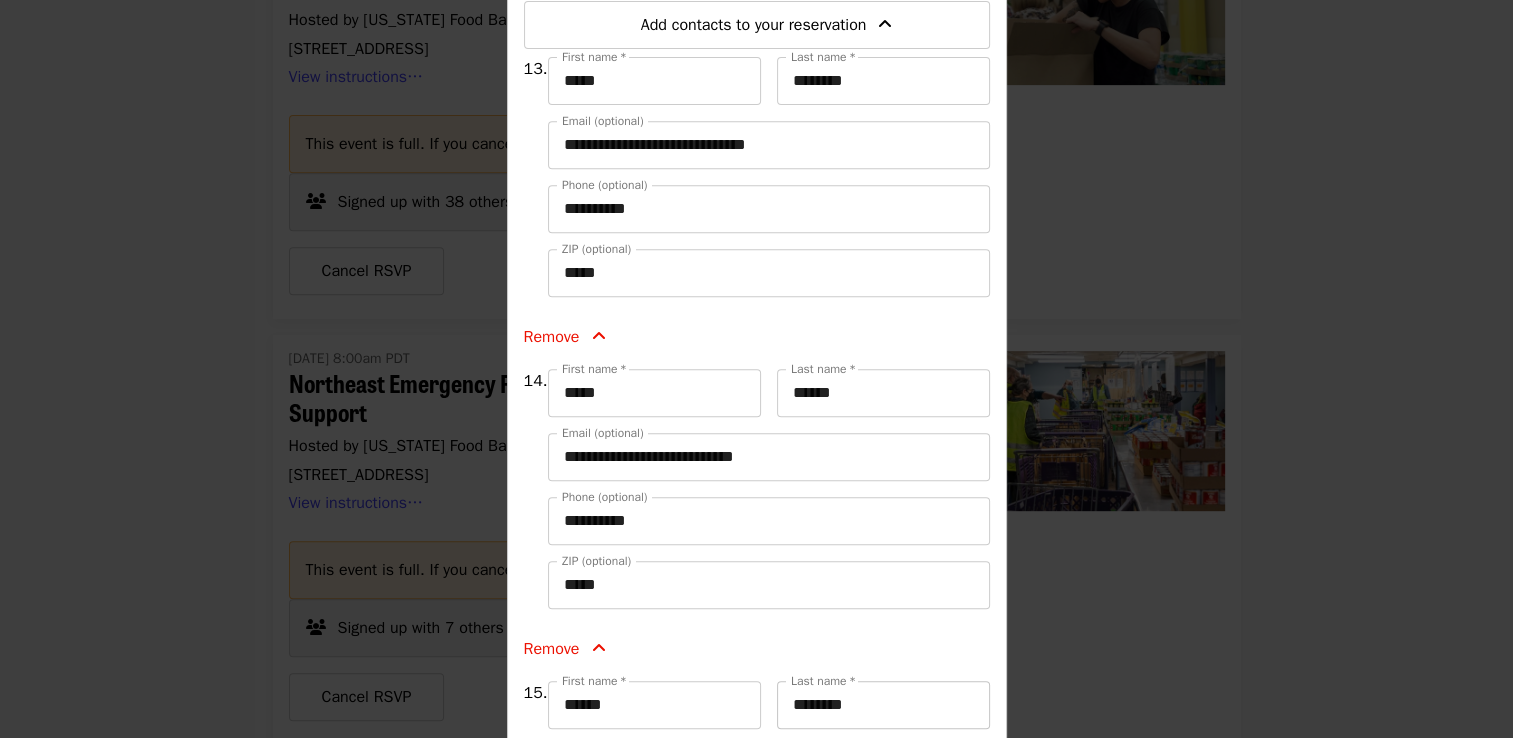 type on "**********" 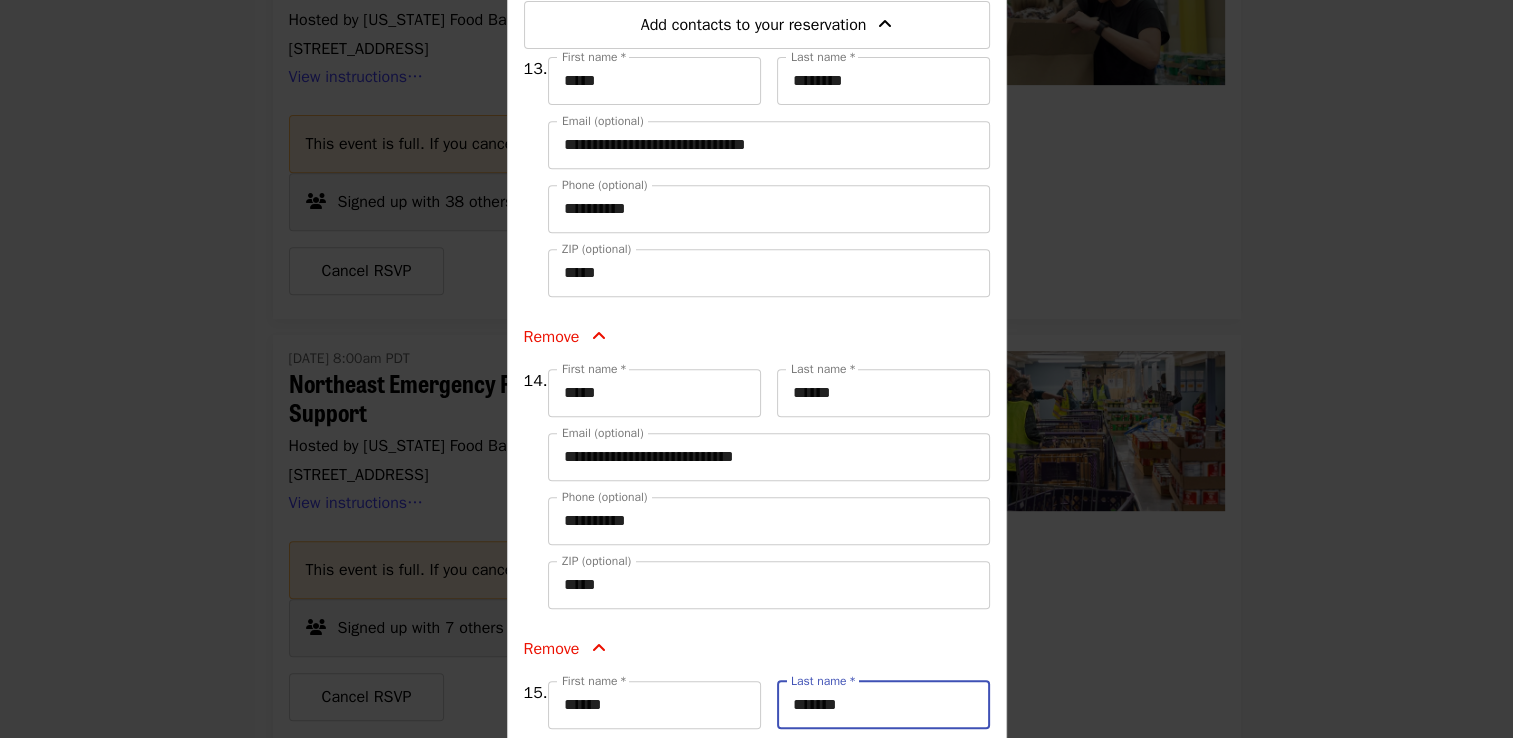 scroll, scrollTop: 1256, scrollLeft: 0, axis: vertical 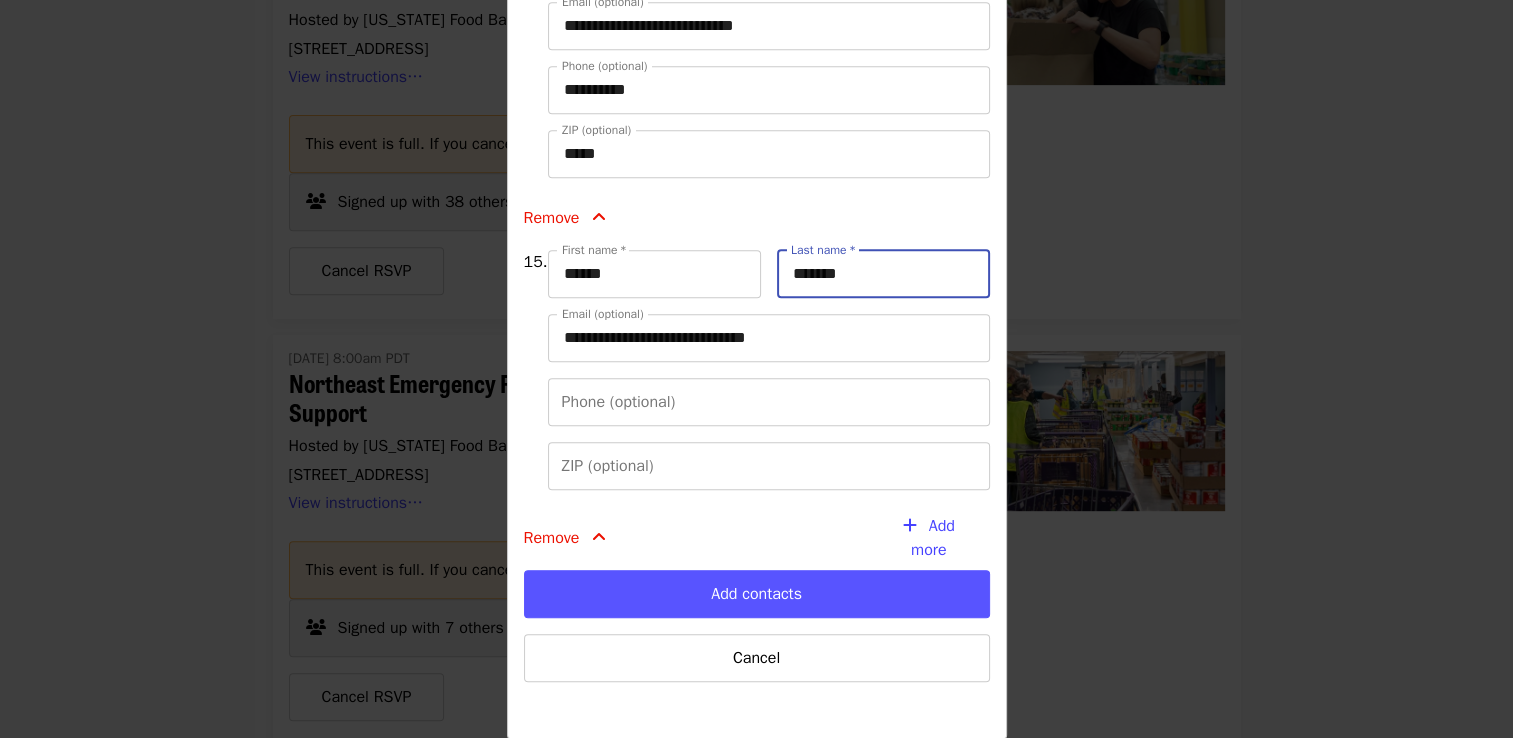 type on "*******" 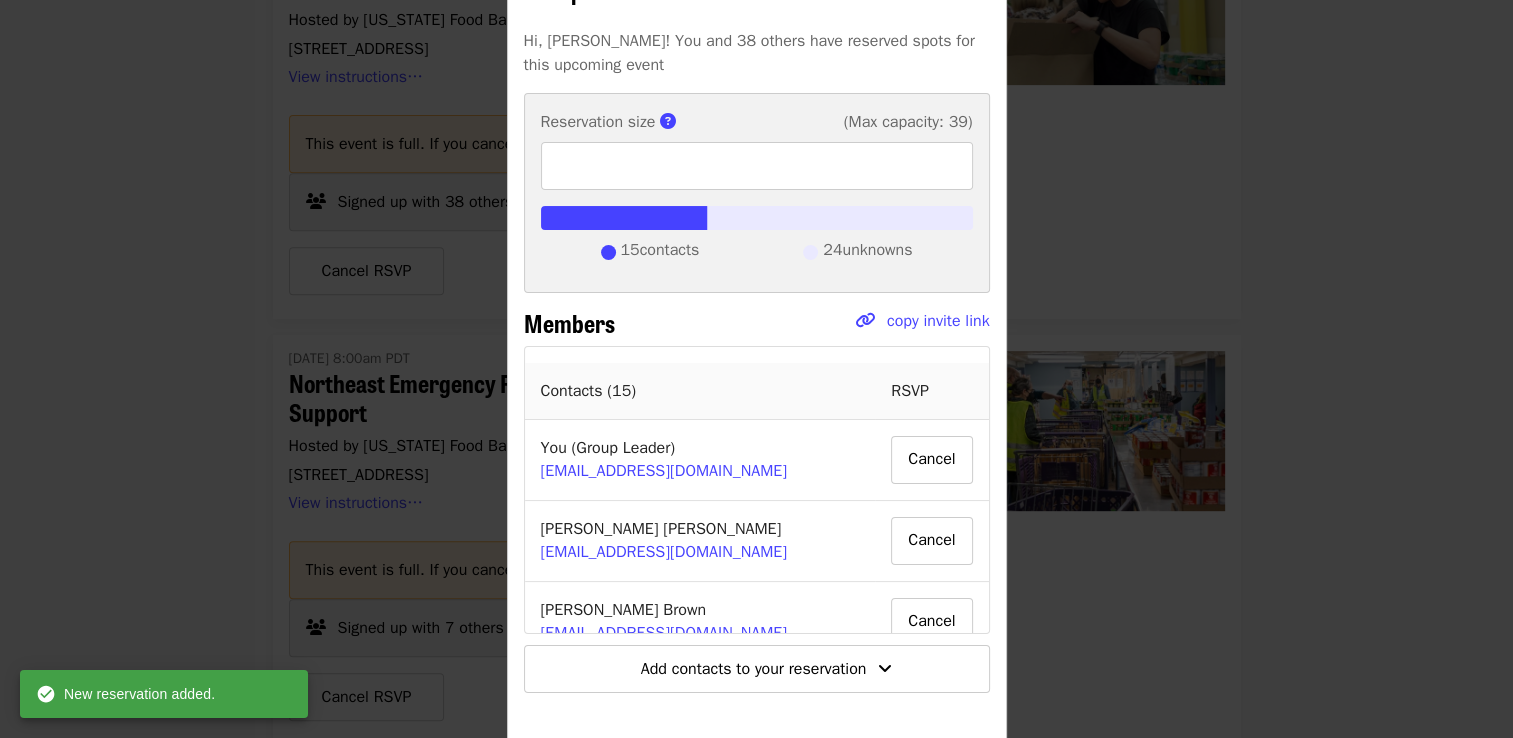 scroll, scrollTop: 192, scrollLeft: 0, axis: vertical 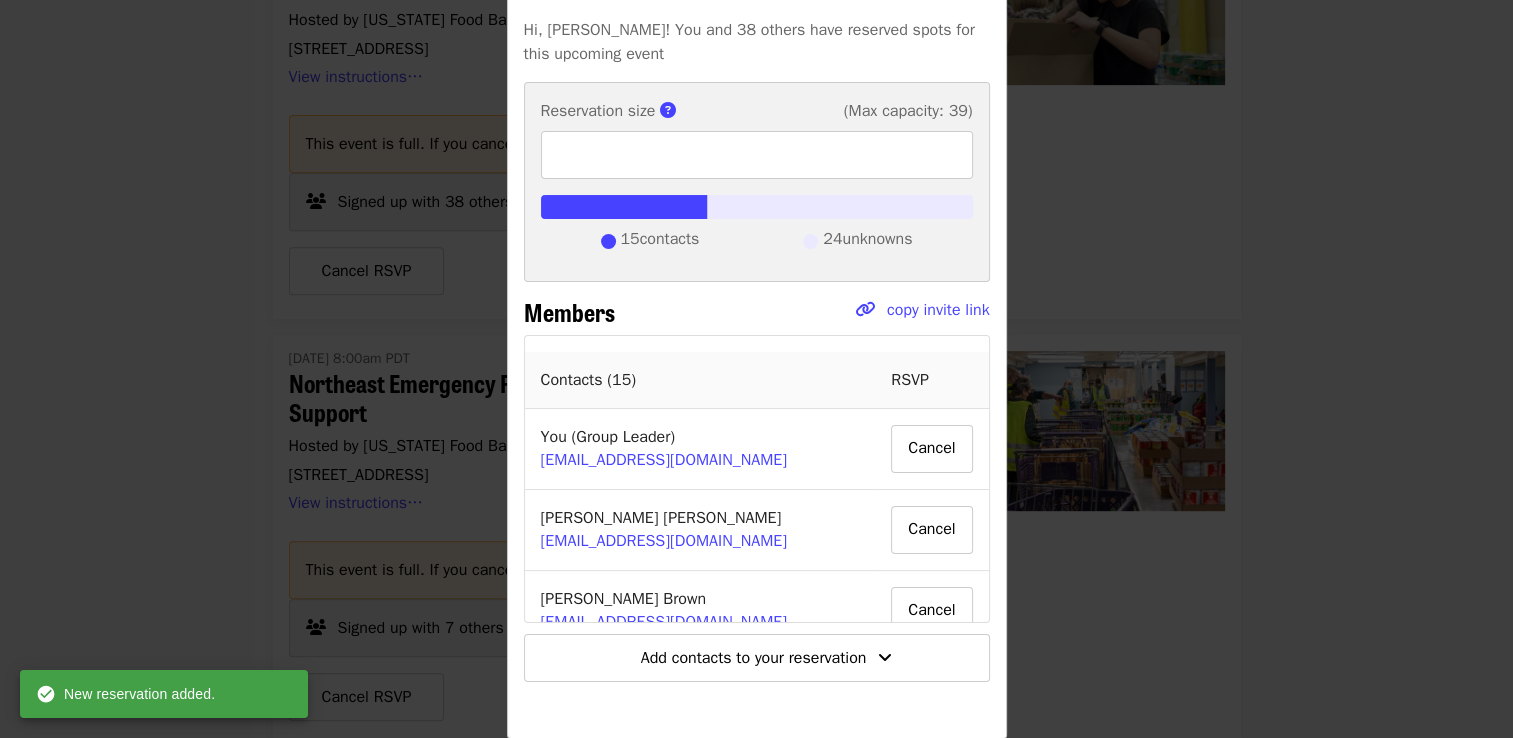 click on "Group details Hi, [PERSON_NAME]! You and 38 others have reserved spots for this upcoming event Reservation size   (Max capacity: 39) ** ​   15  contacts   24  unknowns Members copy invite link Contacts ( 15 ) RSVP You (Group Leader)  [EMAIL_ADDRESS][DOMAIN_NAME] Cancel [PERSON_NAME]   [PERSON_NAME][EMAIL_ADDRESS][DOMAIN_NAME]   Cancel [PERSON_NAME]   [EMAIL_ADDRESS][DOMAIN_NAME]   Cancel [PERSON_NAME]   [EMAIL_ADDRESS][DOMAIN_NAME]   Cancel [PERSON_NAME]   [EMAIL_ADDRESS][DOMAIN_NAME]   Cancel [PERSON_NAME]   [EMAIL_ADDRESS][DOMAIN_NAME]   Cancel [PERSON_NAME]   [EMAIL_ADDRESS][DOMAIN_NAME]   Cancel [PERSON_NAME]   [EMAIL_ADDRESS][DOMAIN_NAME]   Cancel [PERSON_NAME]   [EMAIL_ADDRESS][DOMAIN_NAME]   Cancel [PERSON_NAME]   [PERSON_NAME][EMAIL_ADDRESS][PERSON_NAME][DOMAIN_NAME]   Cancel [PERSON_NAME]   [EMAIL_ADDRESS][DOMAIN_NAME]   Cancel [PERSON_NAME]   [EMAIL_ADDRESS][DOMAIN_NAME]   Cancel [PERSON_NAME]   [EMAIL_ADDRESS][DOMAIN_NAME]   Cancel [PERSON_NAME]   [EMAIL_ADDRESS][DOMAIN_NAME]   Cancel [PERSON_NAME]" at bounding box center (757, 347) 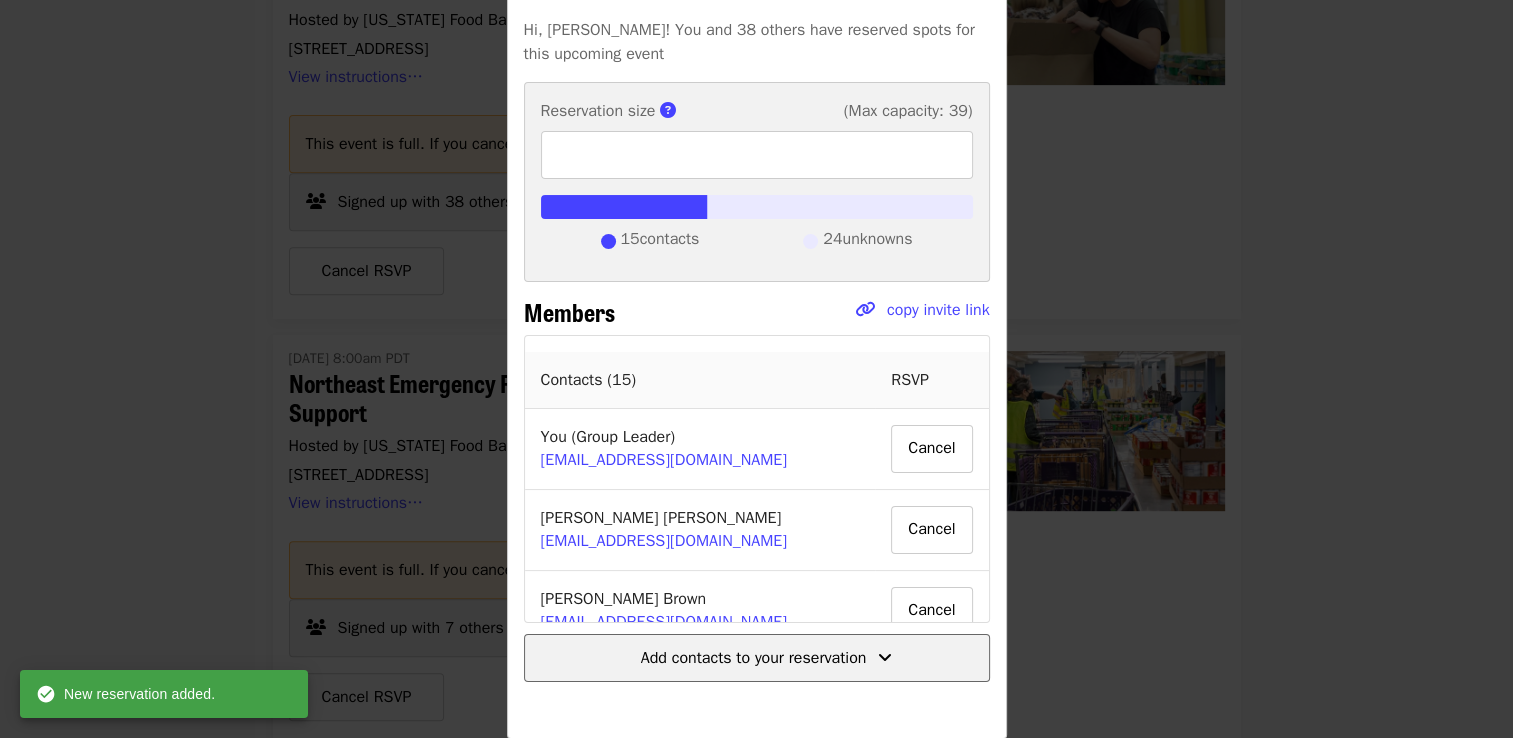 click on "Add contacts to your reservation" at bounding box center [754, 658] 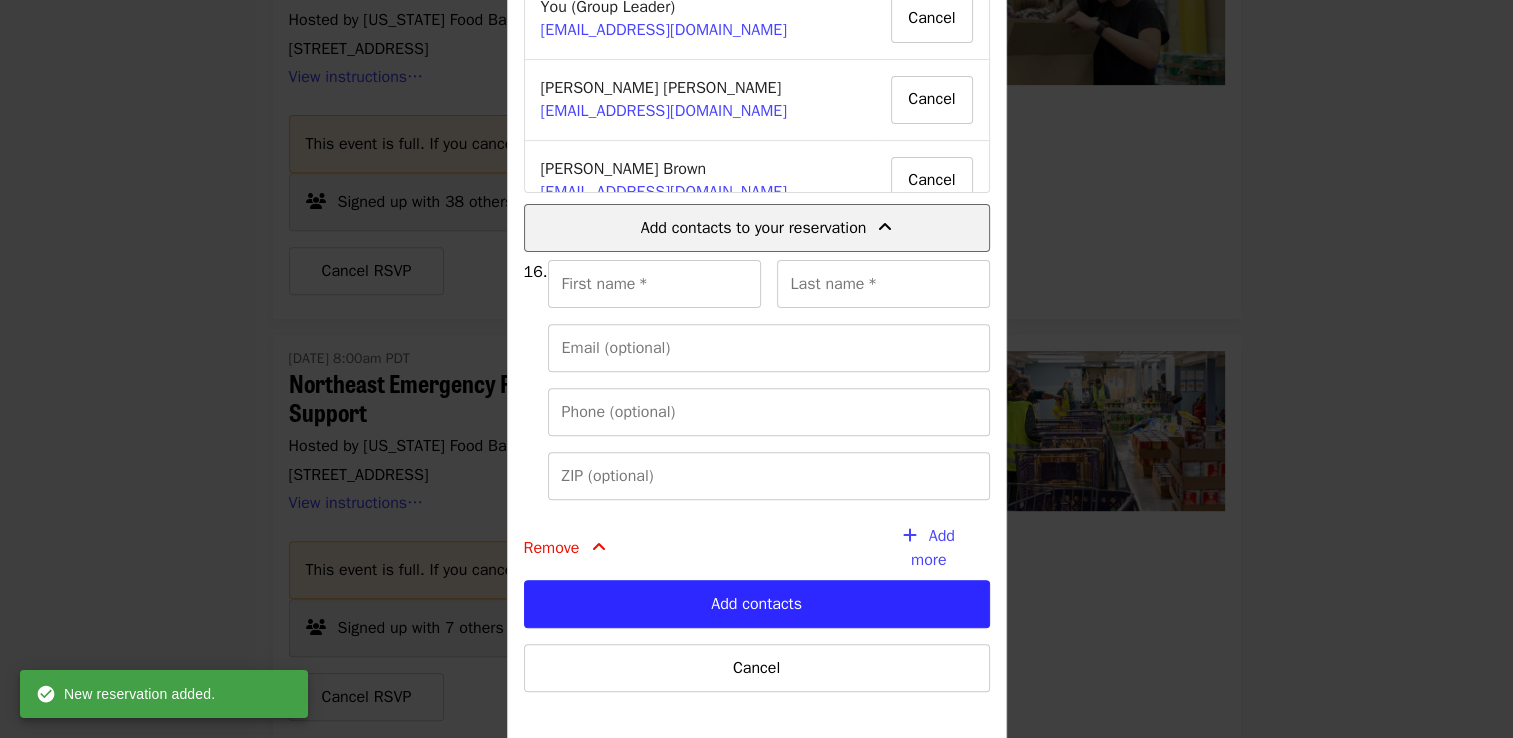 scroll, scrollTop: 632, scrollLeft: 0, axis: vertical 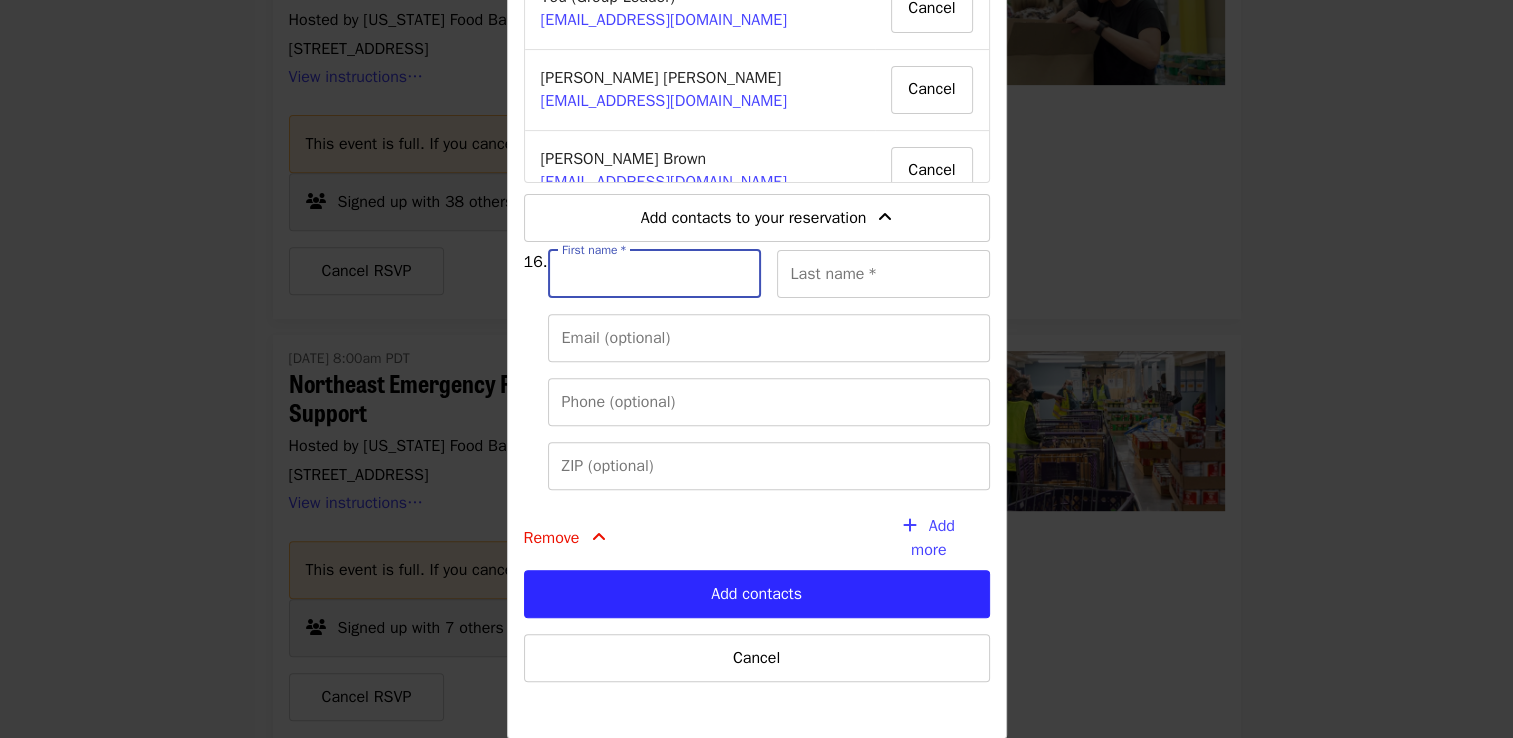 click on "First name   *" at bounding box center [654, 274] 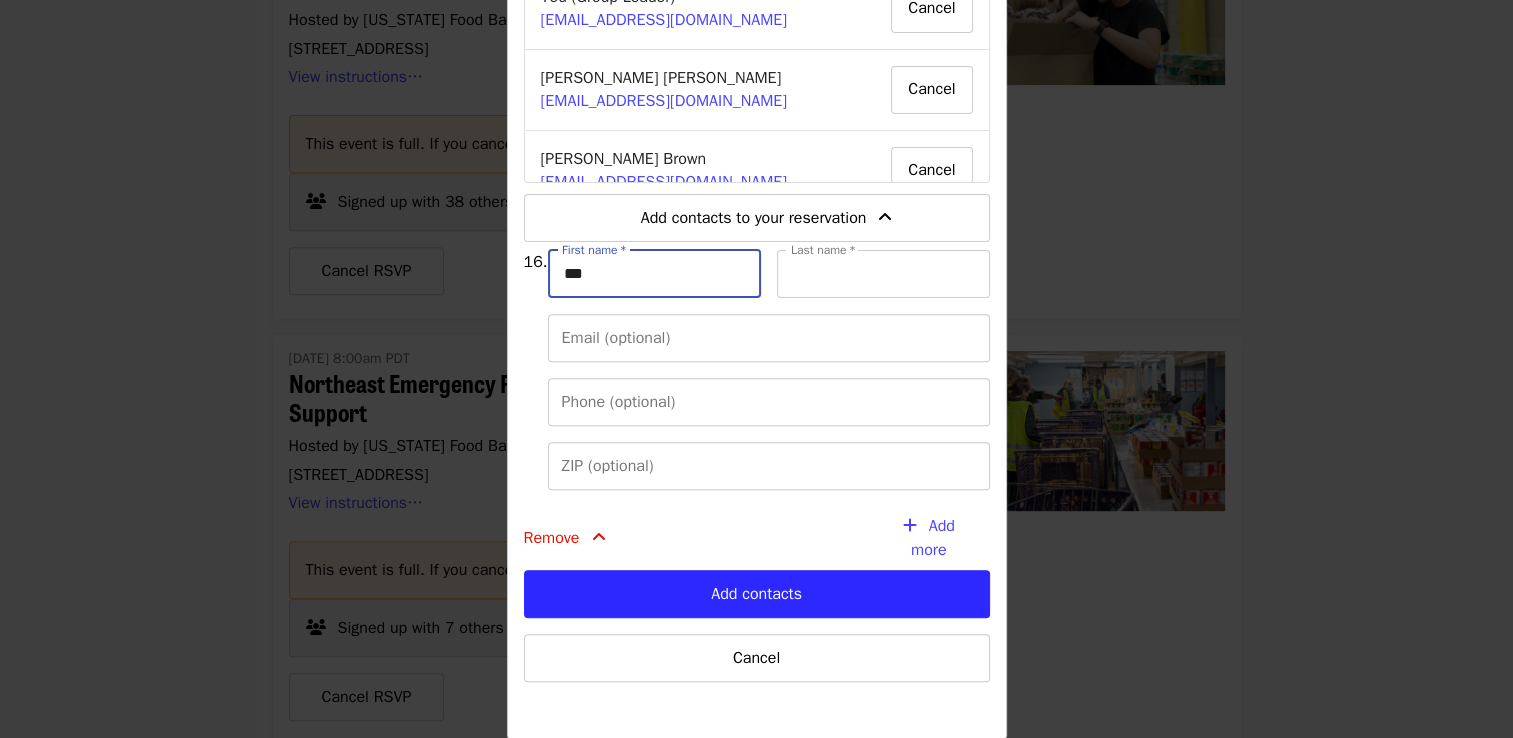 type on "******" 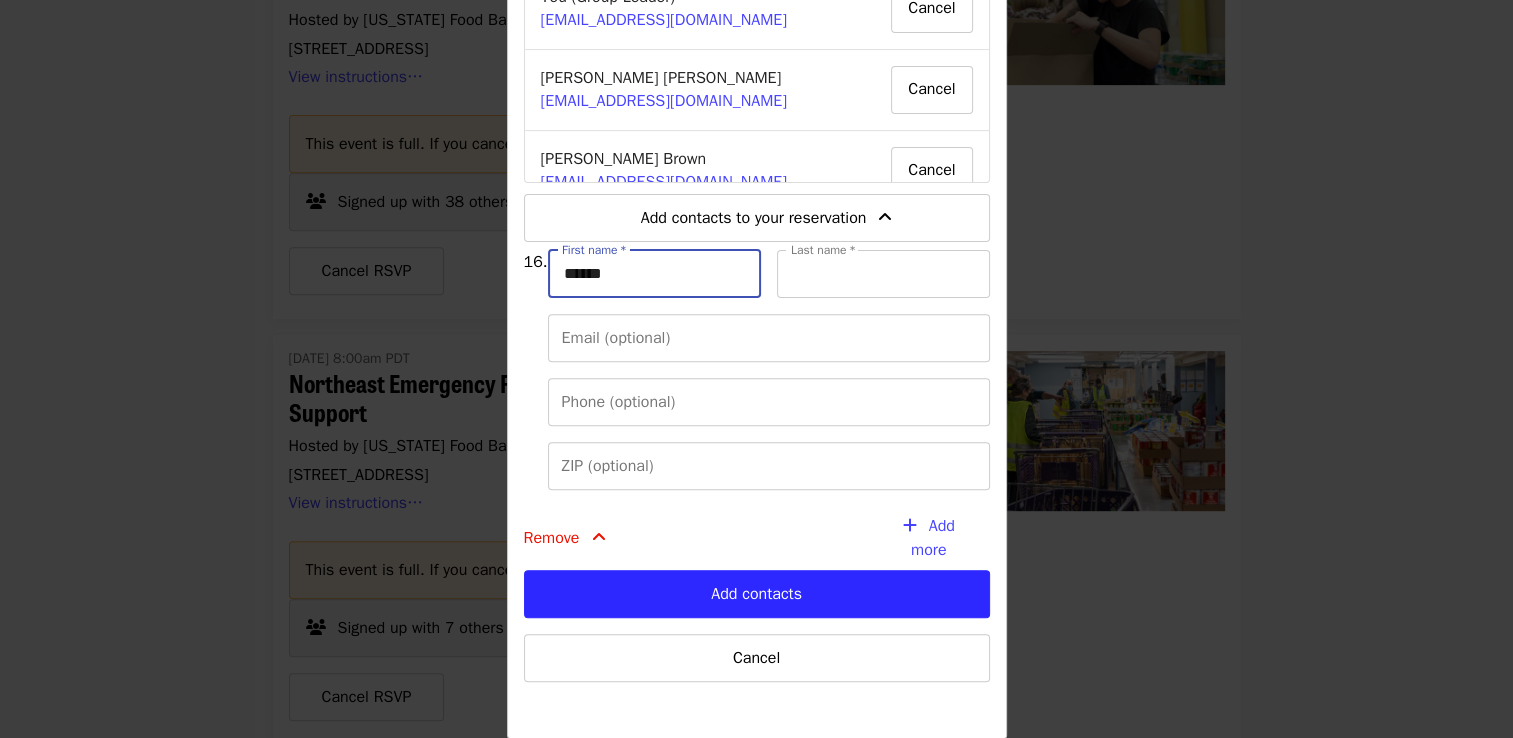 type on "****" 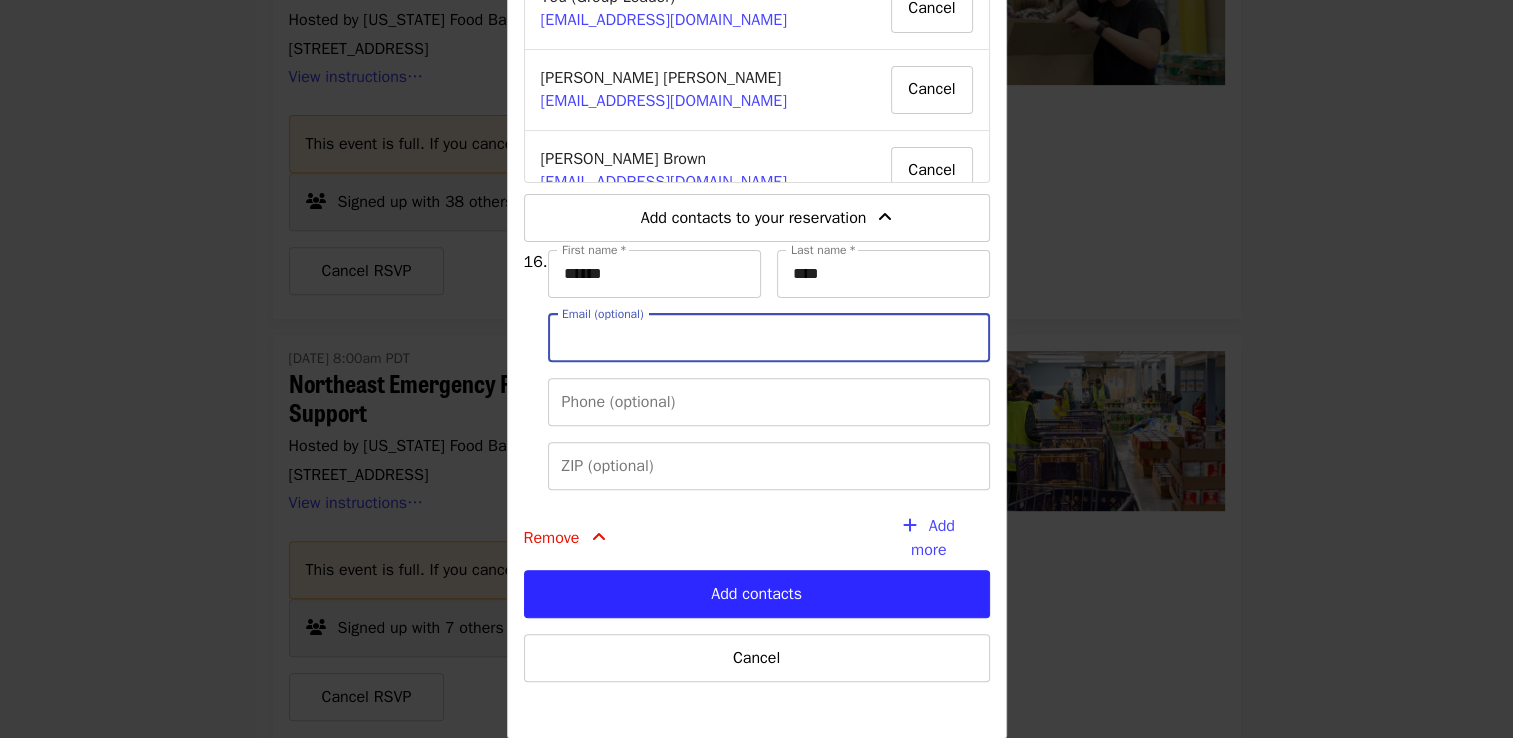 click on "Email (optional)" at bounding box center (769, 338) 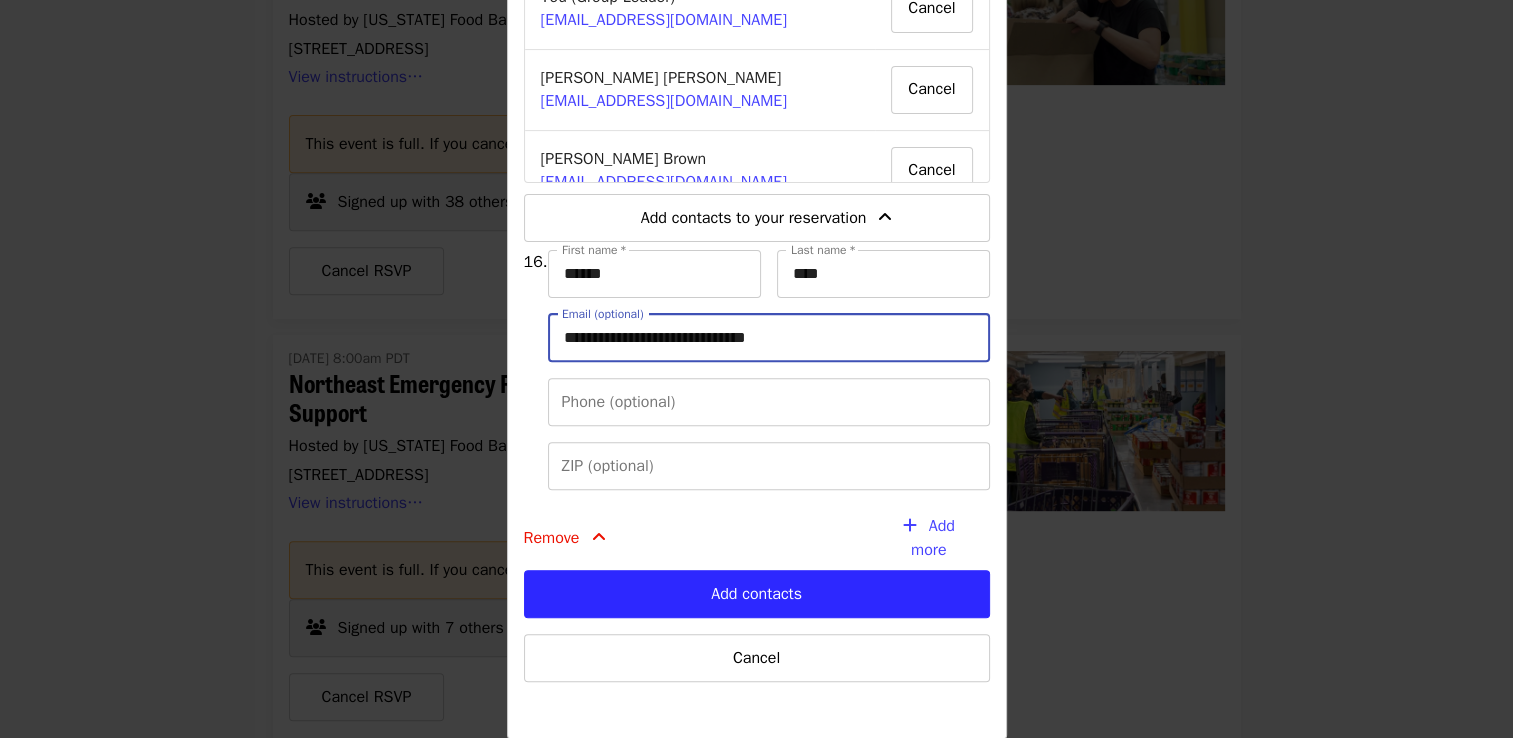 click on "**********" at bounding box center [769, 338] 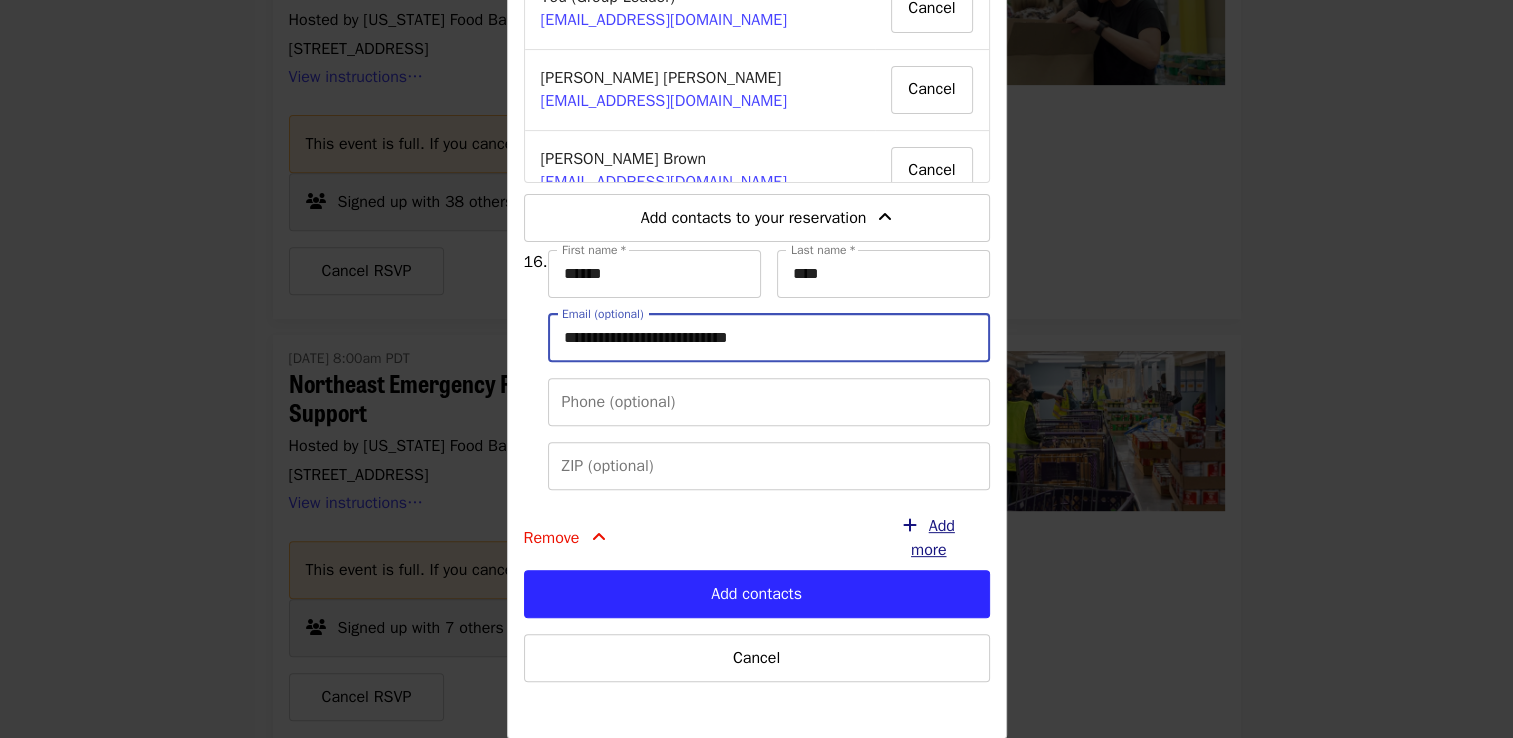 type on "**********" 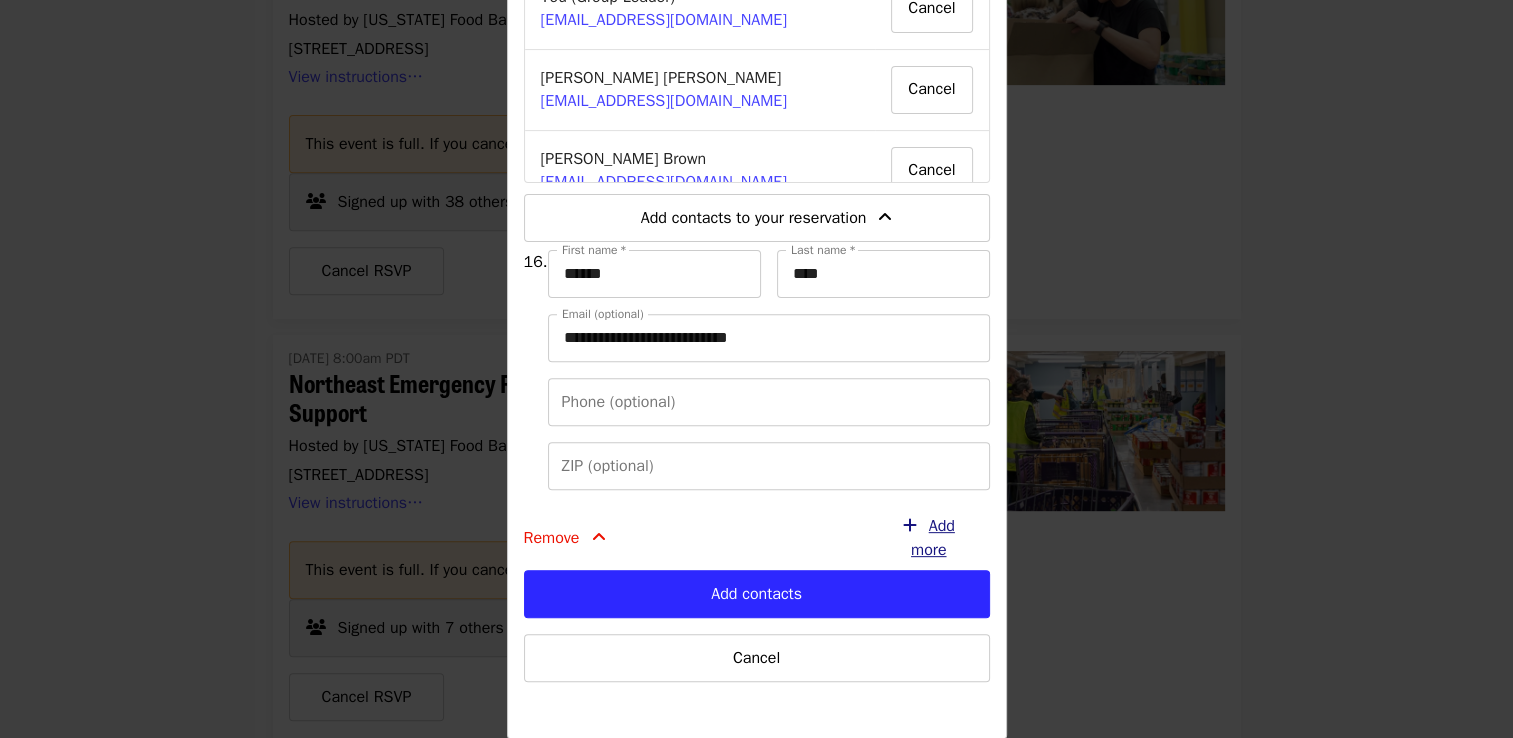 click on "Add more" at bounding box center (933, 538) 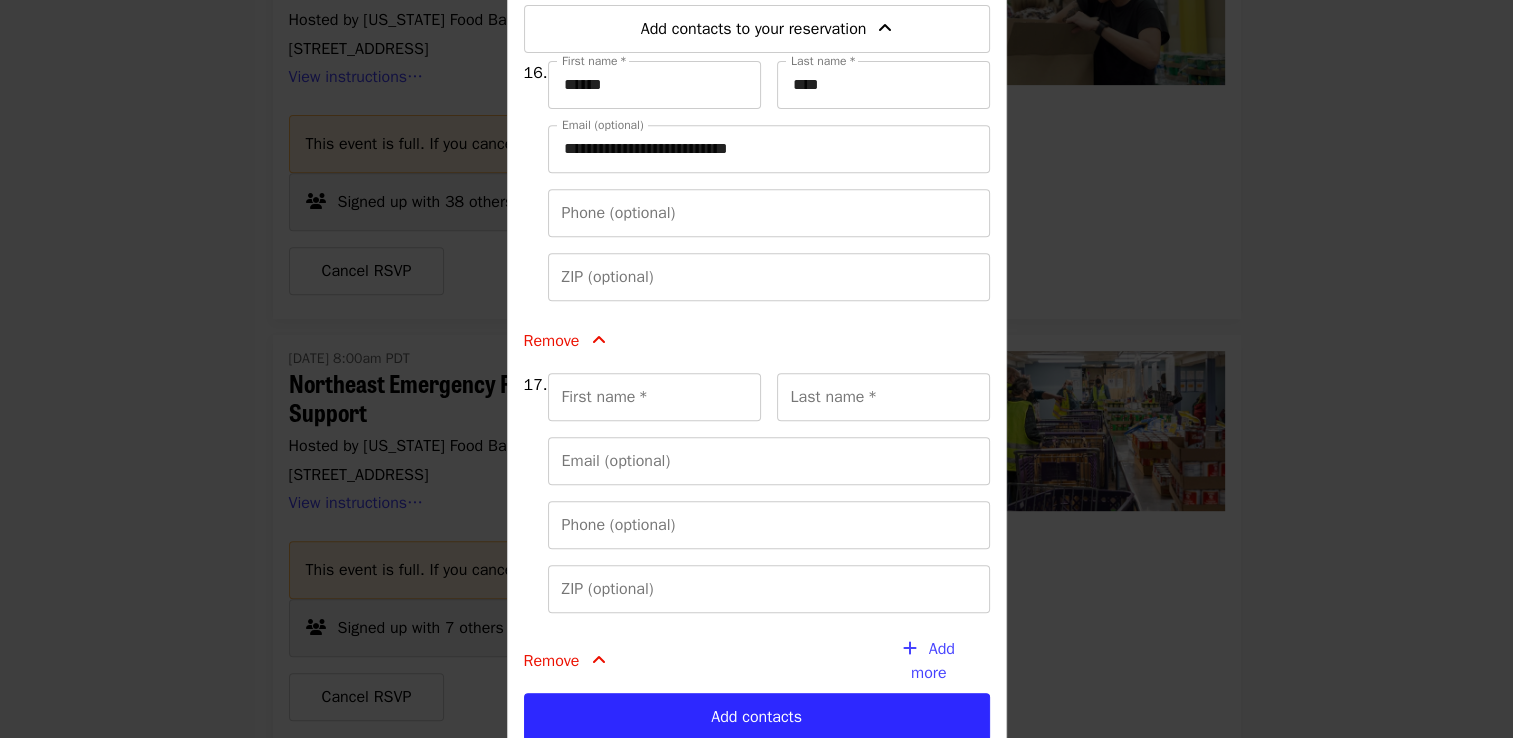 scroll, scrollTop: 825, scrollLeft: 0, axis: vertical 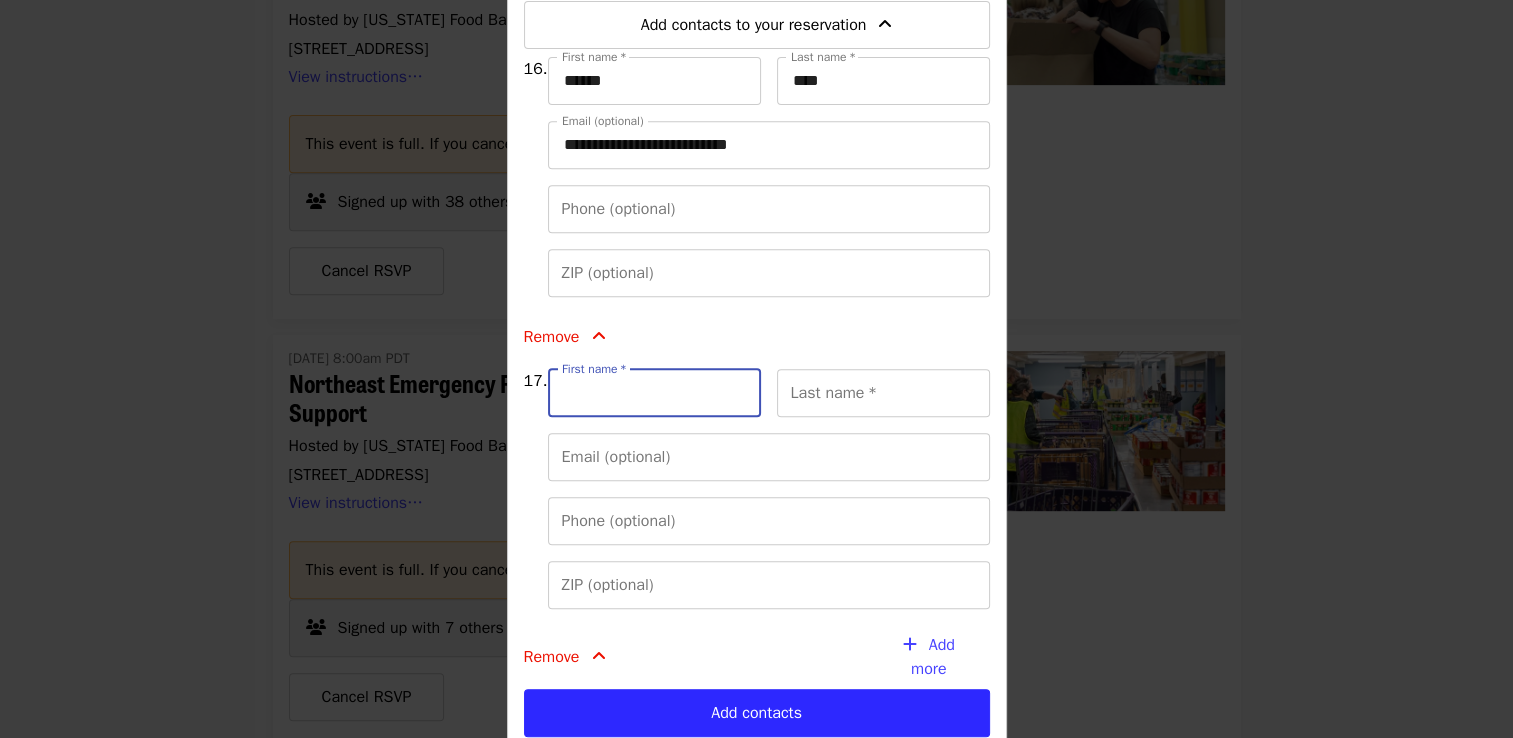 click on "First name   *" at bounding box center (654, 393) 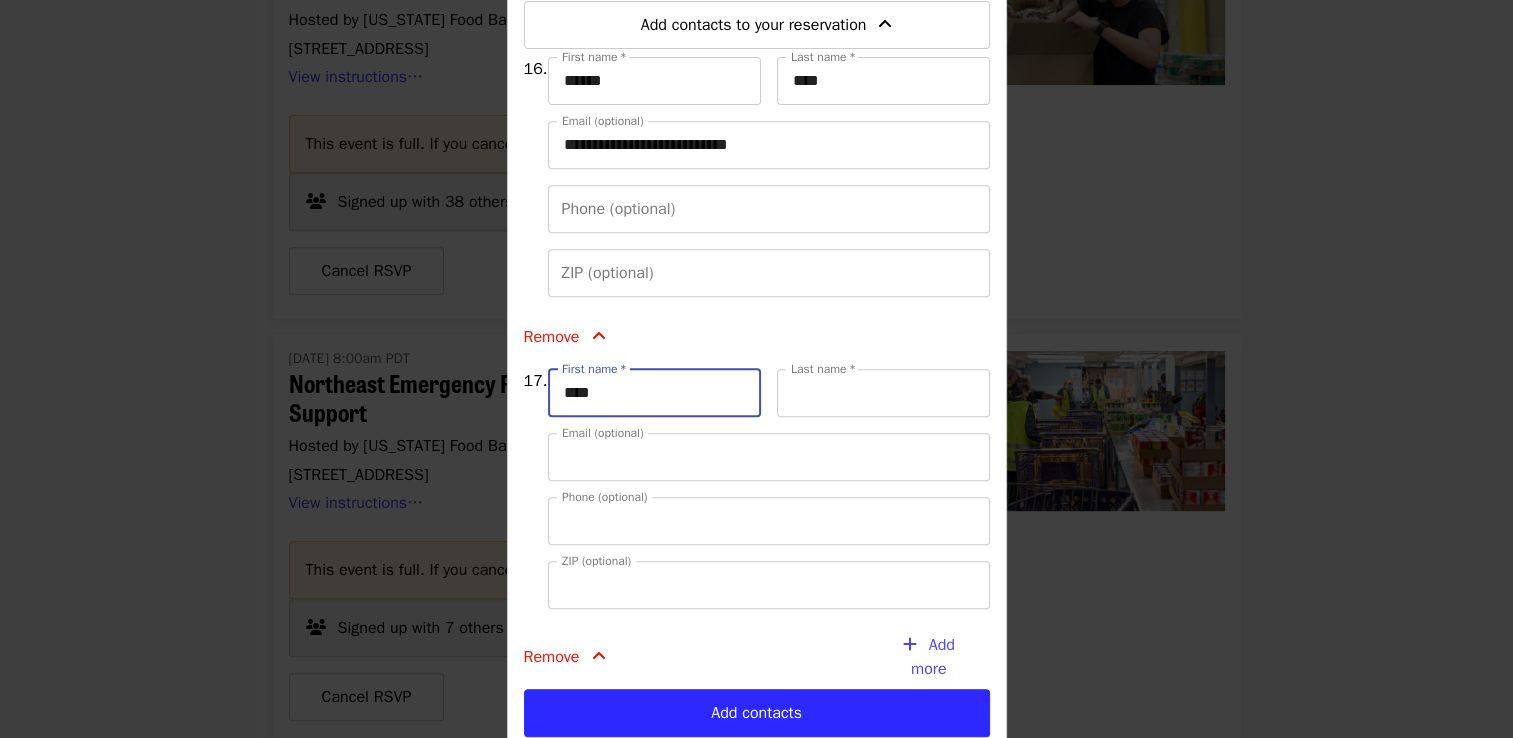 type on "*******" 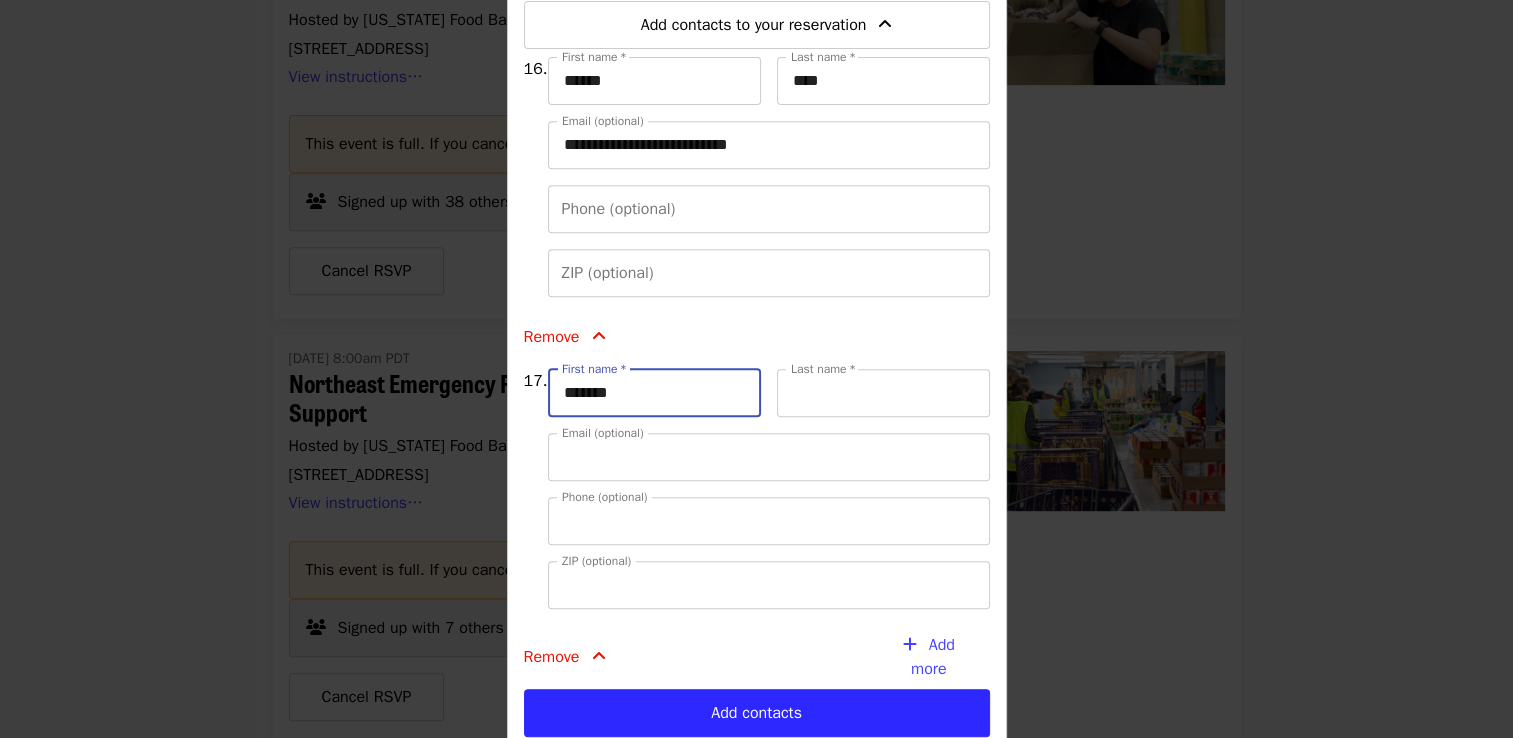 type on "*****" 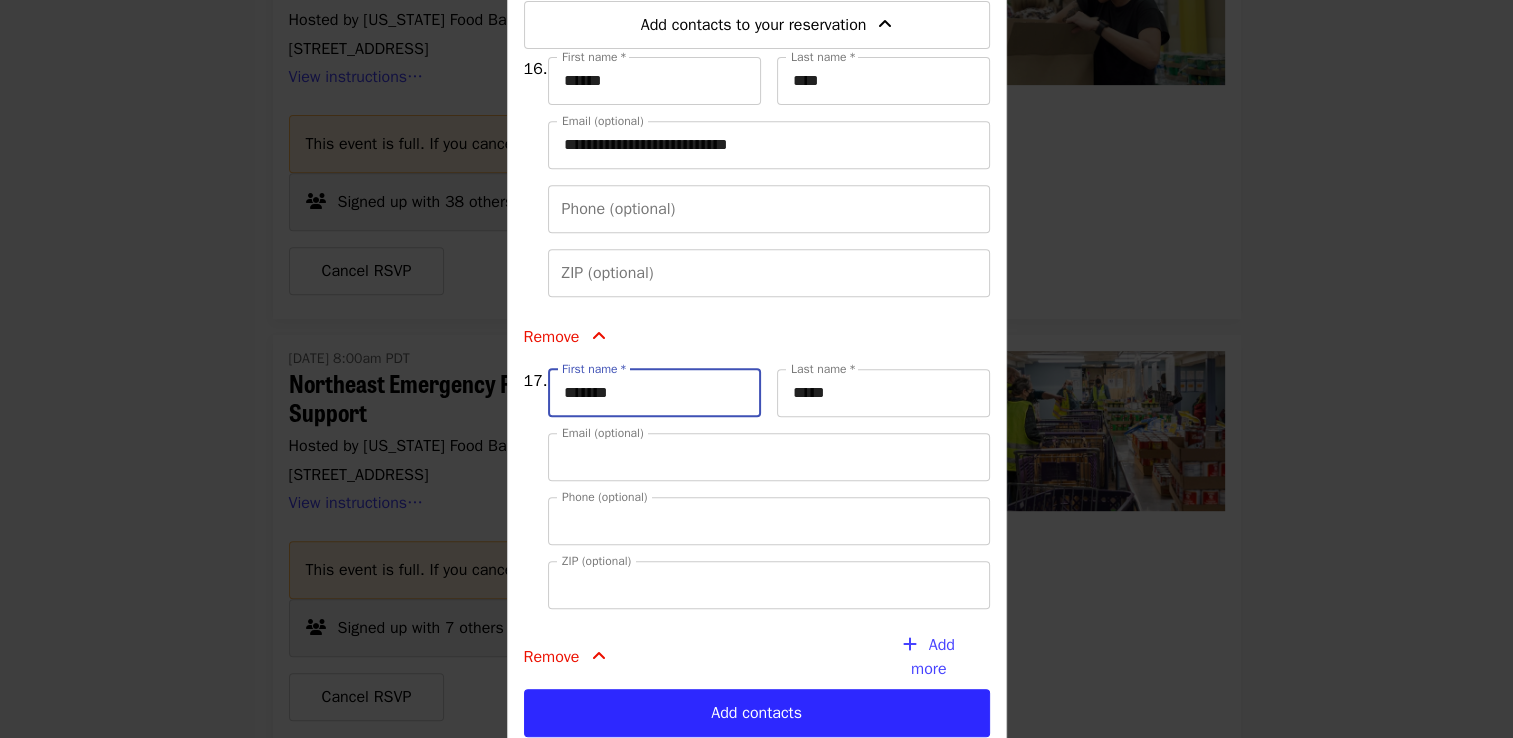 type on "**********" 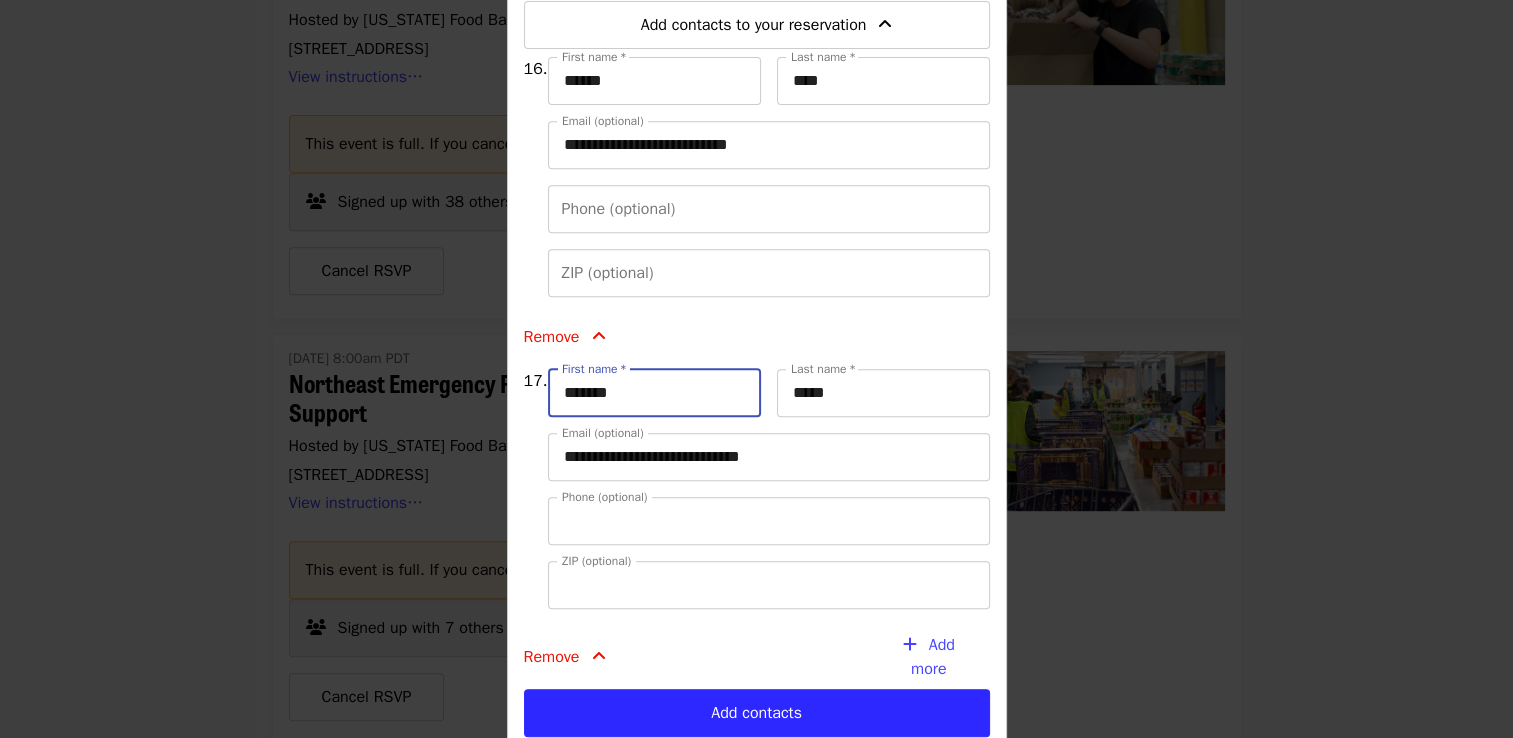 type on "**********" 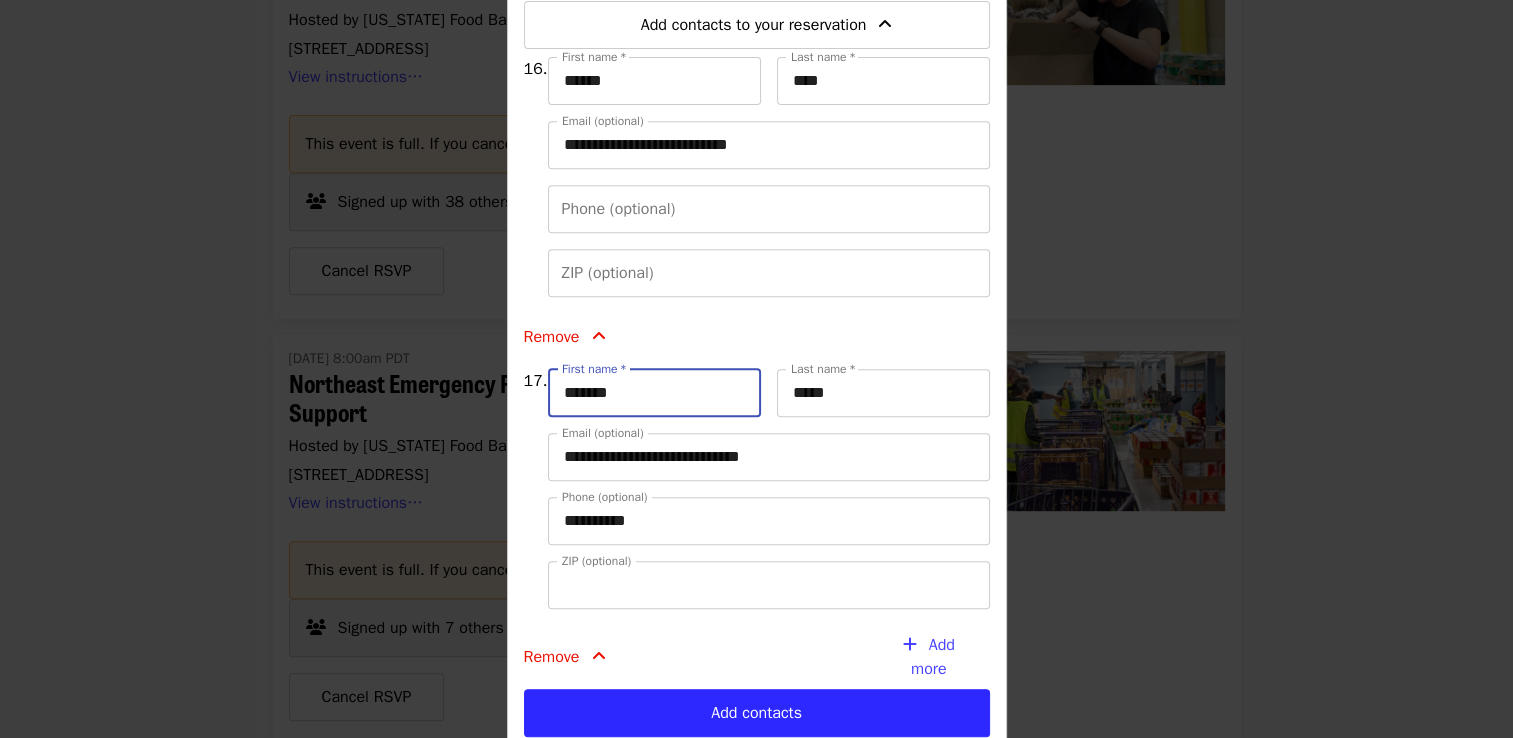 type on "*****" 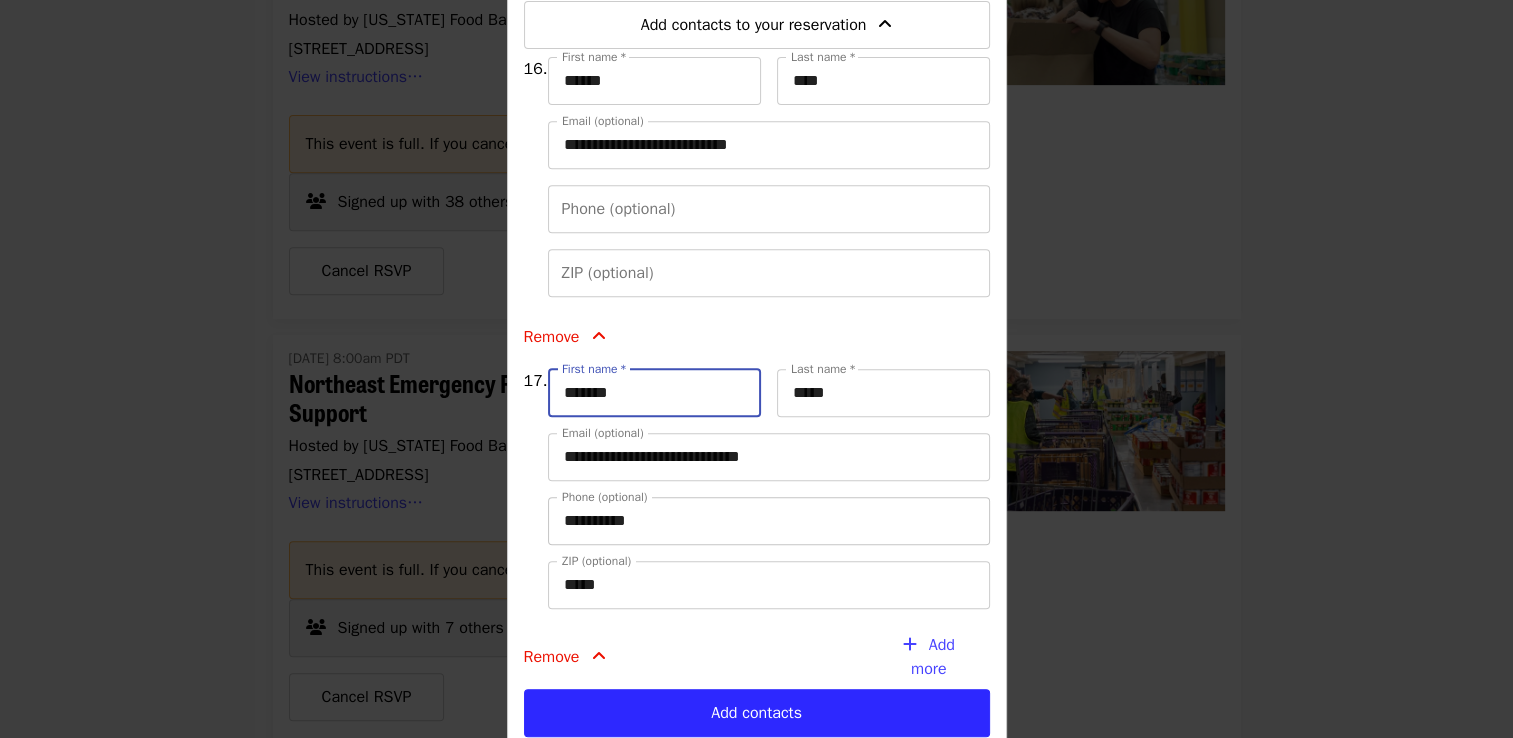 type on "******" 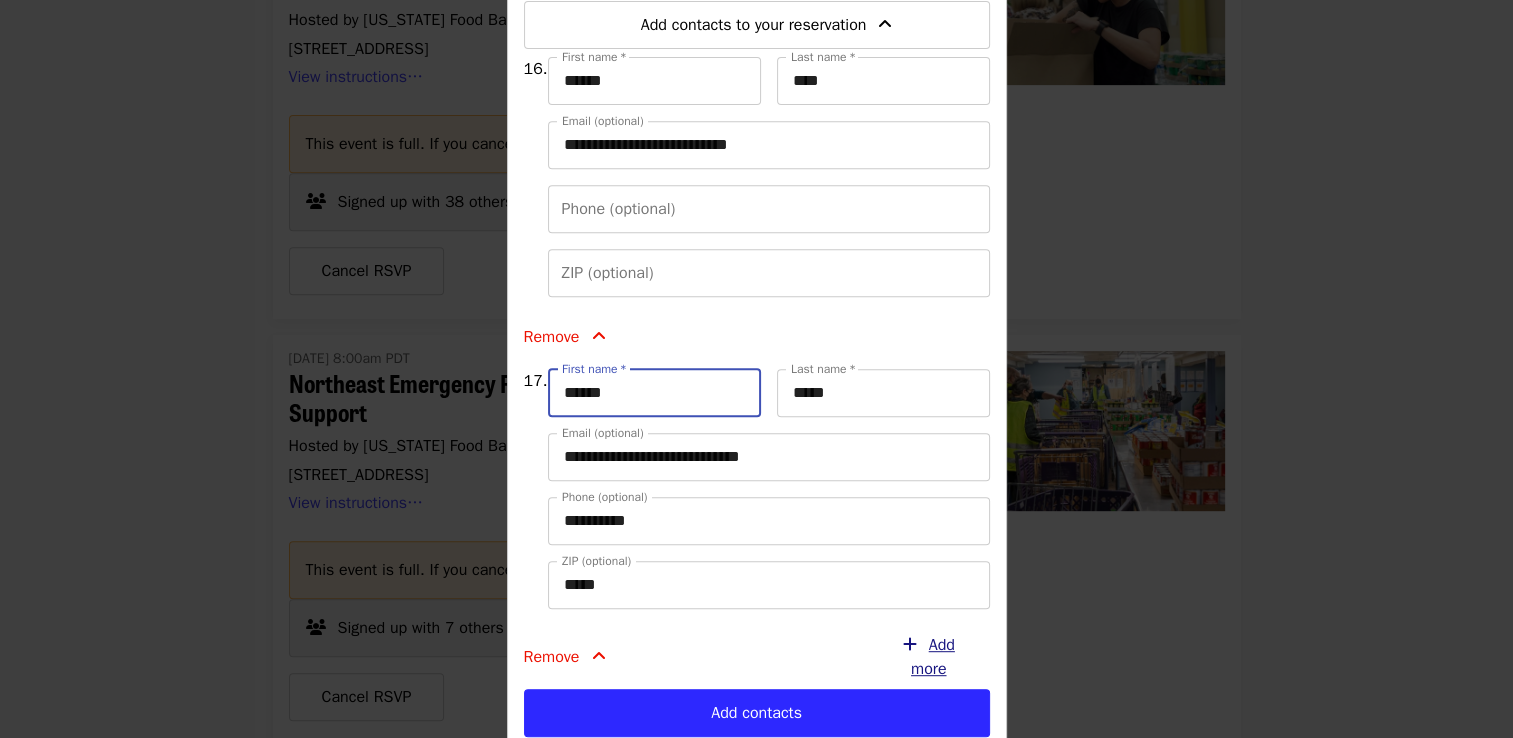 click on "Add more" at bounding box center [933, 657] 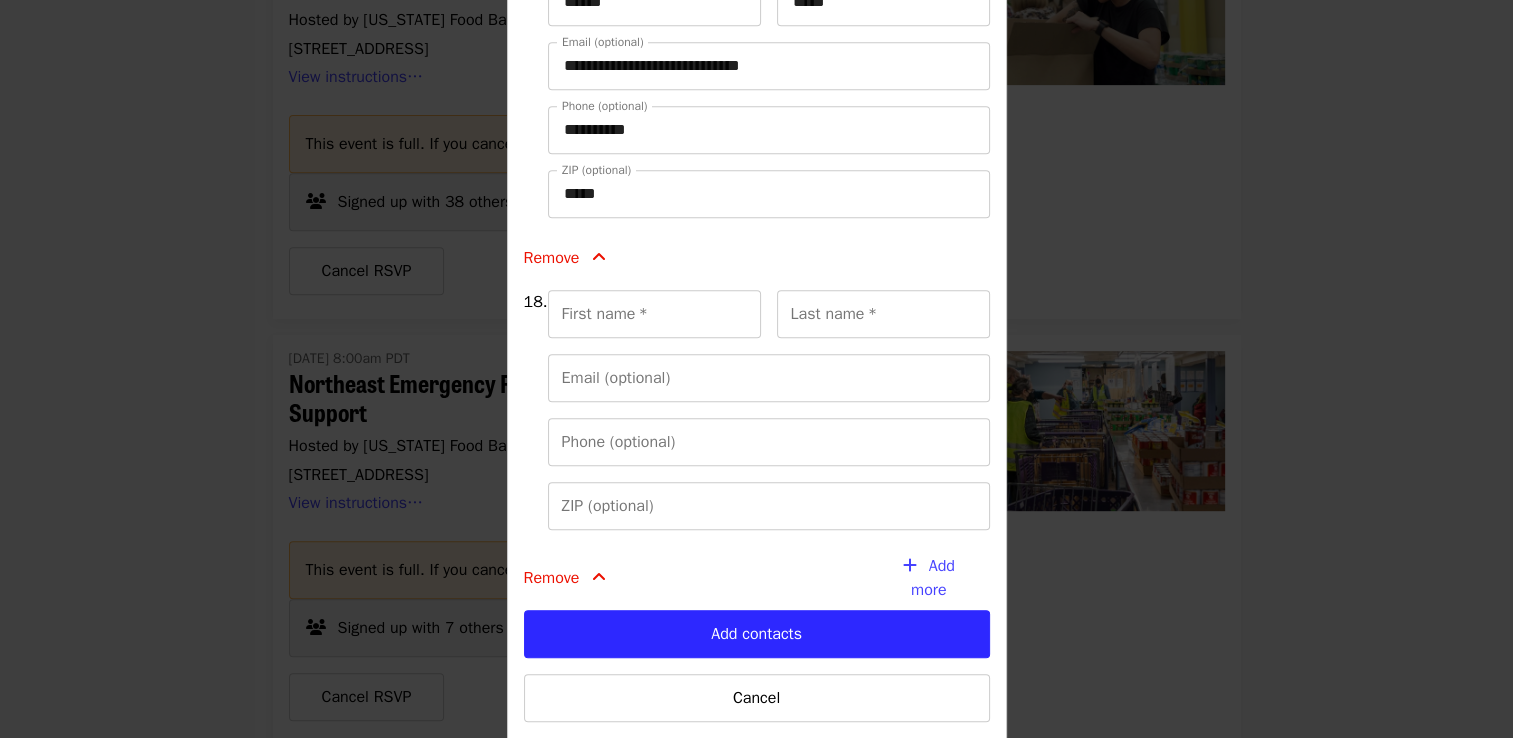 scroll, scrollTop: 1256, scrollLeft: 0, axis: vertical 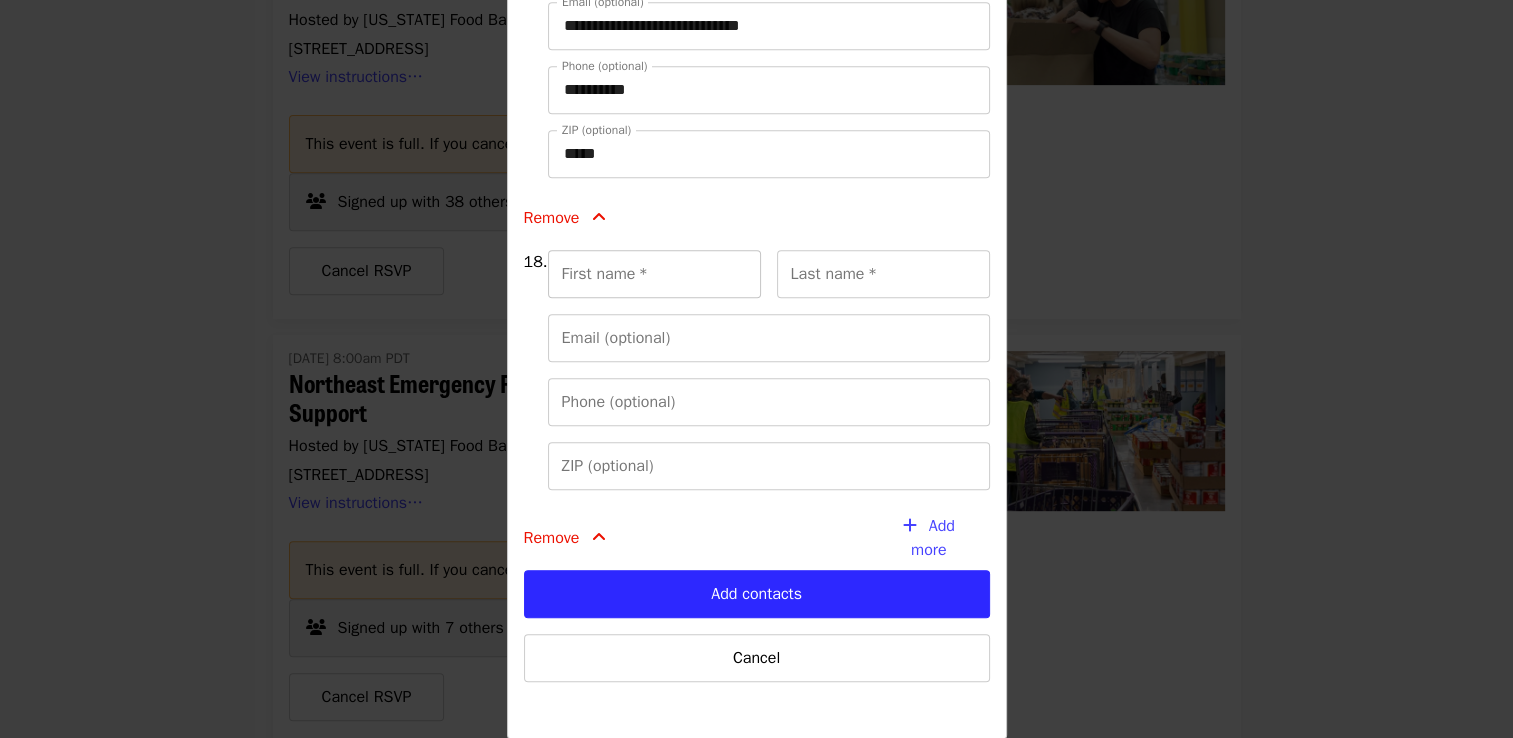 click on "First name   *" at bounding box center [654, 274] 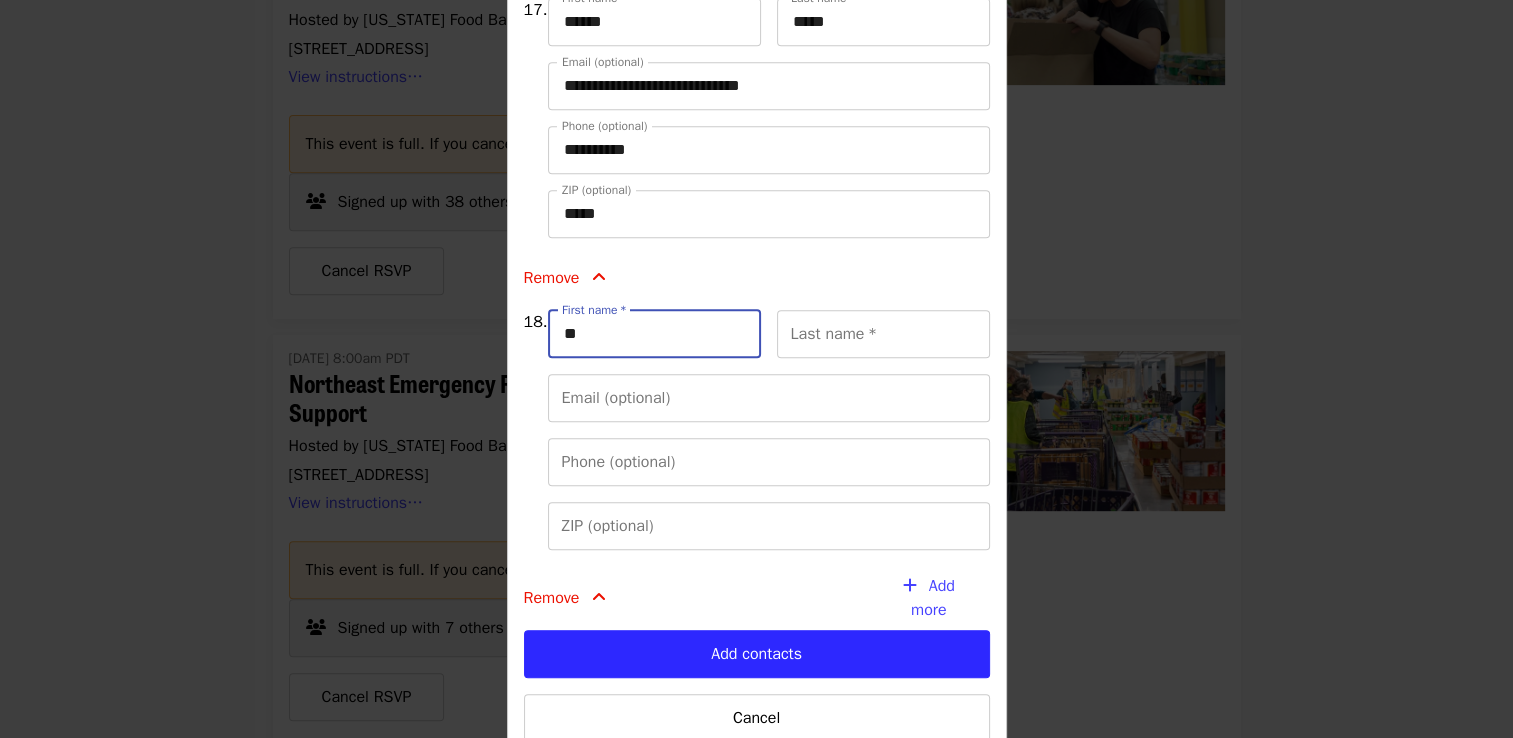 type on "***" 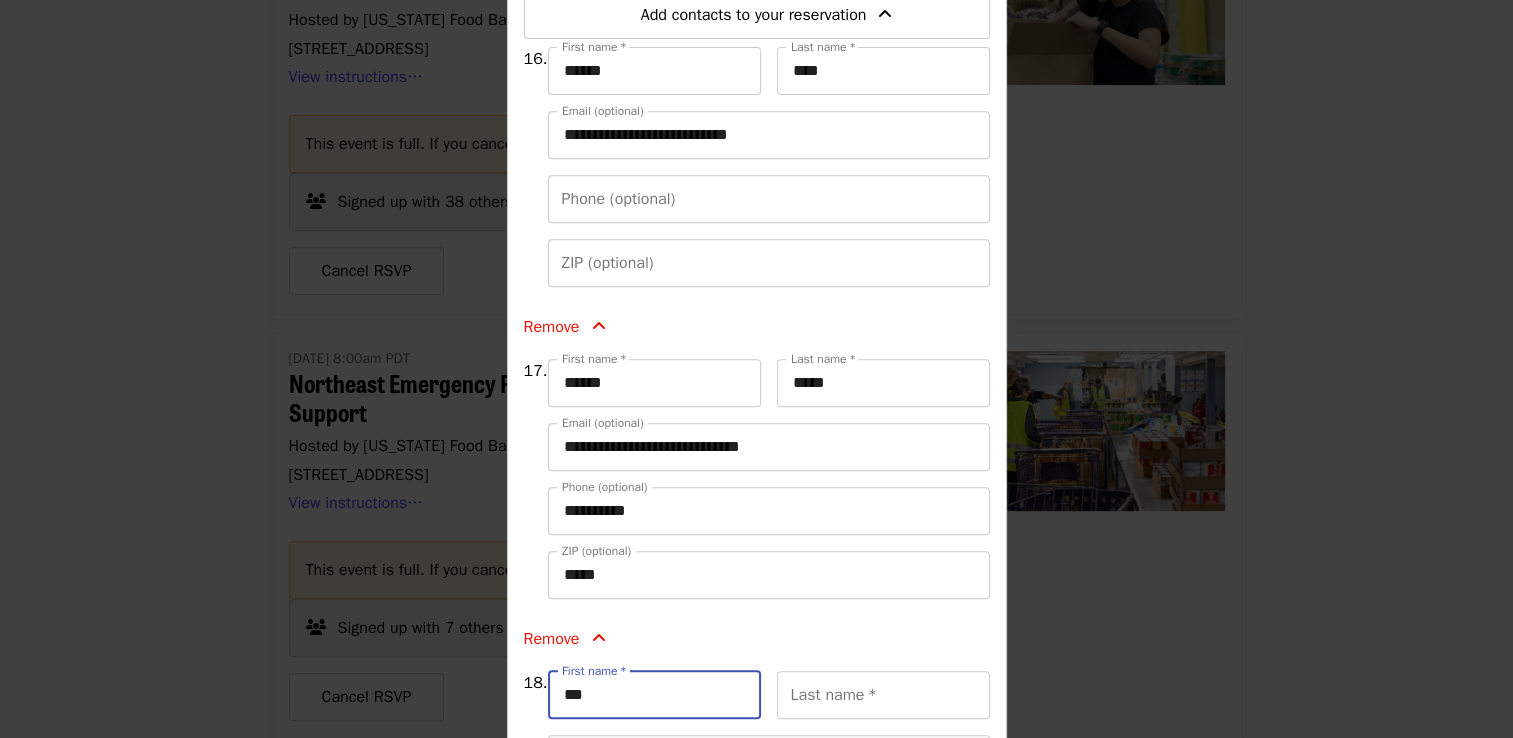 scroll, scrollTop: 825, scrollLeft: 0, axis: vertical 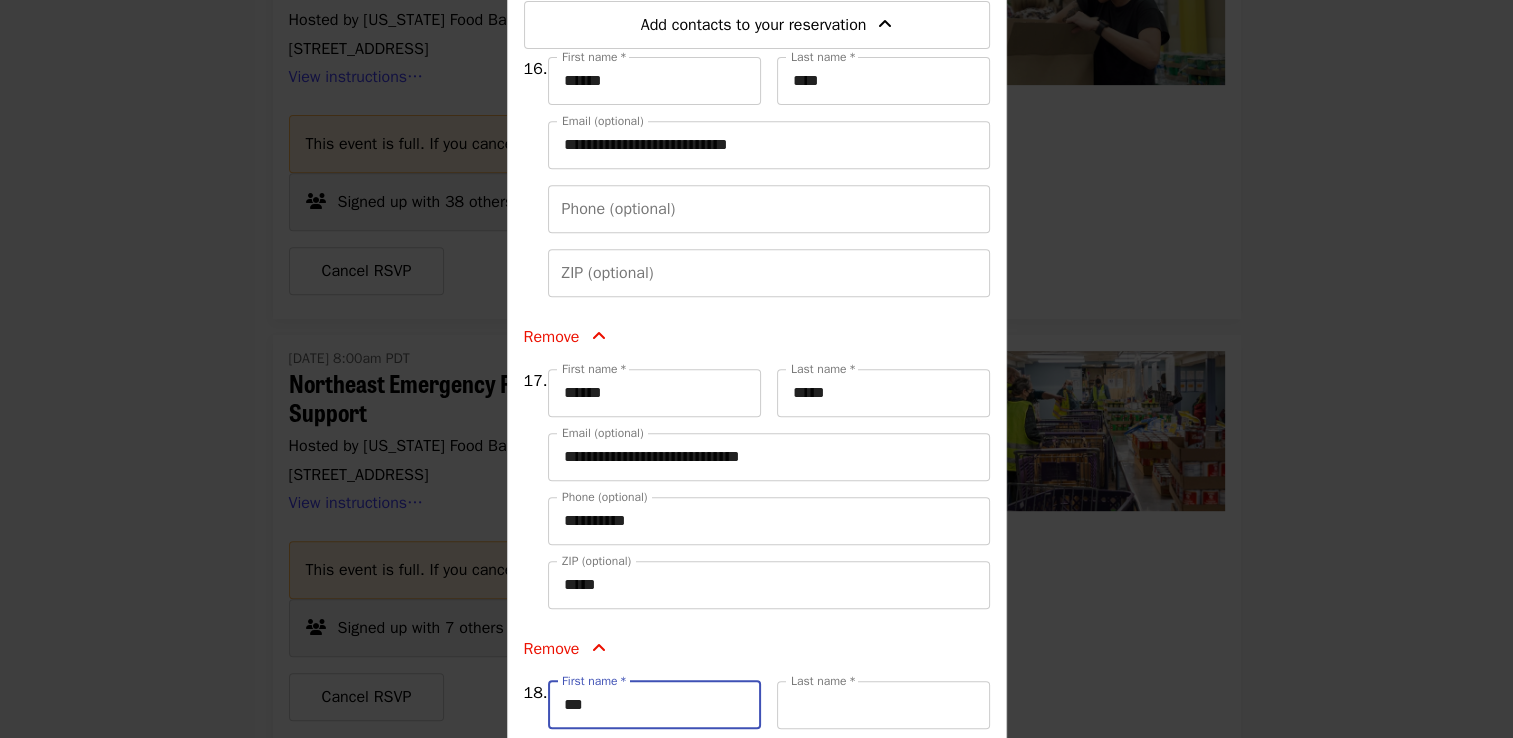 type on "****" 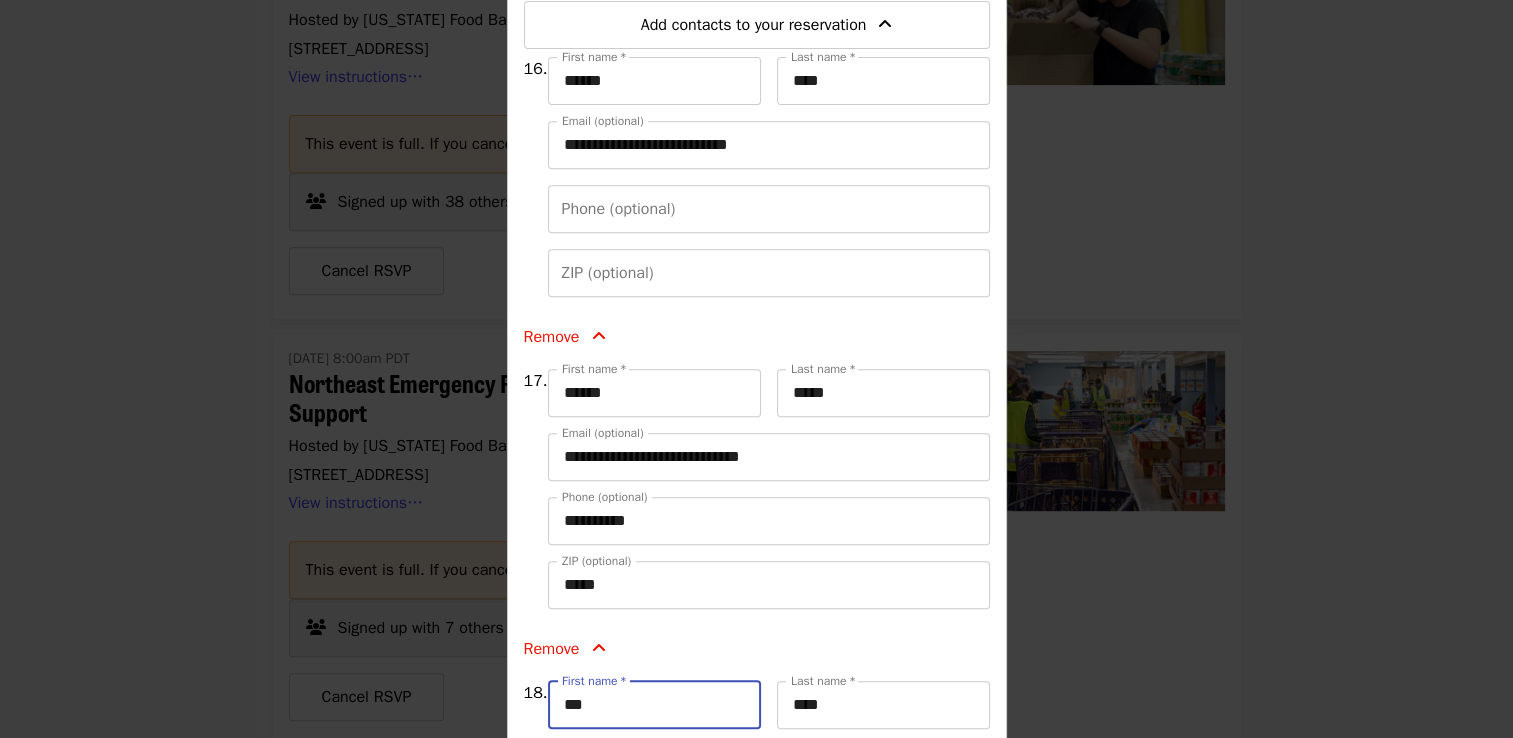 type on "**********" 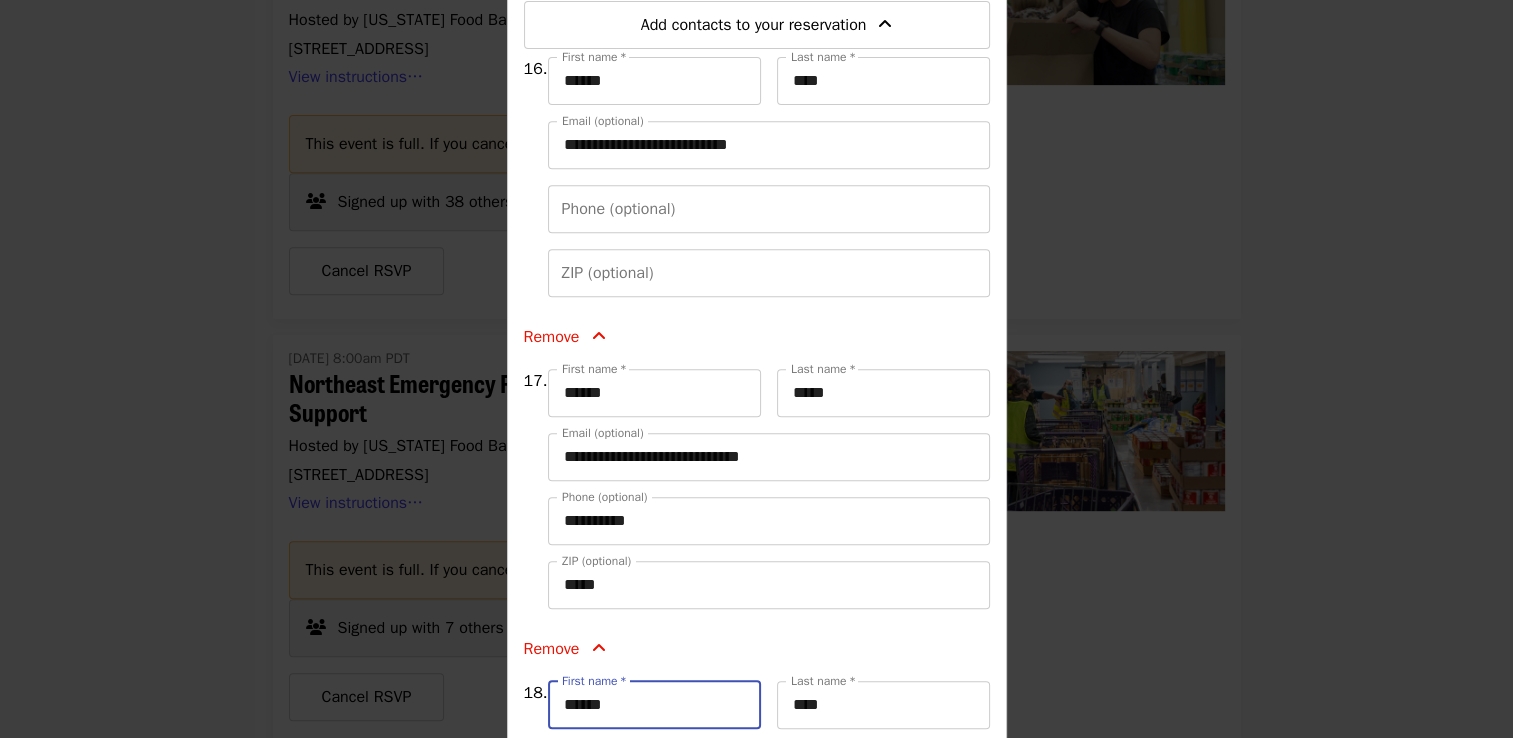scroll, scrollTop: 1256, scrollLeft: 0, axis: vertical 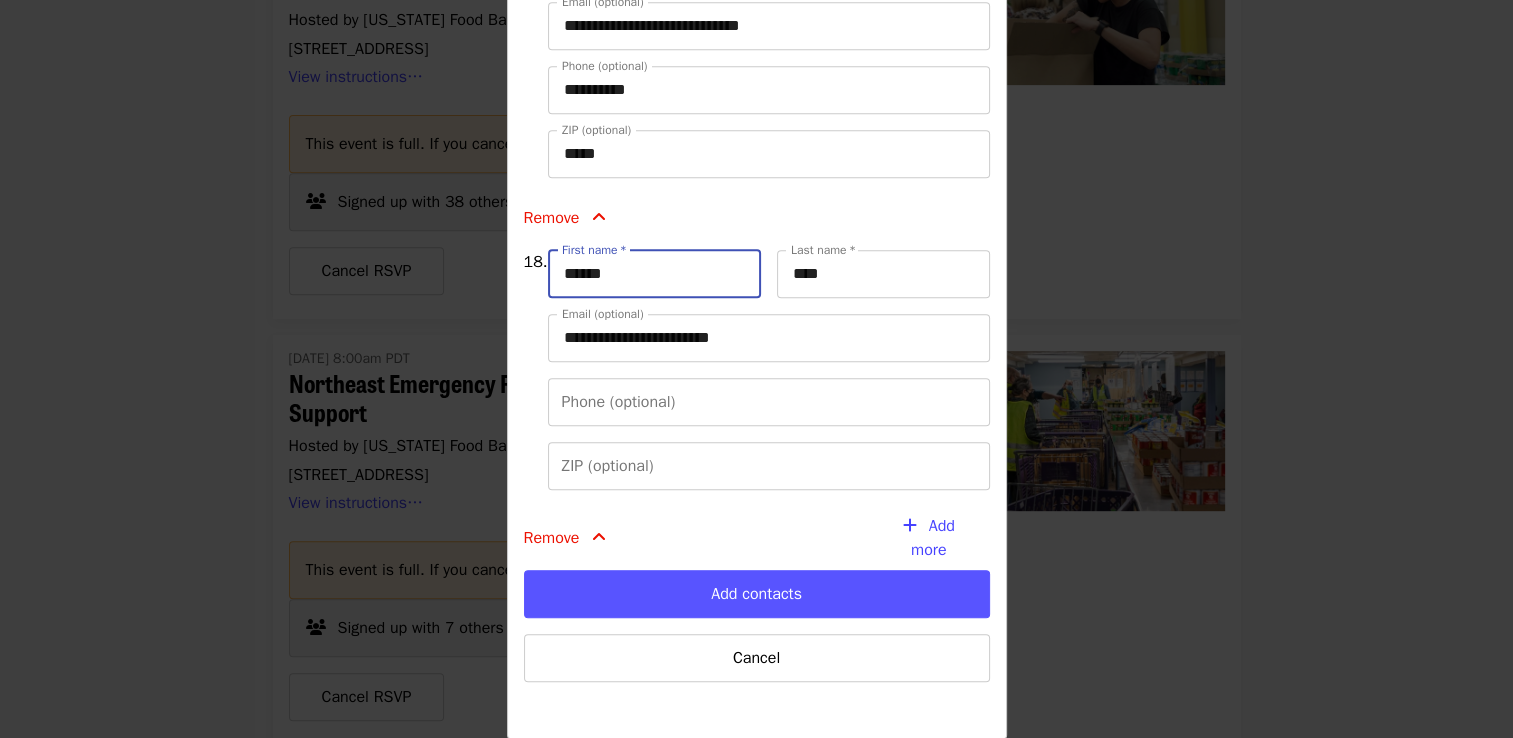 click on "Add contacts" at bounding box center [757, 594] 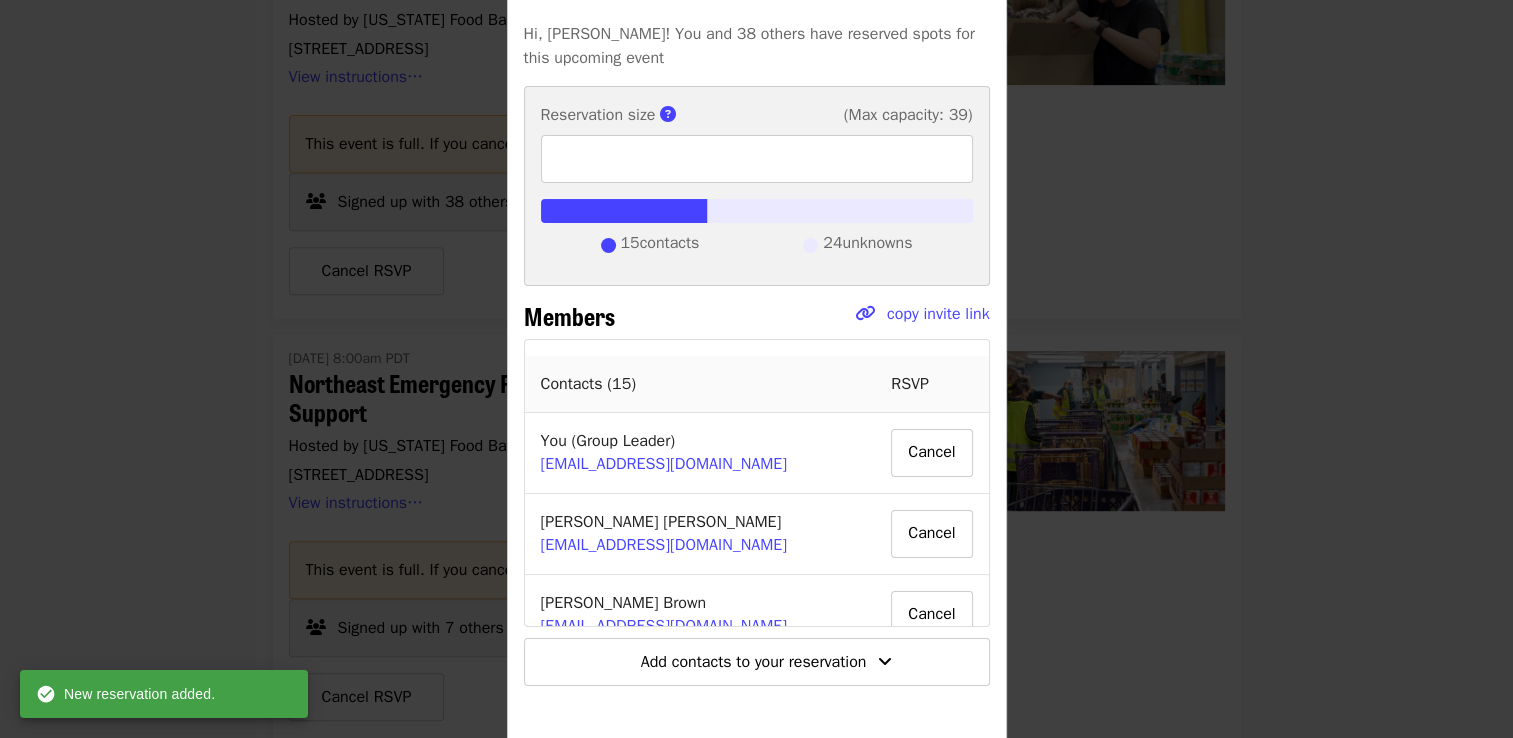 scroll, scrollTop: 192, scrollLeft: 0, axis: vertical 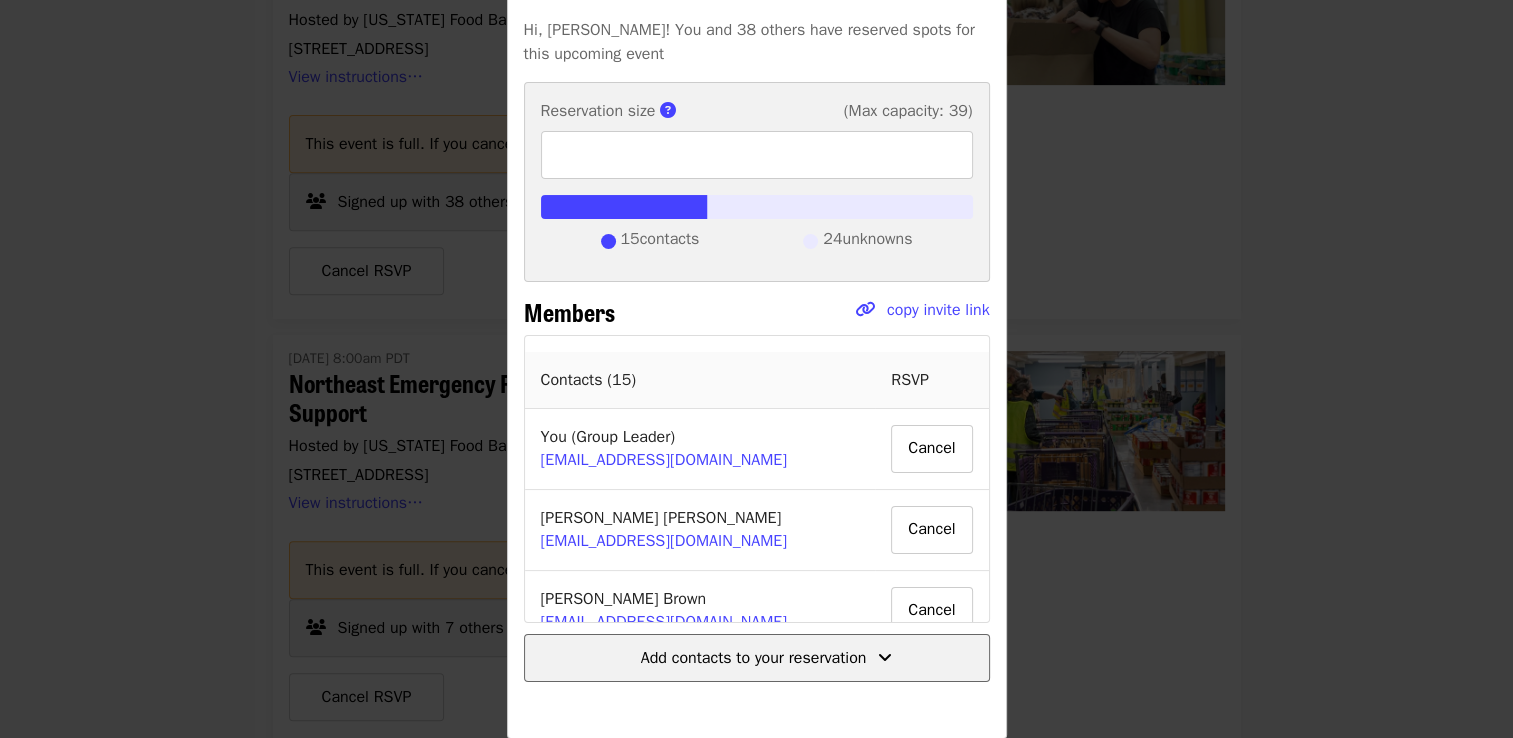 click on "Add contacts to your reservation" at bounding box center [754, 658] 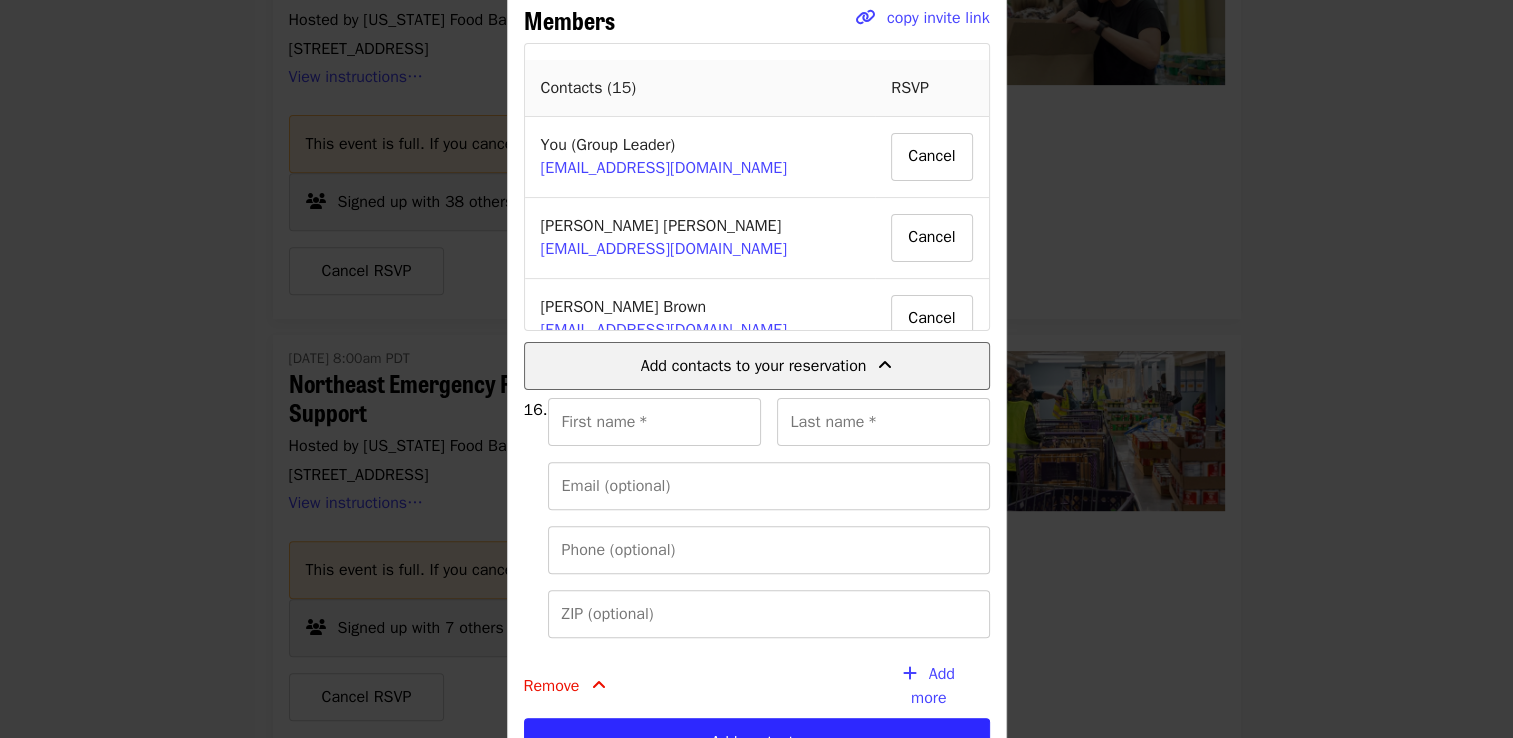 scroll, scrollTop: 632, scrollLeft: 0, axis: vertical 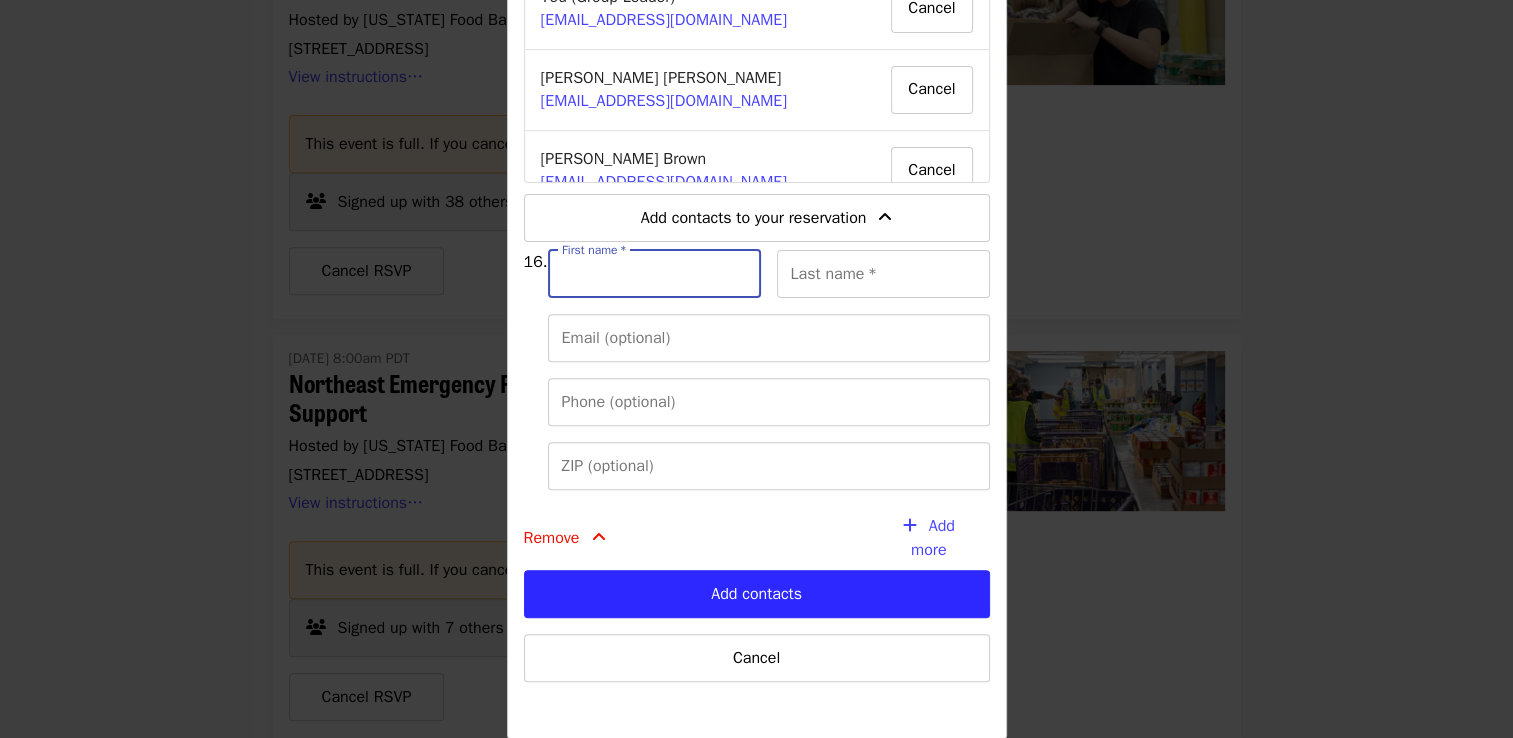 click on "First name   *" at bounding box center [654, 274] 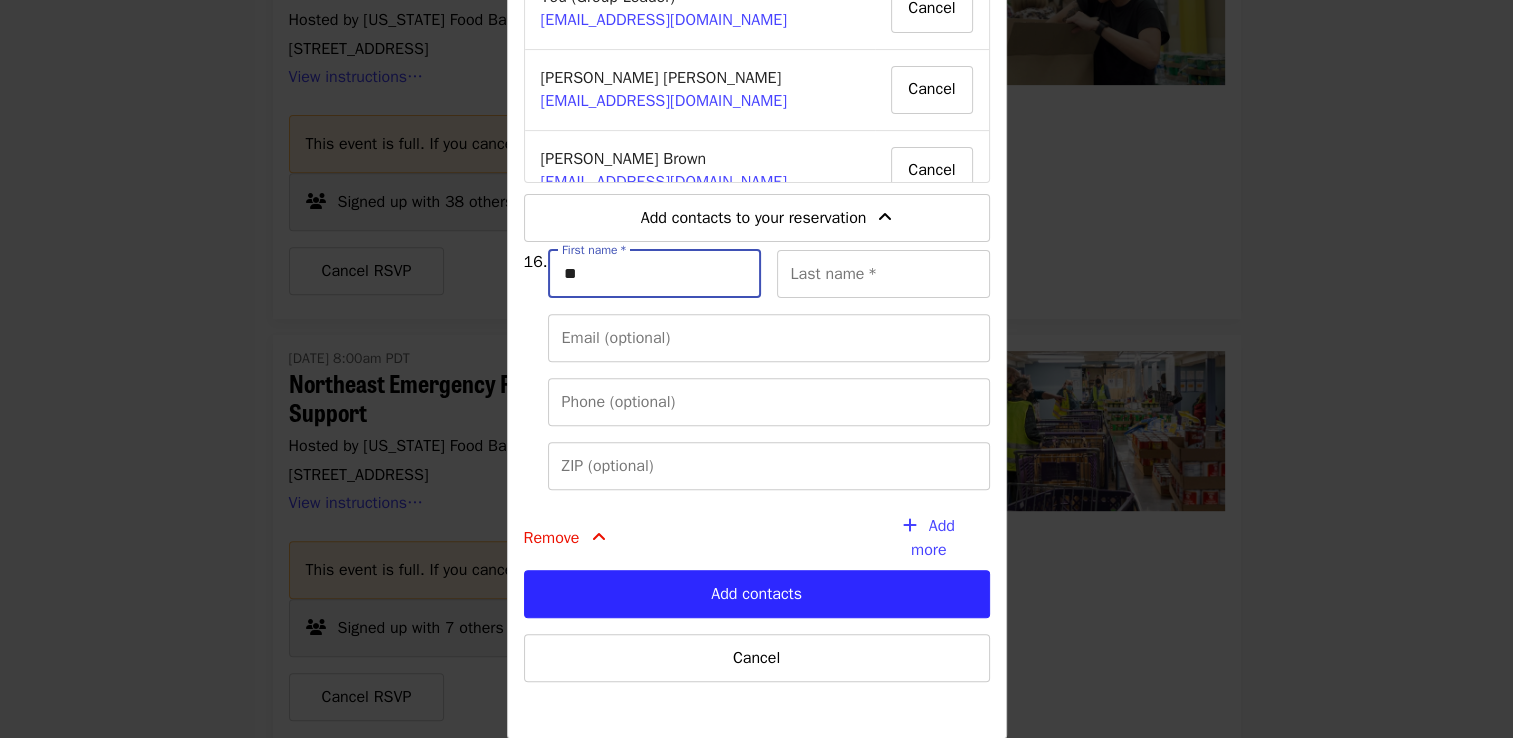 type on "***" 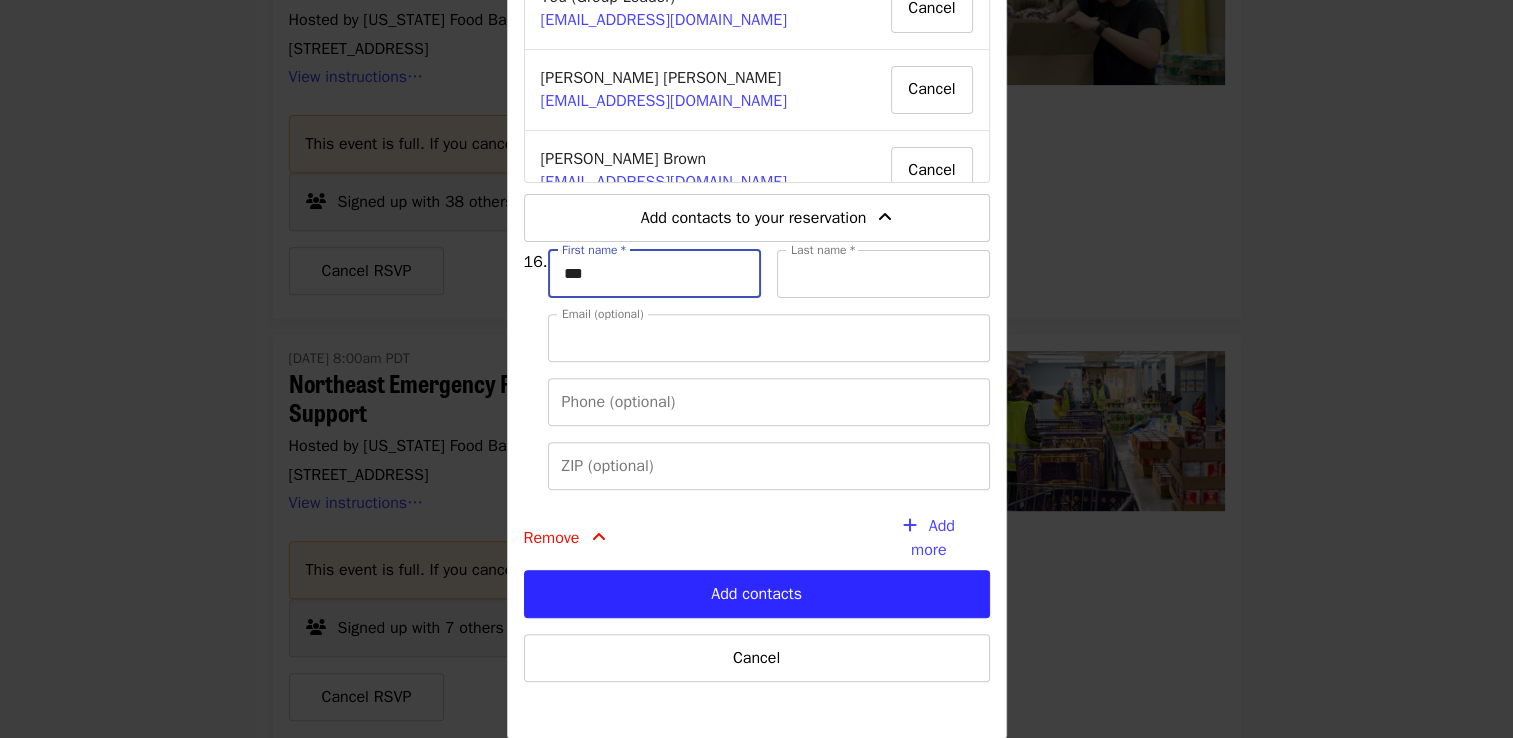 type on "****" 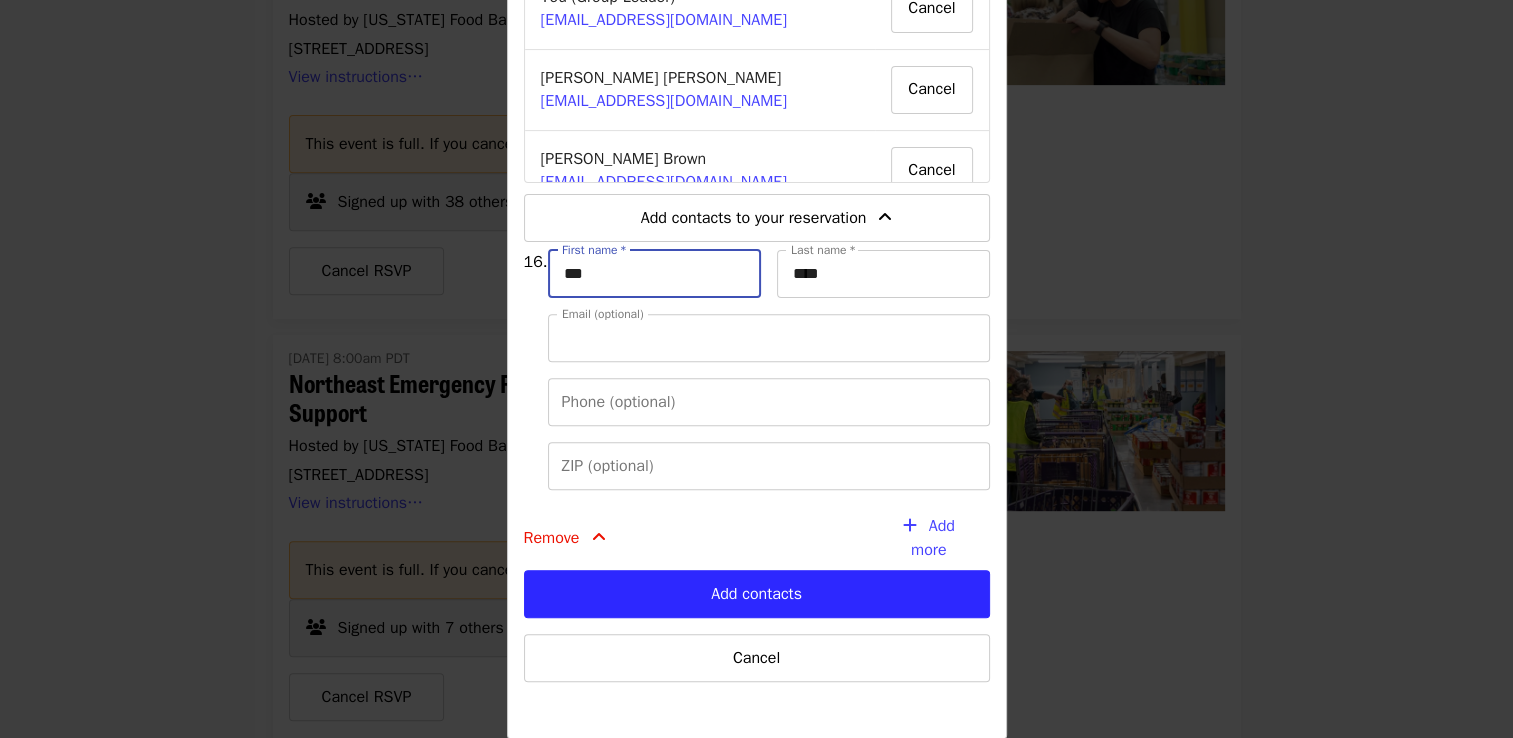 type on "**********" 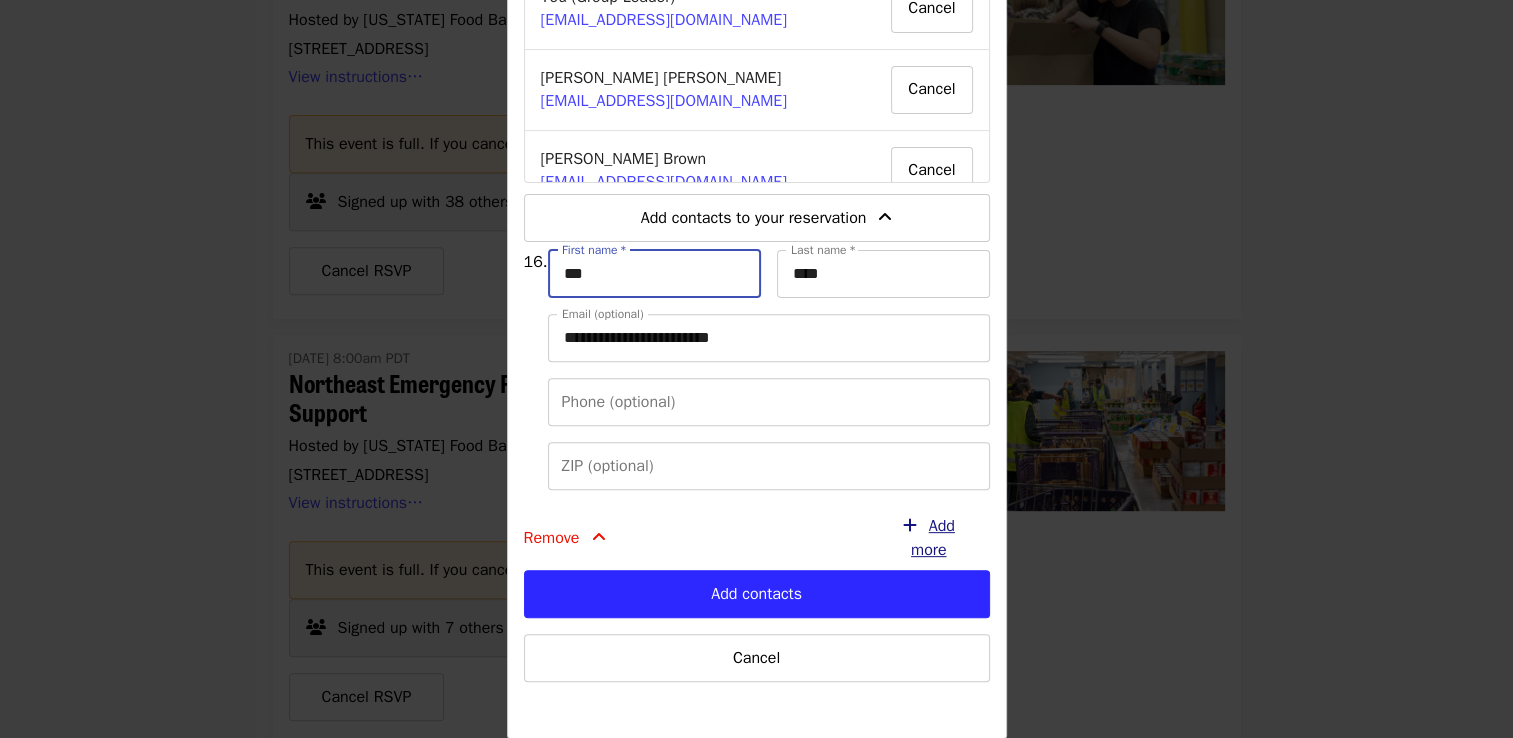 type on "***" 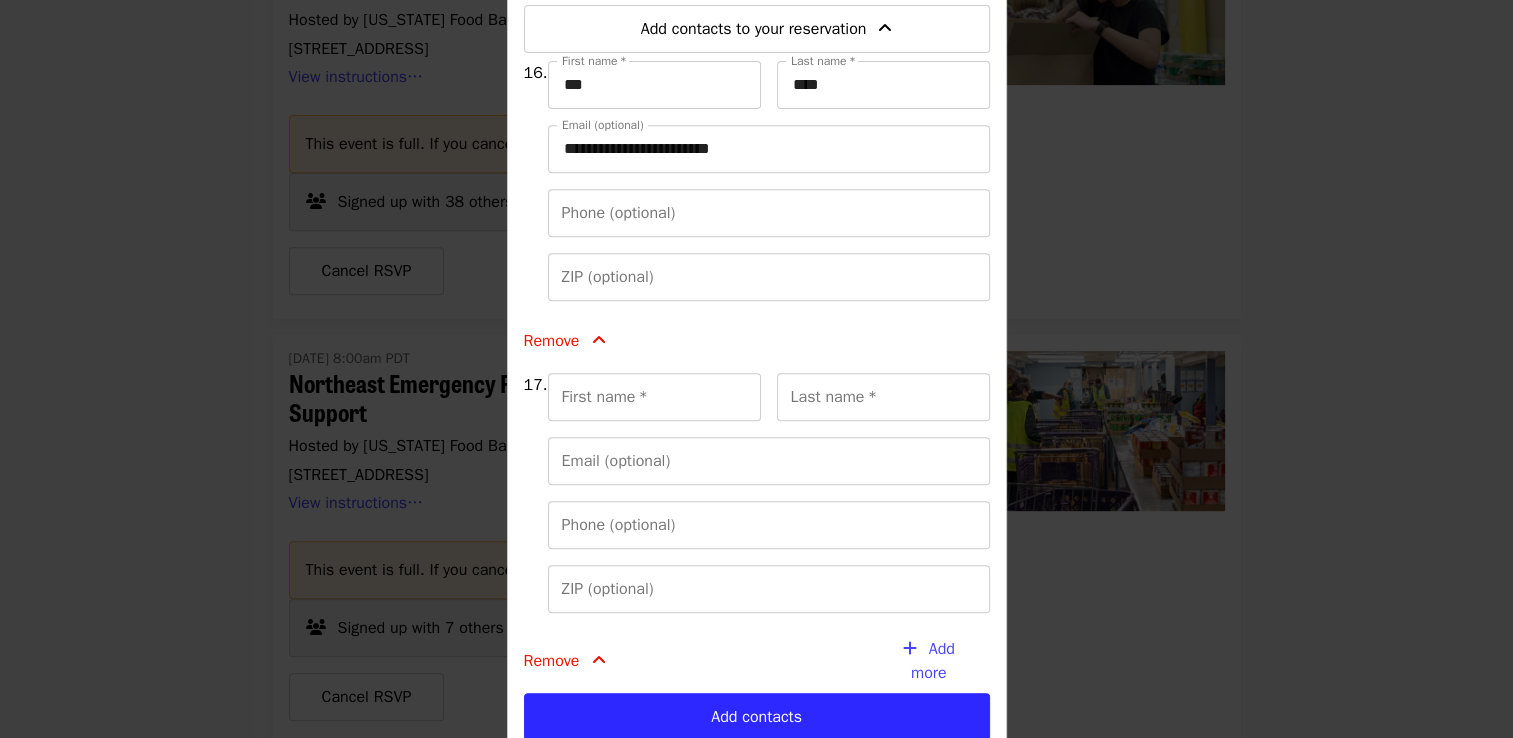 scroll, scrollTop: 825, scrollLeft: 0, axis: vertical 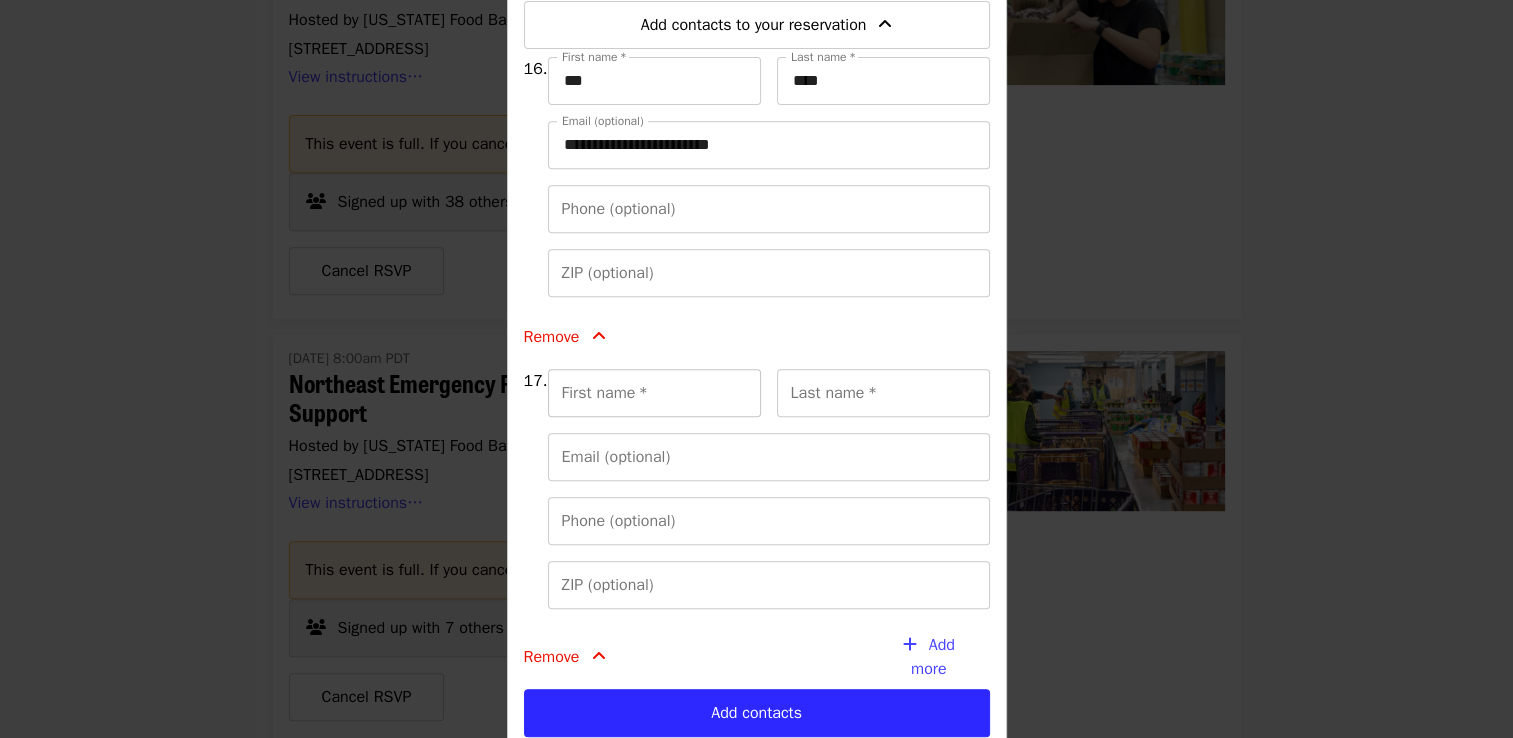 click on "First name   *" at bounding box center [654, 393] 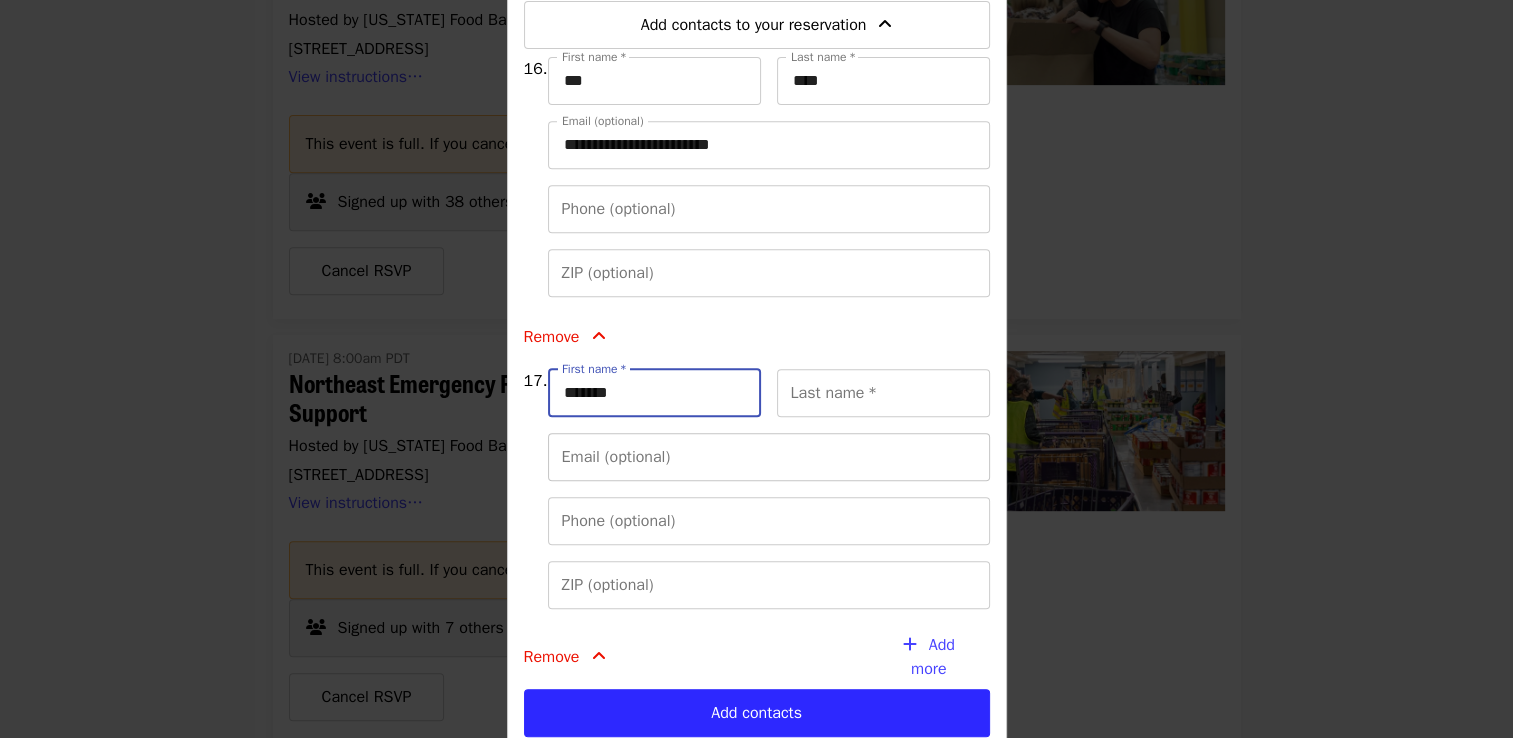 type on "*******" 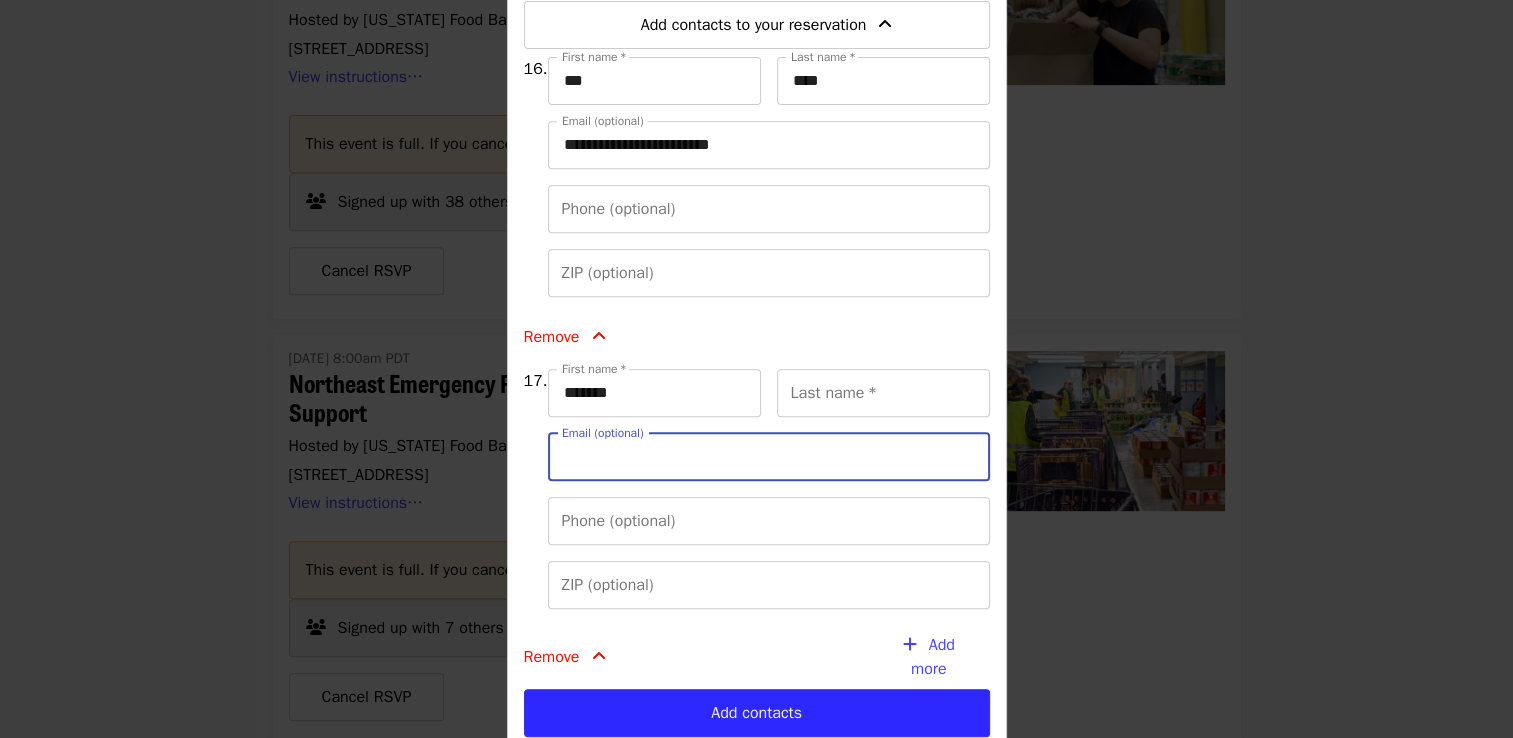 click on "Email (optional)" at bounding box center [769, 457] 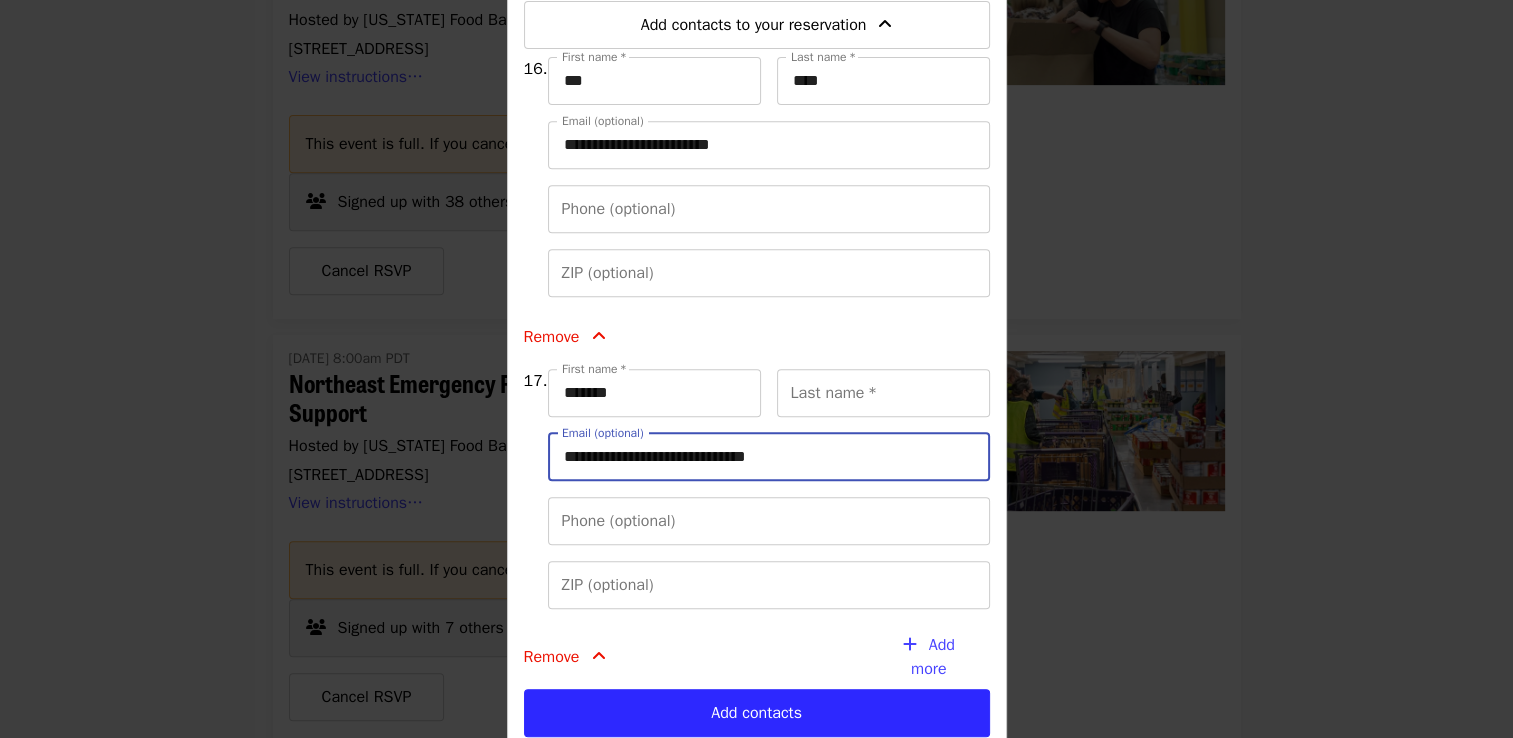 click on "**********" at bounding box center (769, 457) 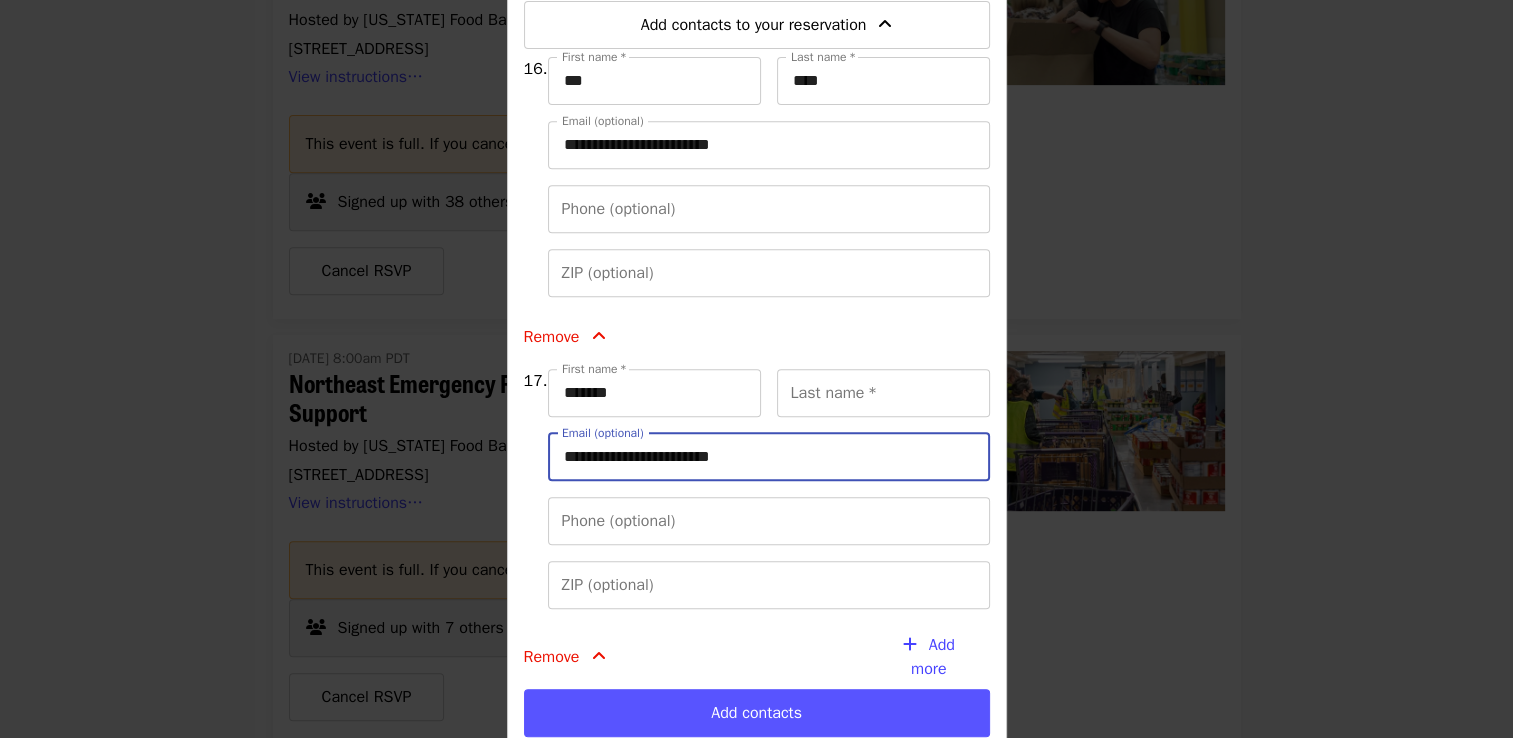 type on "**********" 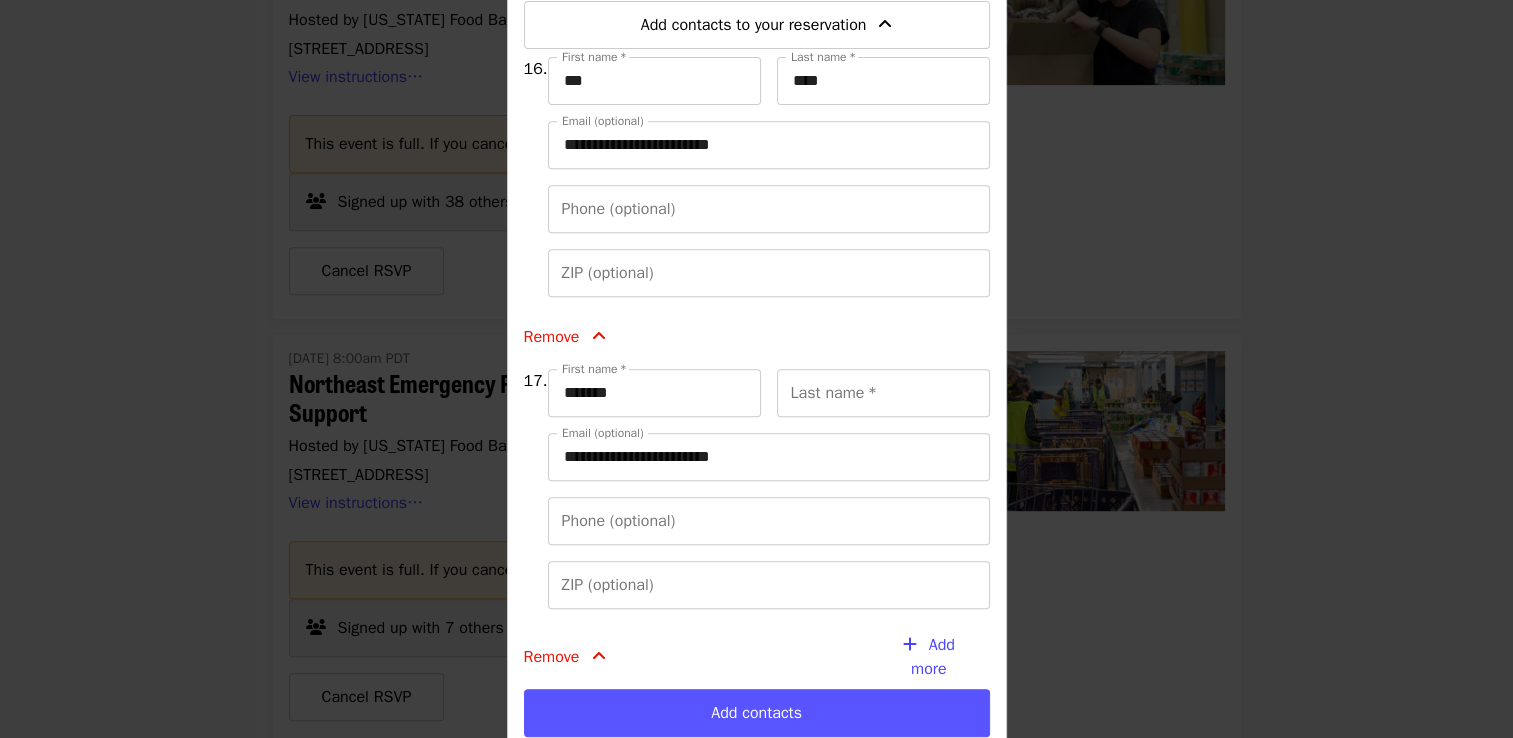 click on "Add contacts" at bounding box center (757, 713) 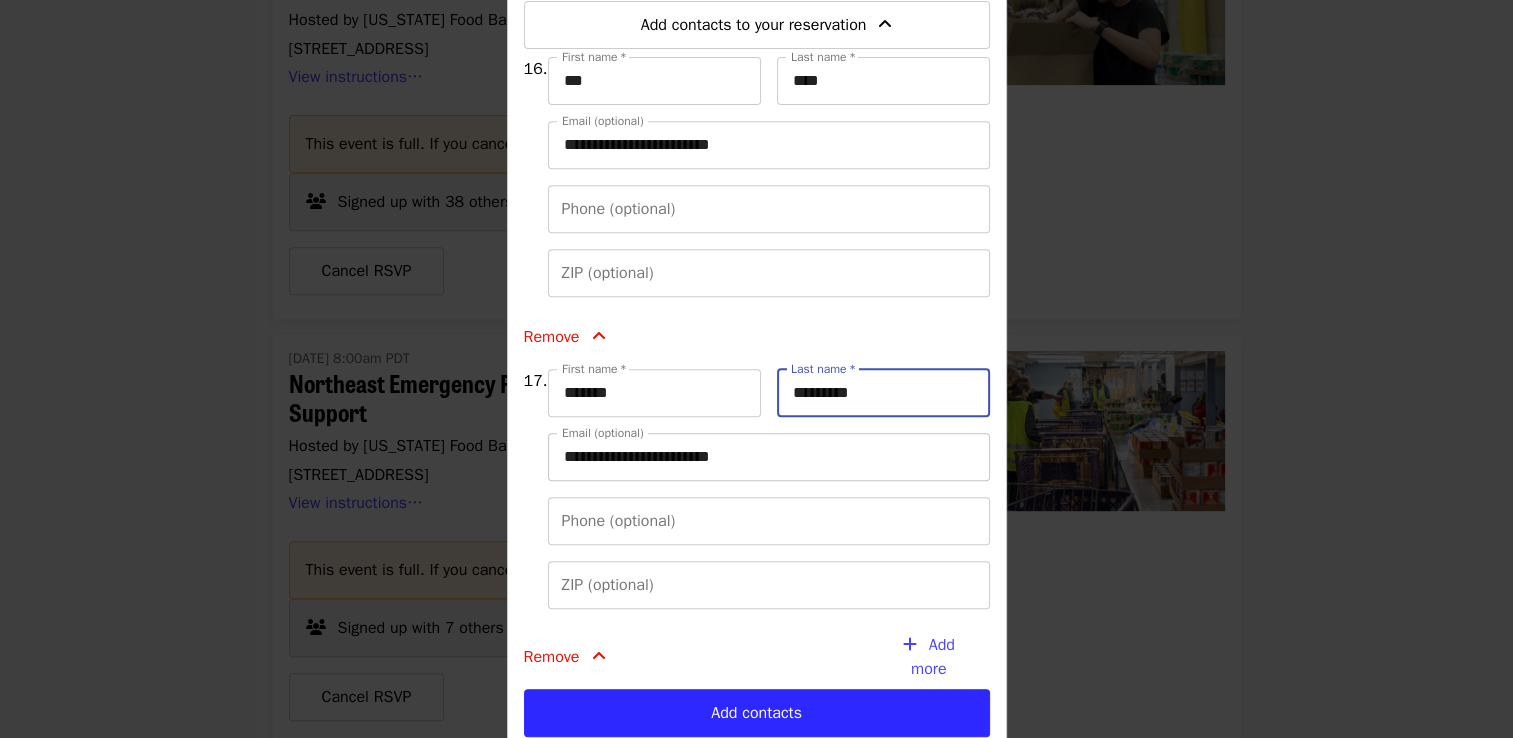 type on "*********" 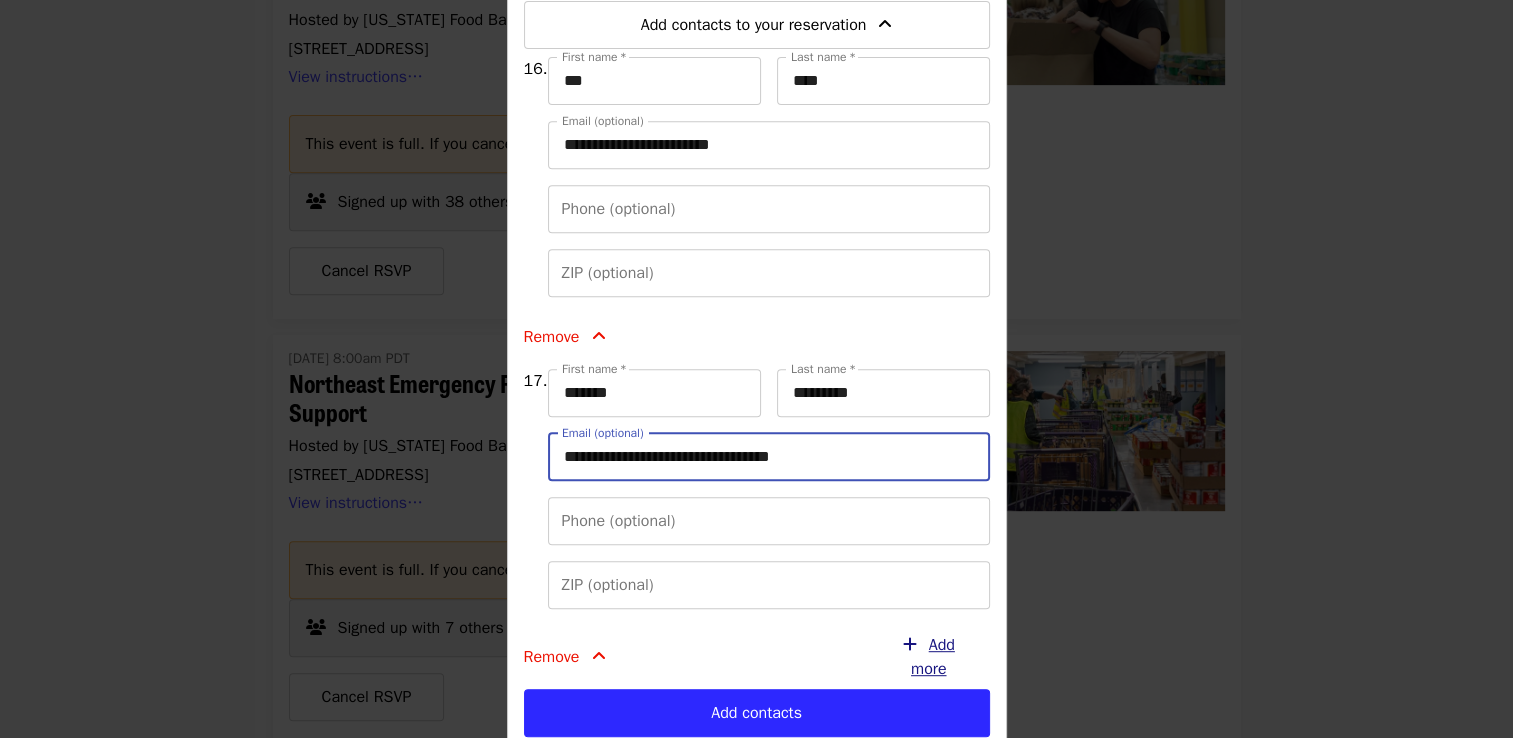 type on "**********" 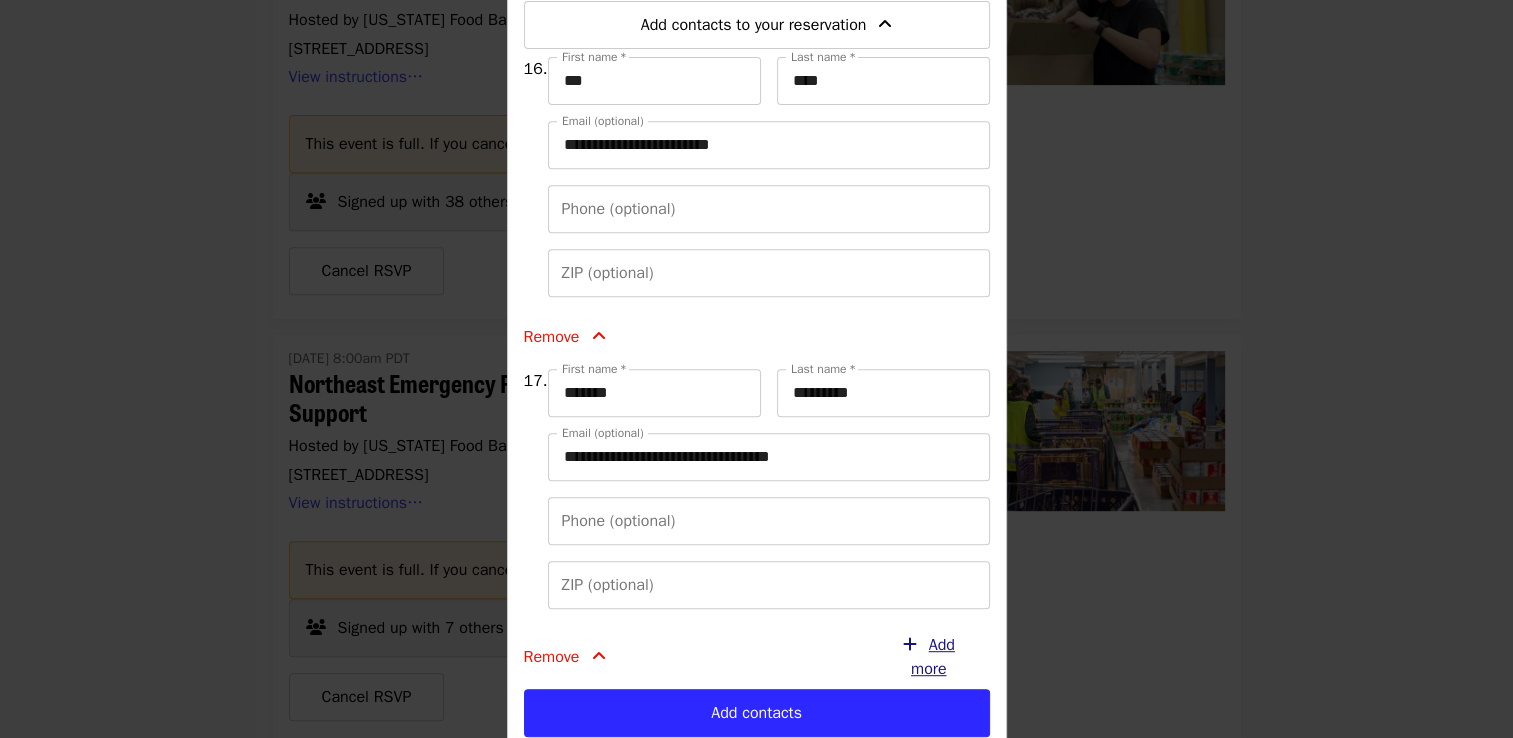 click on "Add more" at bounding box center [919, 657] 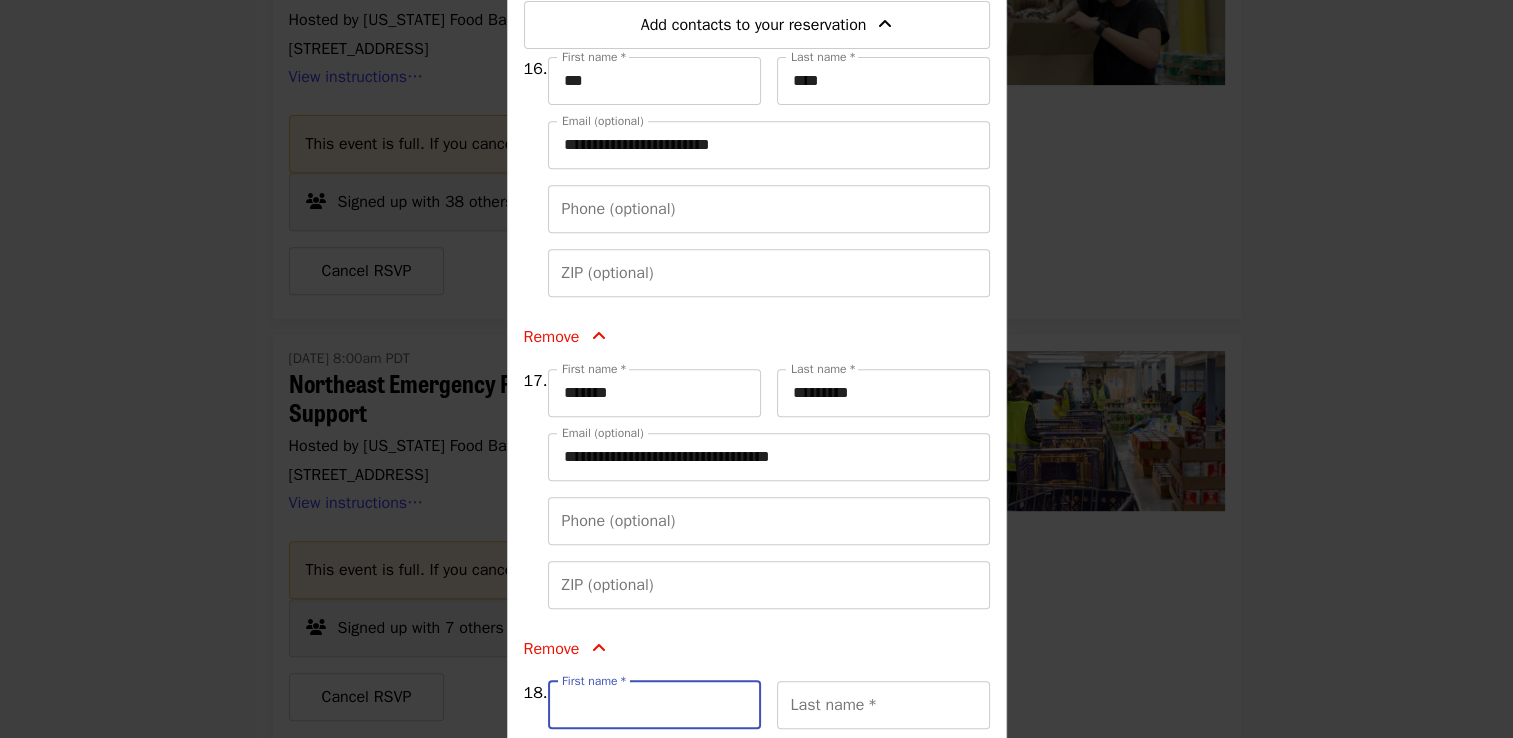 click on "First name   *" at bounding box center (654, 705) 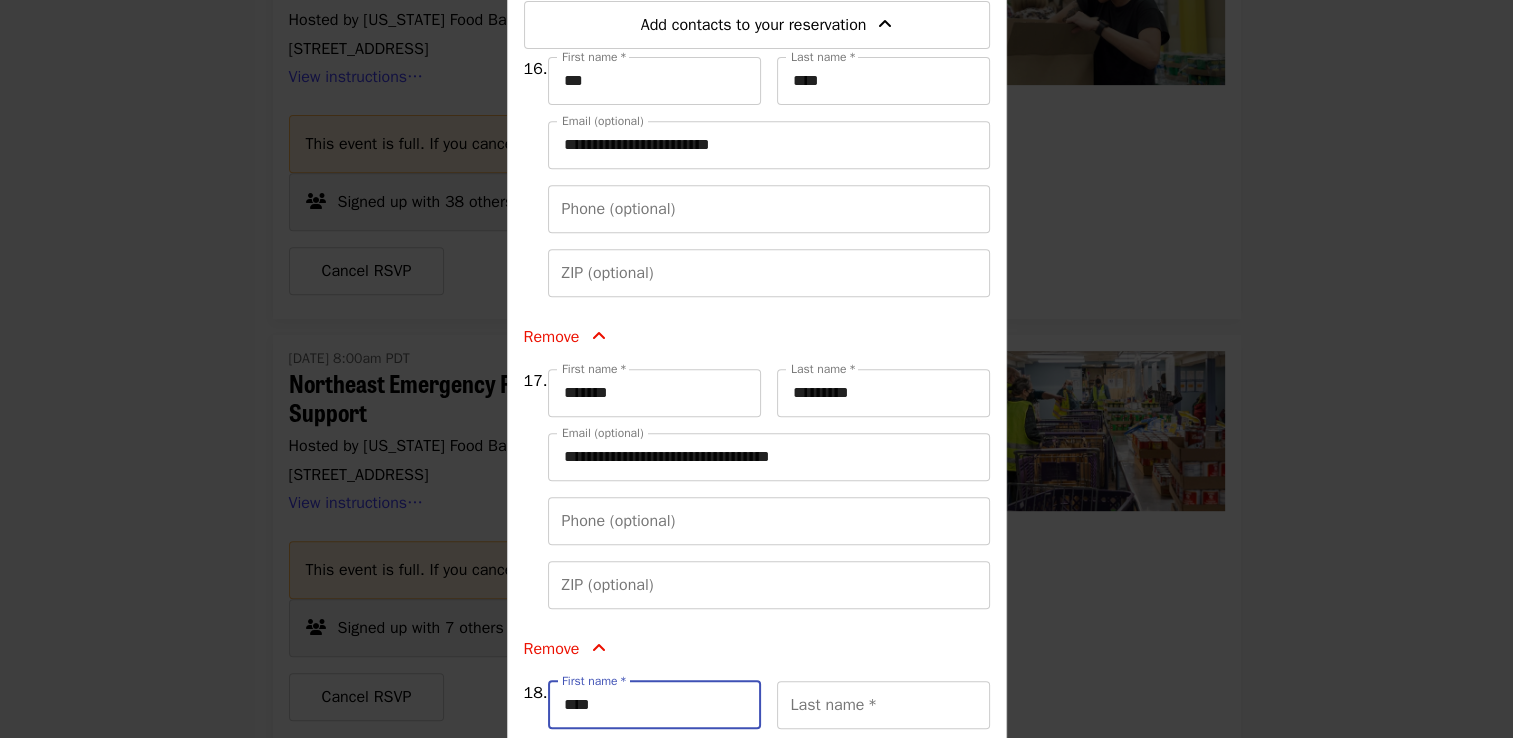 type on "*****" 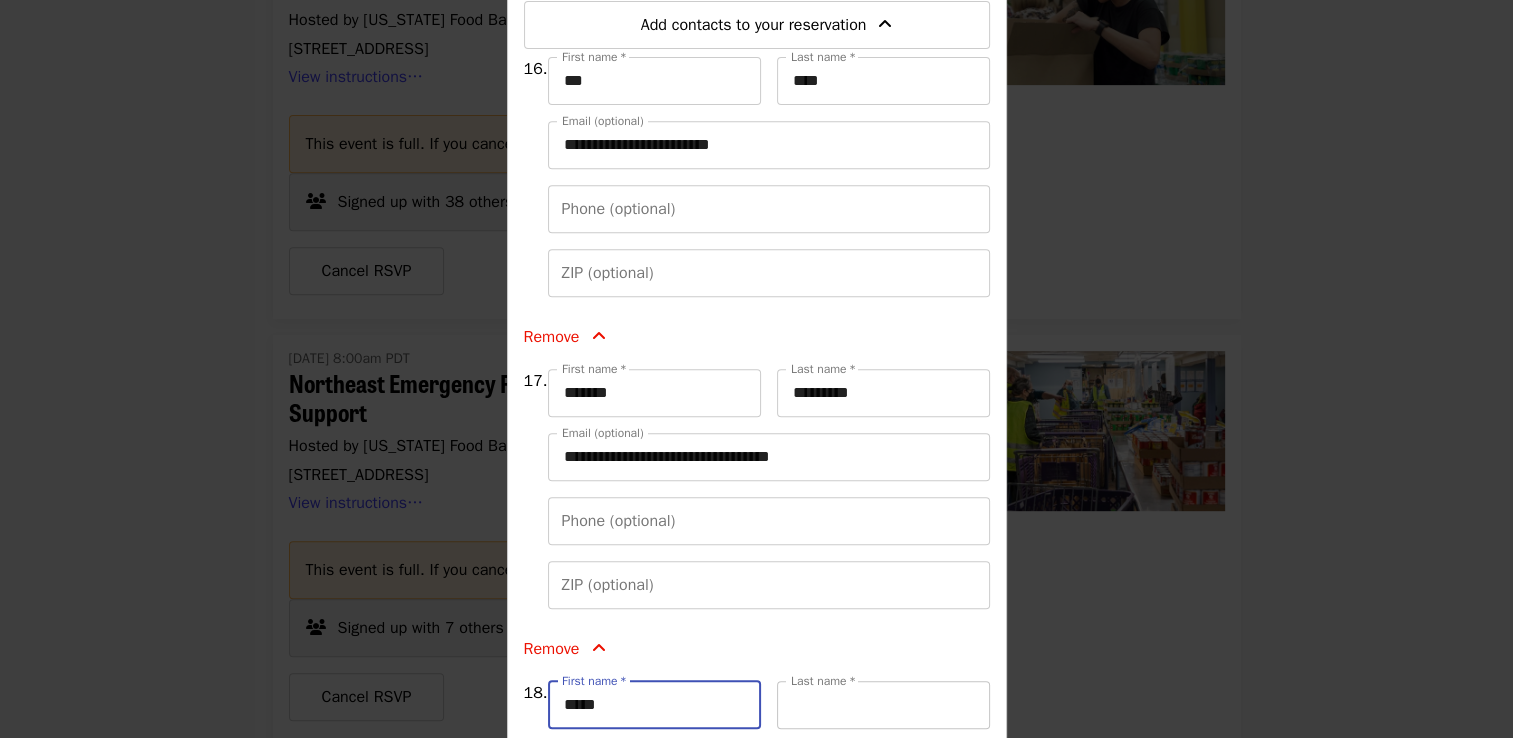 type on "*****" 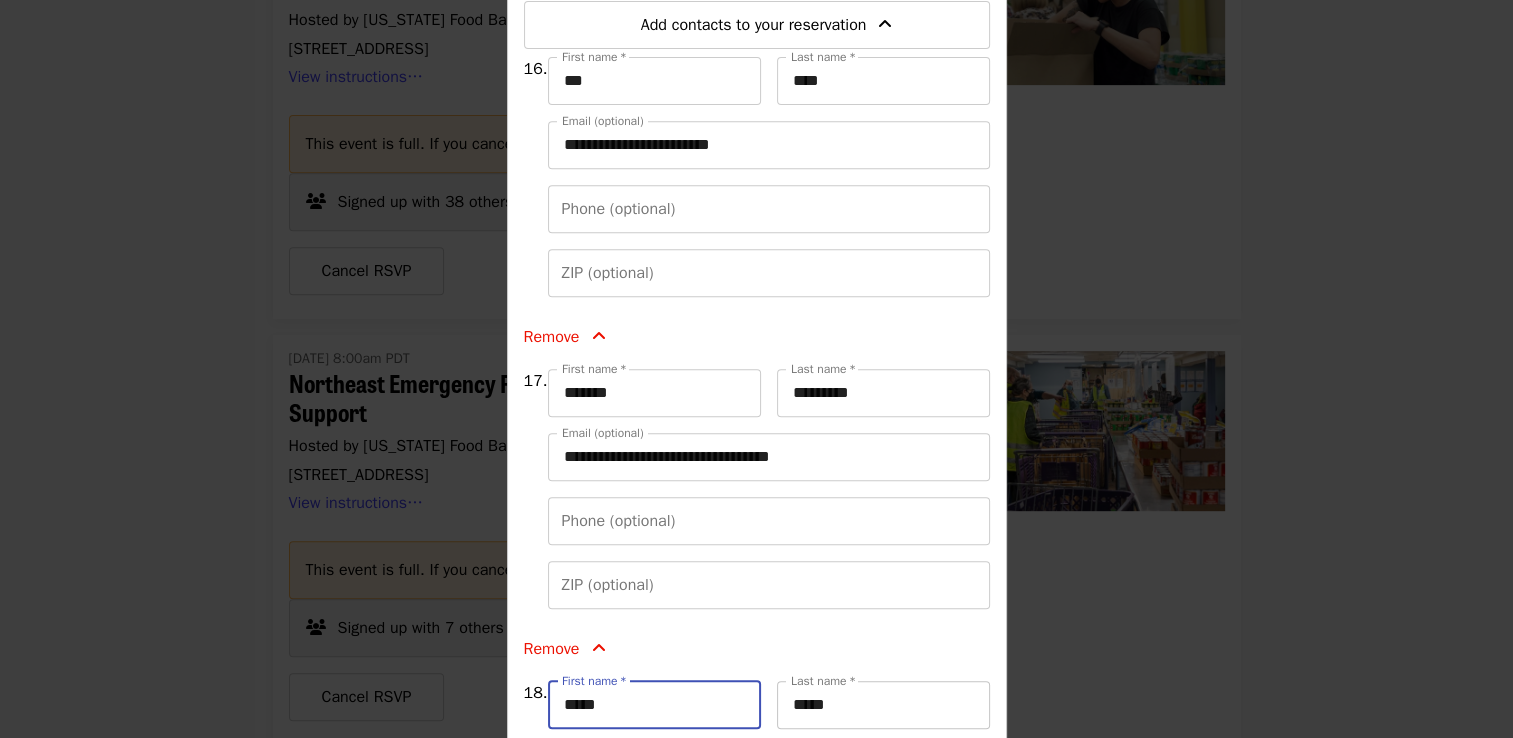 type on "**********" 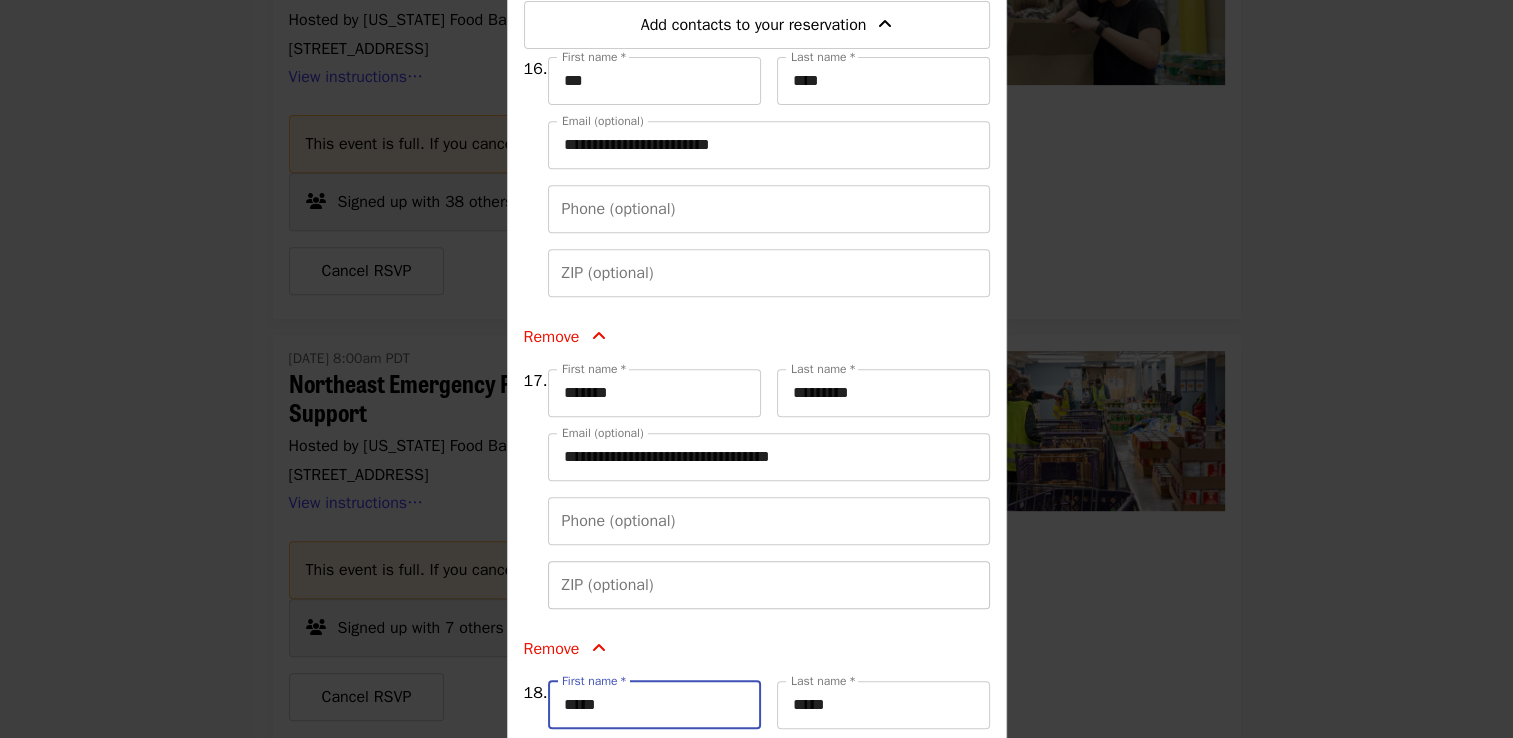 type on "***" 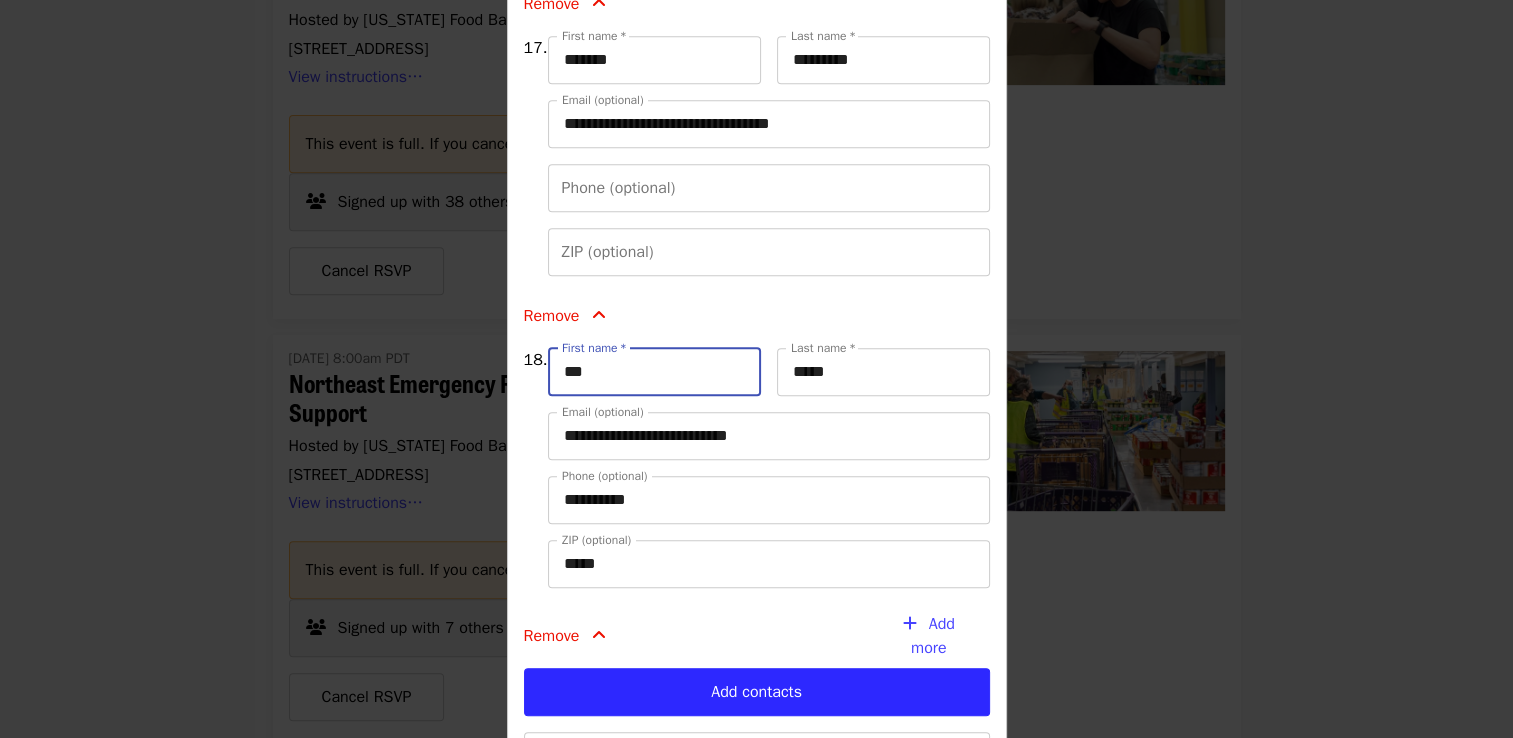 scroll, scrollTop: 1256, scrollLeft: 0, axis: vertical 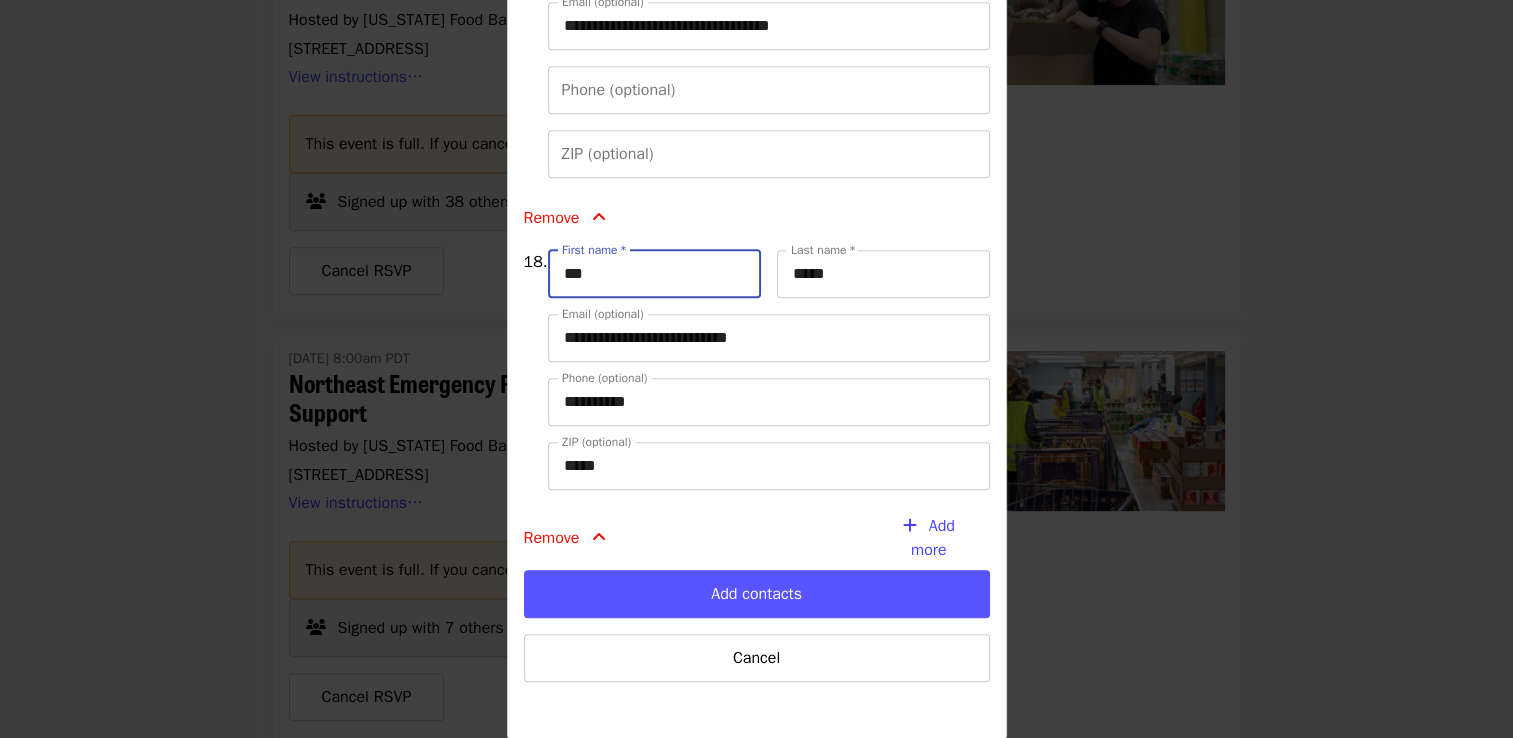 click on "Add contacts" at bounding box center (757, 594) 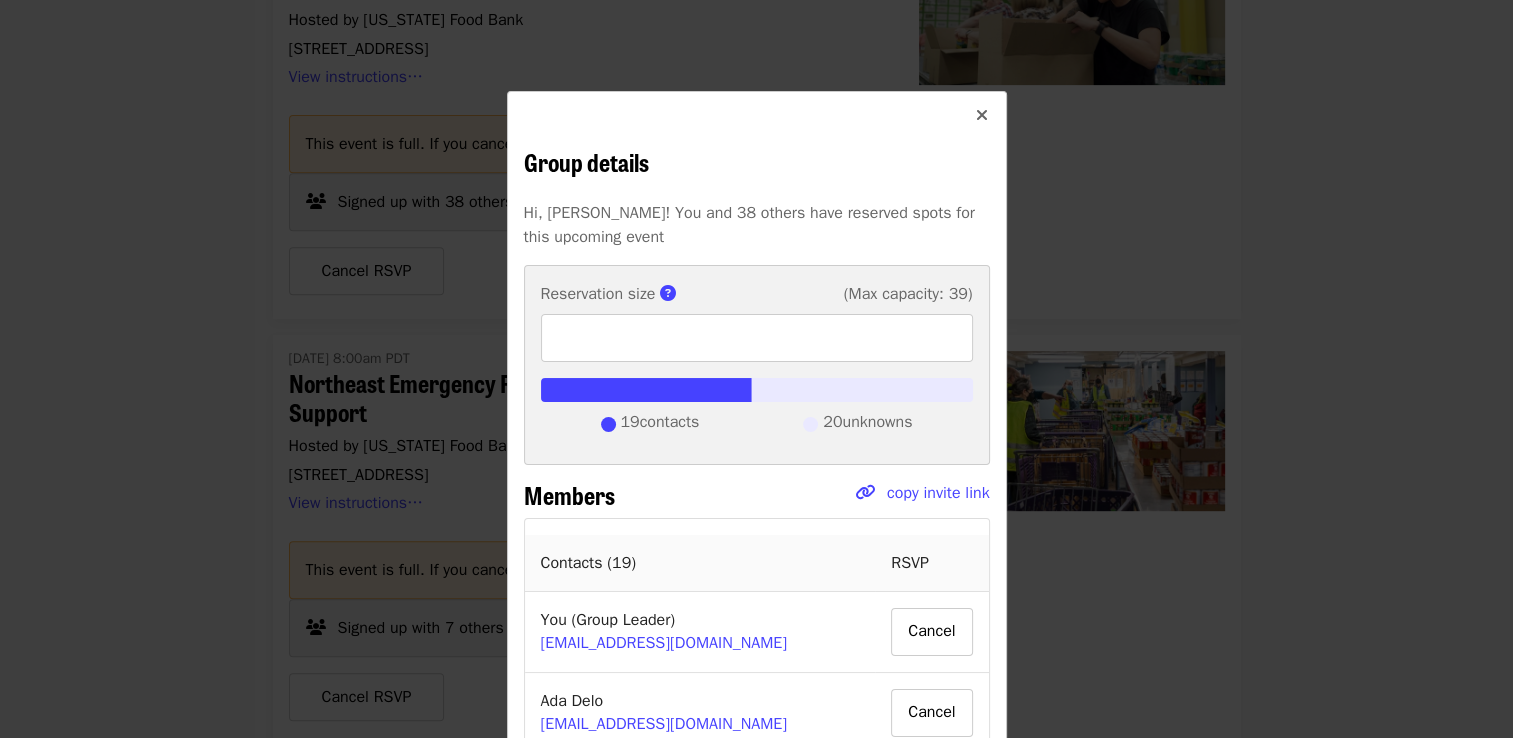 scroll, scrollTop: 0, scrollLeft: 0, axis: both 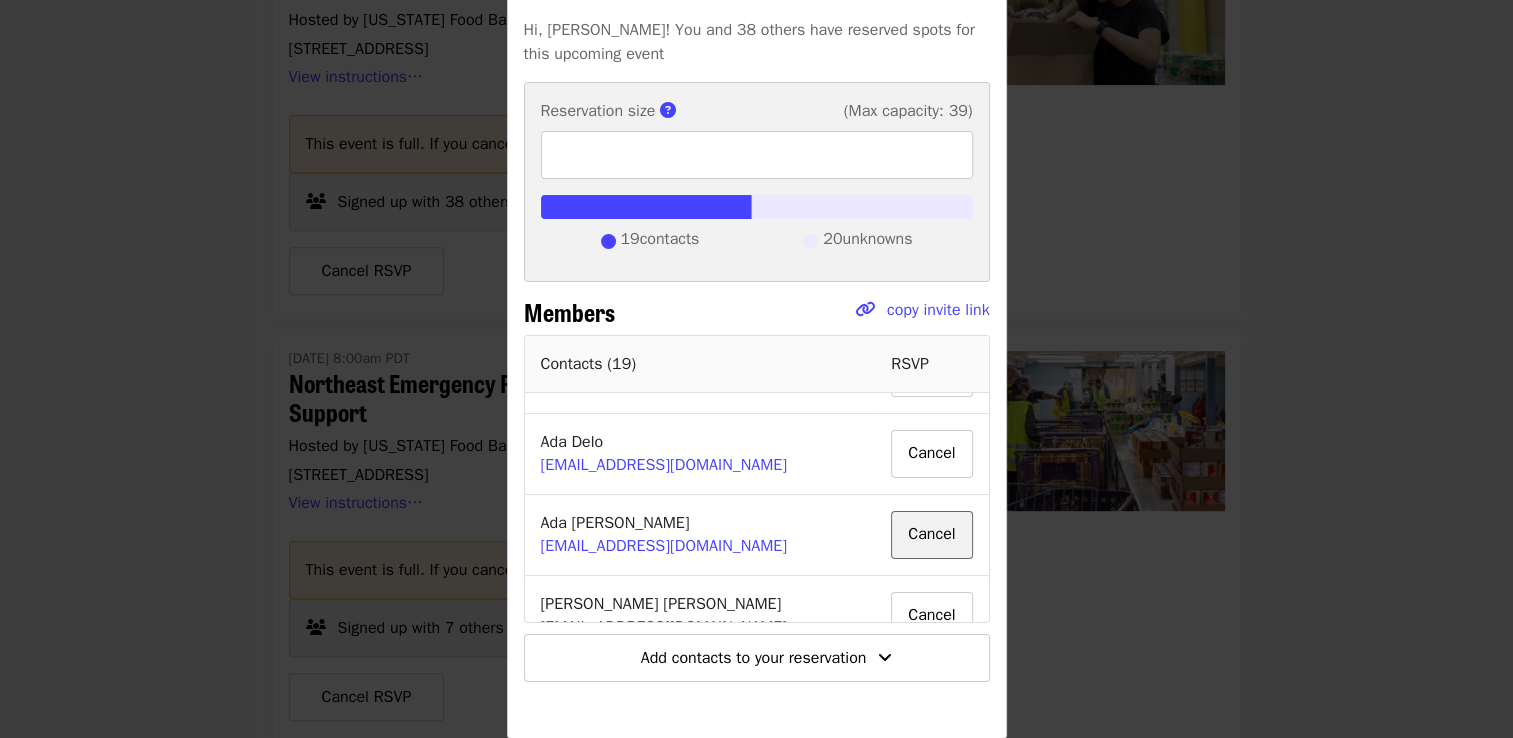 click on "Cancel" at bounding box center (931, 535) 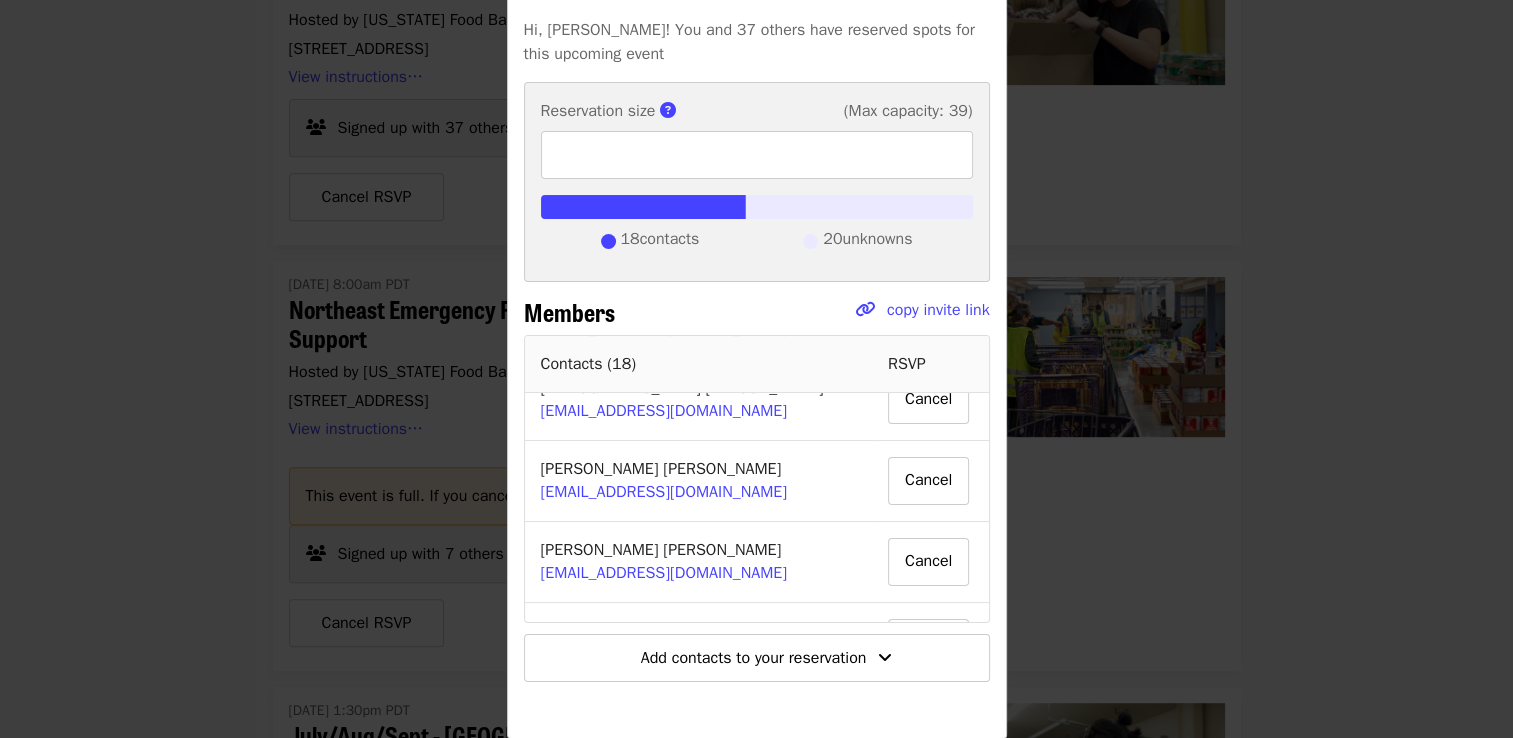 scroll, scrollTop: 361, scrollLeft: 0, axis: vertical 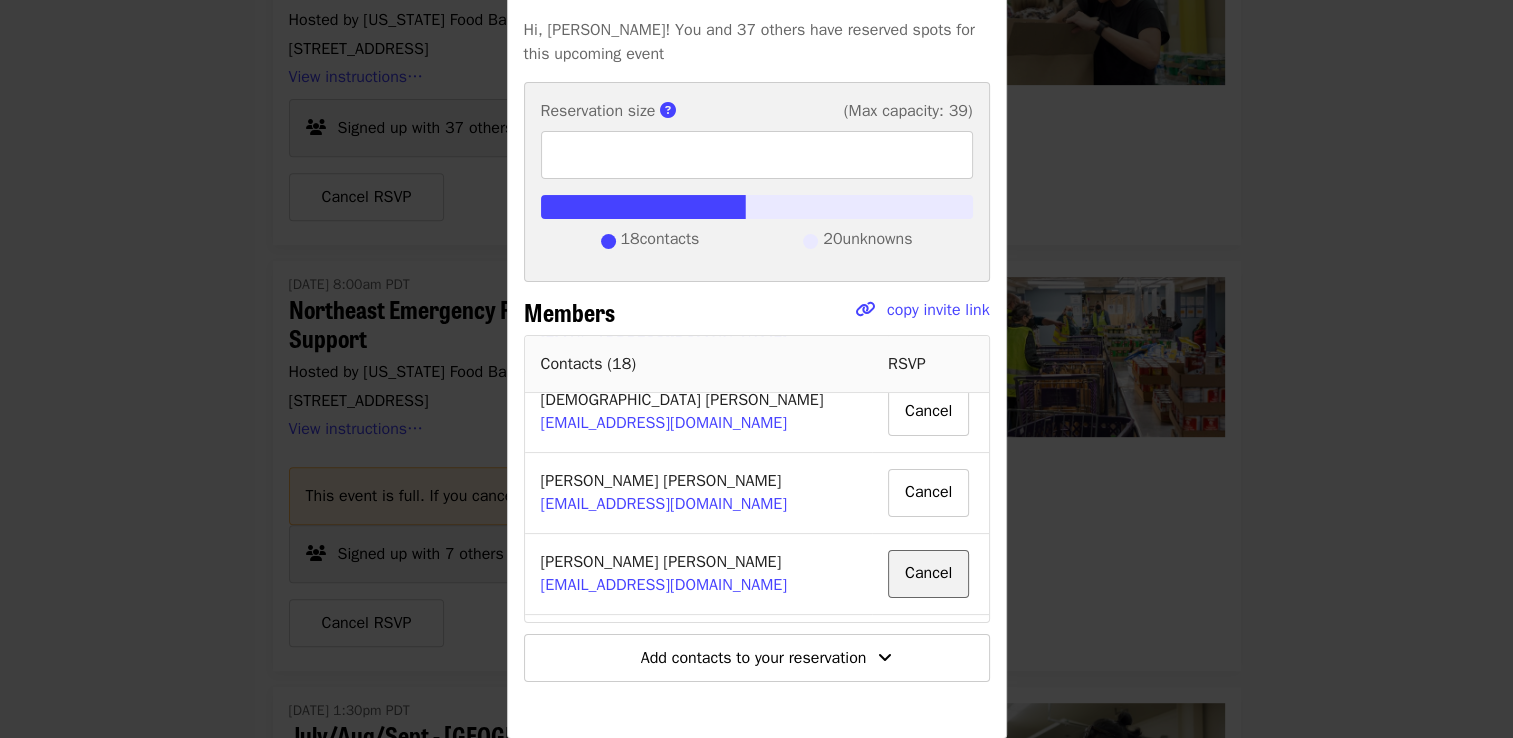 click on "Cancel" at bounding box center [928, 574] 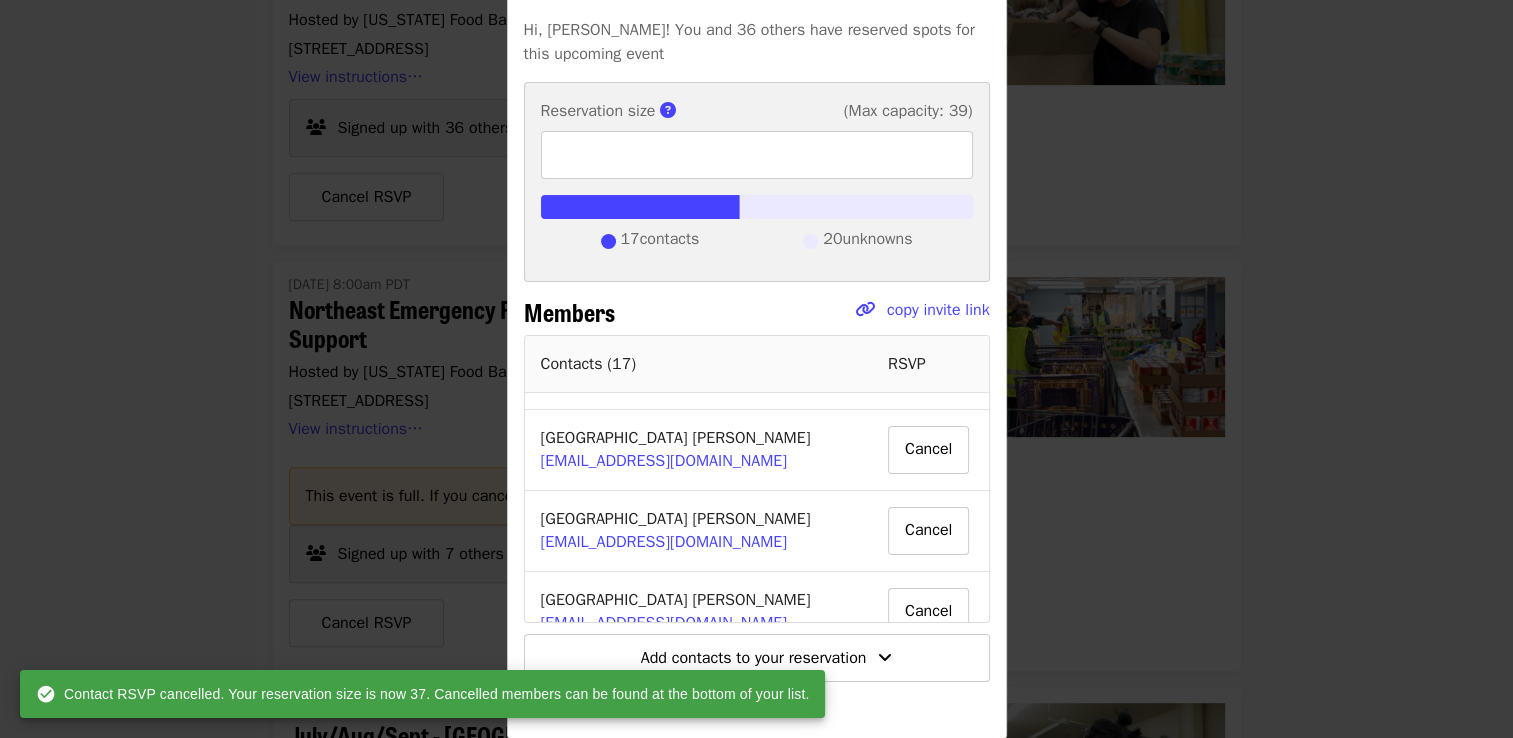 scroll, scrollTop: 509, scrollLeft: 0, axis: vertical 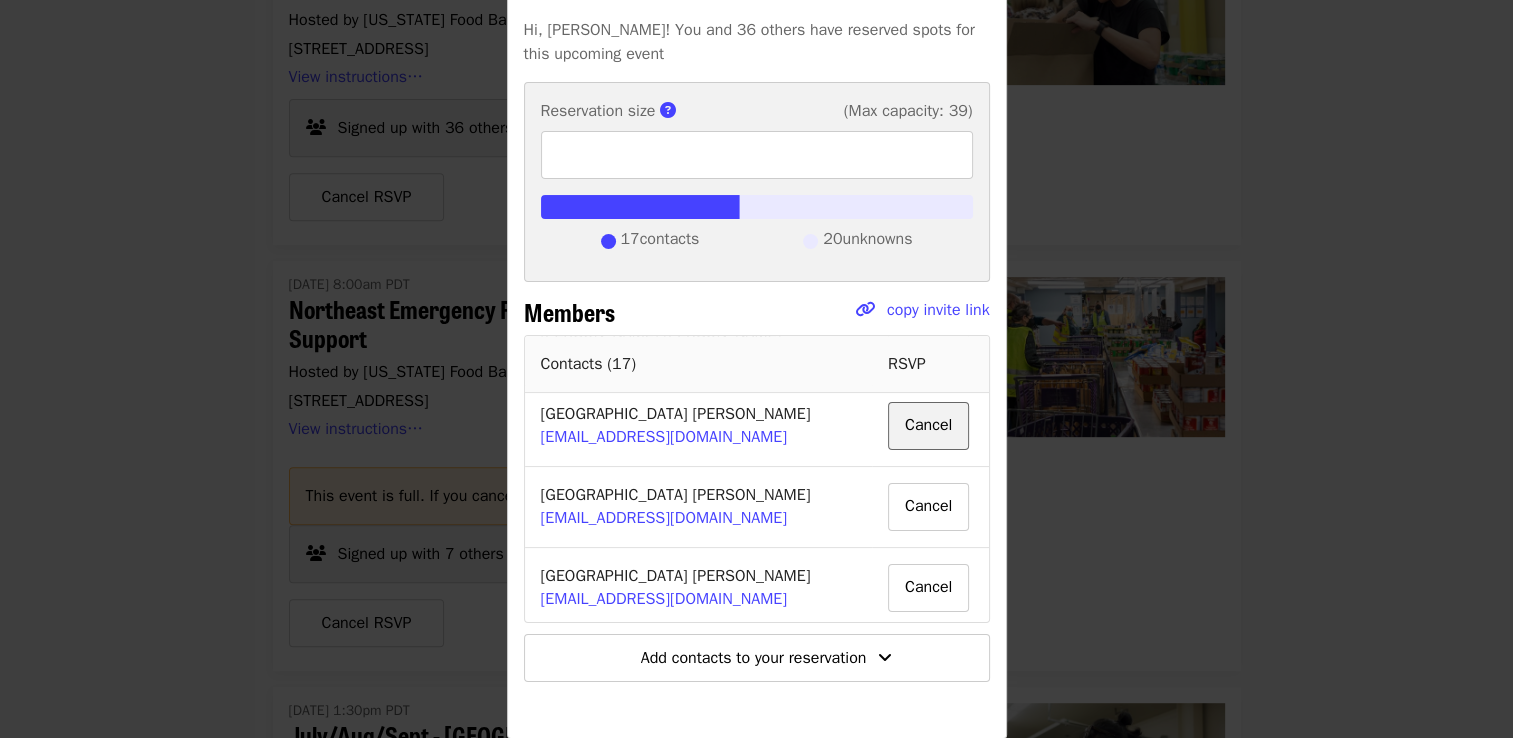 click on "Cancel" at bounding box center (928, 426) 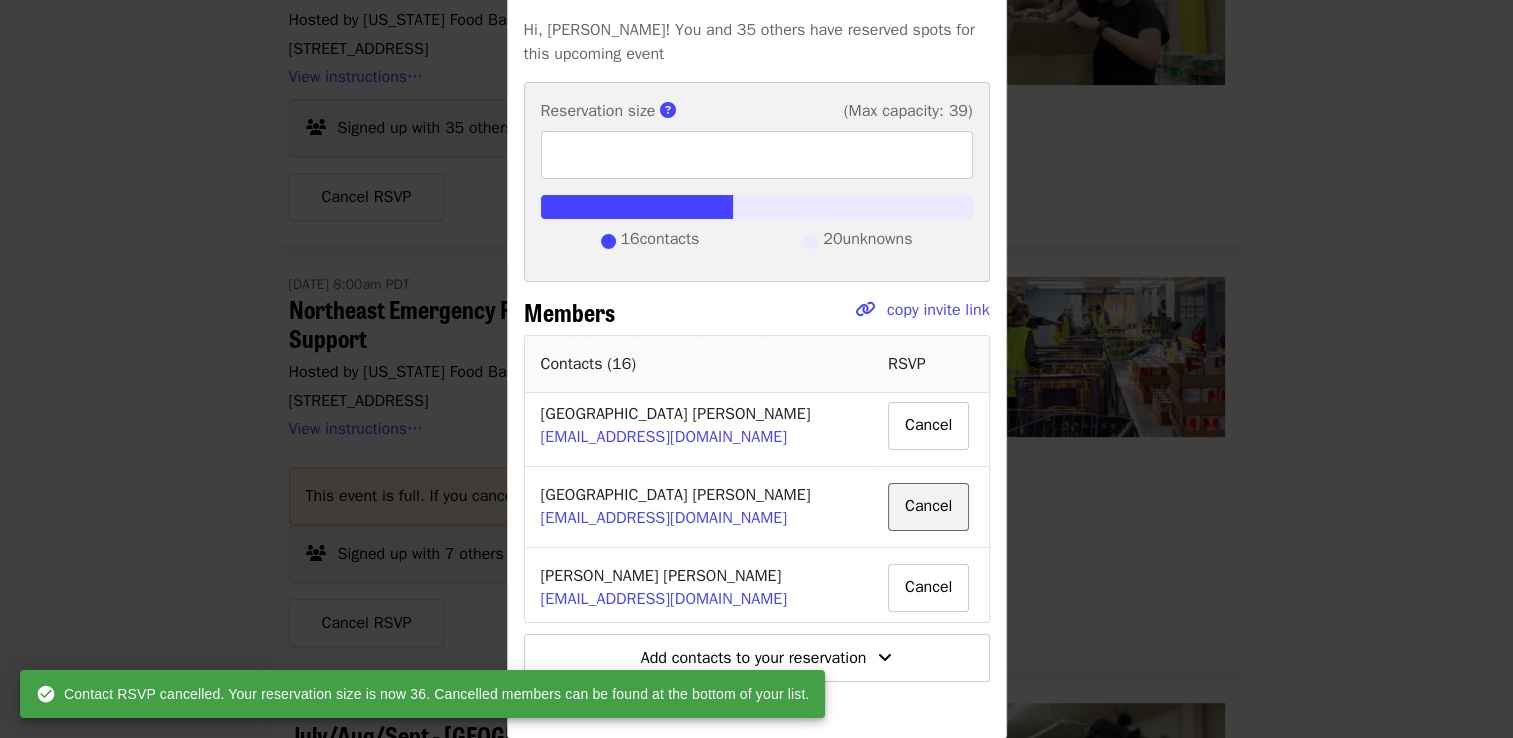 click on "Cancel" at bounding box center [928, 507] 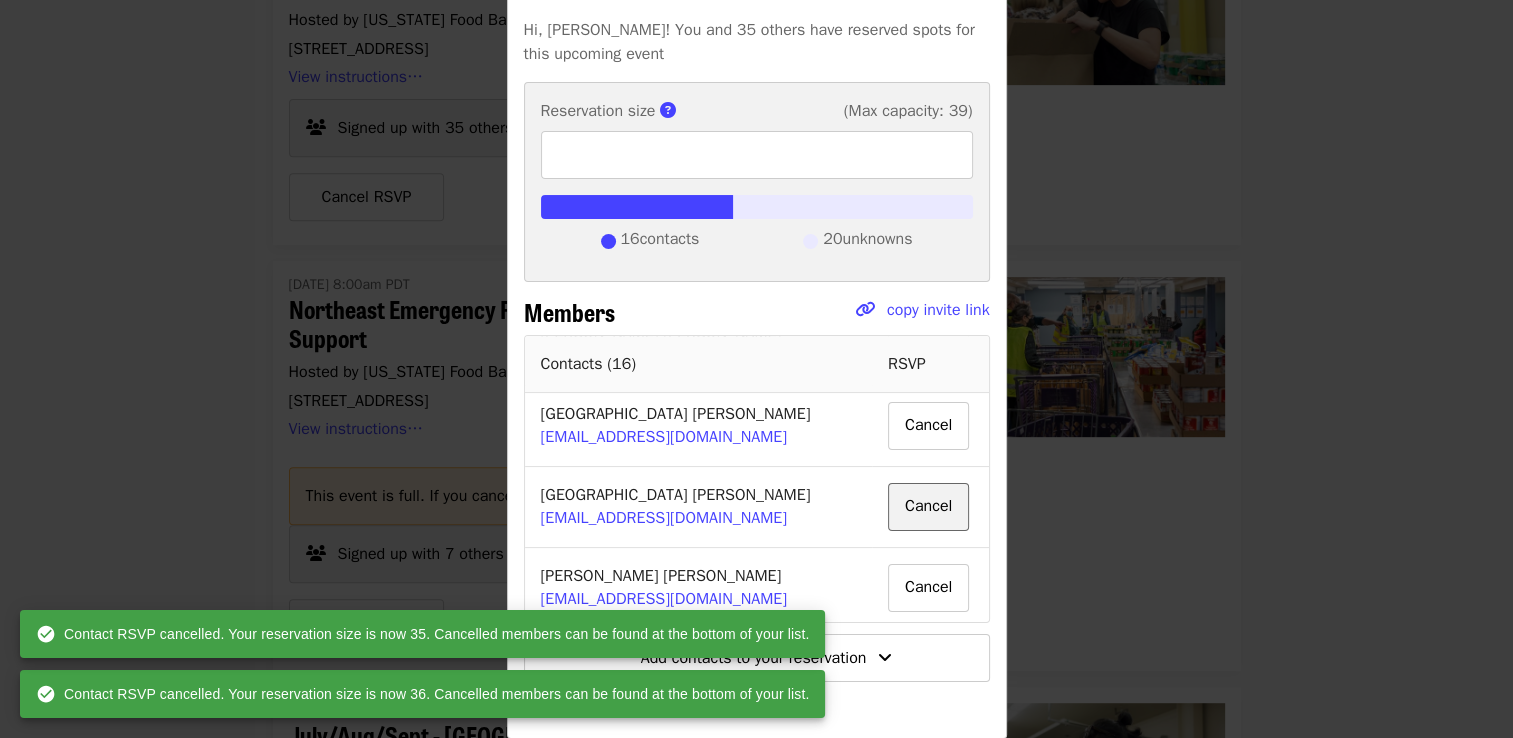type on "**" 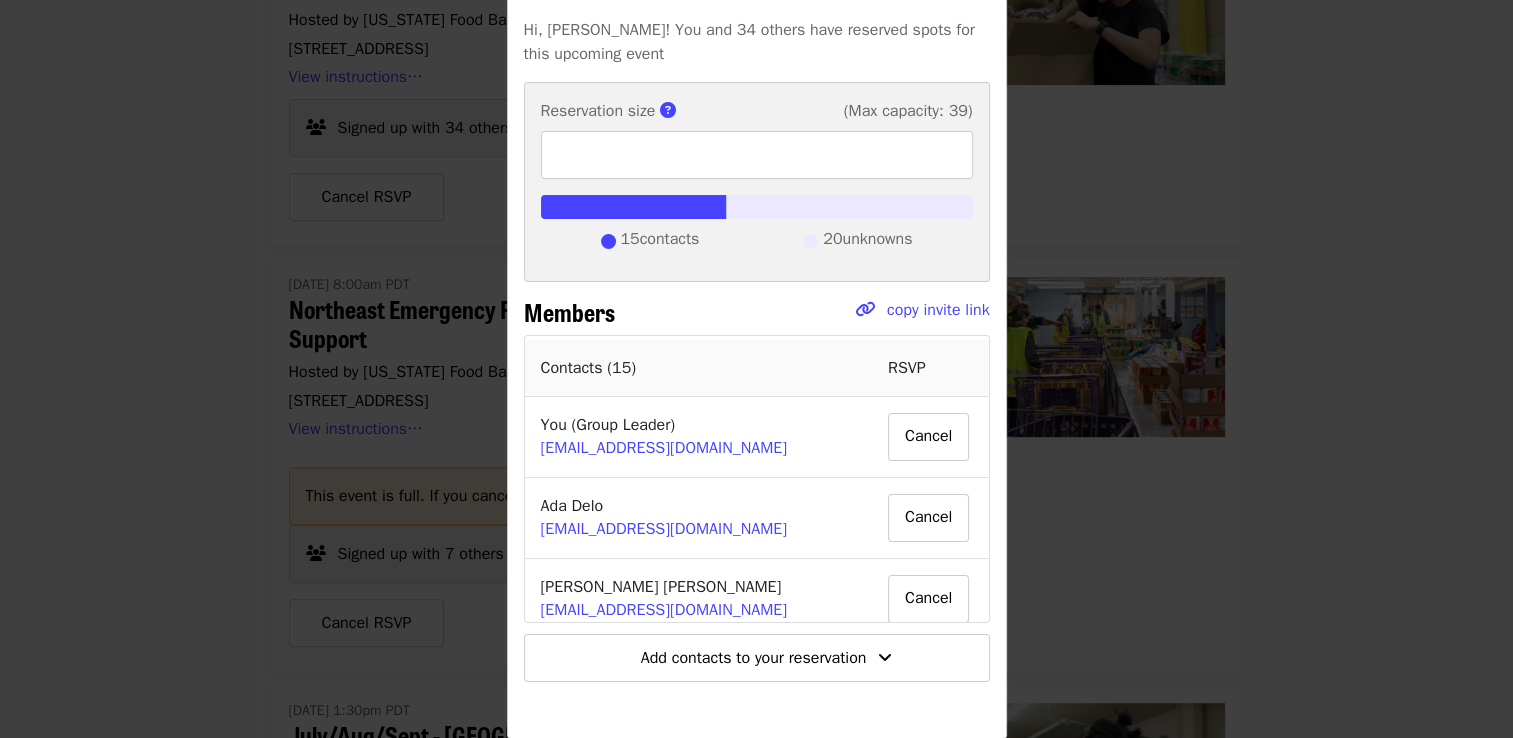 scroll, scrollTop: 0, scrollLeft: 0, axis: both 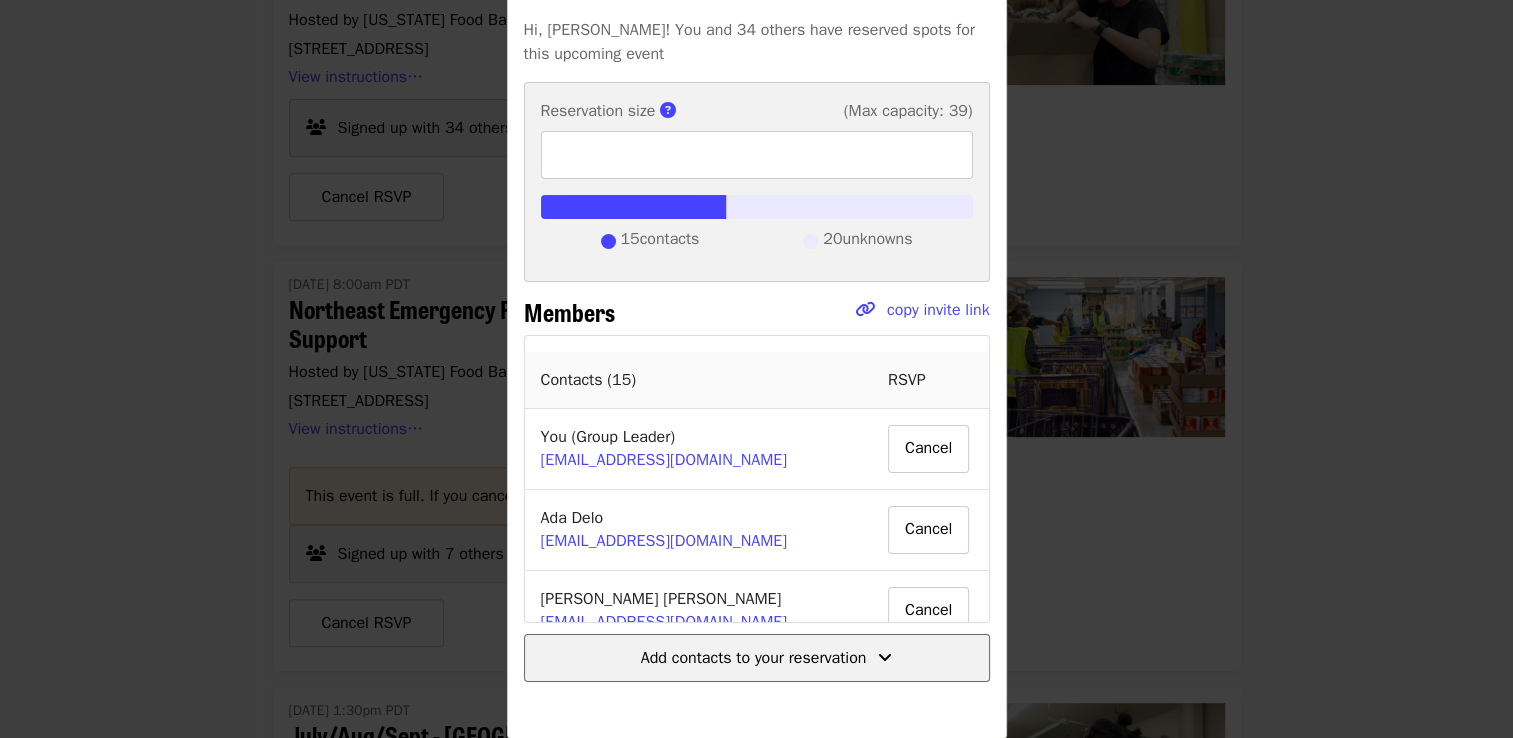 click on "Add contacts to your reservation" at bounding box center (754, 658) 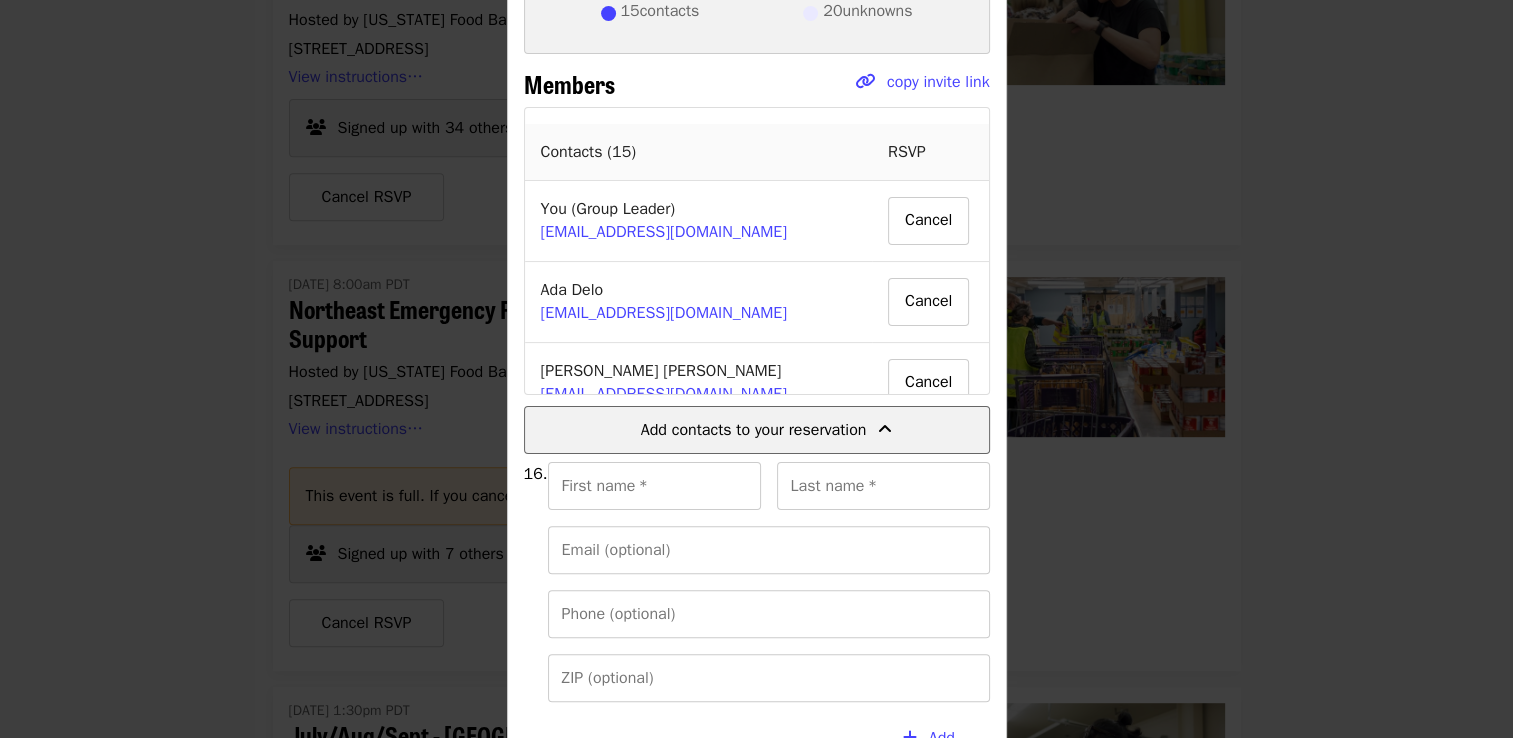 scroll, scrollTop: 632, scrollLeft: 0, axis: vertical 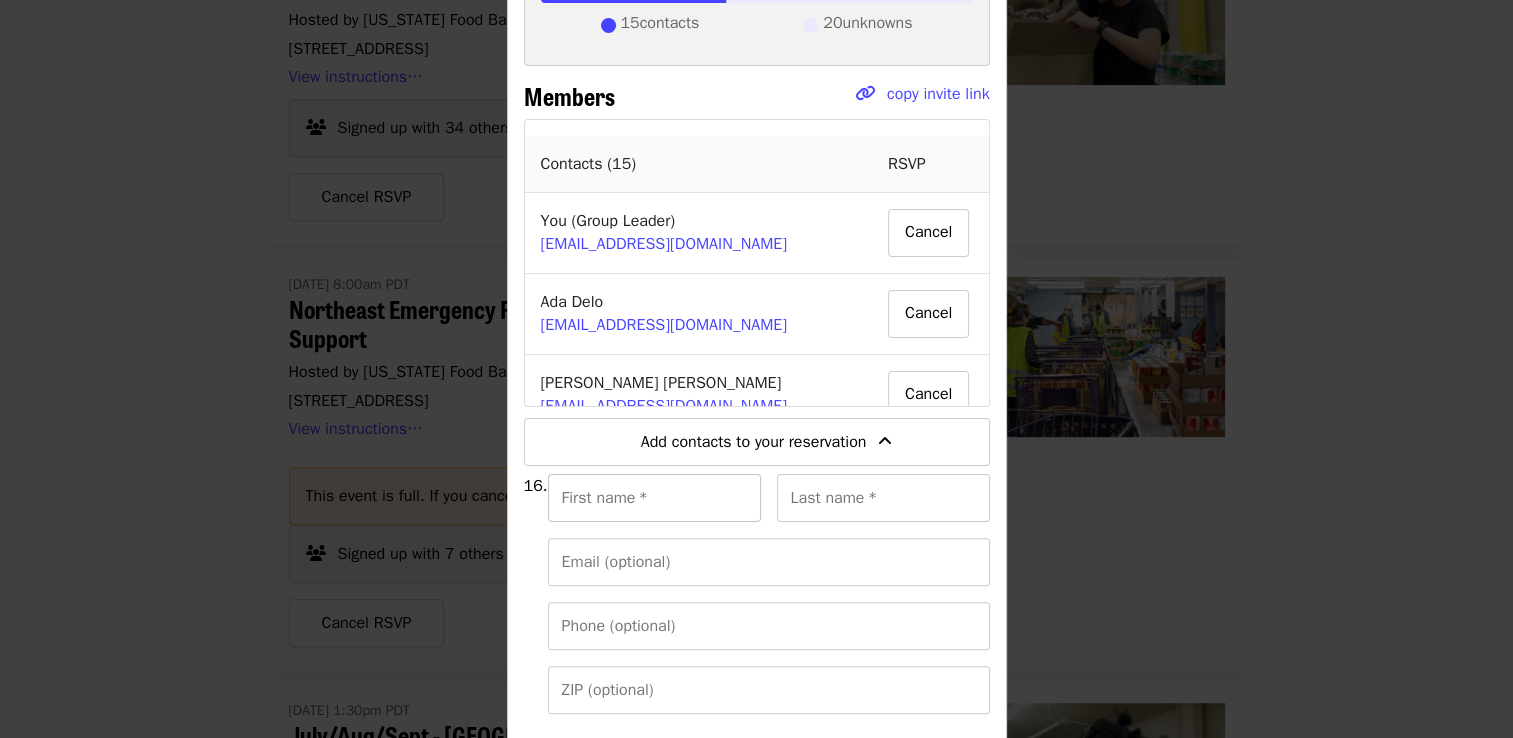 click on "First name   *" at bounding box center [654, 498] 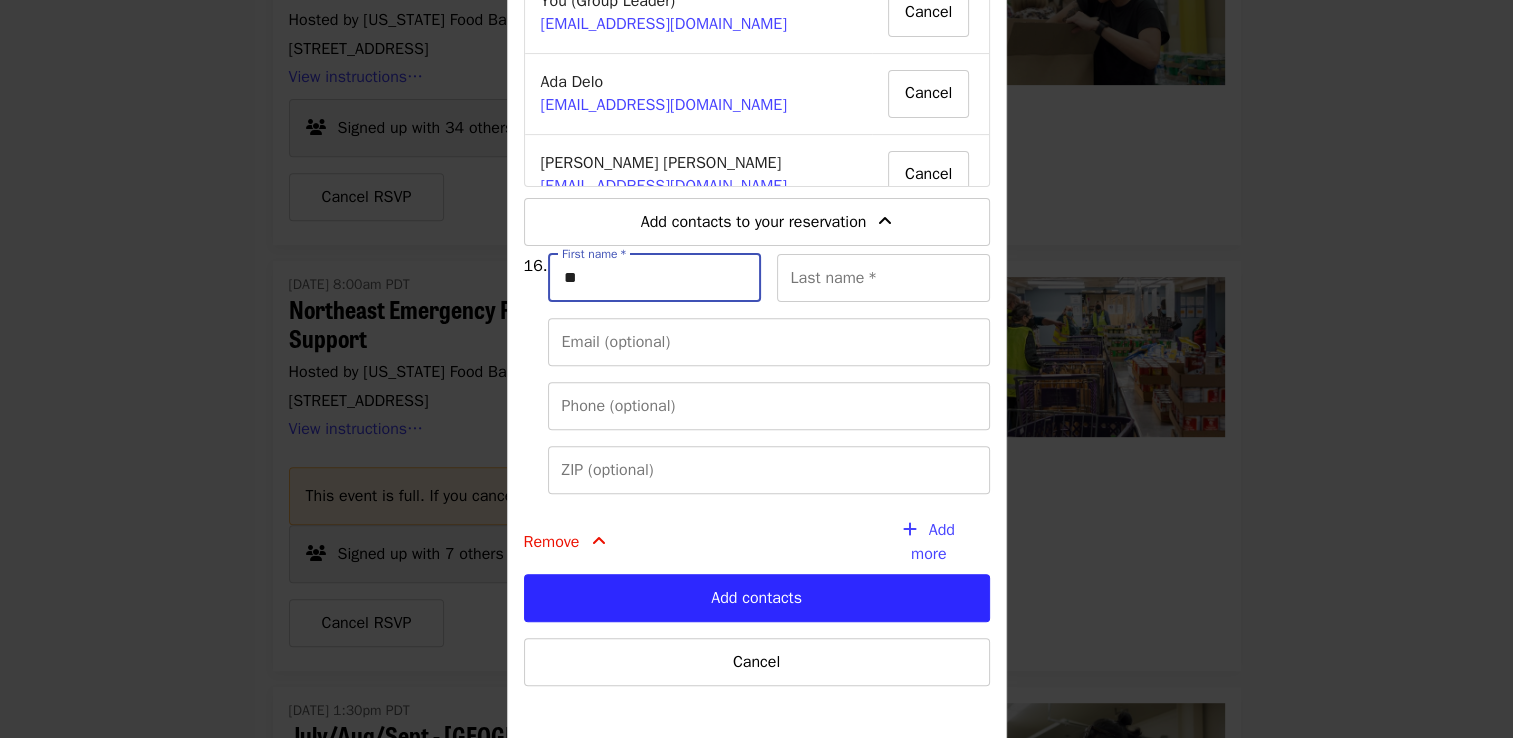 scroll, scrollTop: 632, scrollLeft: 0, axis: vertical 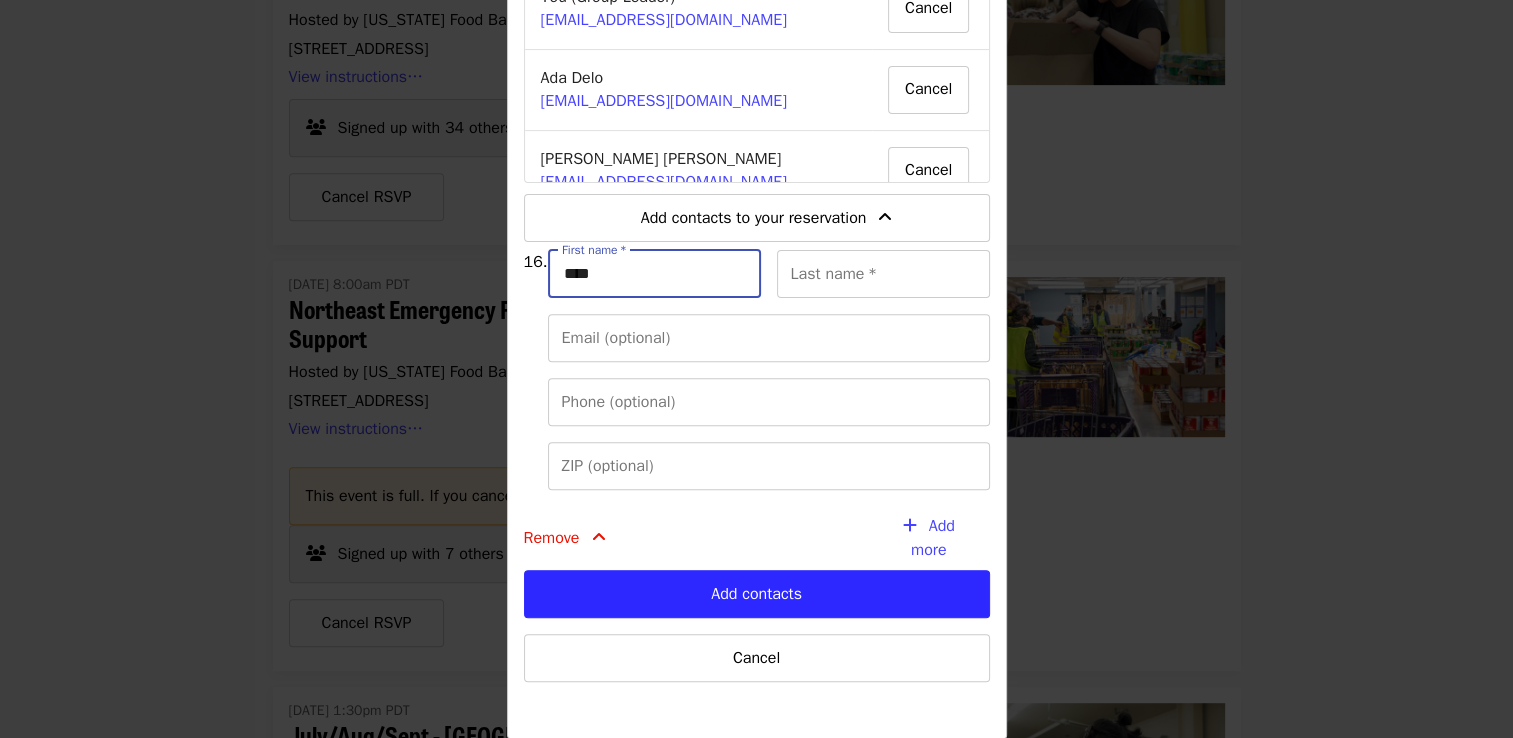 type on "*****" 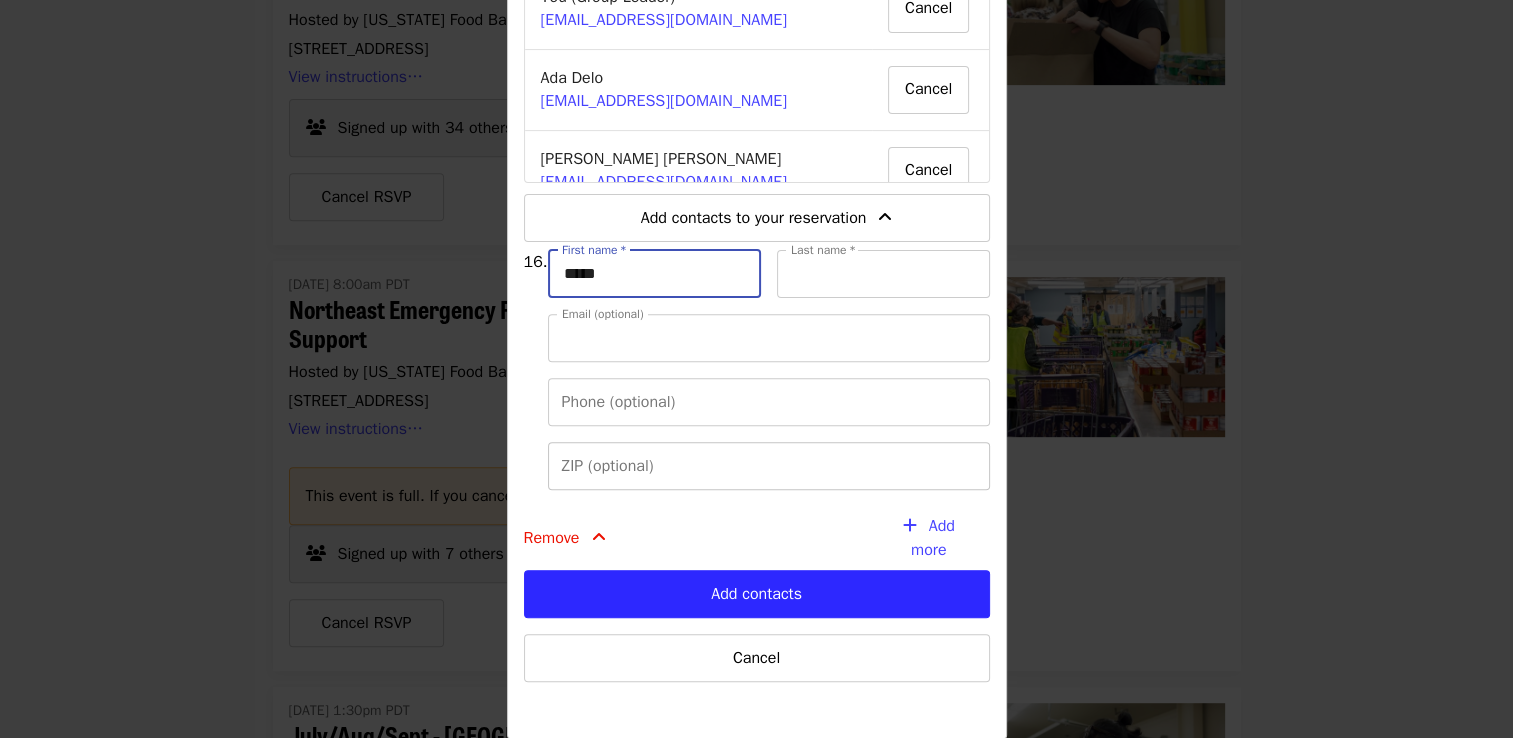 type on "******" 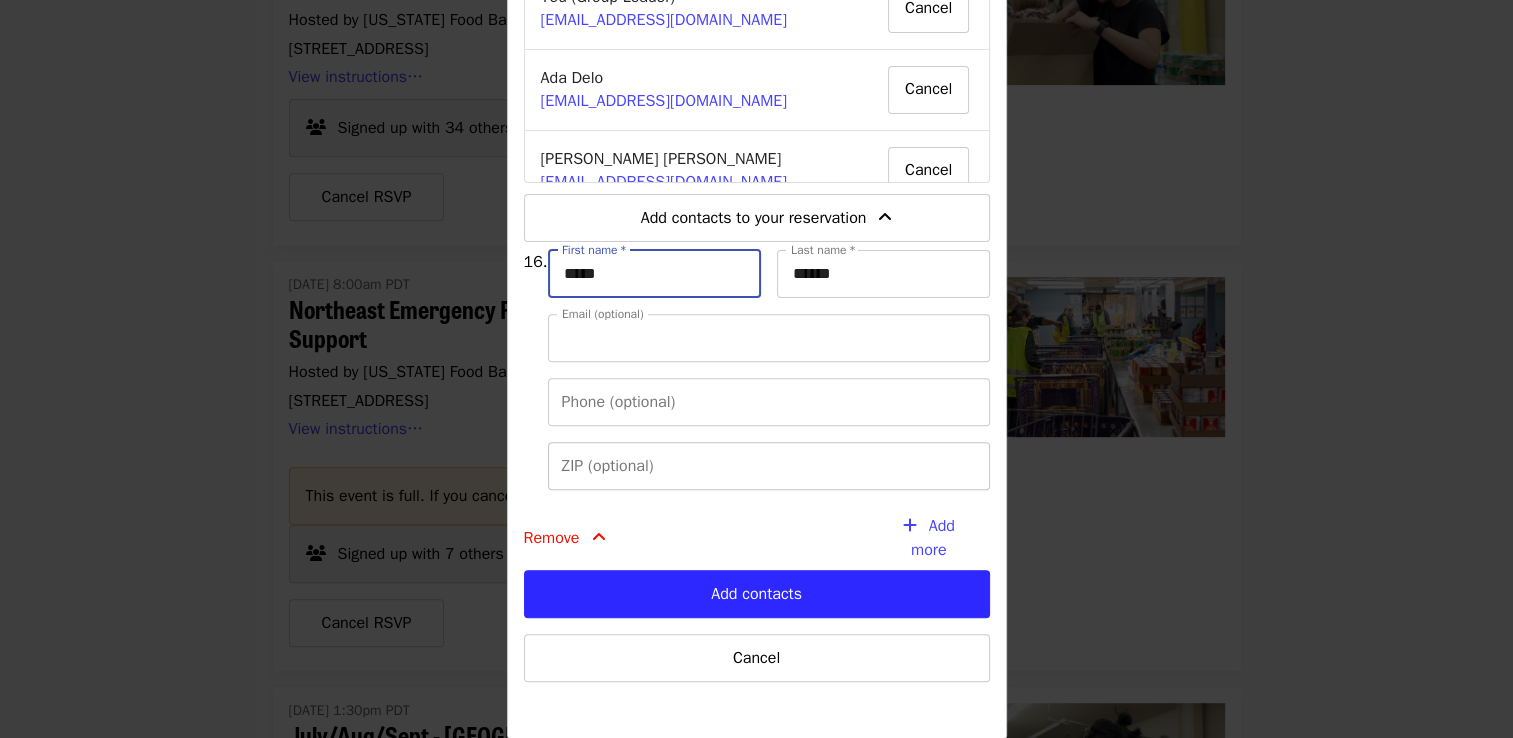 type on "**********" 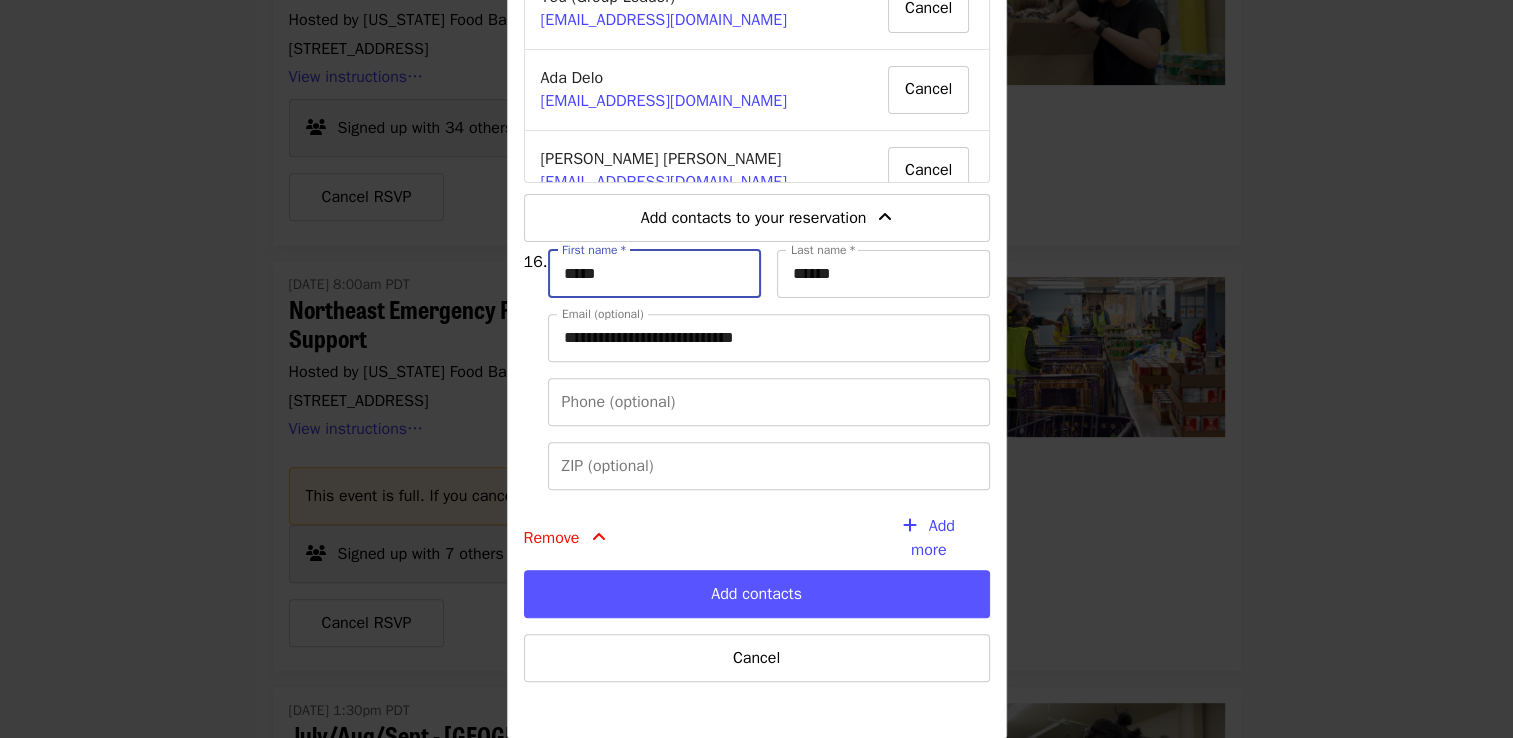 click on "Add contacts" at bounding box center [757, 594] 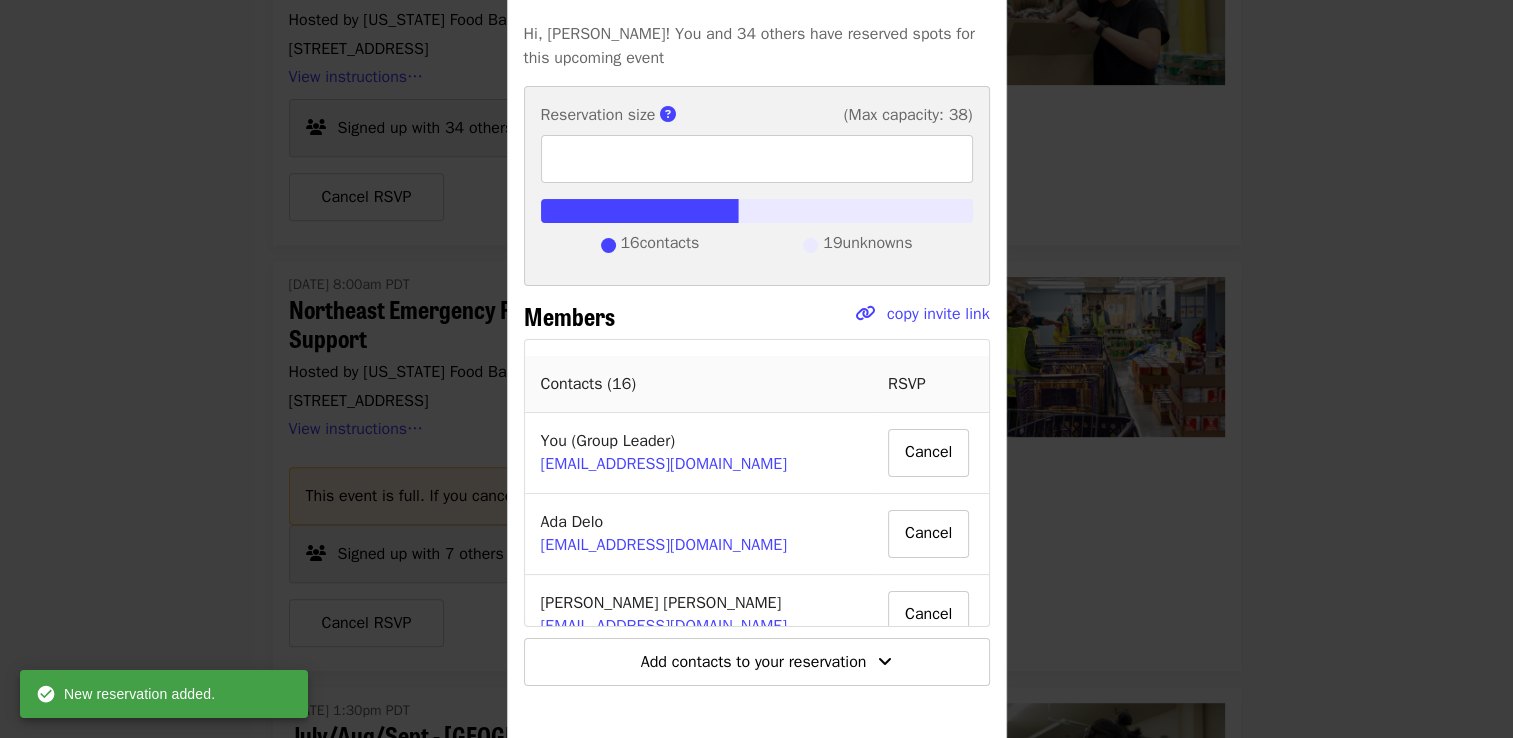 scroll, scrollTop: 192, scrollLeft: 0, axis: vertical 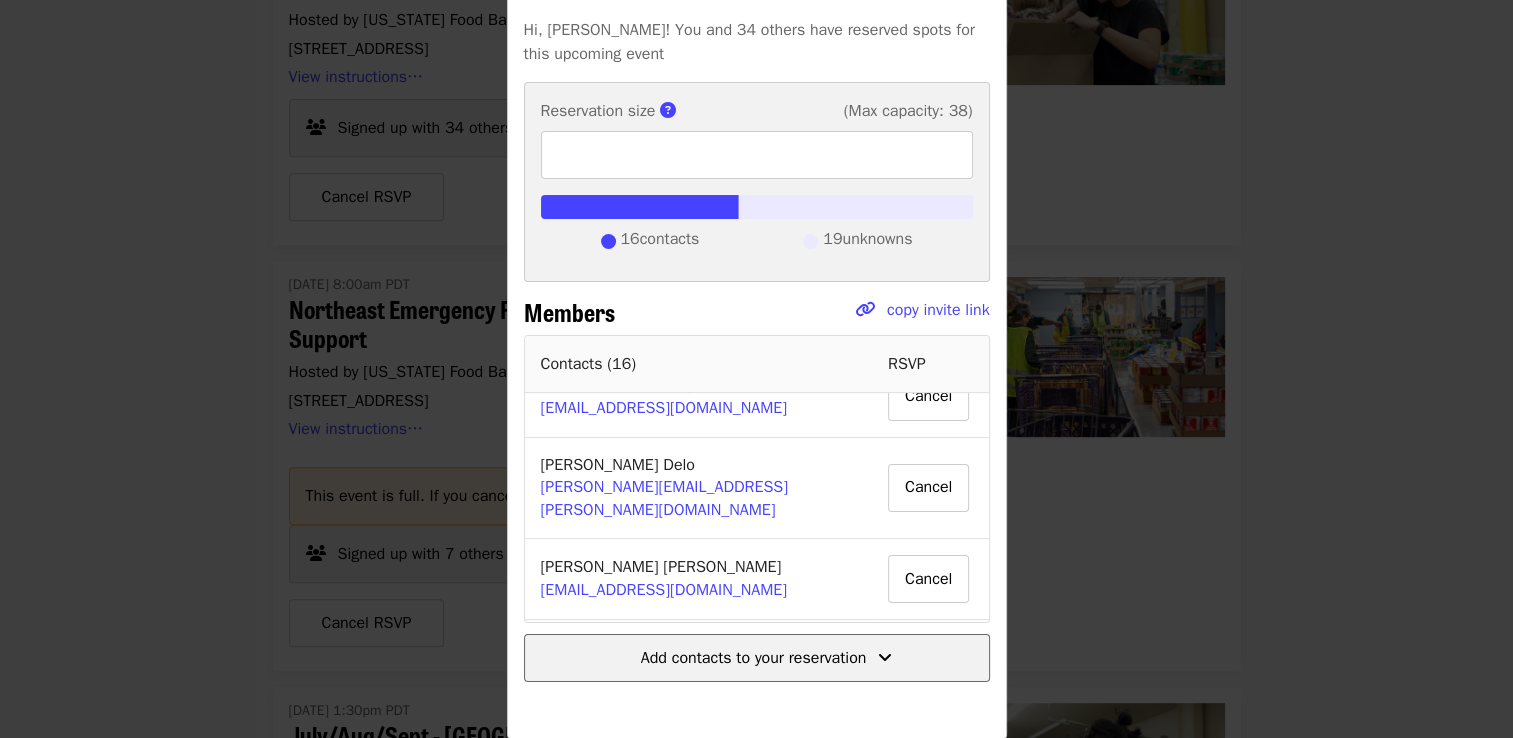 click on "Add contacts to your reservation" at bounding box center (754, 658) 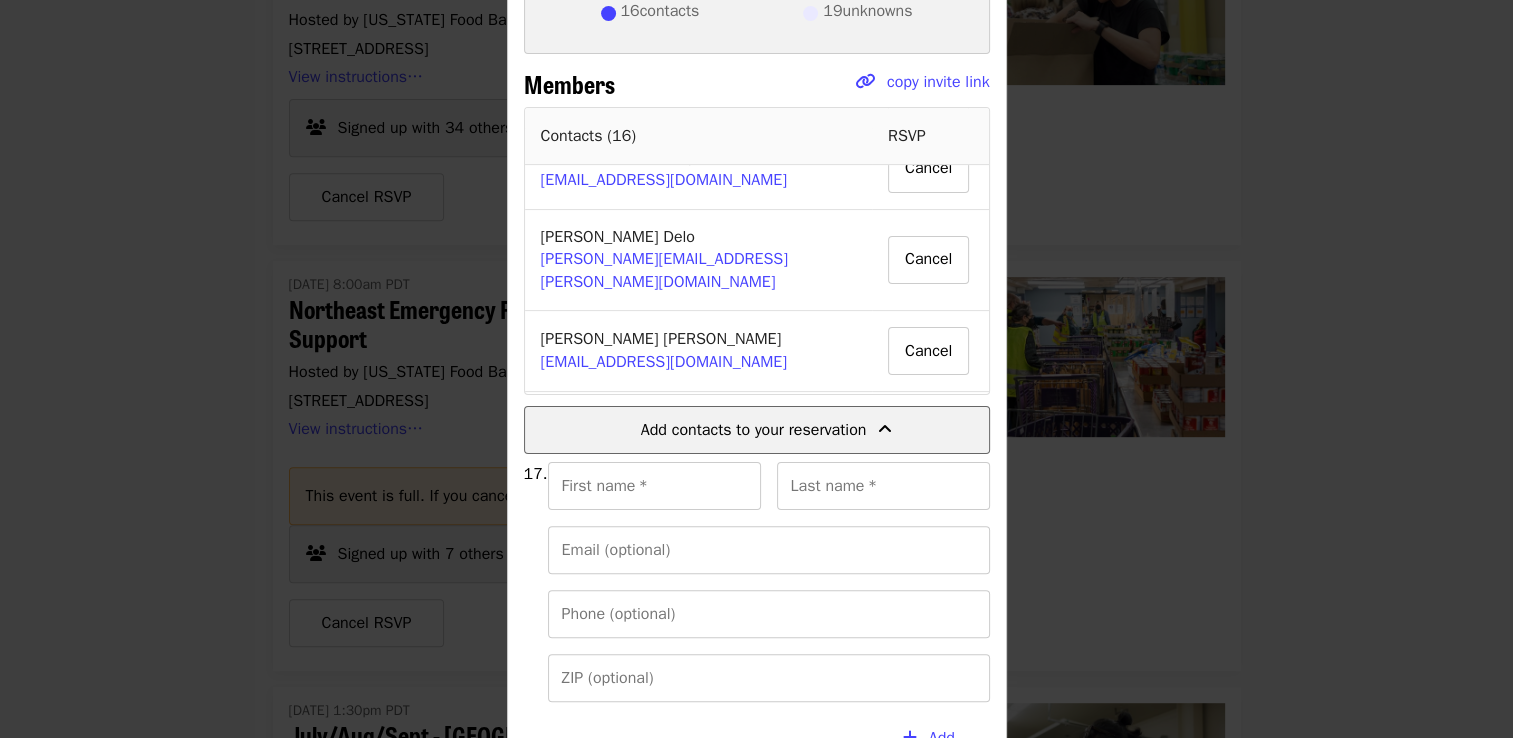 scroll, scrollTop: 632, scrollLeft: 0, axis: vertical 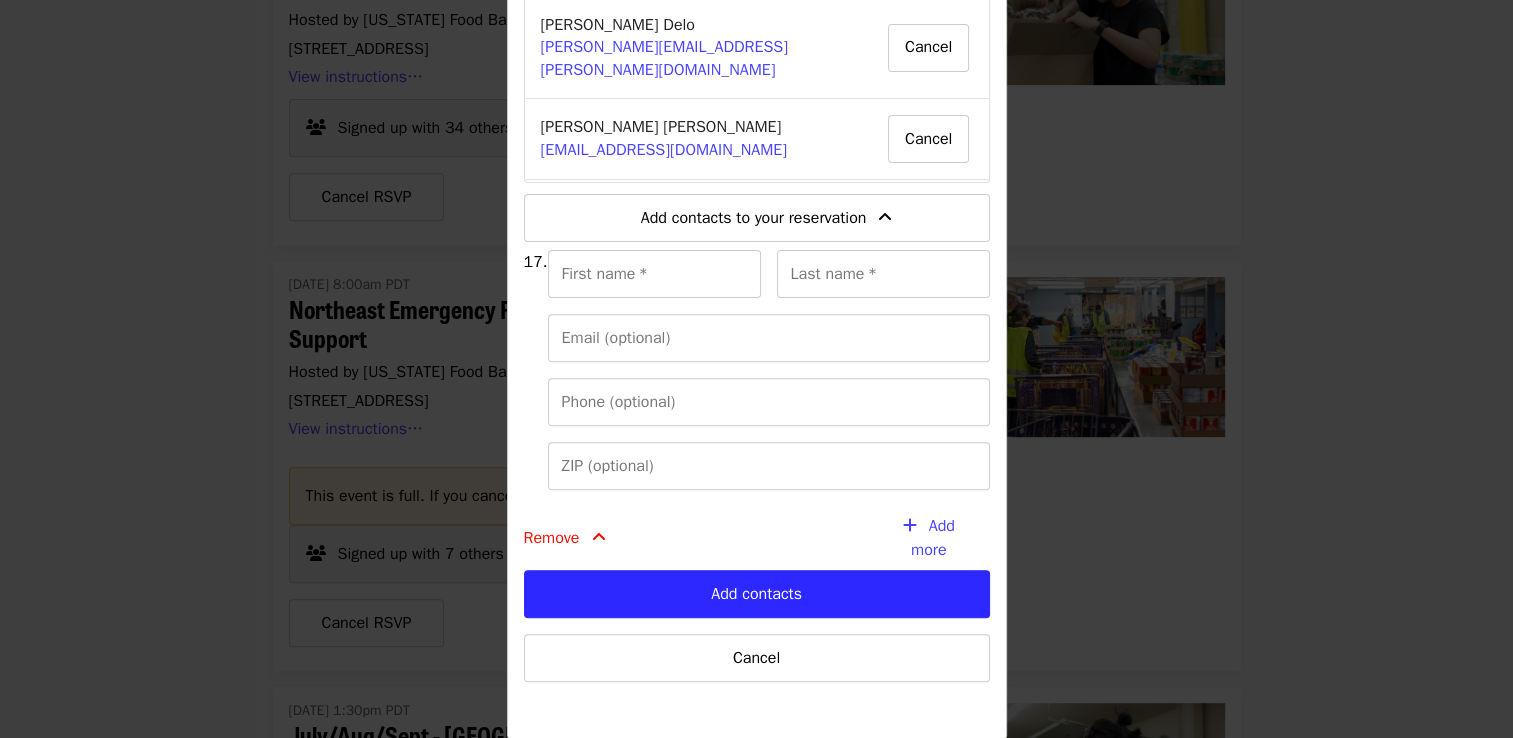 click on "First name   * First name  * Last name   * Last name  *" at bounding box center (769, 282) 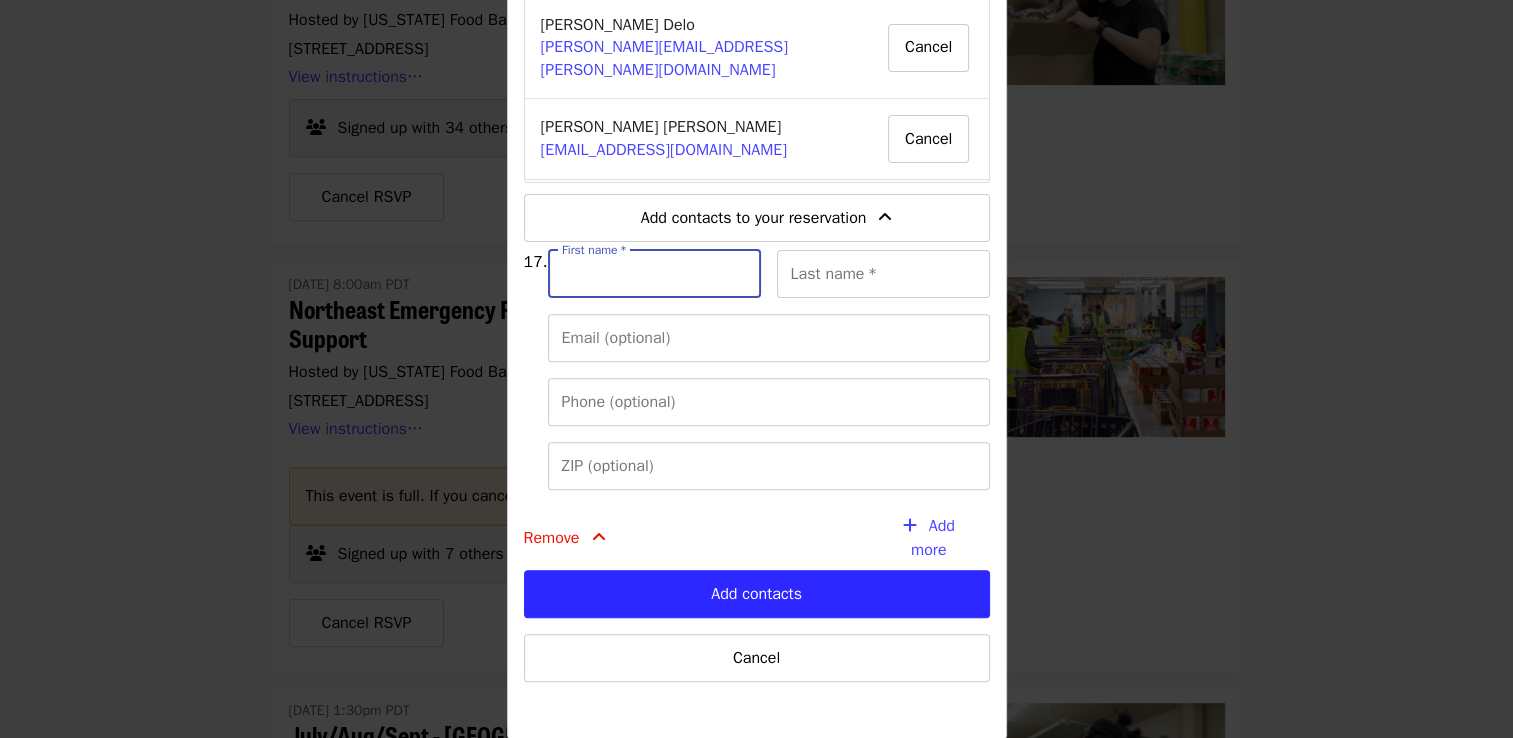 click on "First name   *" at bounding box center [654, 274] 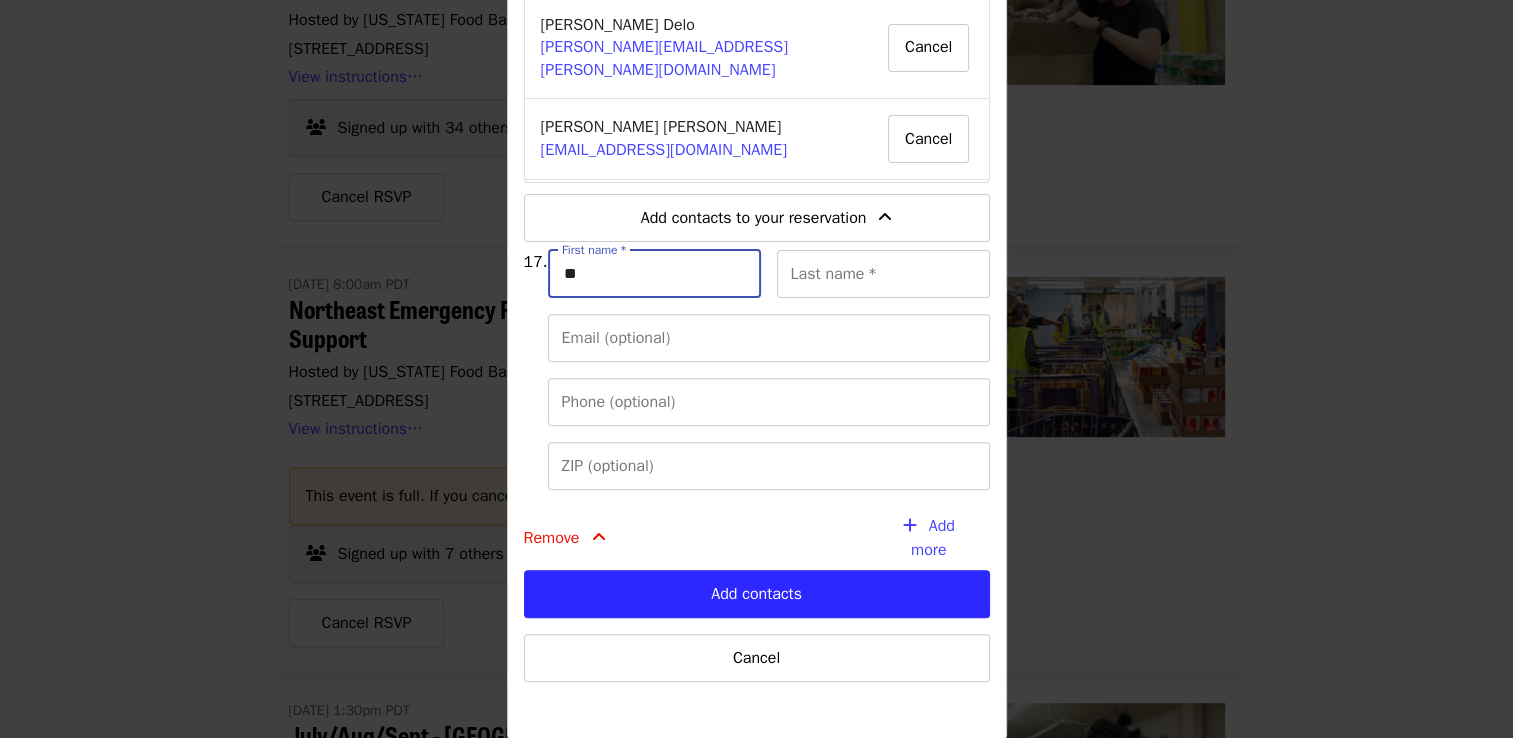 type on "***" 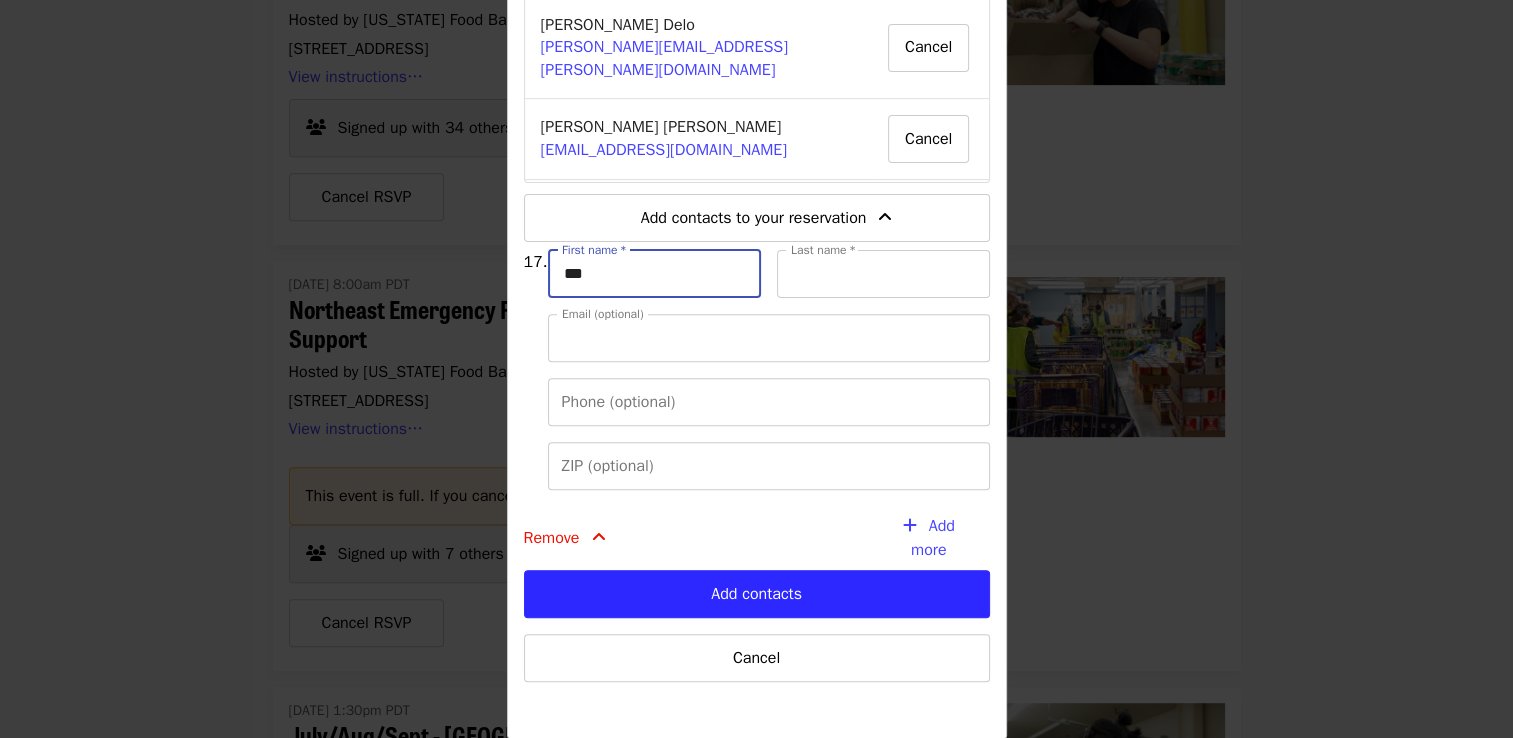 type on "****" 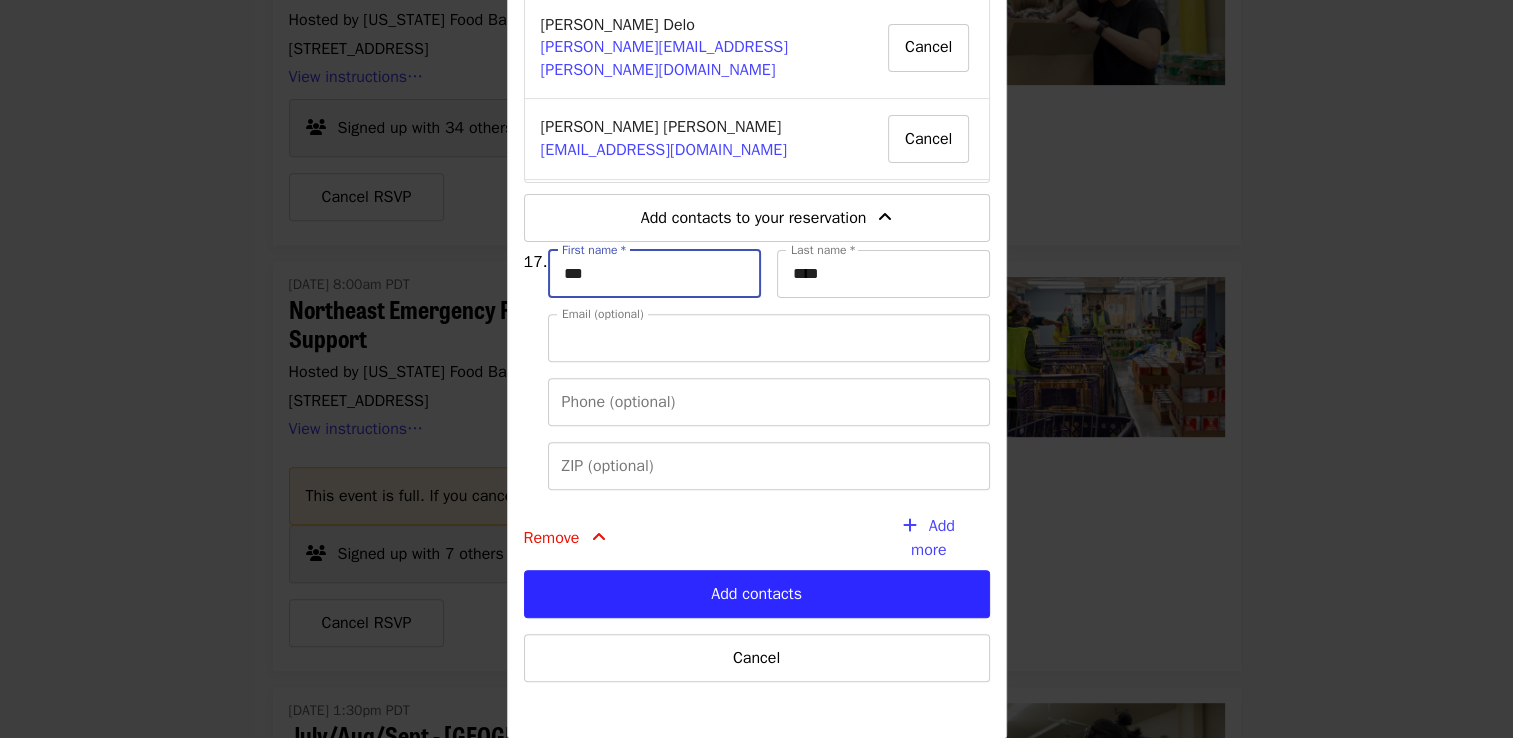 type on "**********" 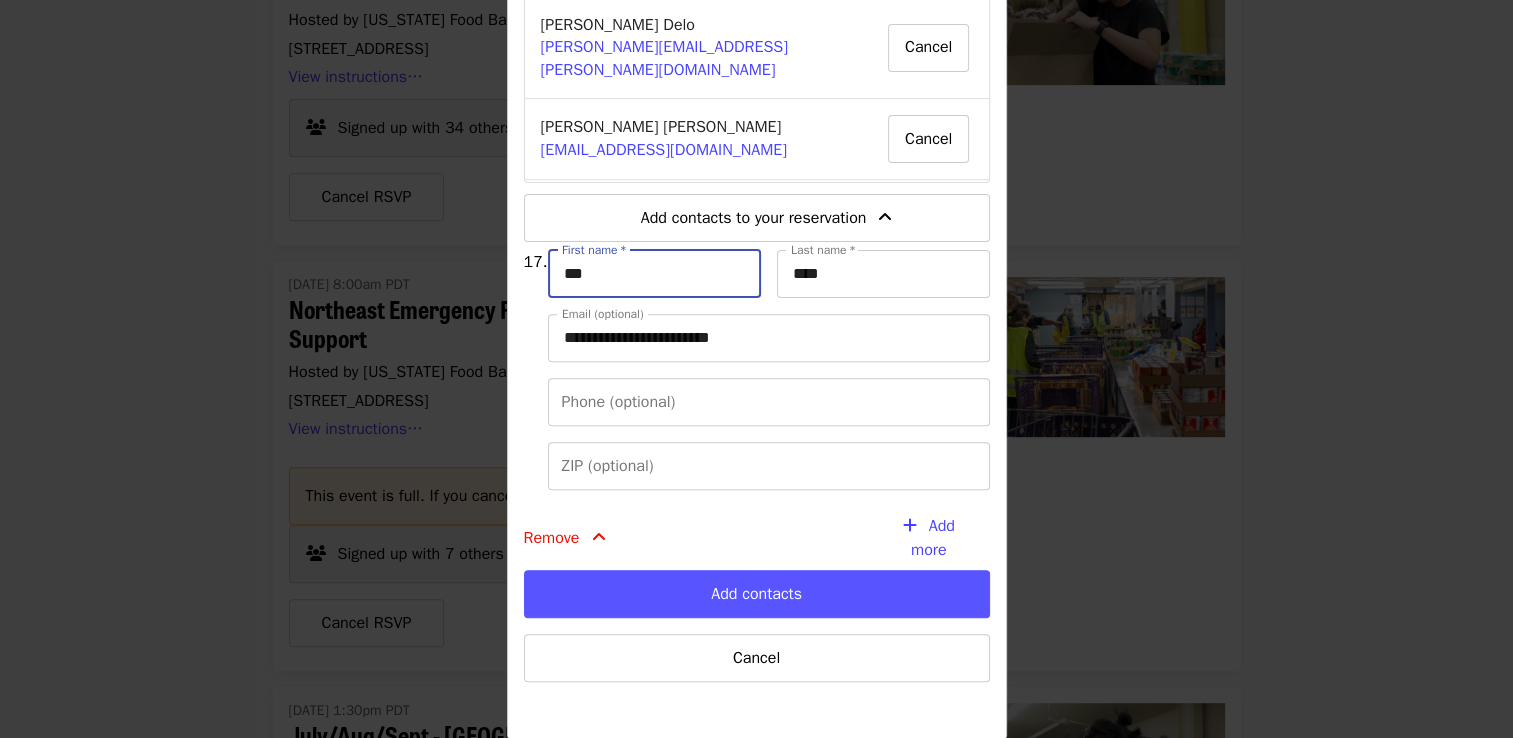 type on "***" 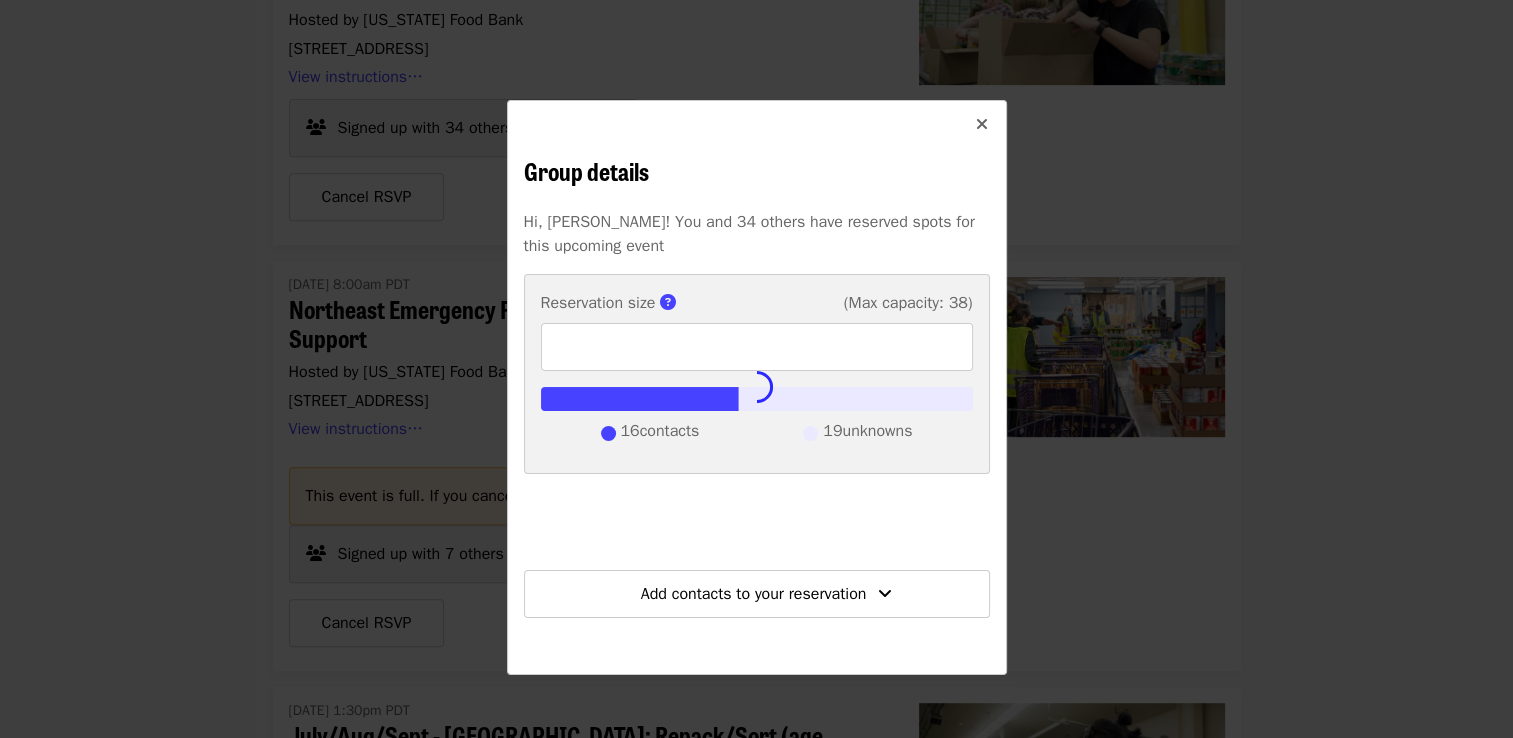 scroll, scrollTop: 0, scrollLeft: 0, axis: both 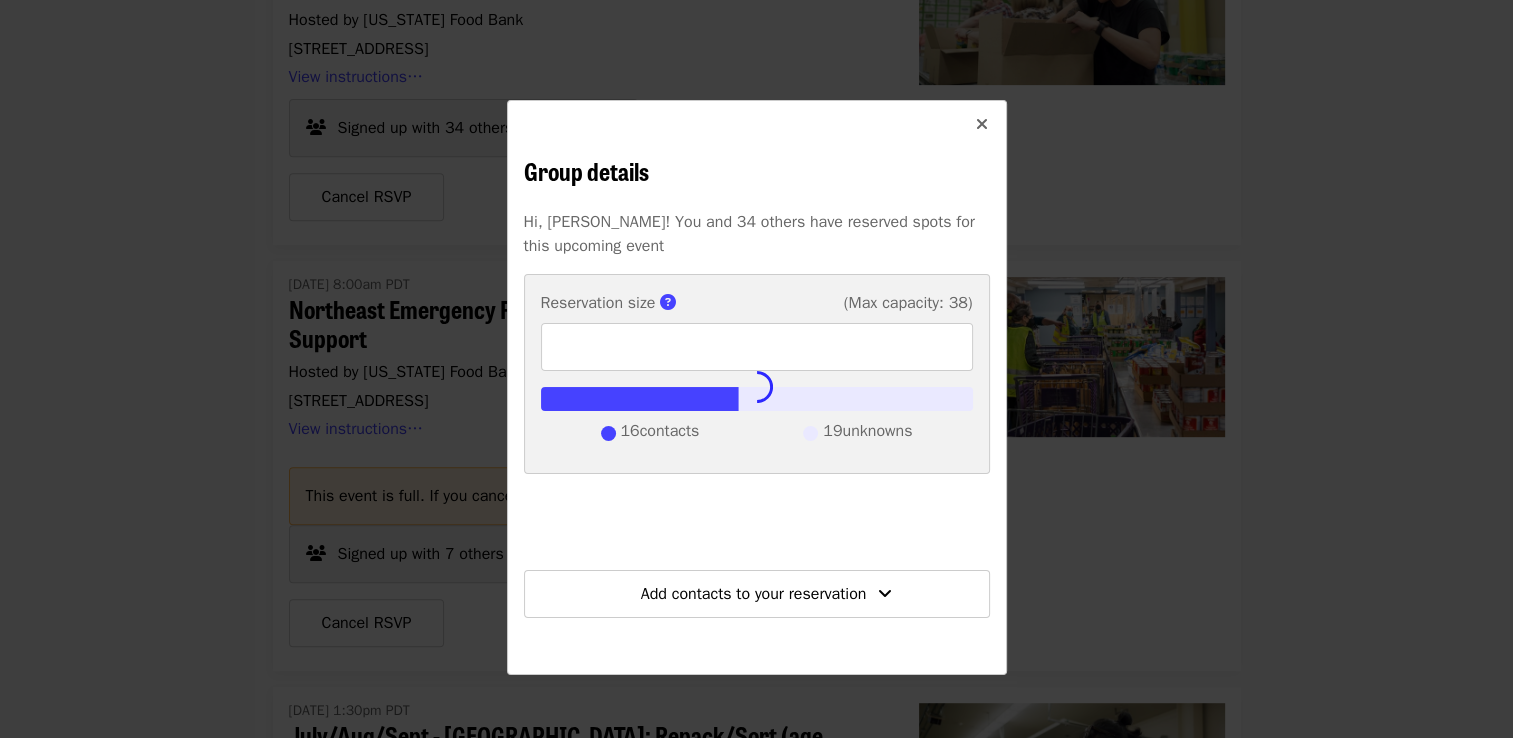 type on "**" 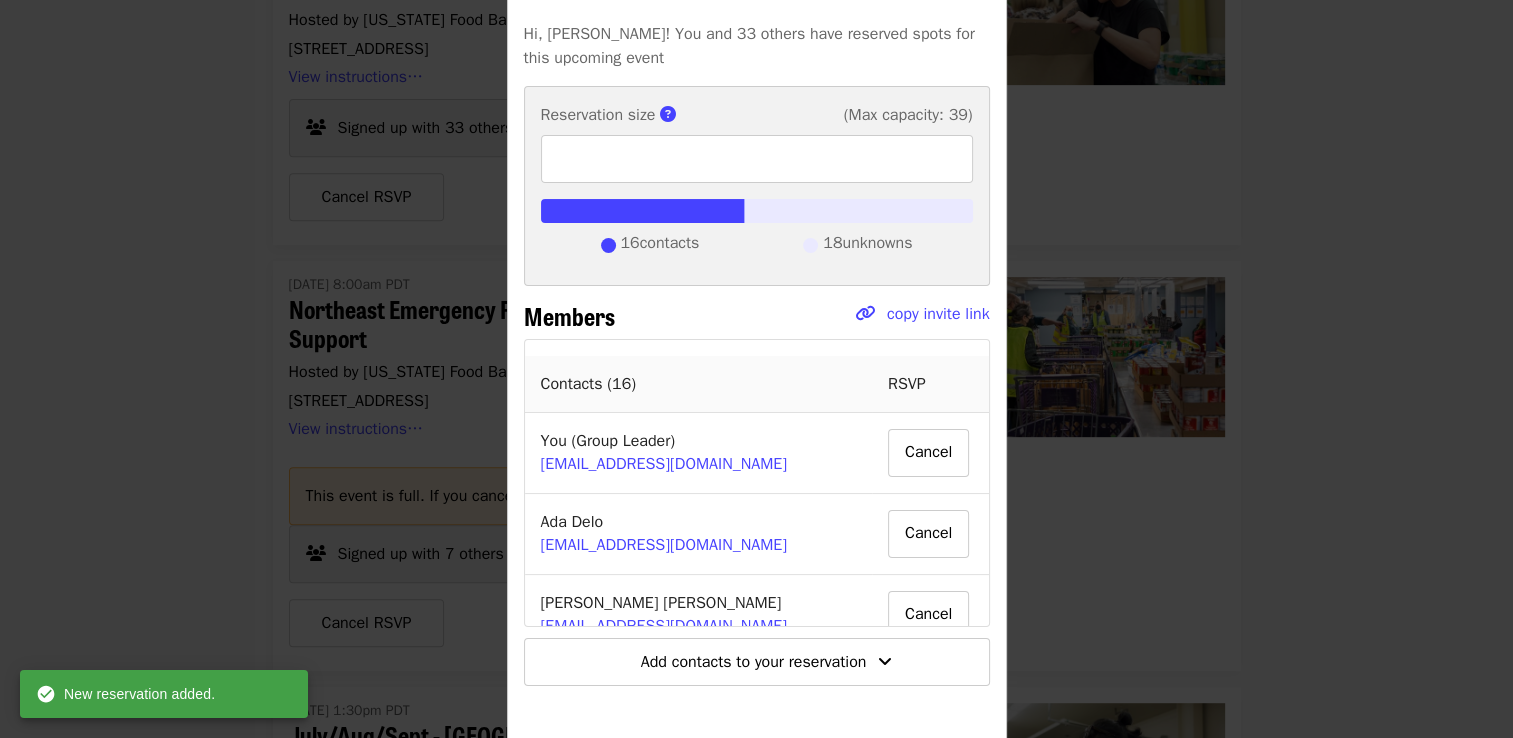 scroll, scrollTop: 192, scrollLeft: 0, axis: vertical 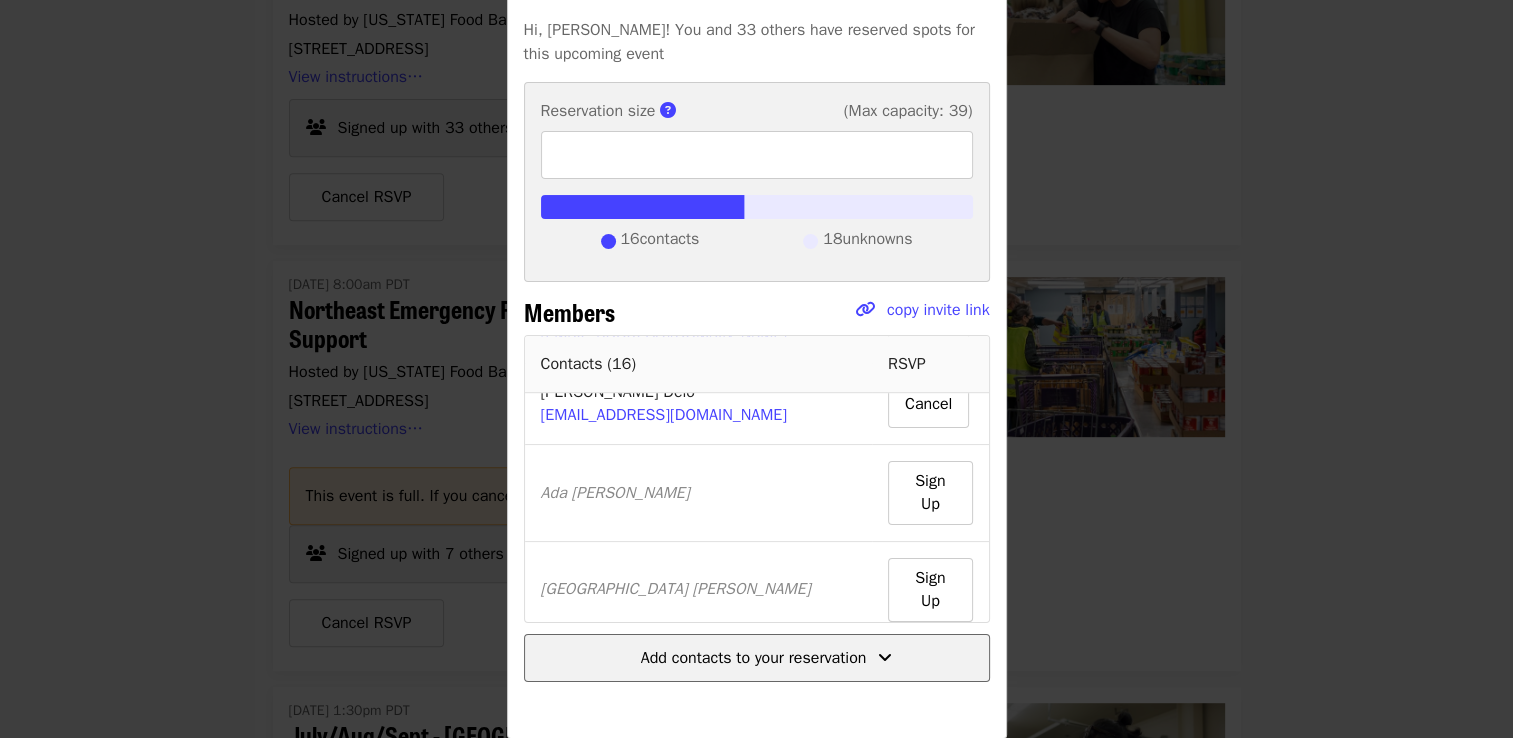 click on "Add contacts to your reservation" at bounding box center (754, 658) 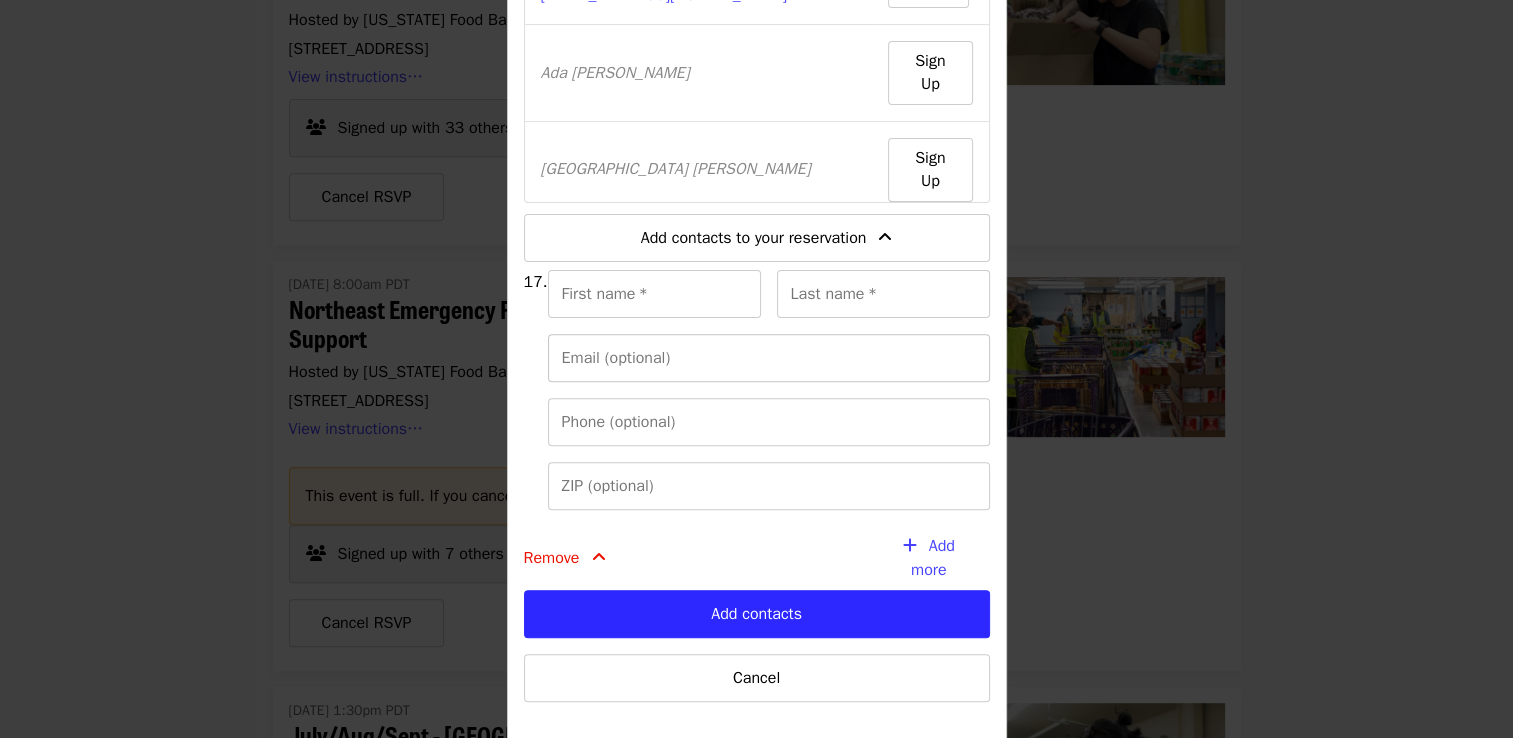 scroll, scrollTop: 632, scrollLeft: 0, axis: vertical 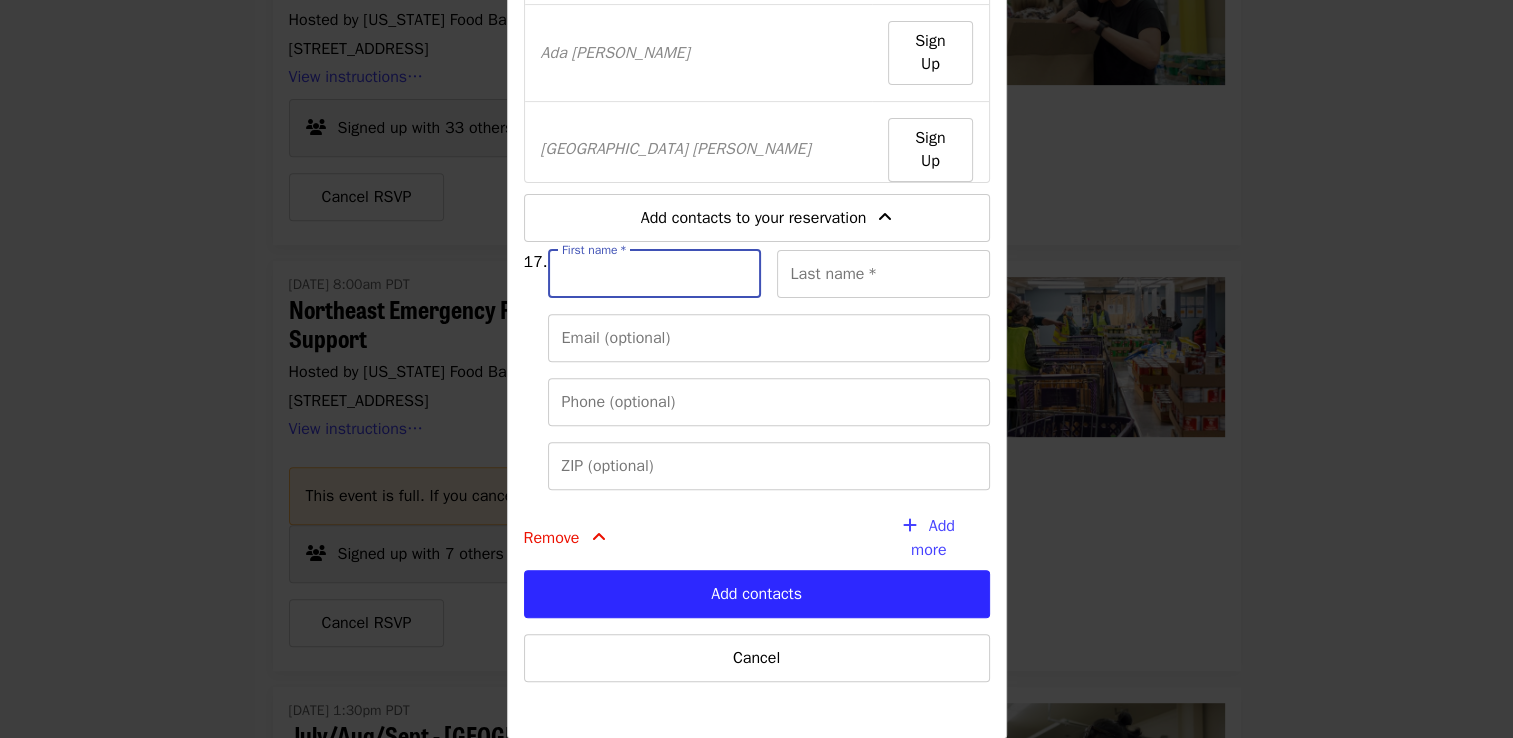 click on "First name   *" at bounding box center (654, 274) 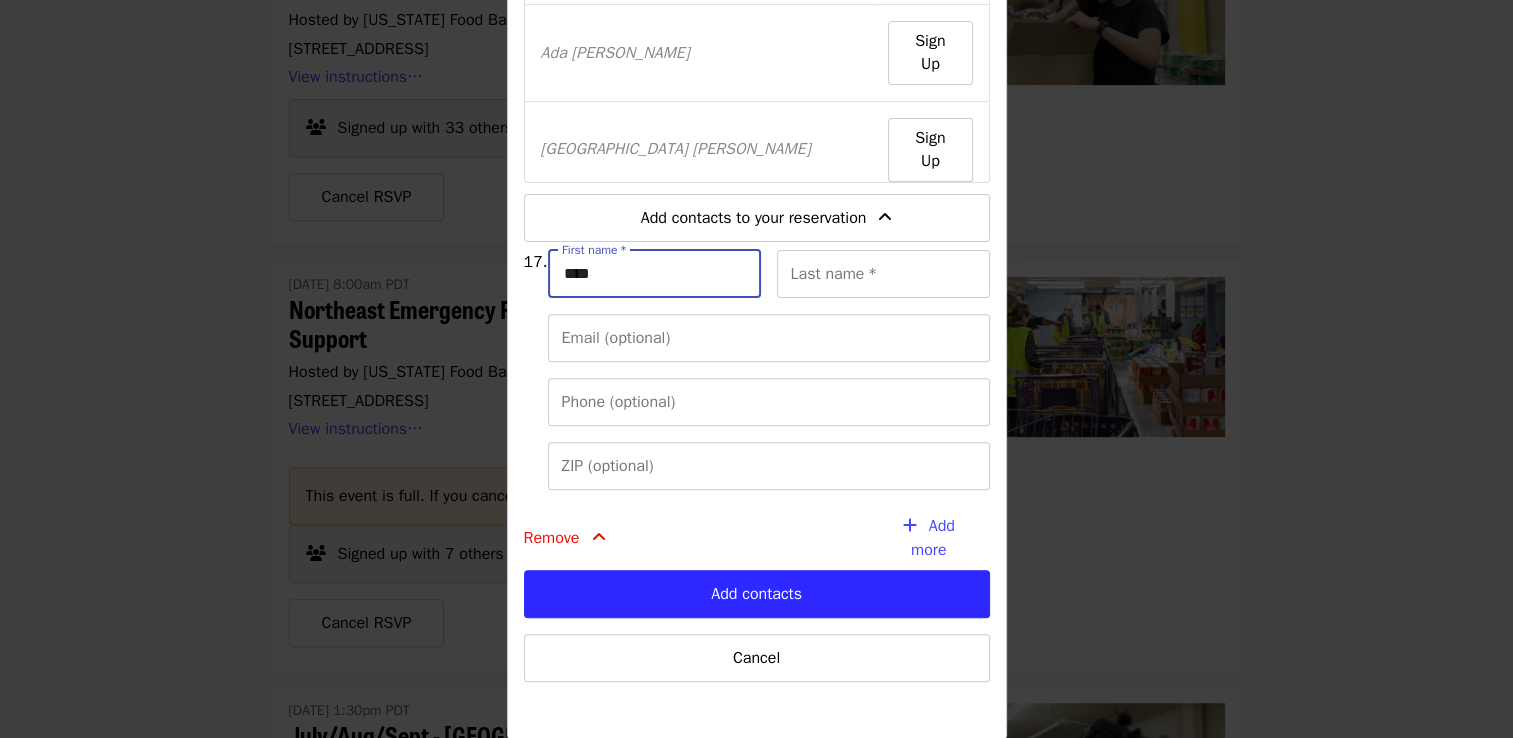 type on "*****" 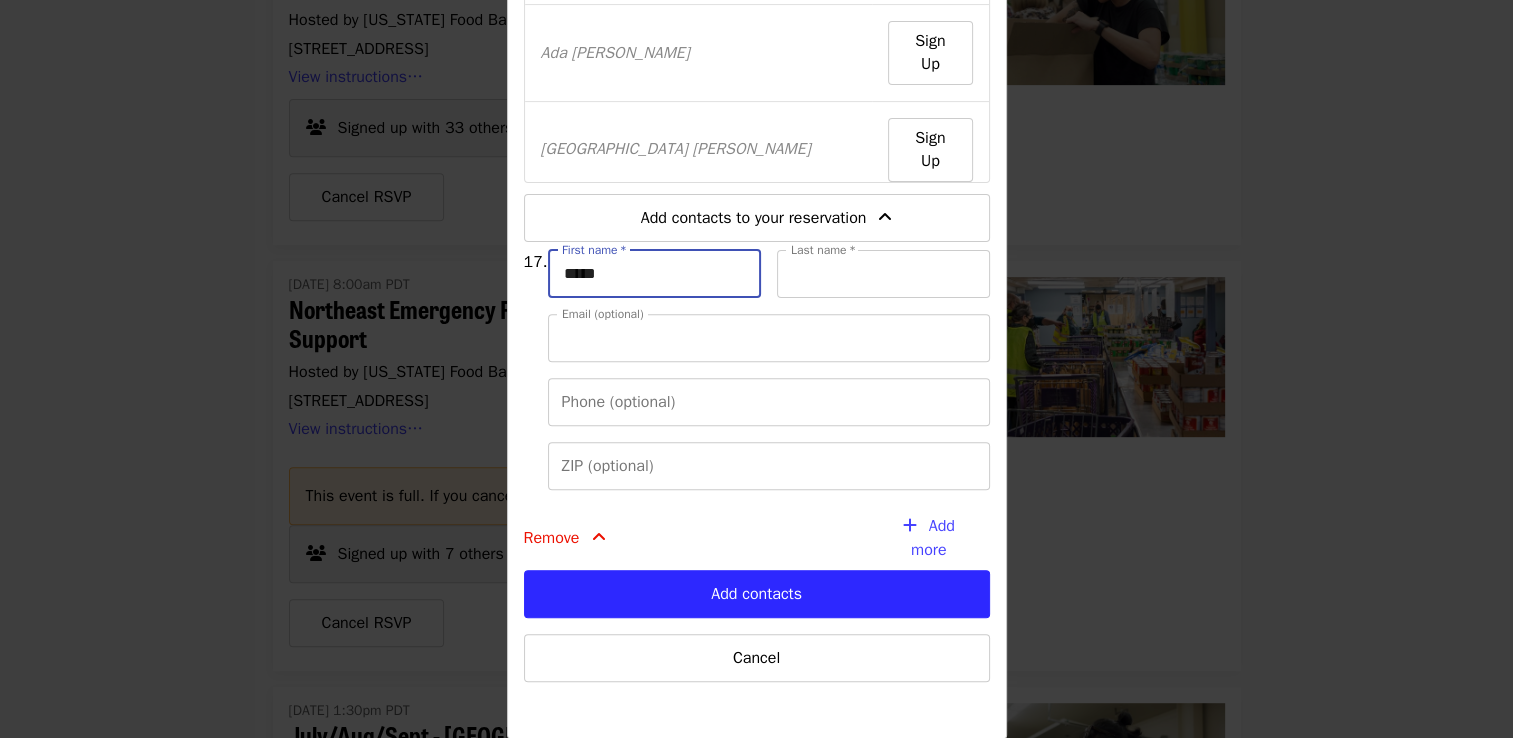 type on "*****" 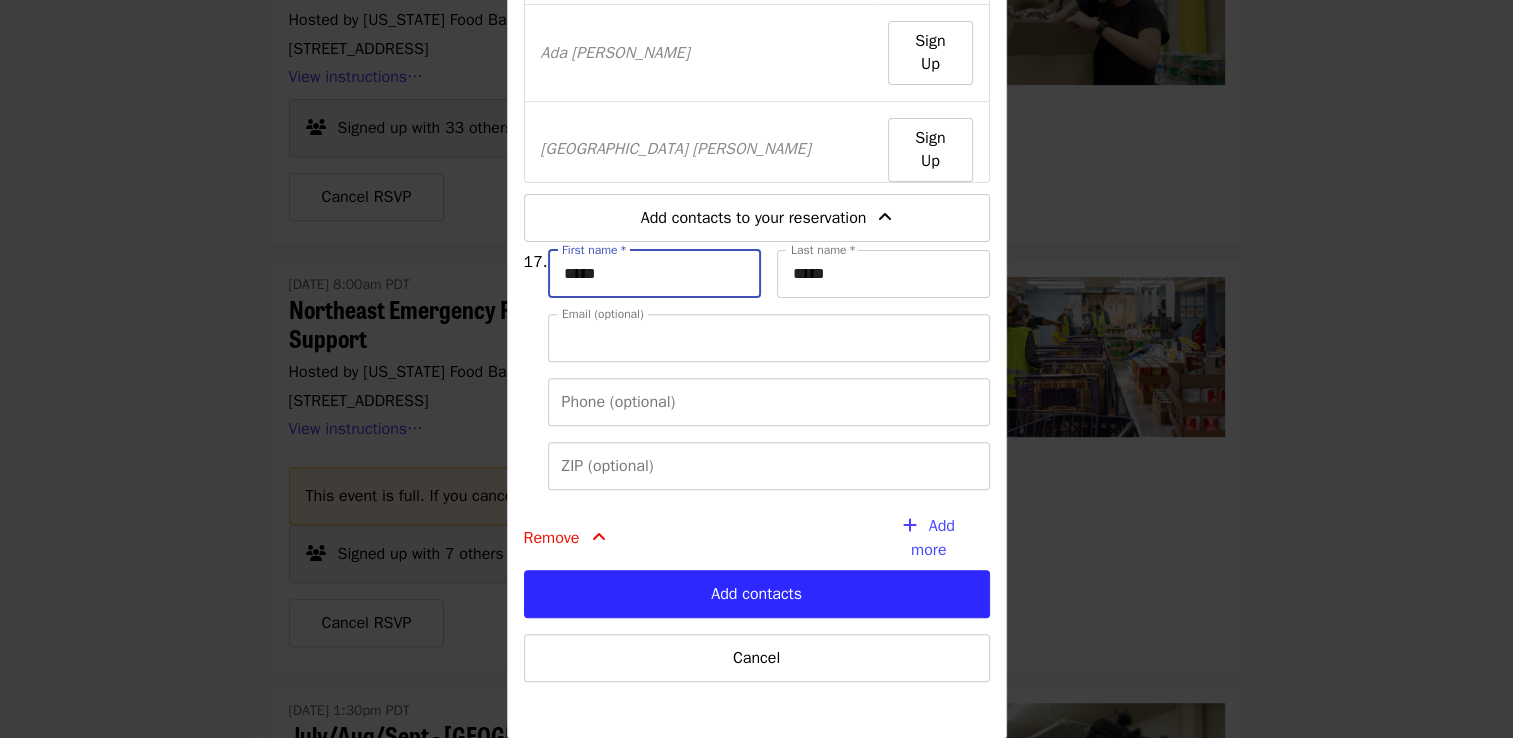 type on "**********" 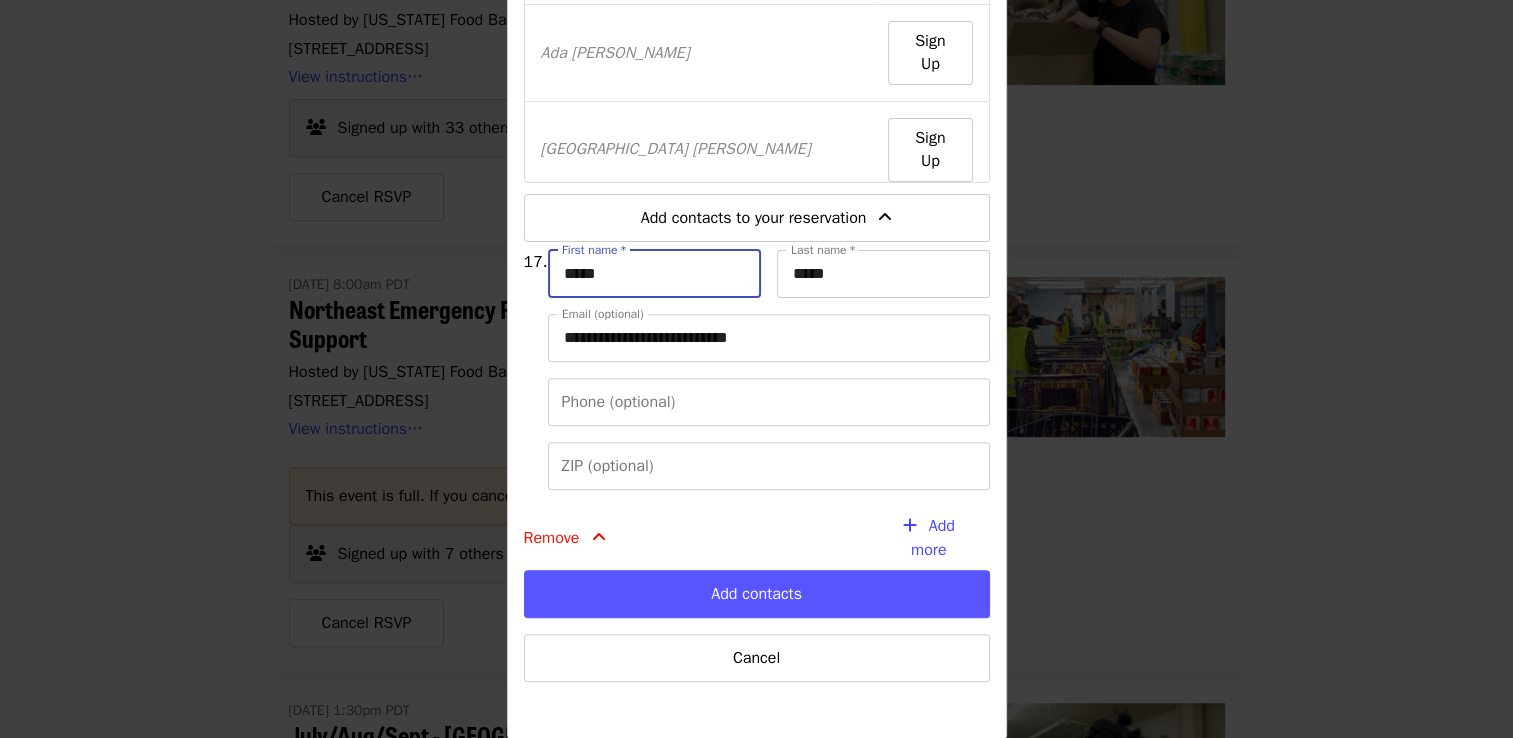 type on "*****" 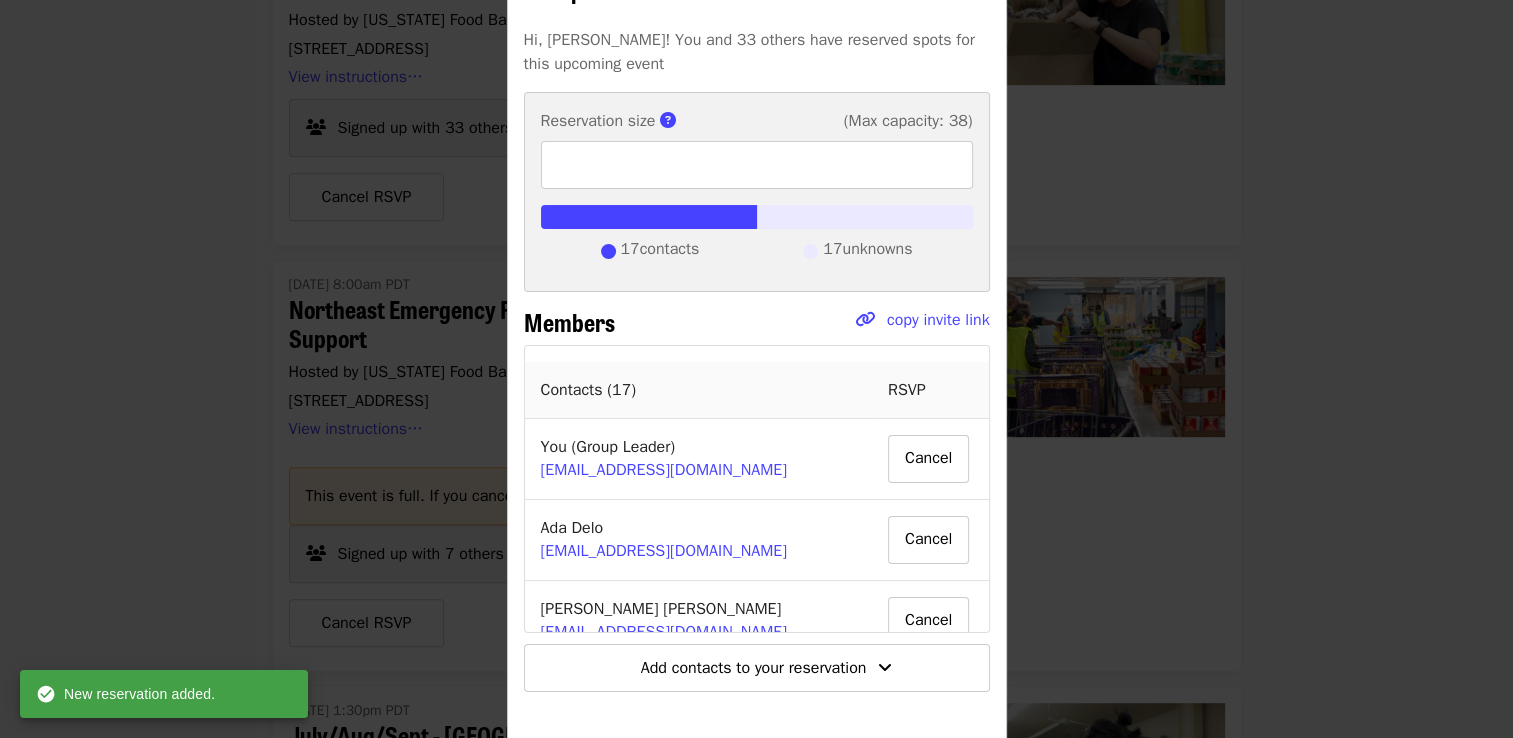 scroll, scrollTop: 192, scrollLeft: 0, axis: vertical 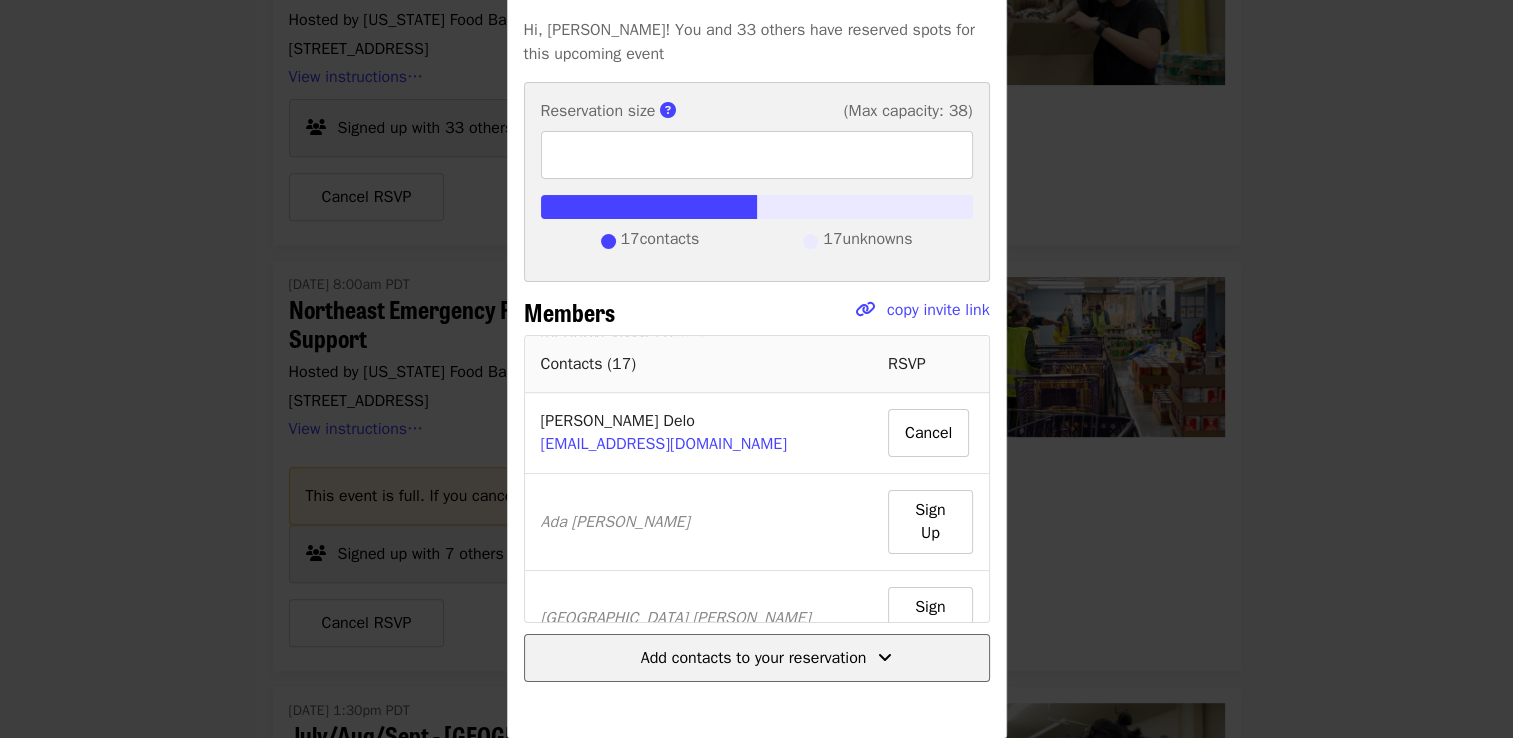 click on "Add contacts to your reservation" at bounding box center (757, 658) 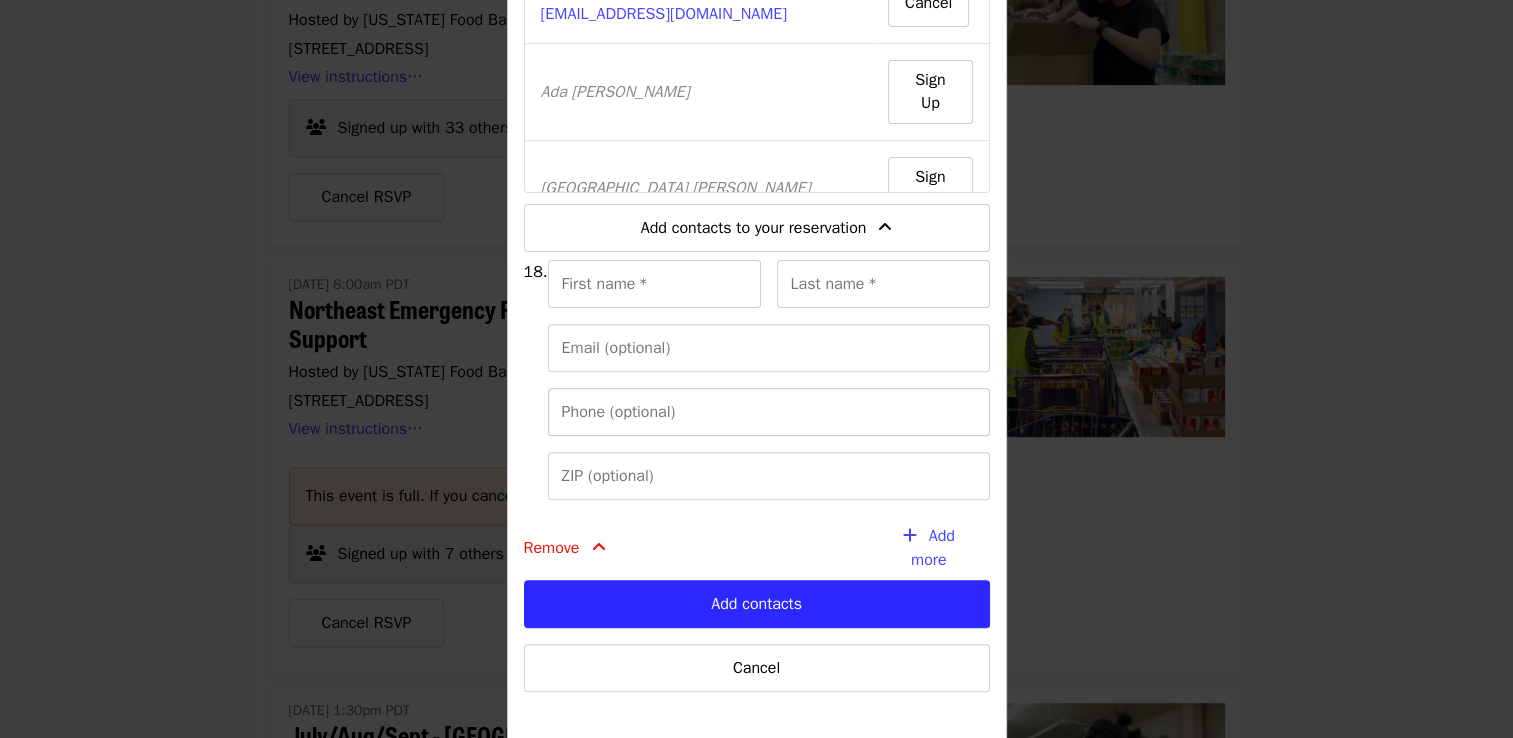 scroll, scrollTop: 632, scrollLeft: 0, axis: vertical 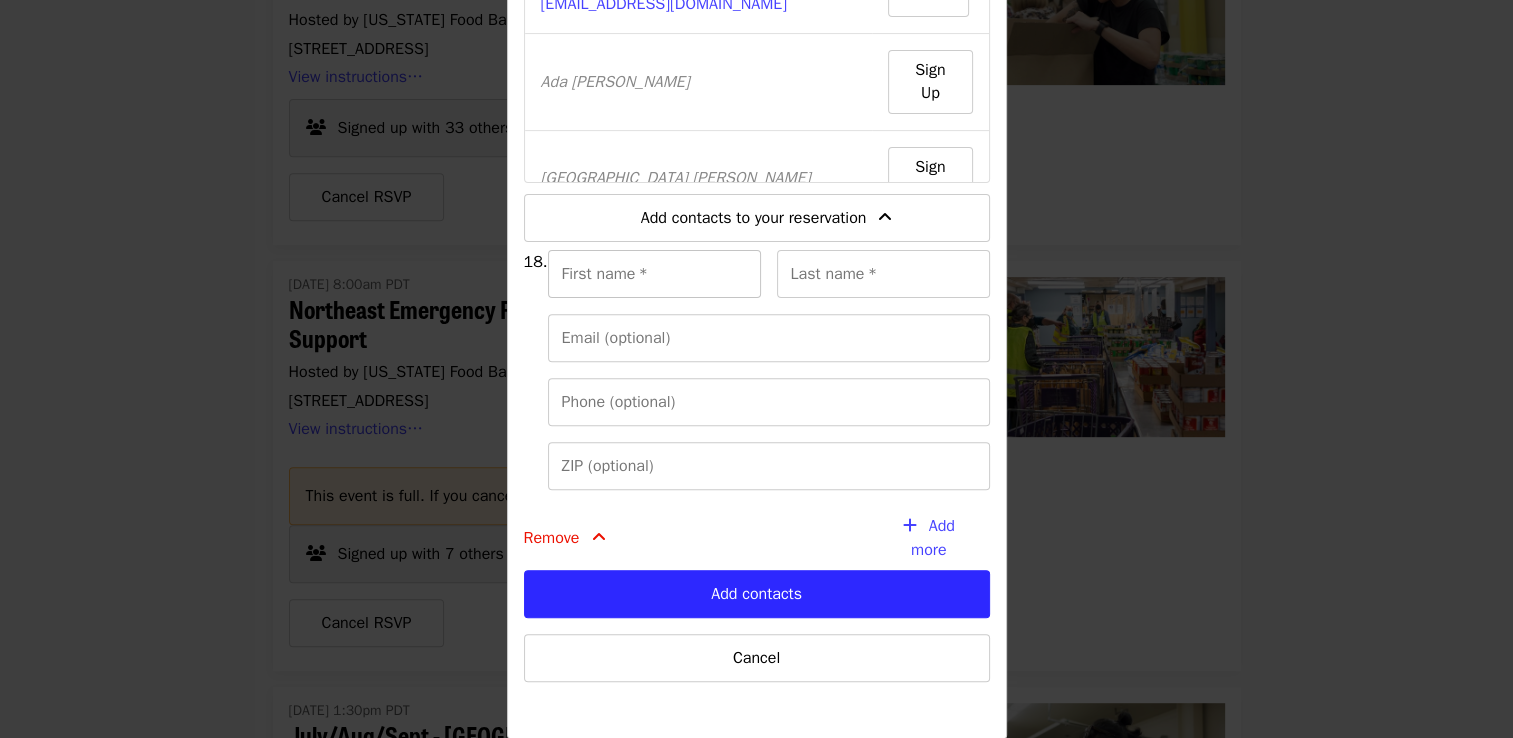 click on "First name   *" at bounding box center [654, 274] 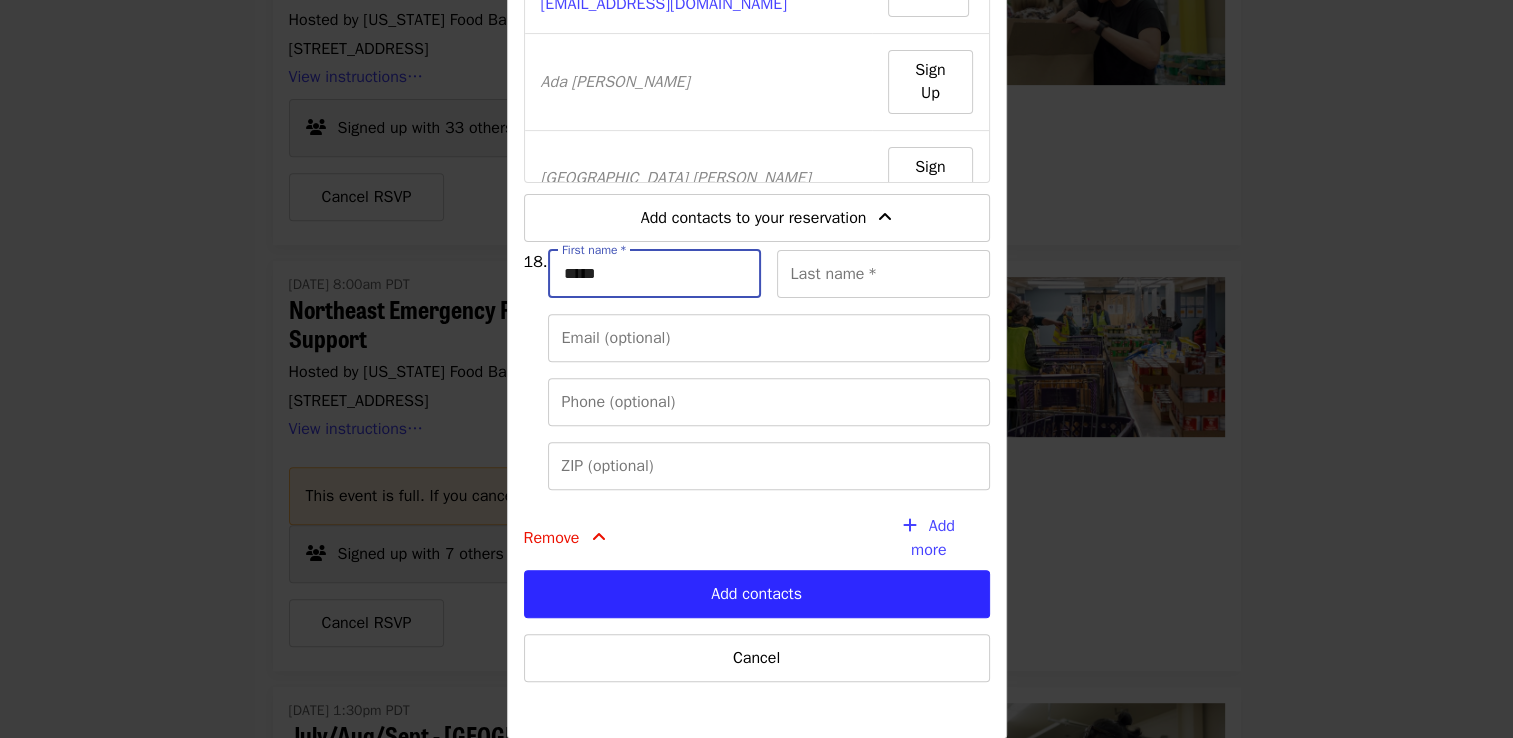 type on "*****" 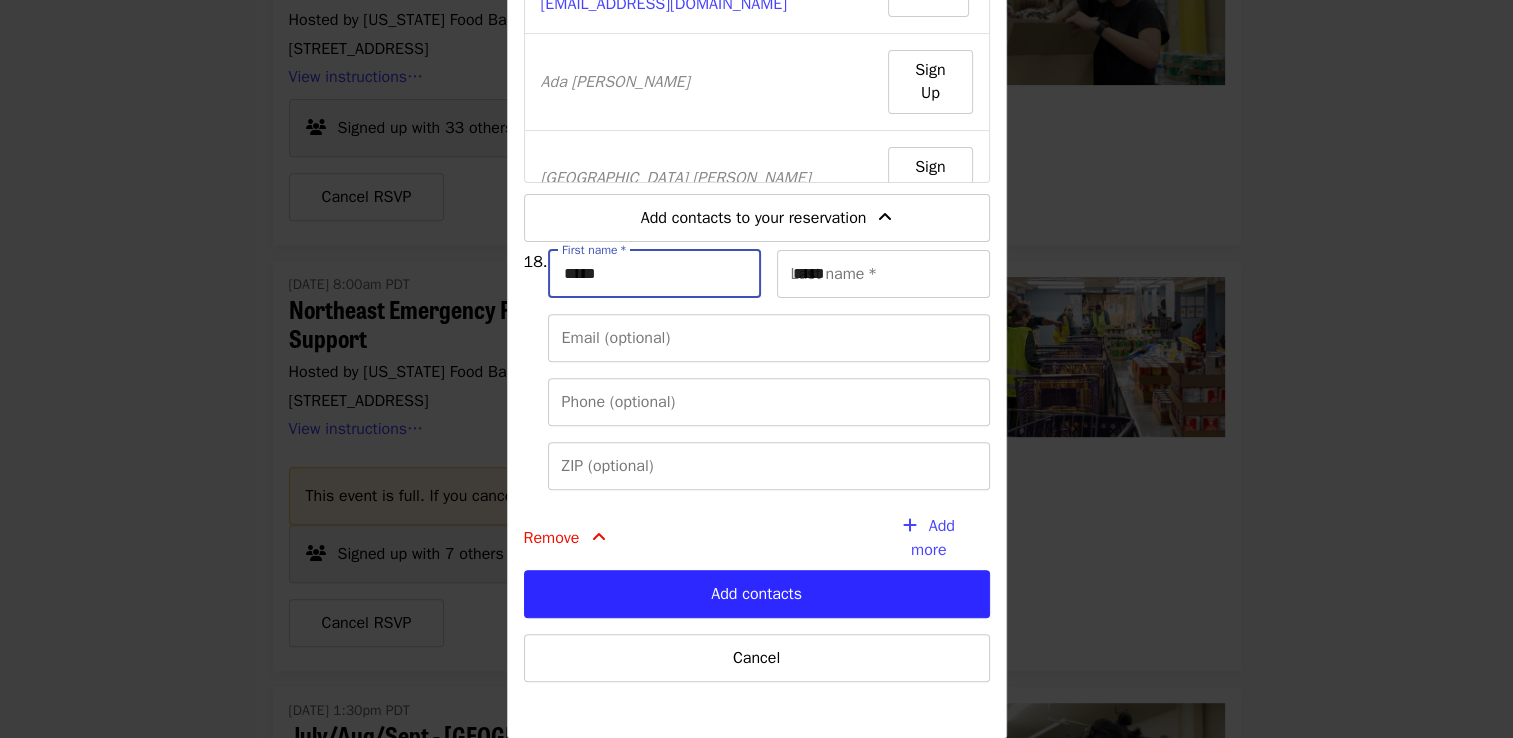 type on "**********" 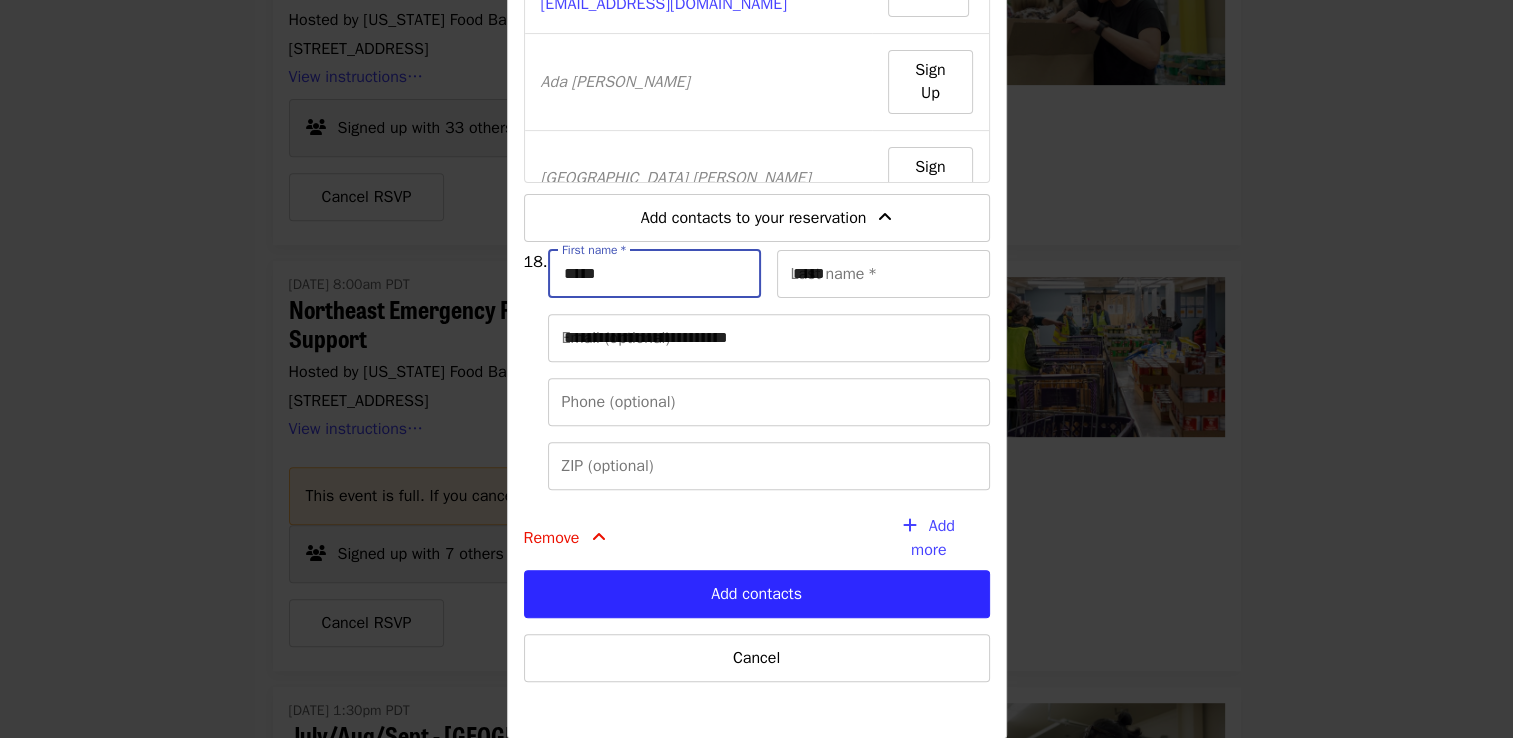 type on "**********" 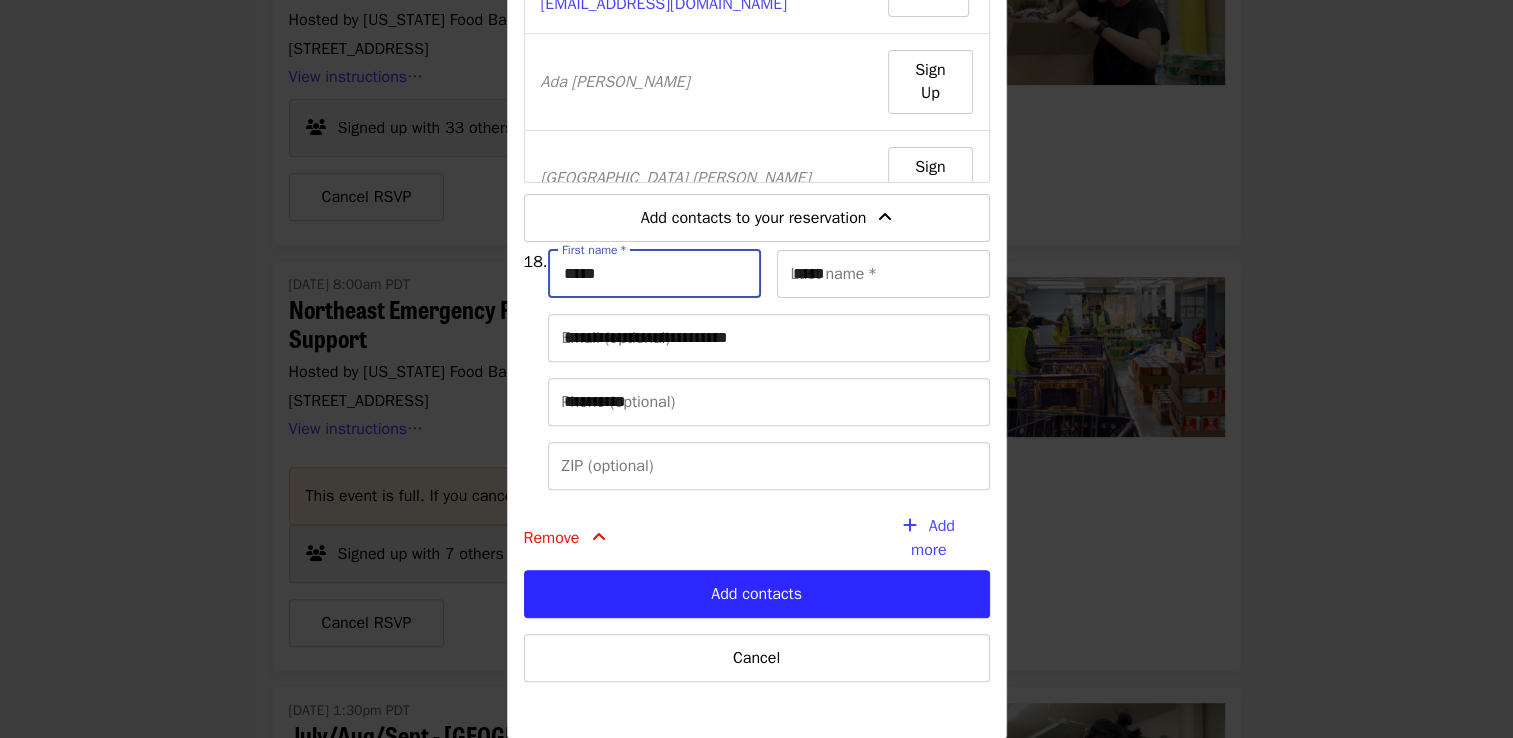 type on "*****" 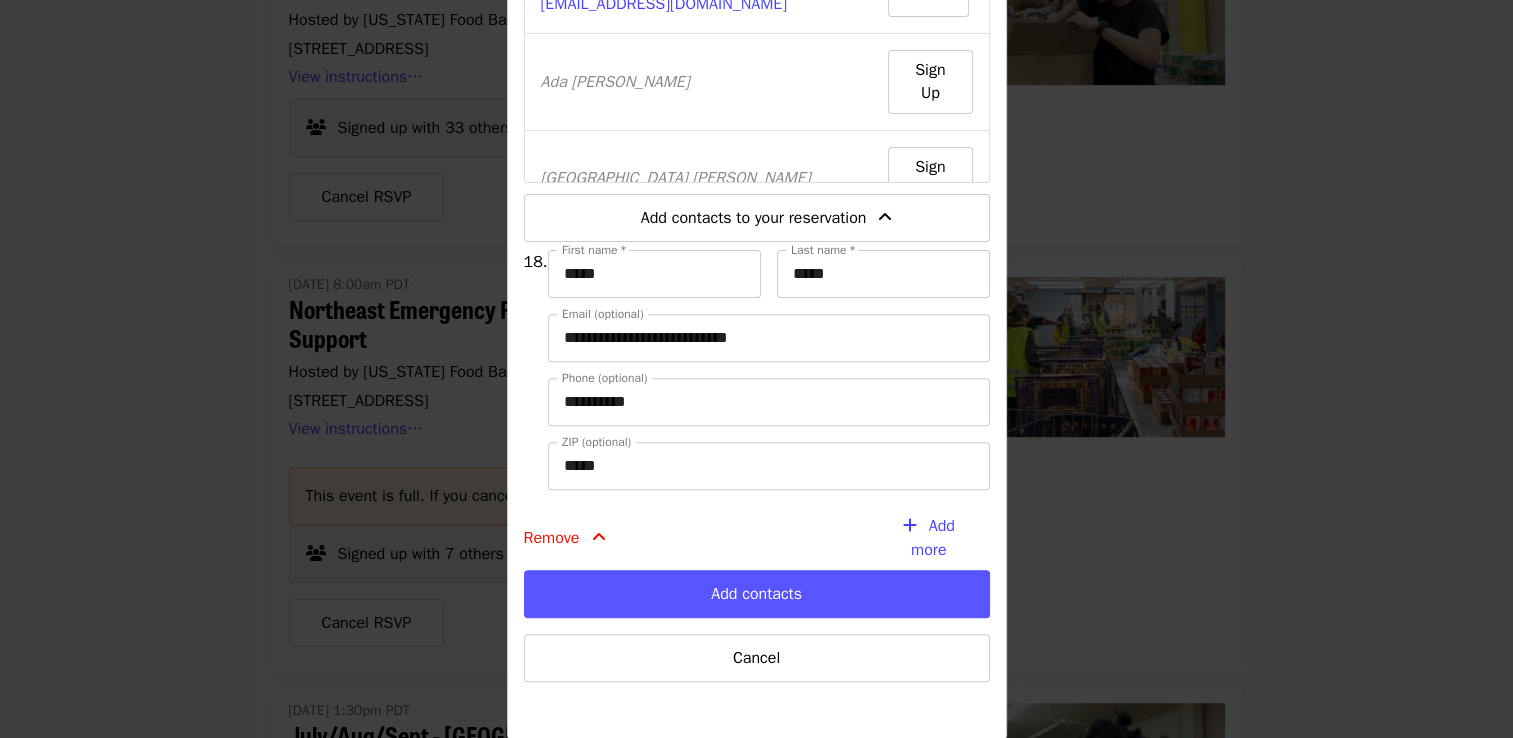 click on "Add contacts" at bounding box center (757, 594) 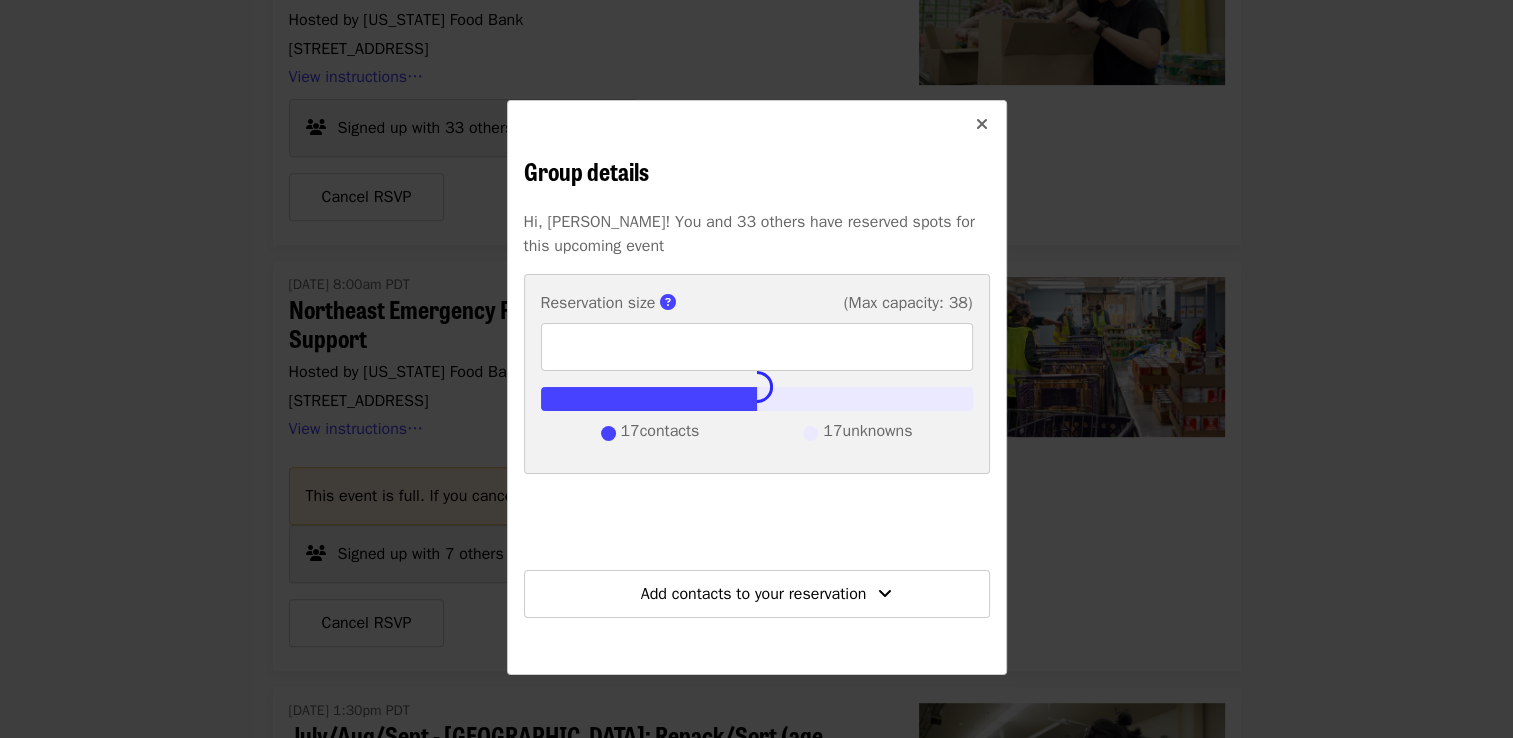 type on "**" 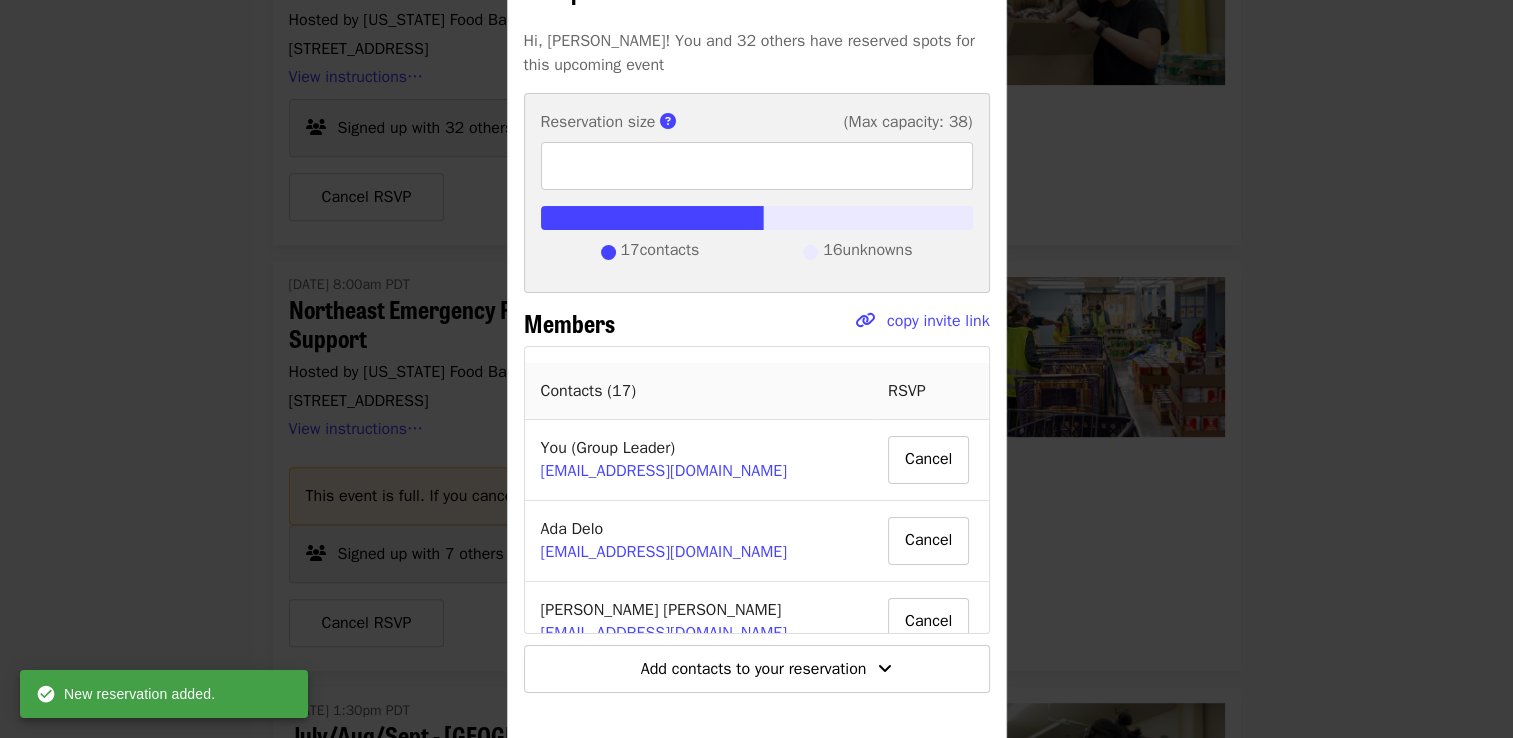scroll, scrollTop: 192, scrollLeft: 0, axis: vertical 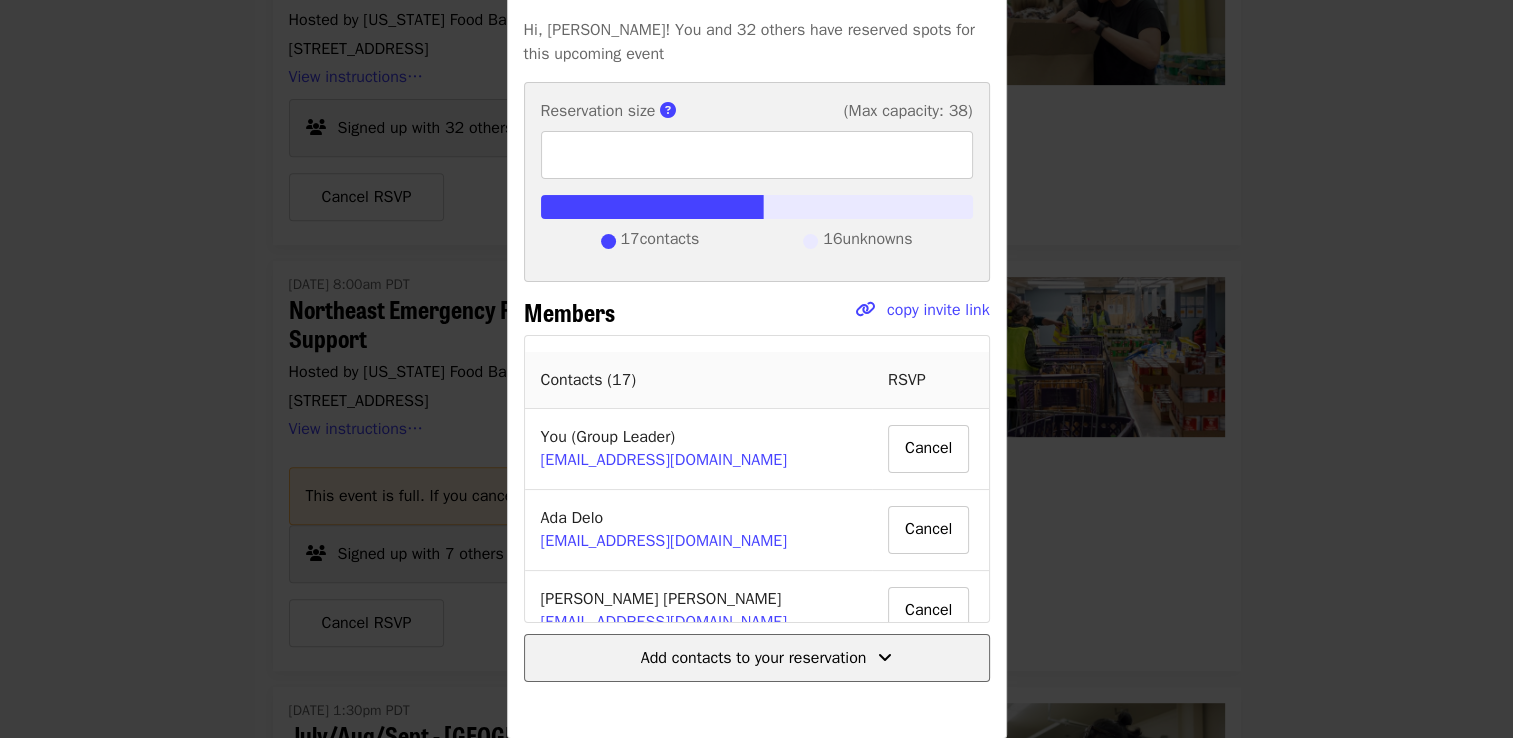 click on "Add contacts to your reservation" at bounding box center (754, 658) 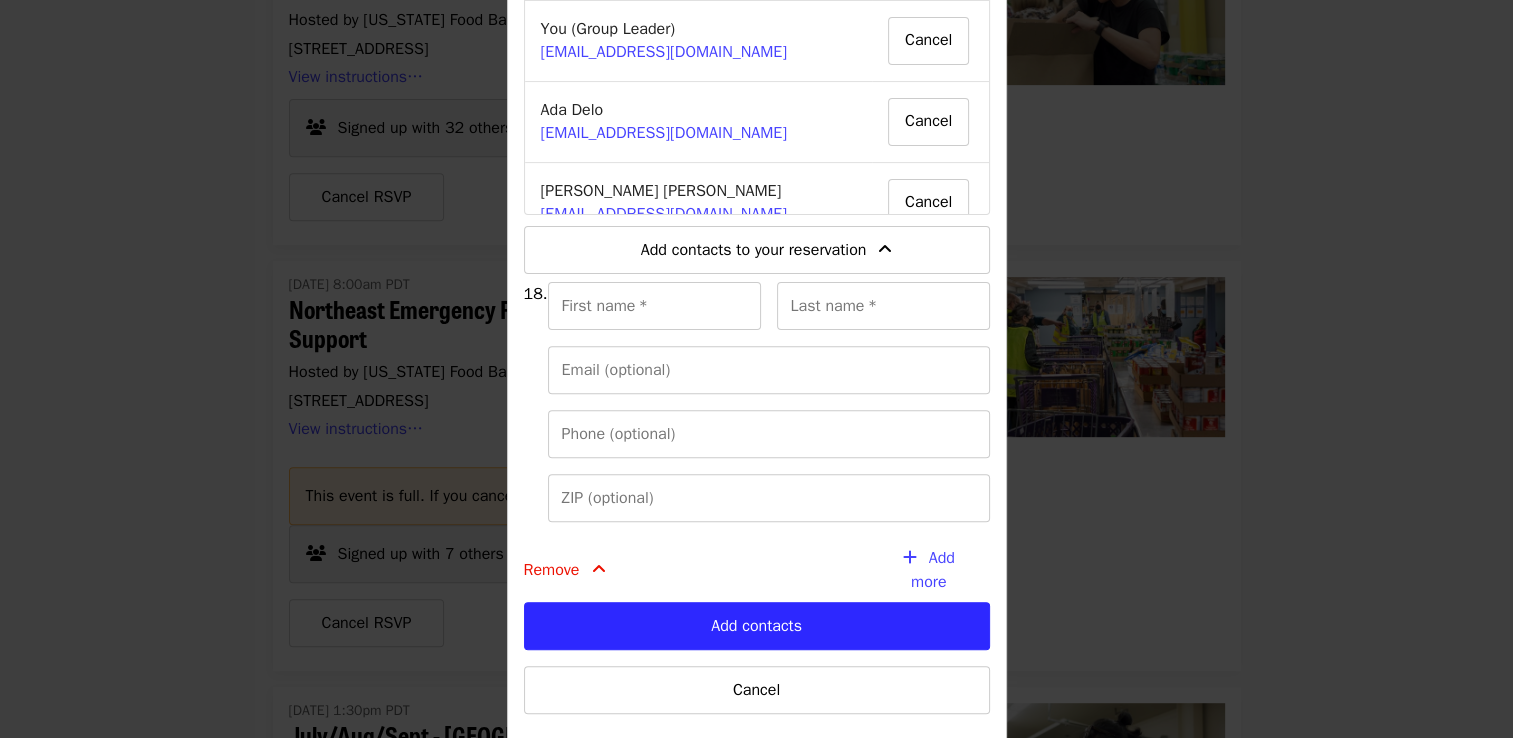 scroll, scrollTop: 632, scrollLeft: 0, axis: vertical 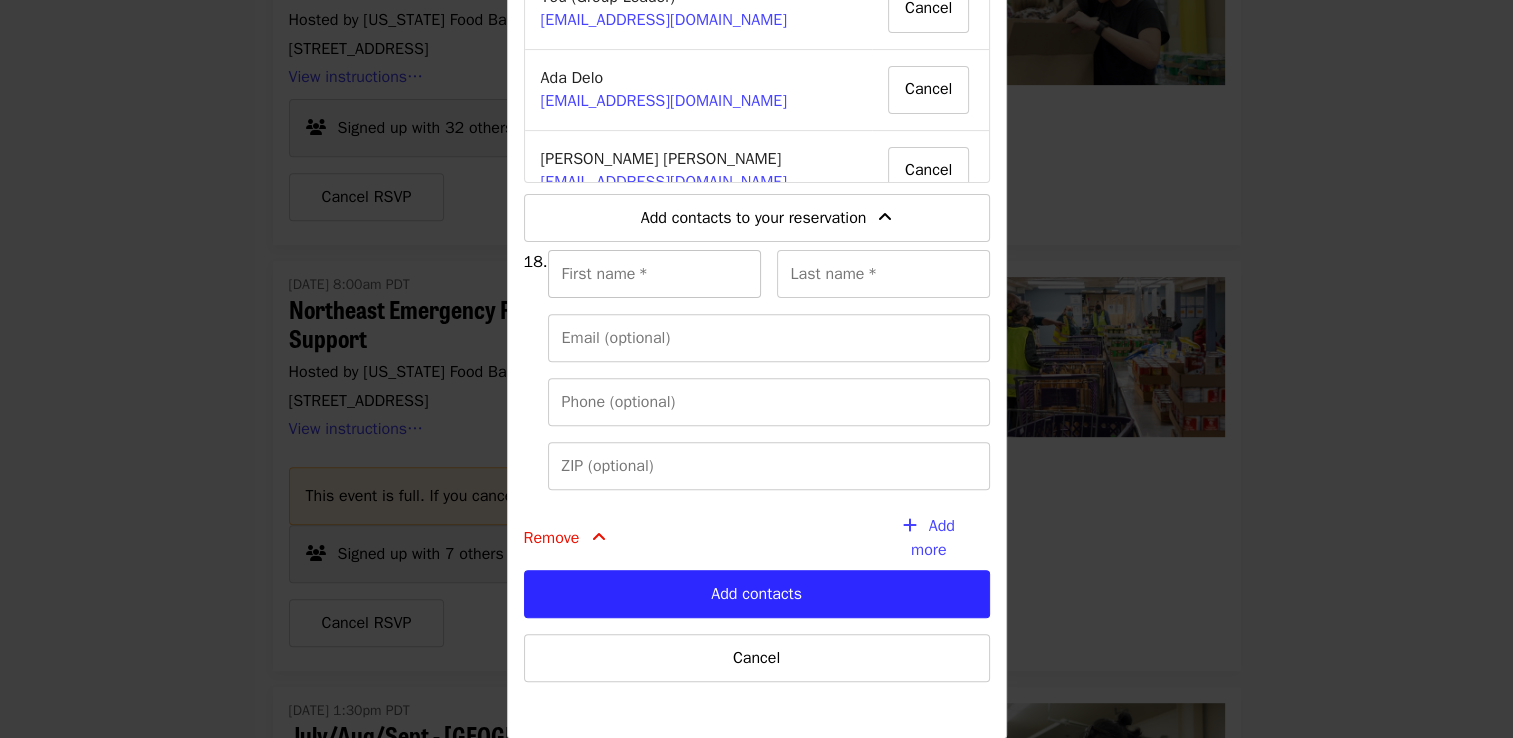 click on "First name   *" at bounding box center (654, 274) 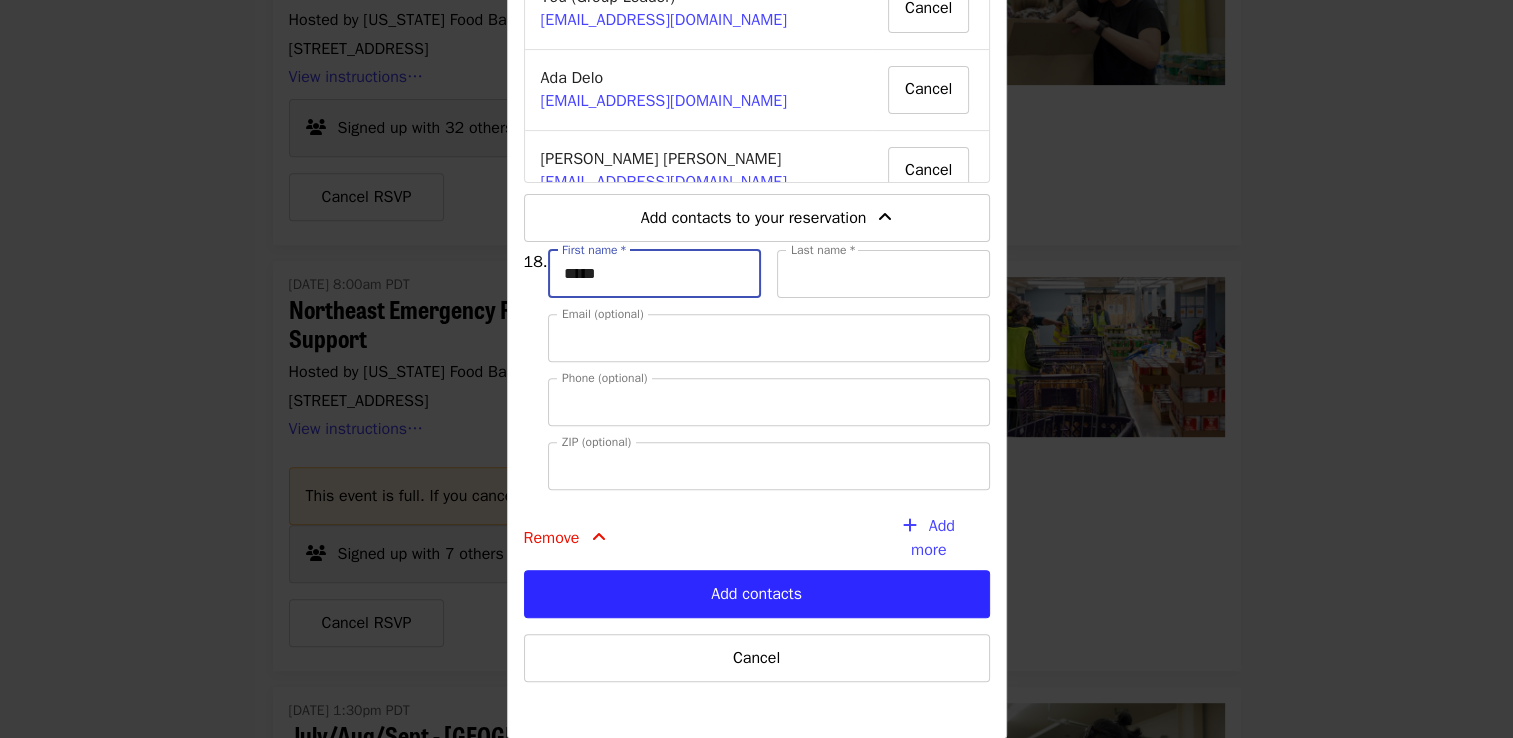 type on "*******" 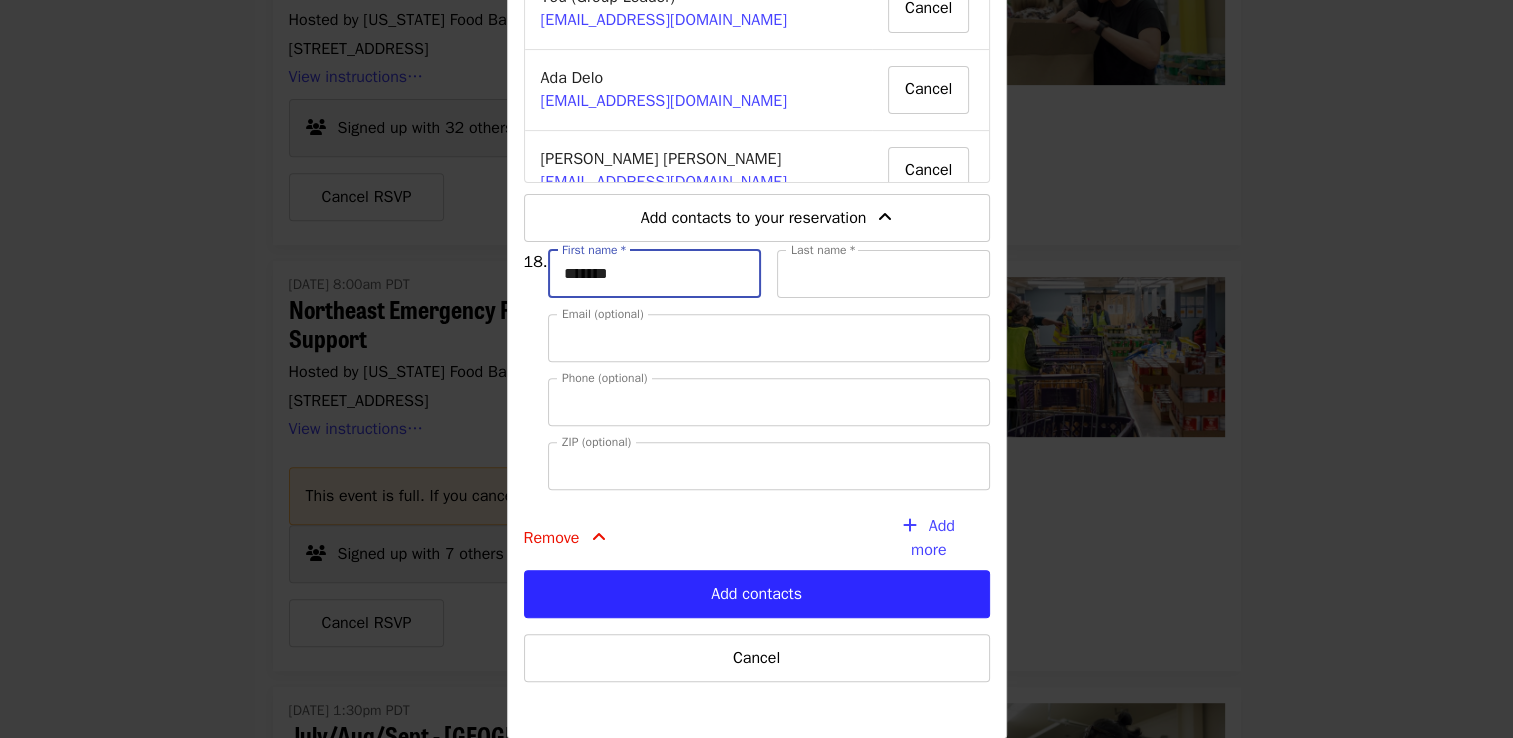type on "*****" 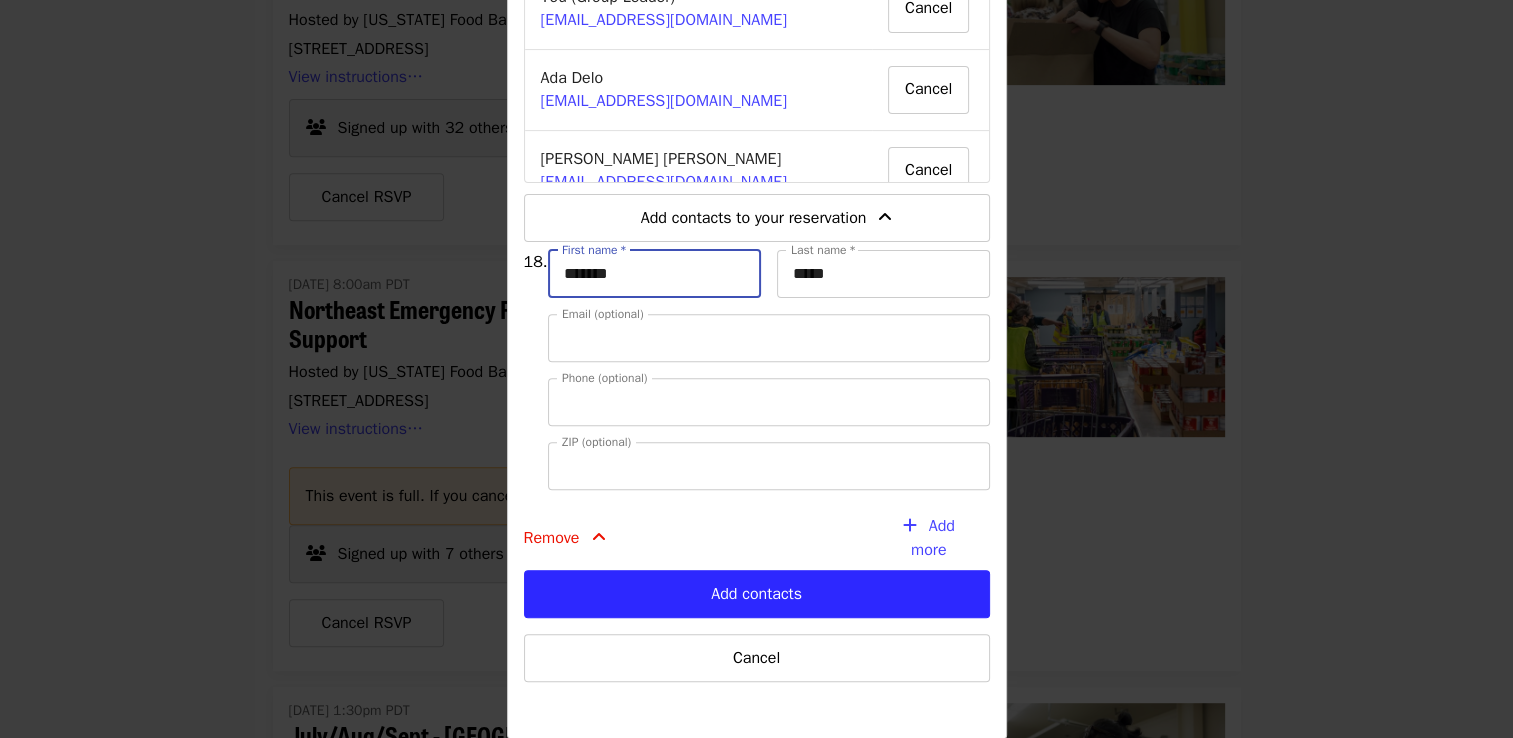 type on "**********" 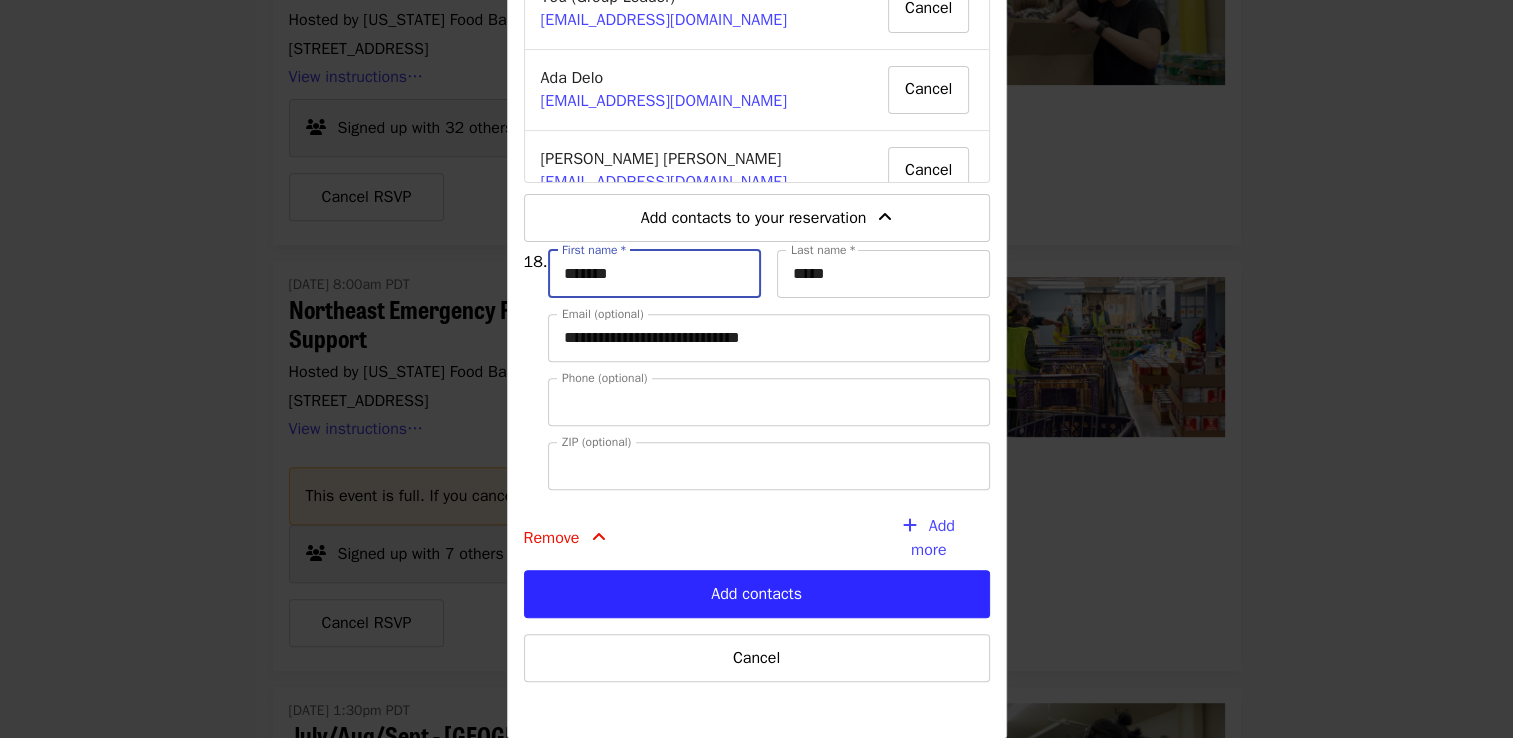 type on "**********" 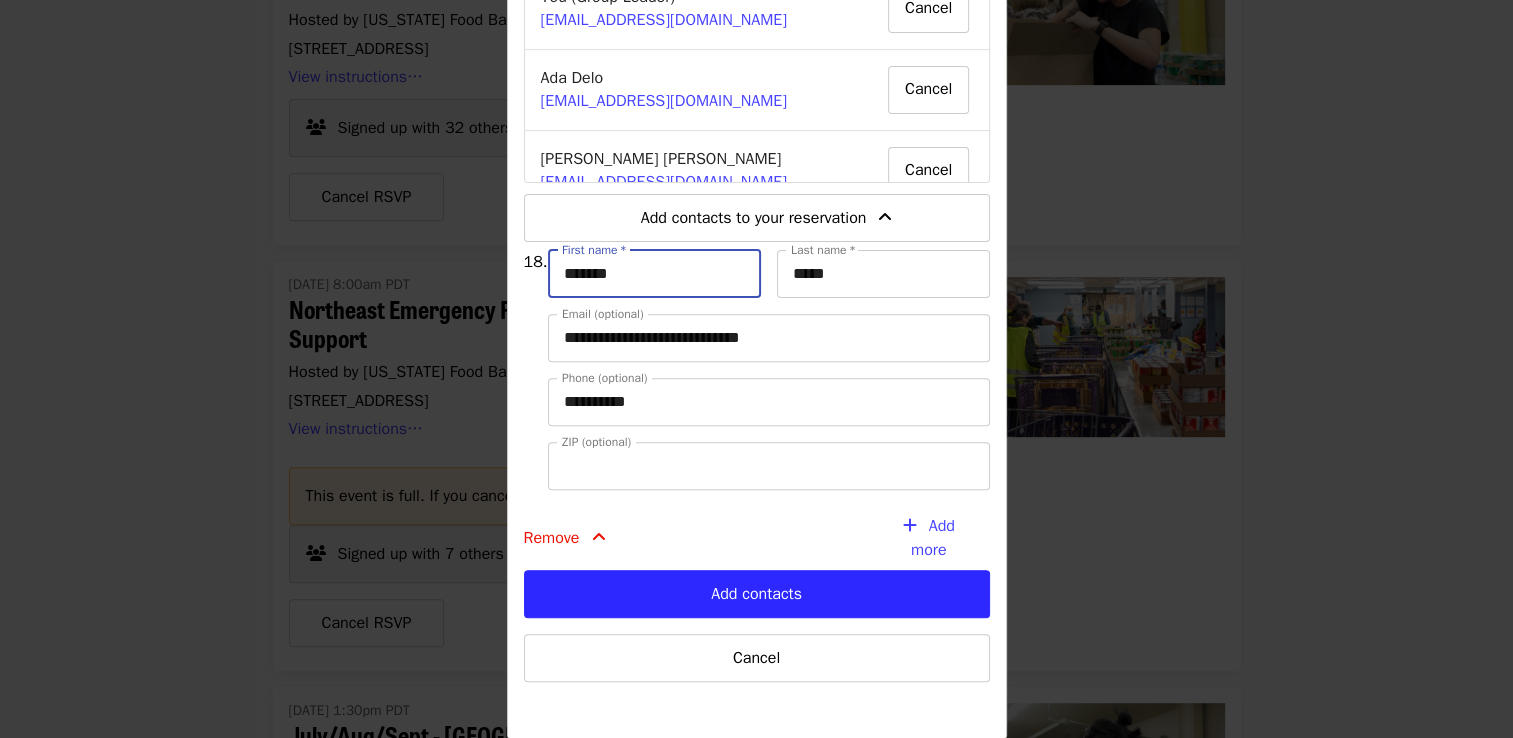 type on "*****" 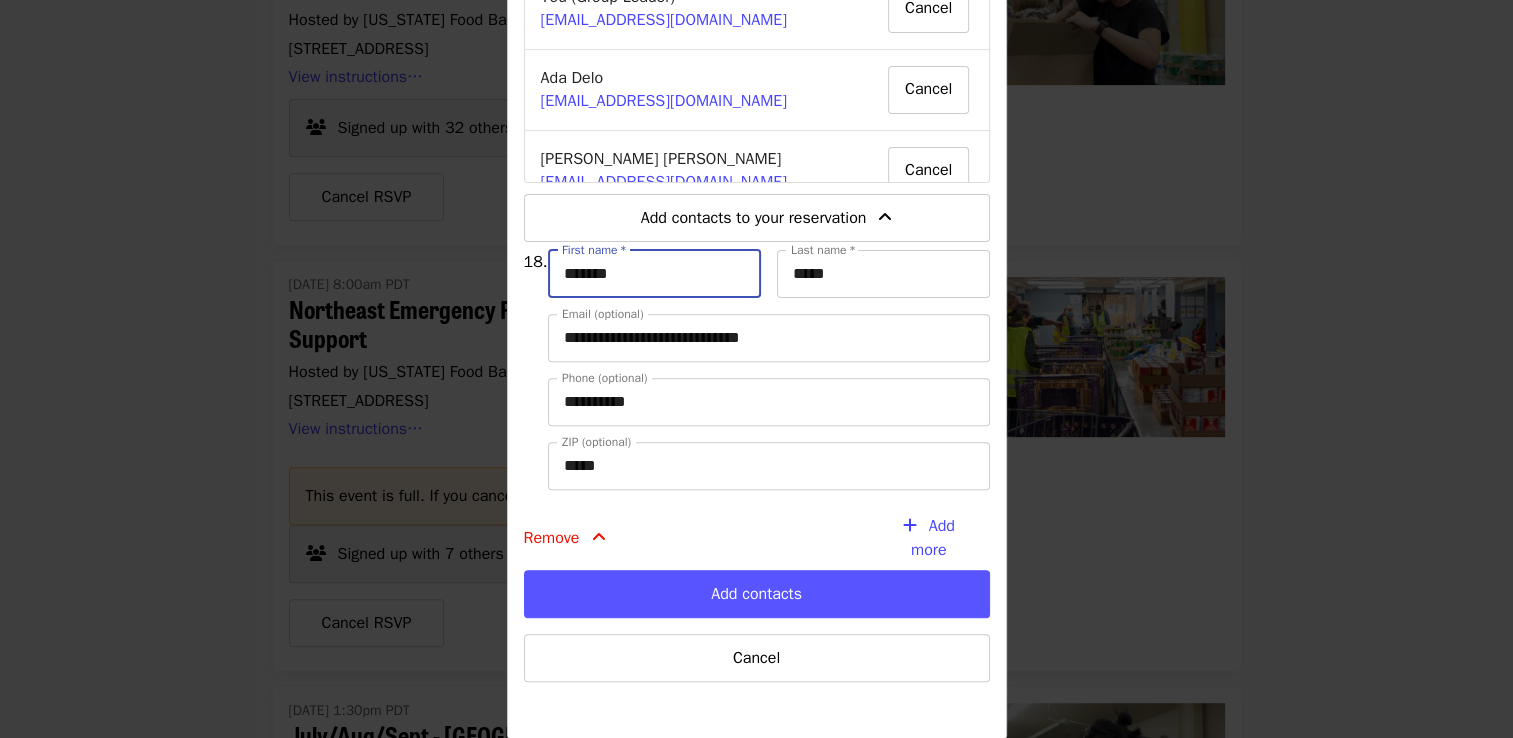 click on "Add contacts" at bounding box center (757, 594) 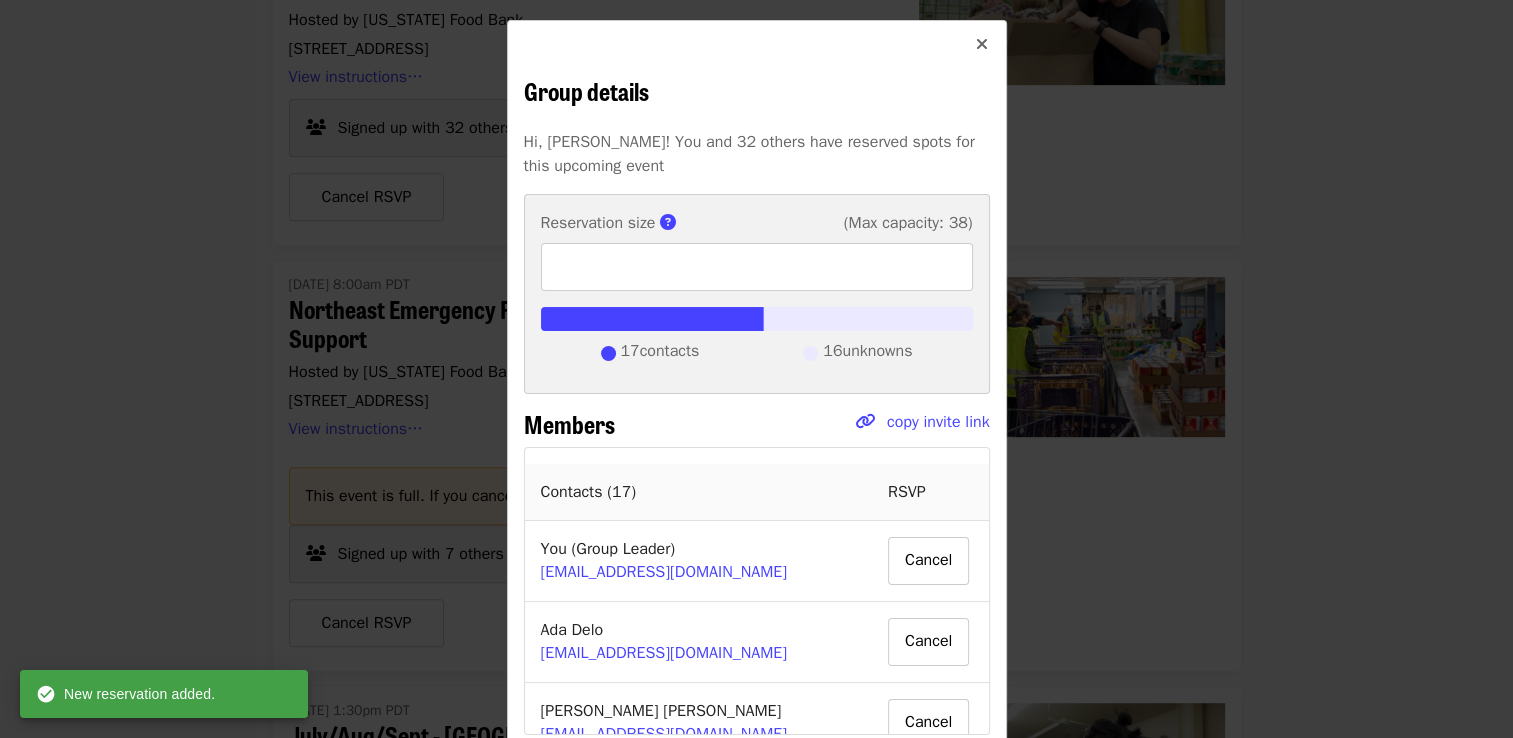 scroll, scrollTop: 192, scrollLeft: 0, axis: vertical 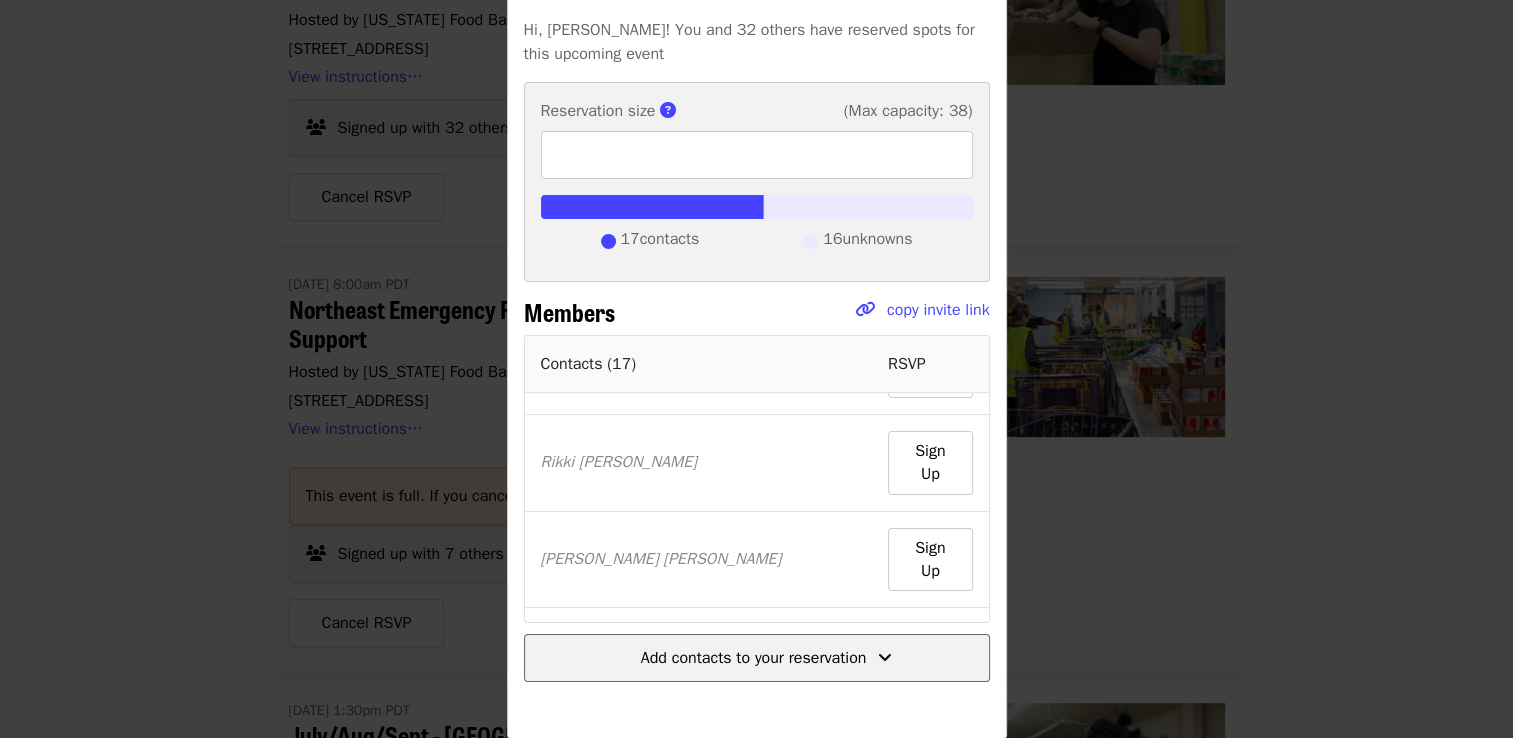 click on "Add contacts to your reservation" at bounding box center [754, 658] 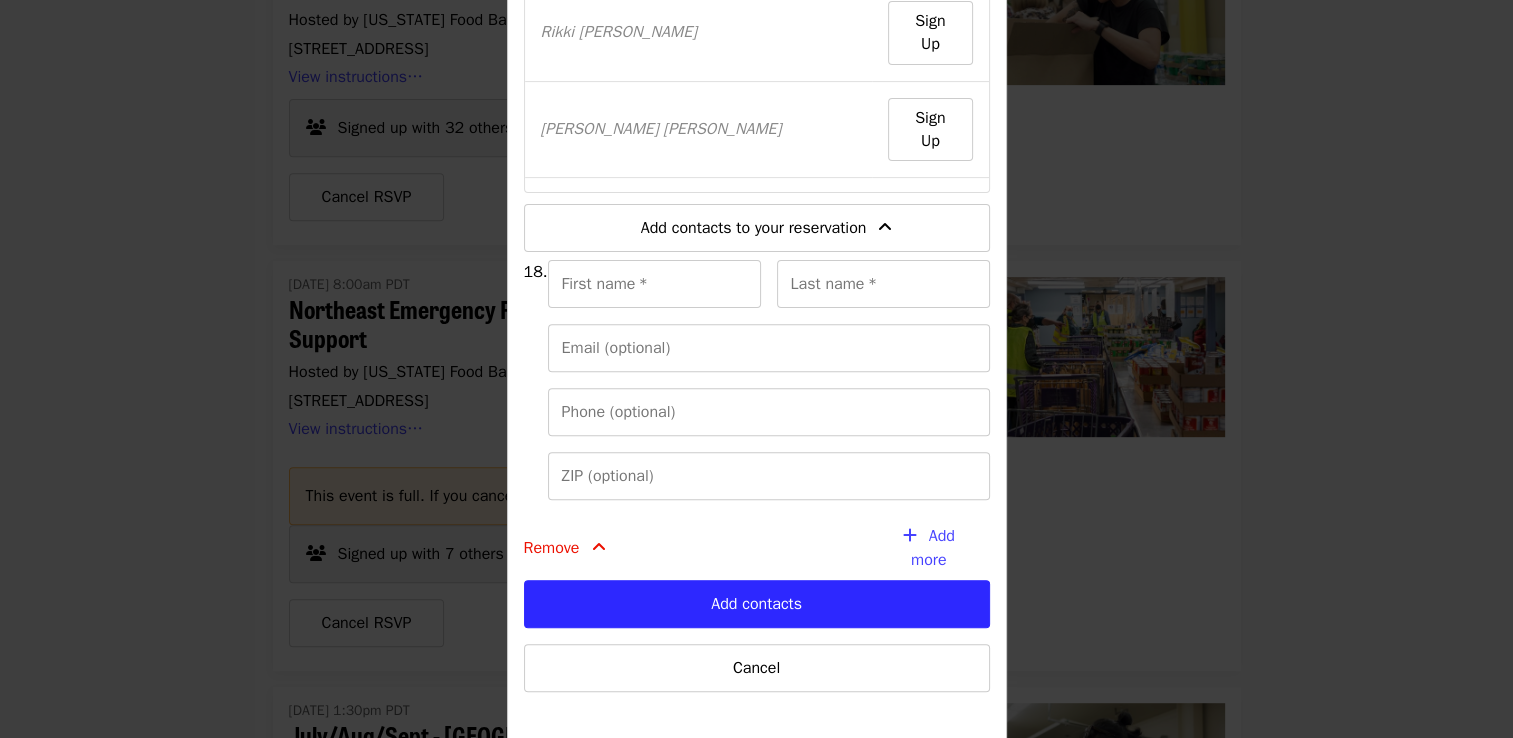 scroll, scrollTop: 632, scrollLeft: 0, axis: vertical 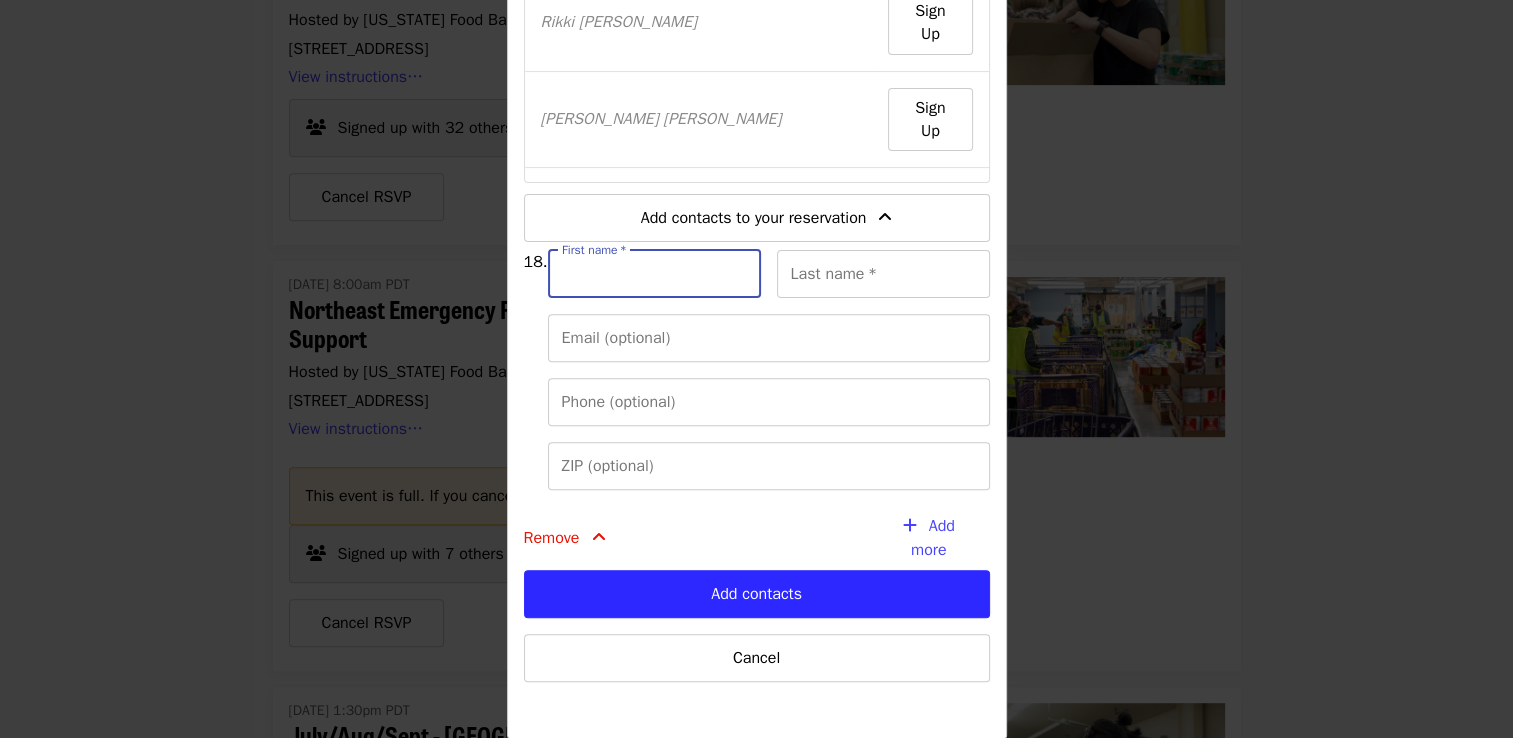 click on "First name   *" at bounding box center (654, 274) 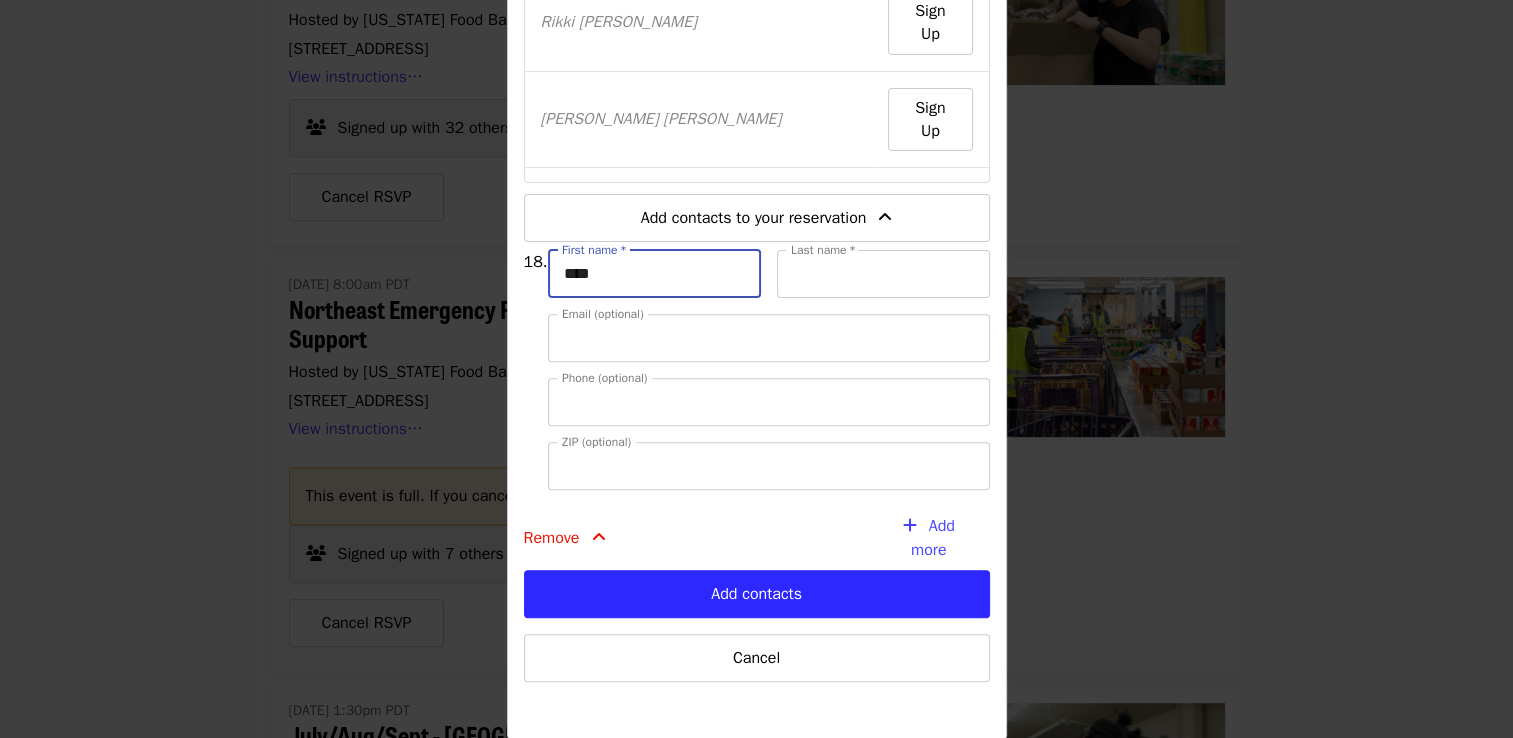 type on "*******" 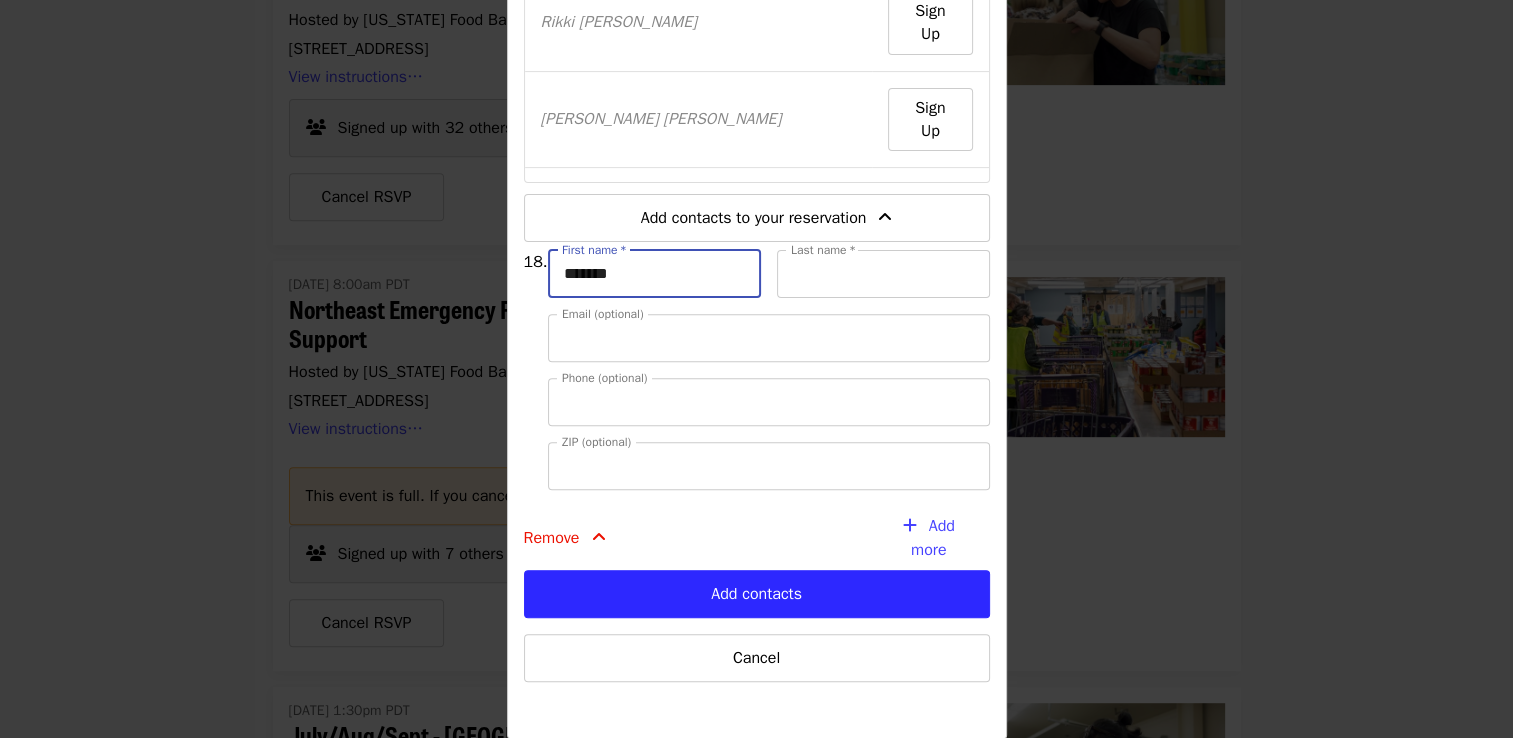 type on "*****" 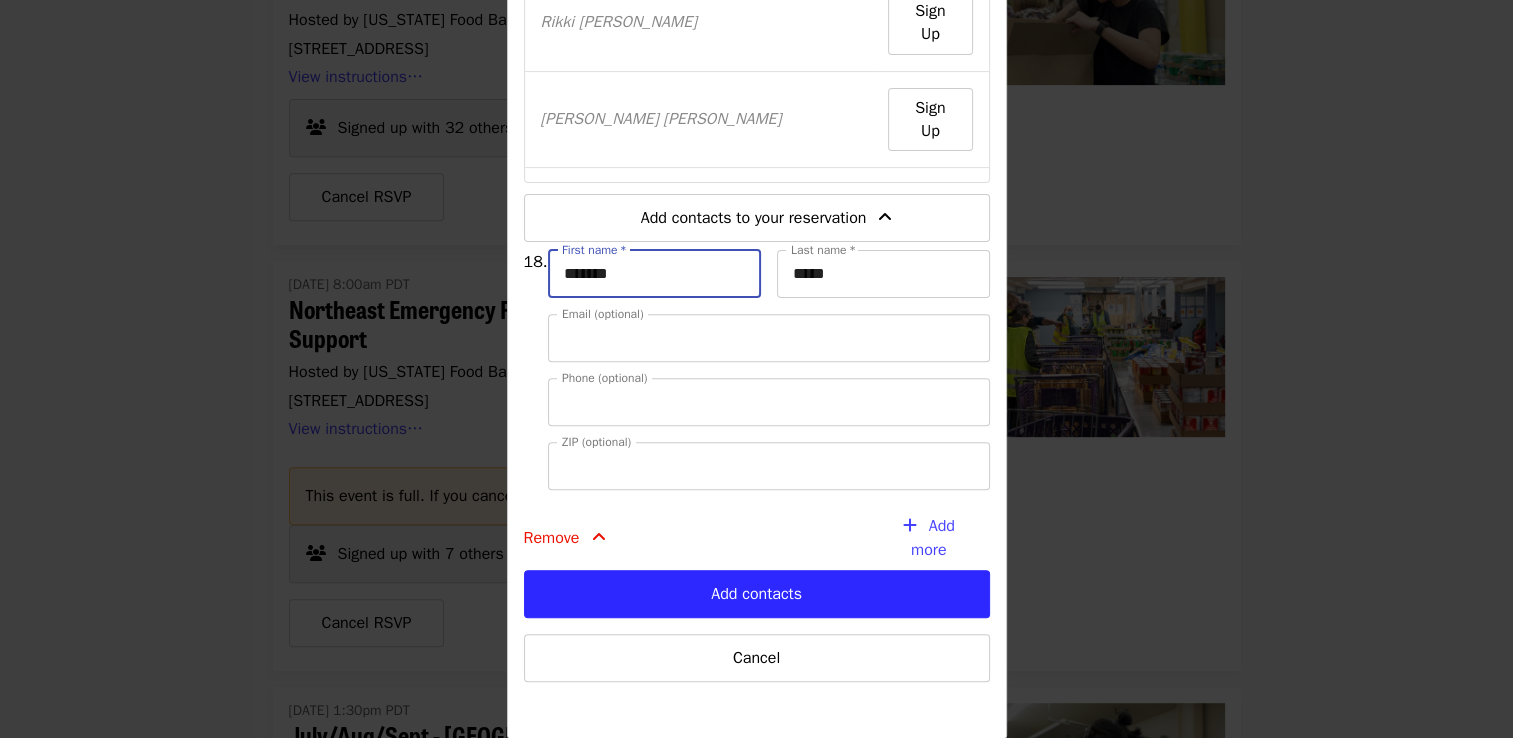 type on "**********" 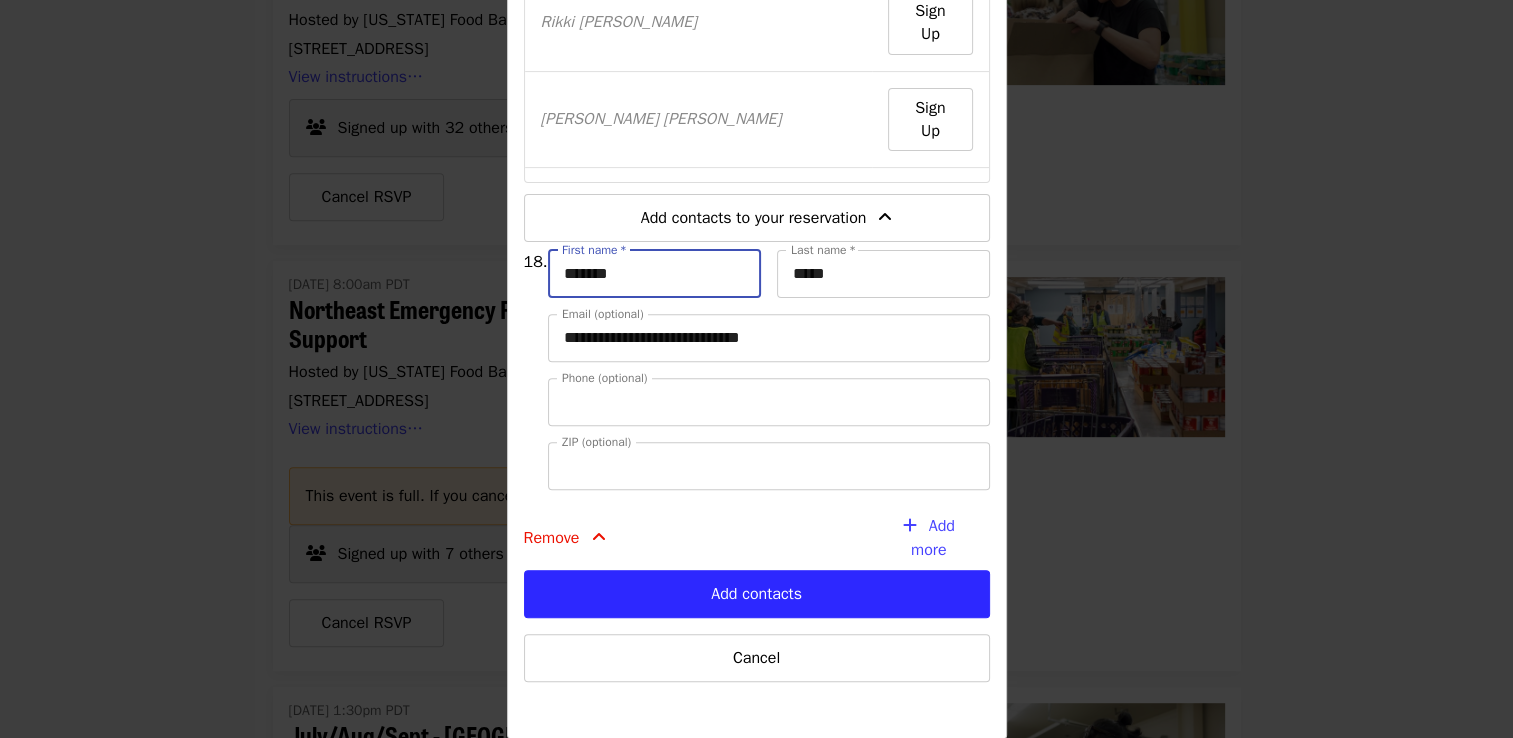 type on "**********" 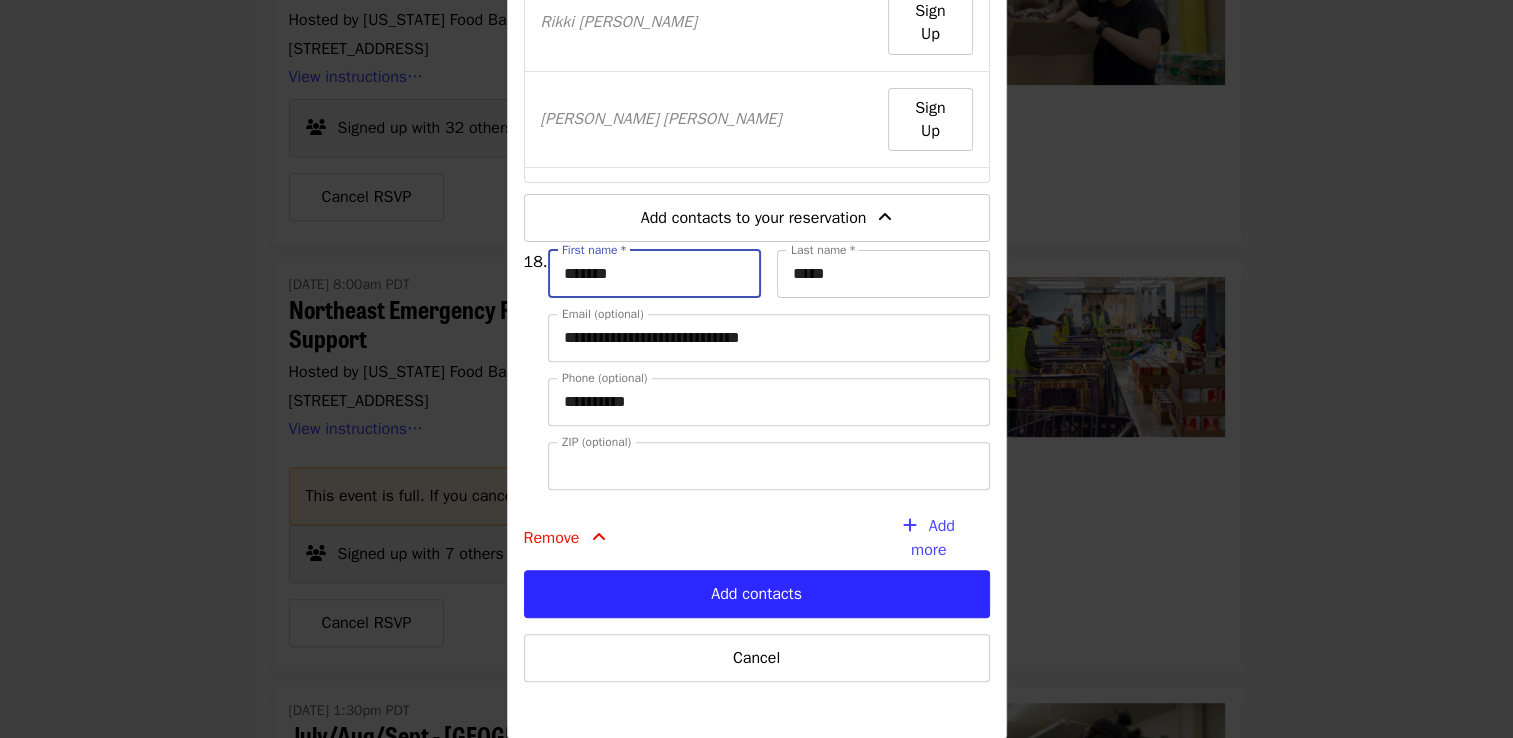 type on "*****" 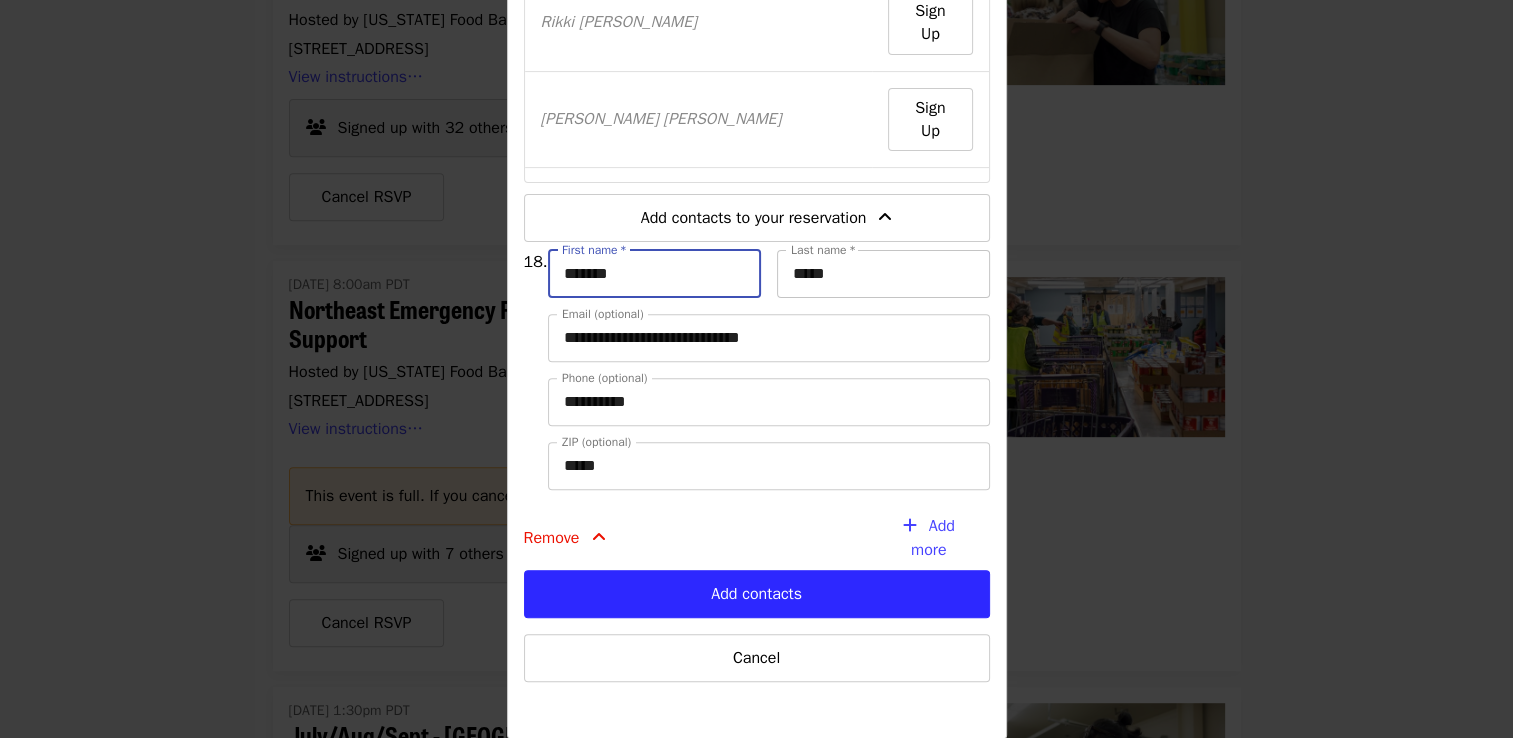 click on "*****" at bounding box center (883, 274) 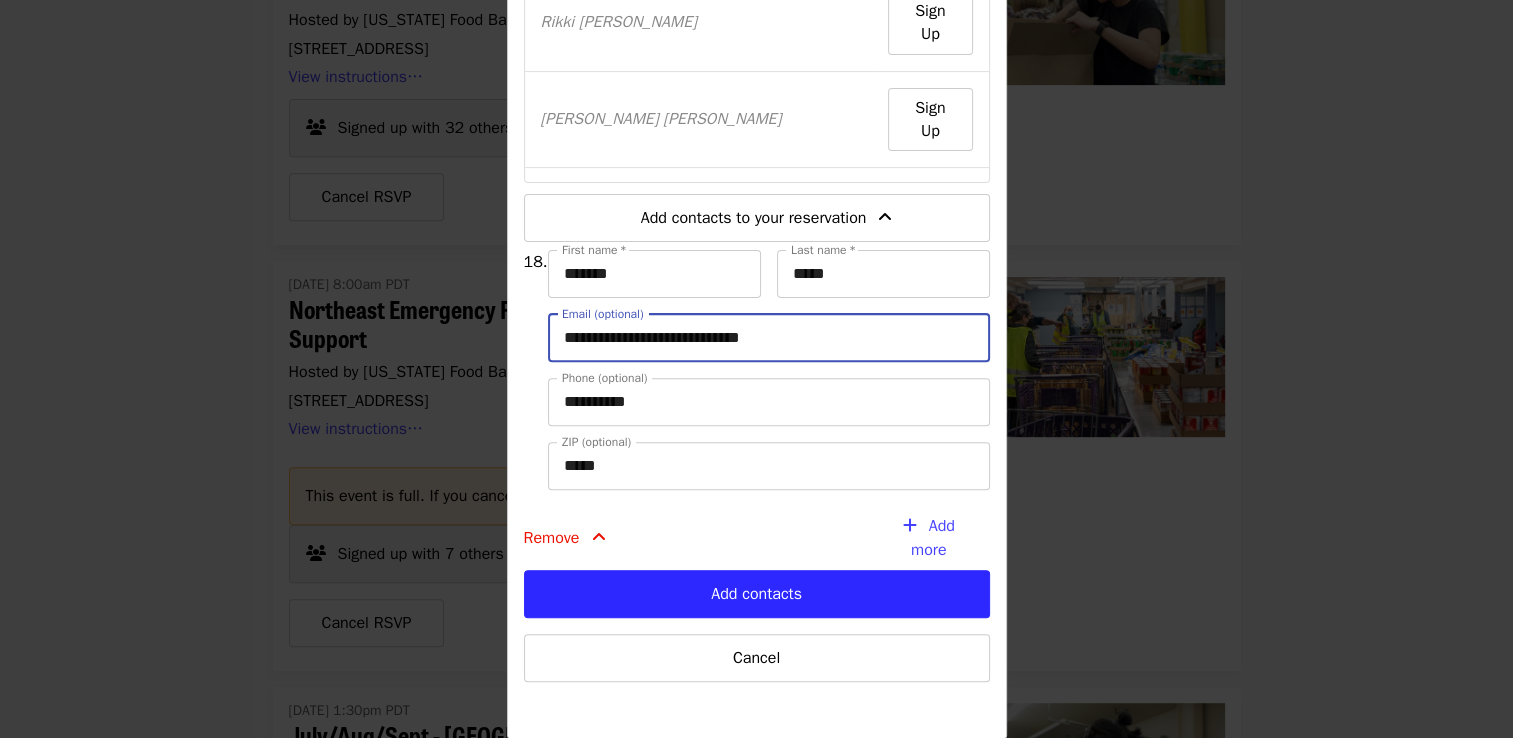 click on "**********" at bounding box center [769, 338] 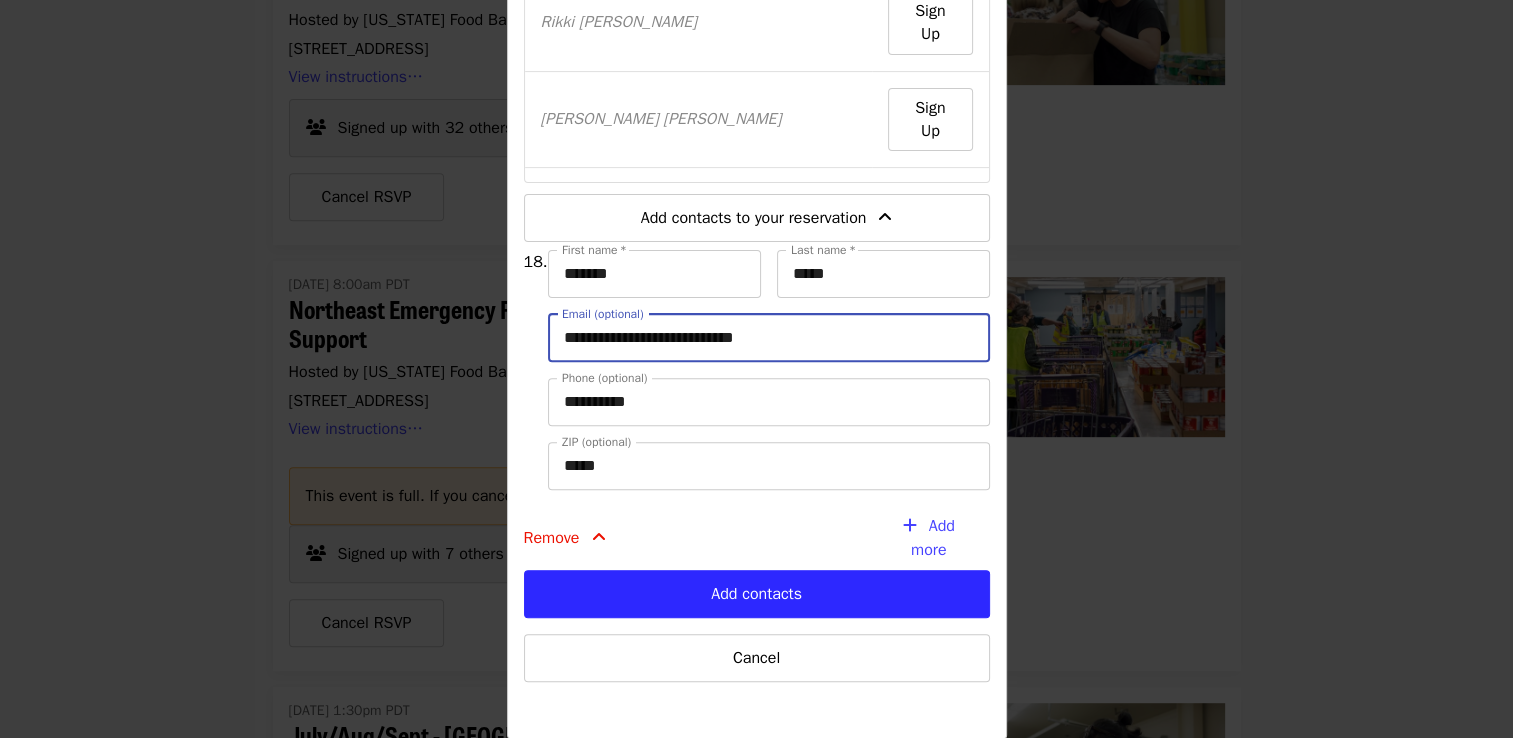 type on "**********" 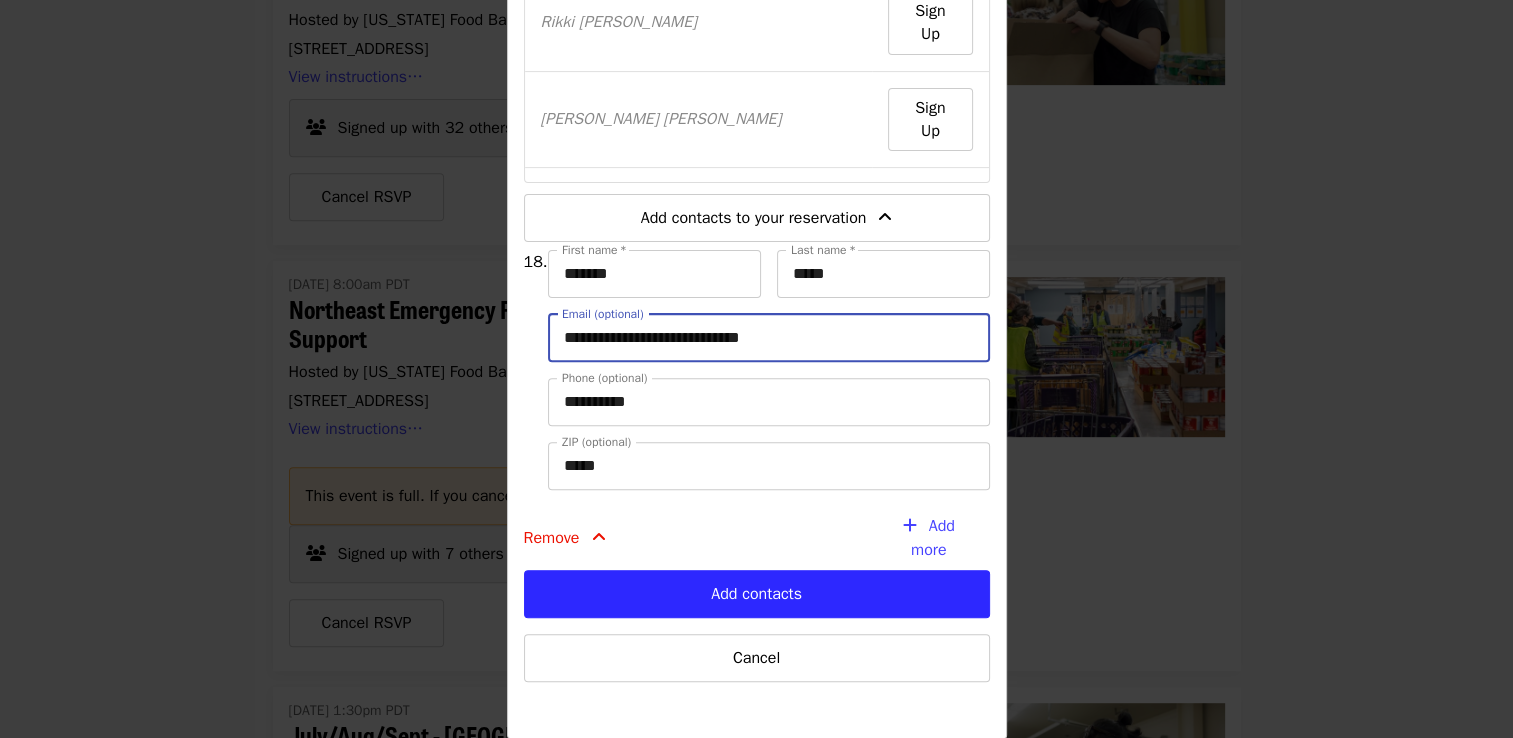 click on "Remove" at bounding box center (686, 538) 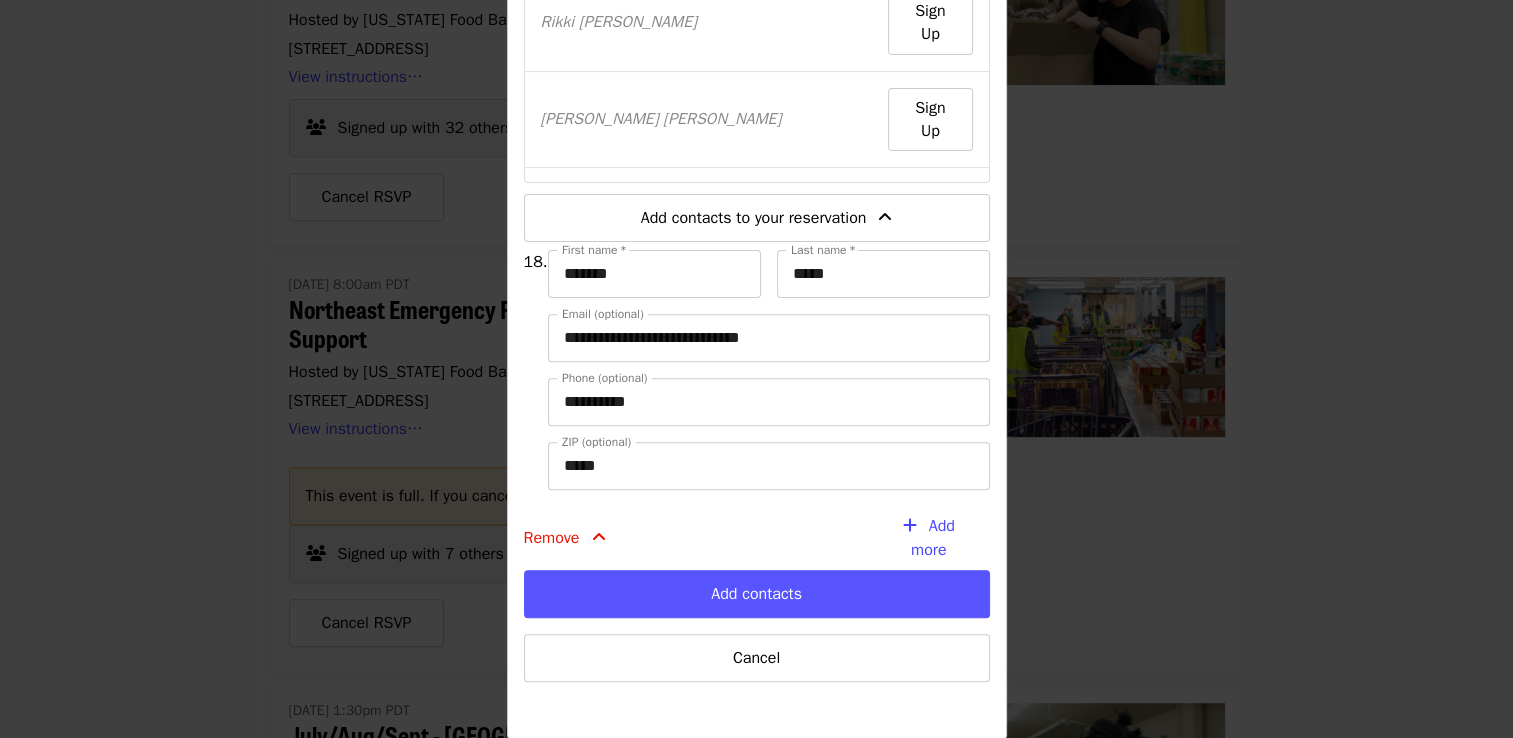 click on "Add contacts" at bounding box center (757, 594) 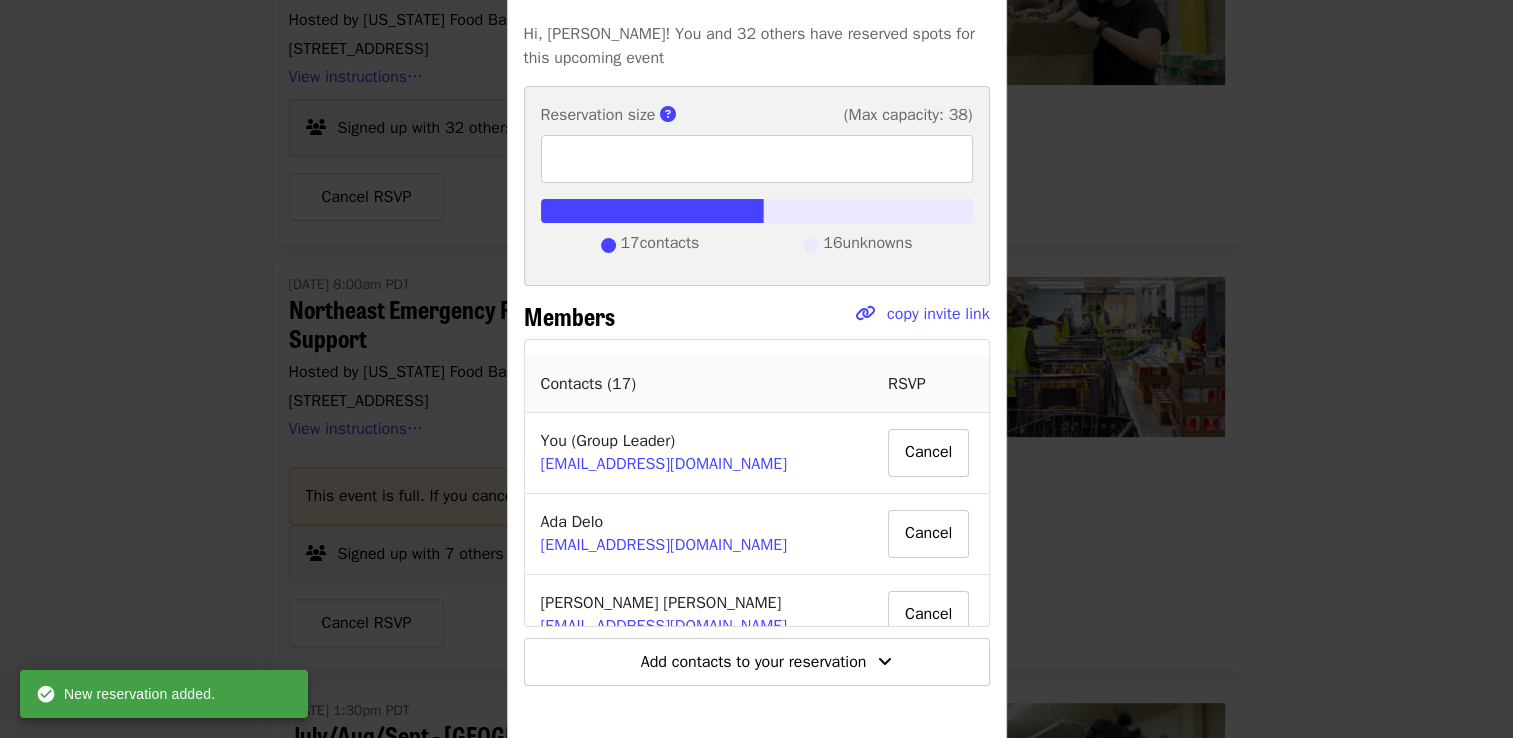 scroll, scrollTop: 192, scrollLeft: 0, axis: vertical 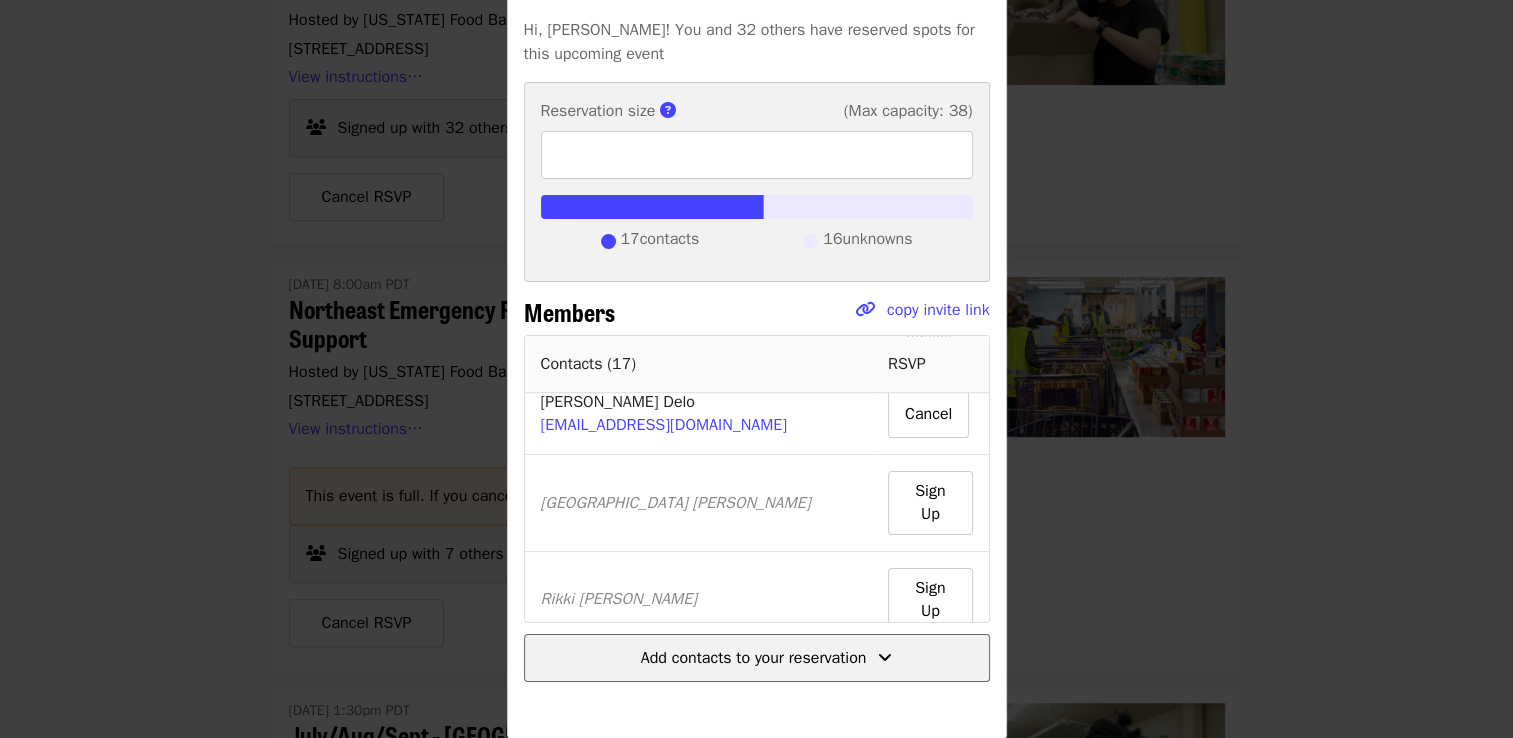 click on "Add contacts to your reservation" at bounding box center [754, 658] 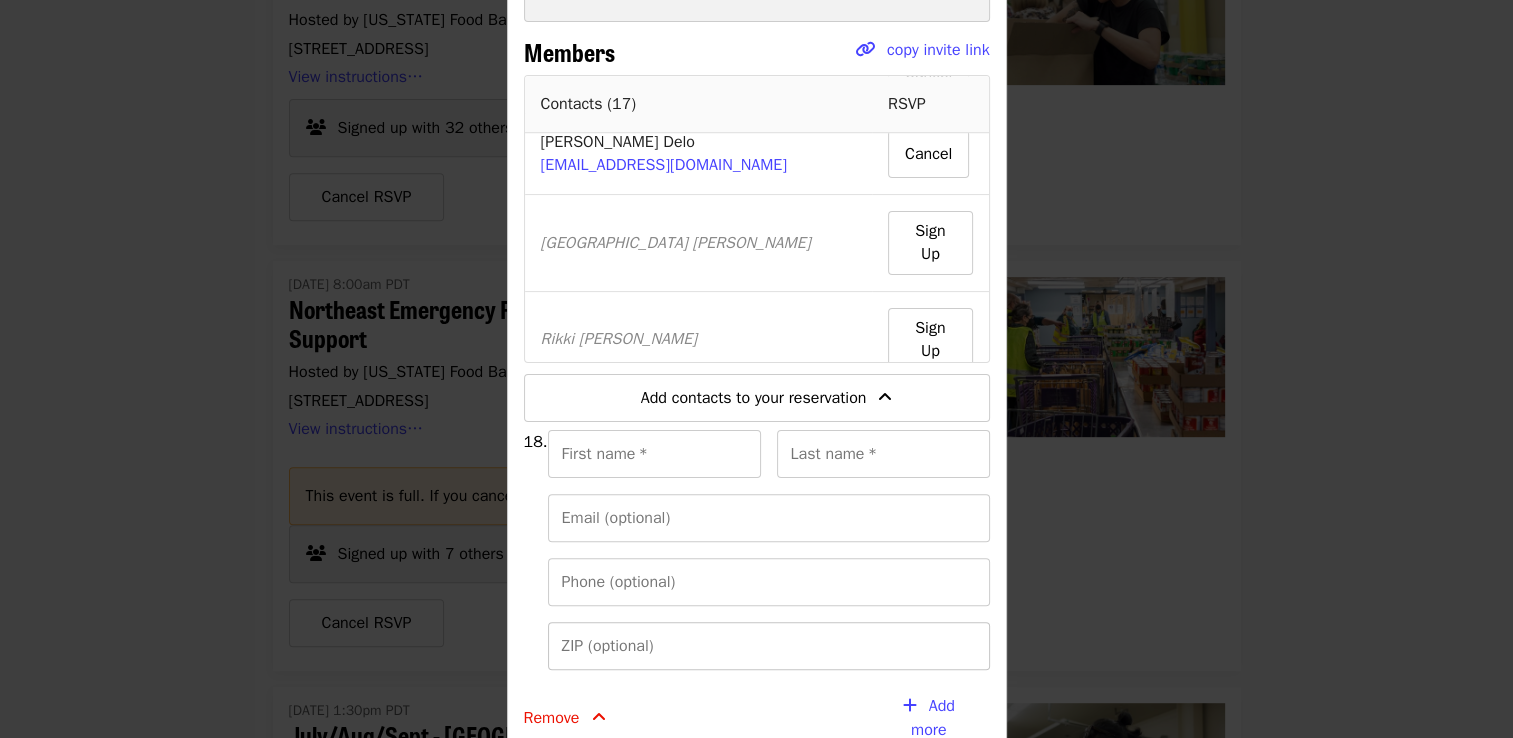 scroll, scrollTop: 632, scrollLeft: 0, axis: vertical 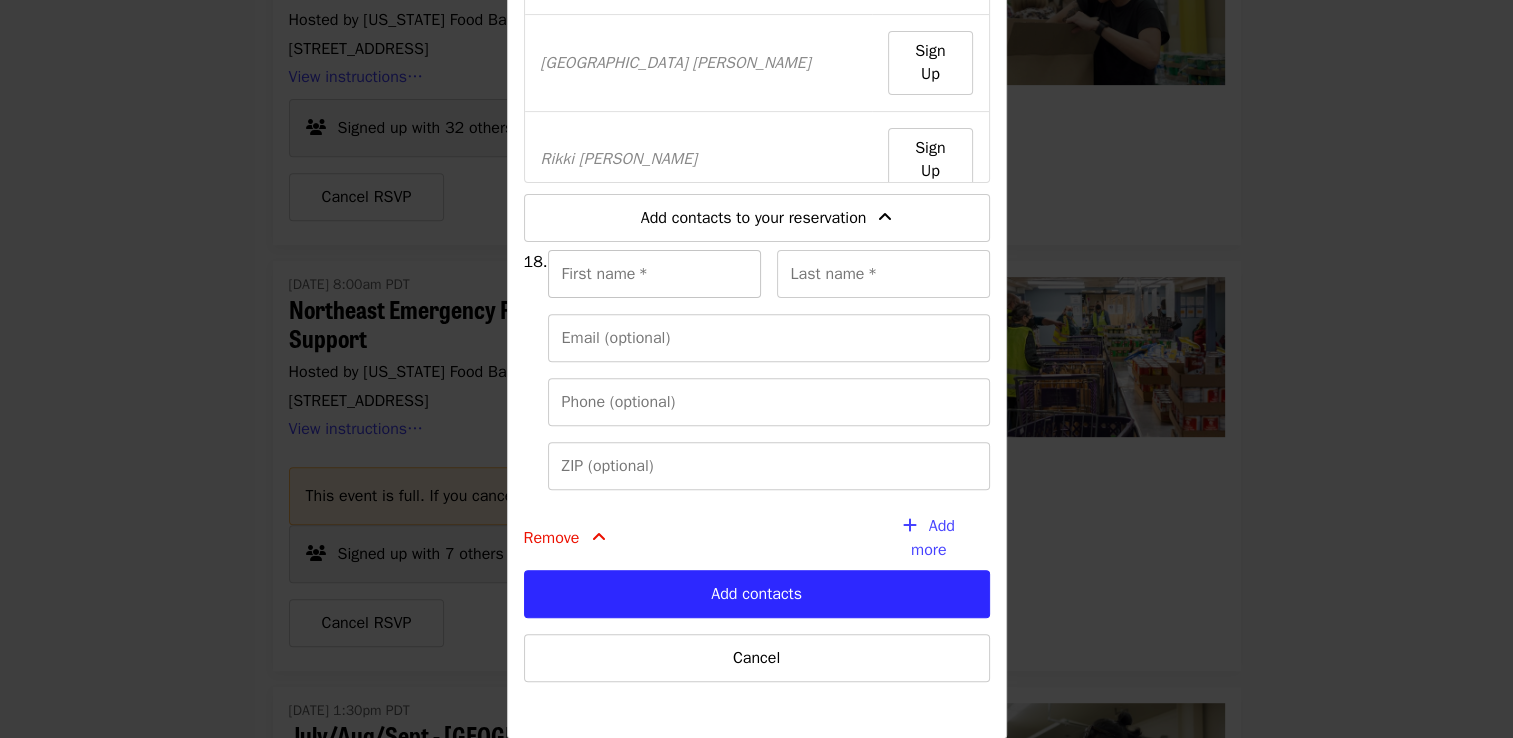 click on "First name   *" at bounding box center [654, 274] 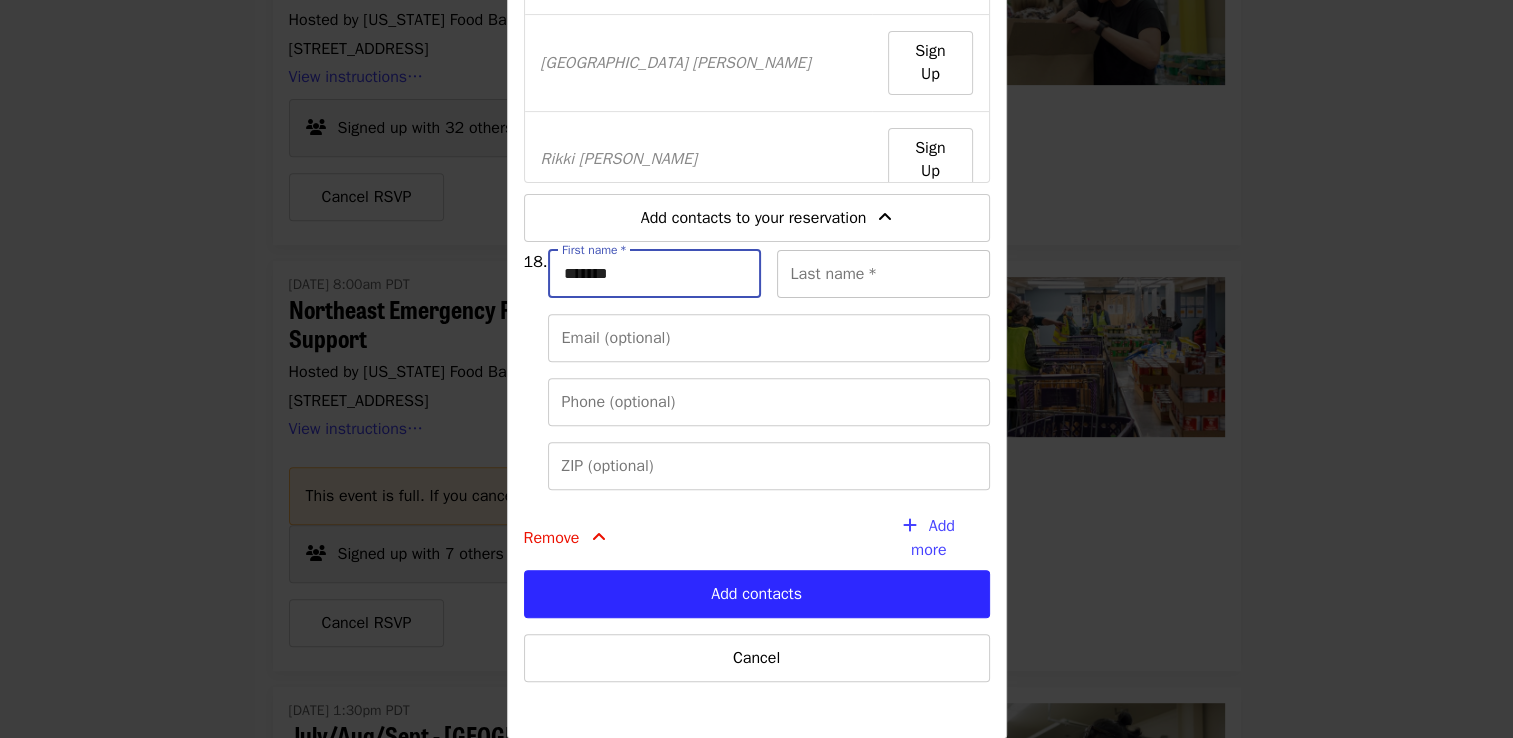 type on "*******" 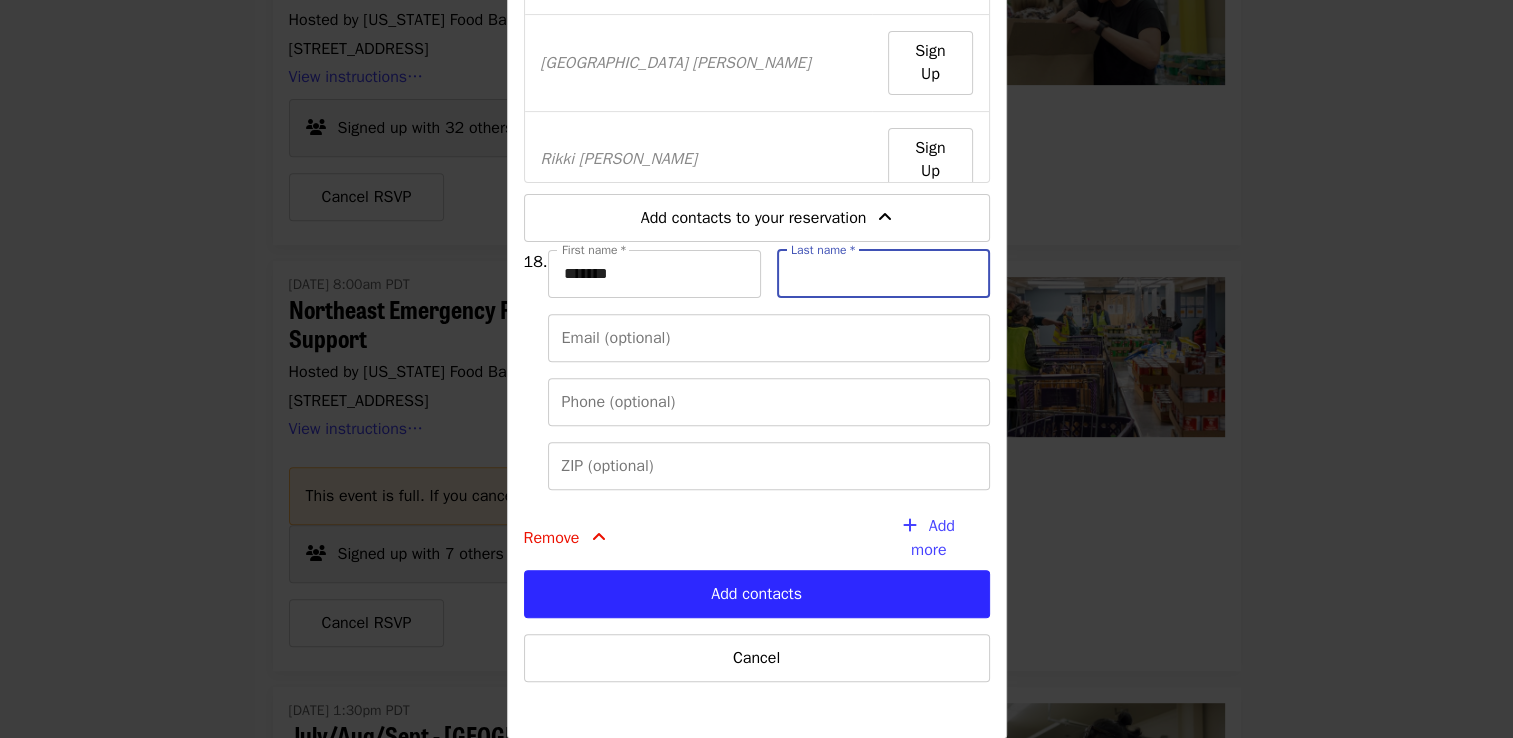 click on "Last name   *" at bounding box center (883, 274) 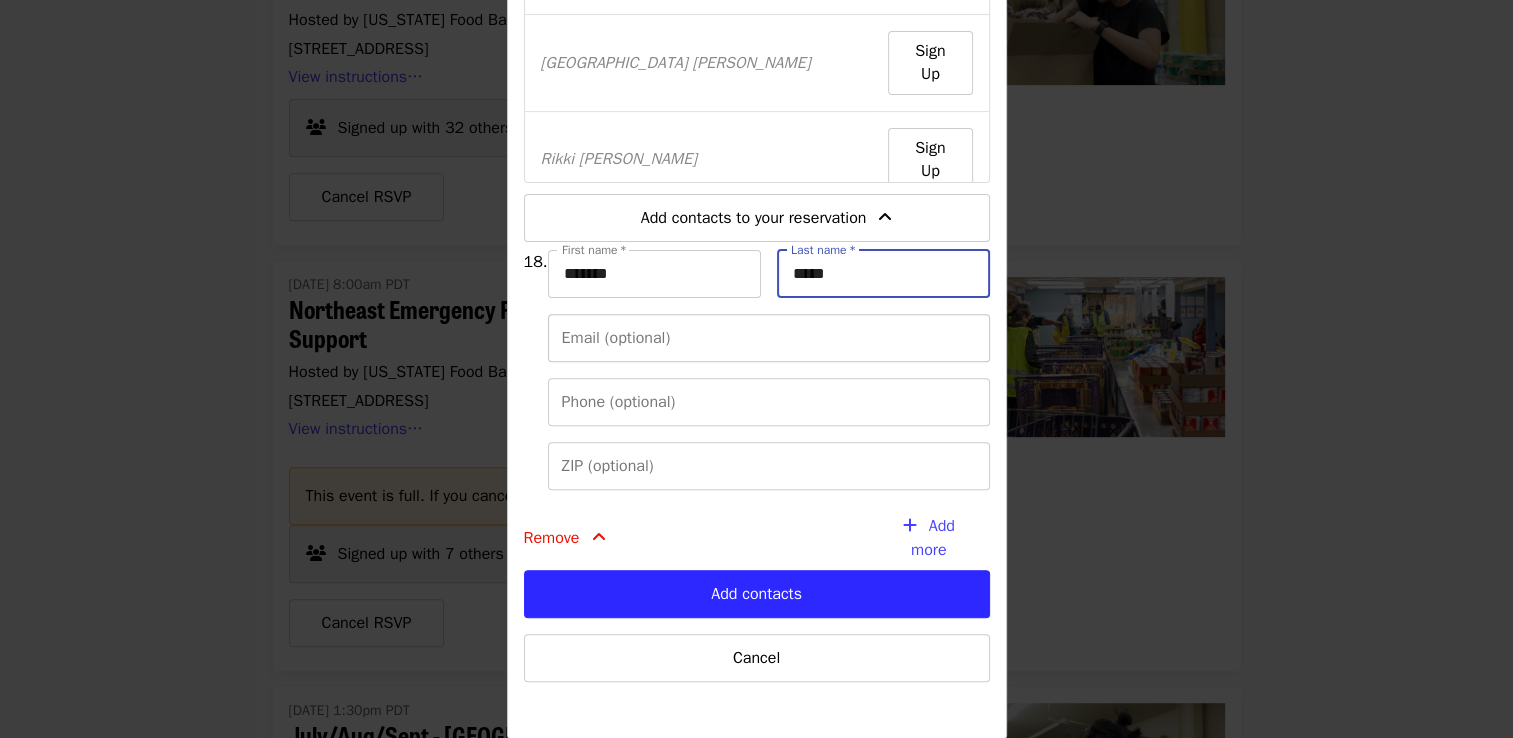 type on "*****" 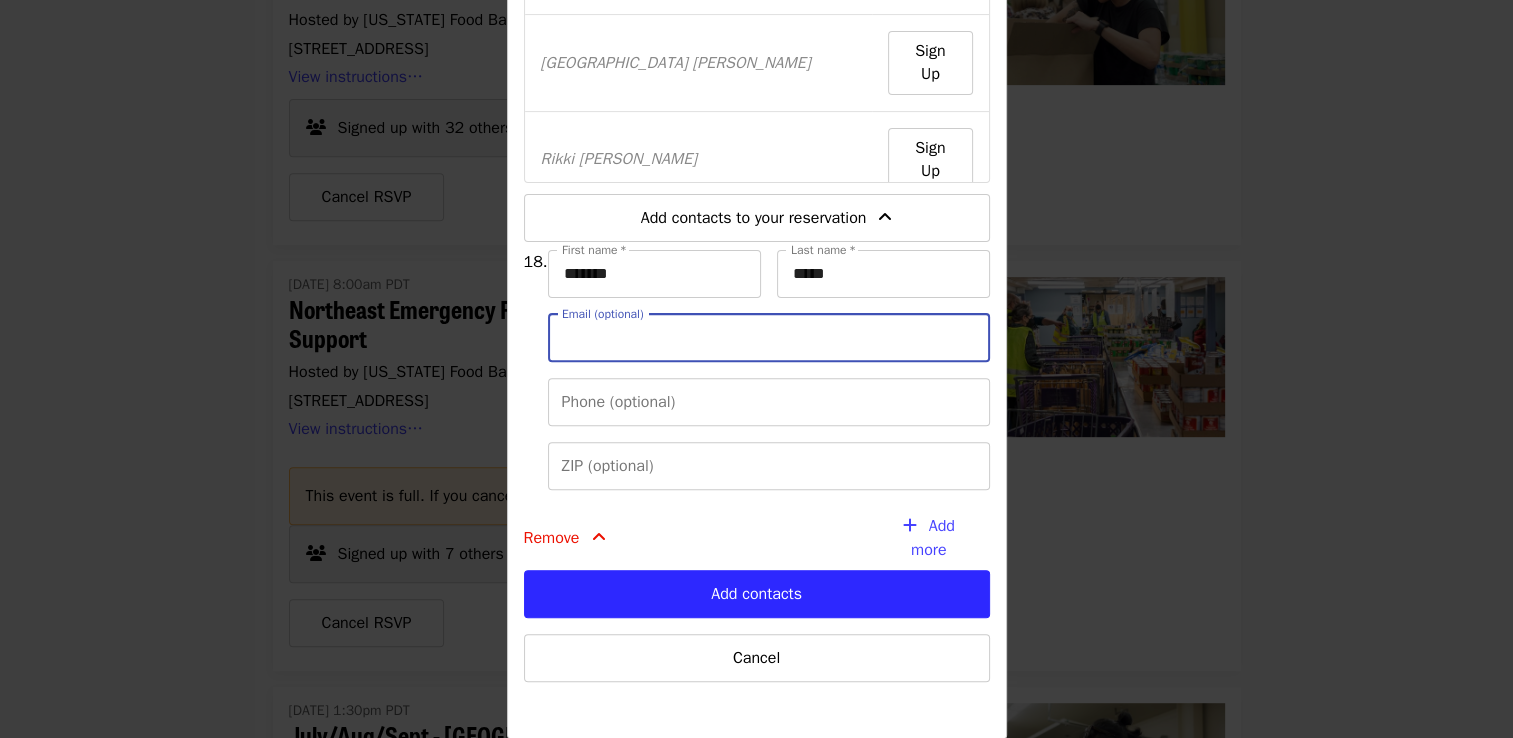 click on "Email (optional)" at bounding box center (769, 338) 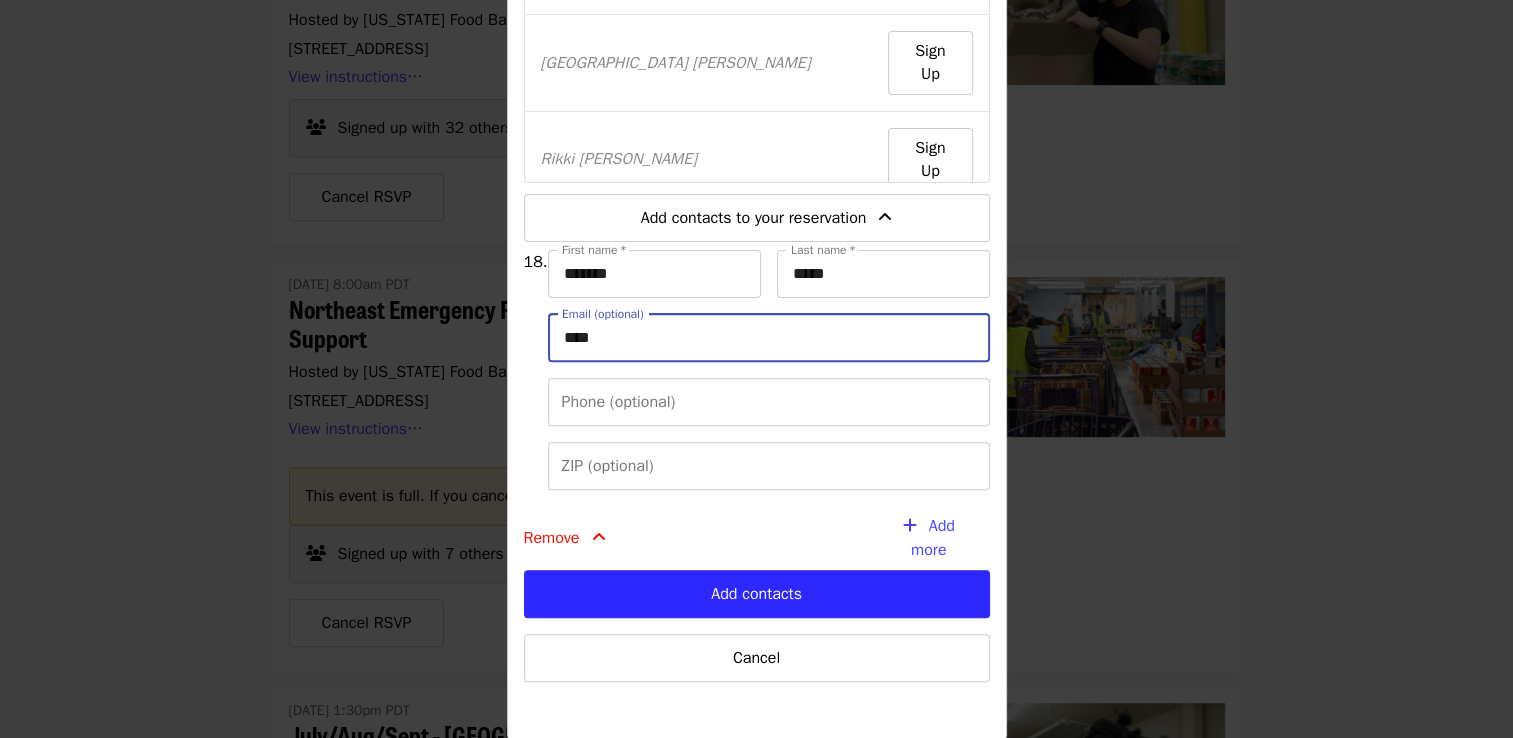 type on "**********" 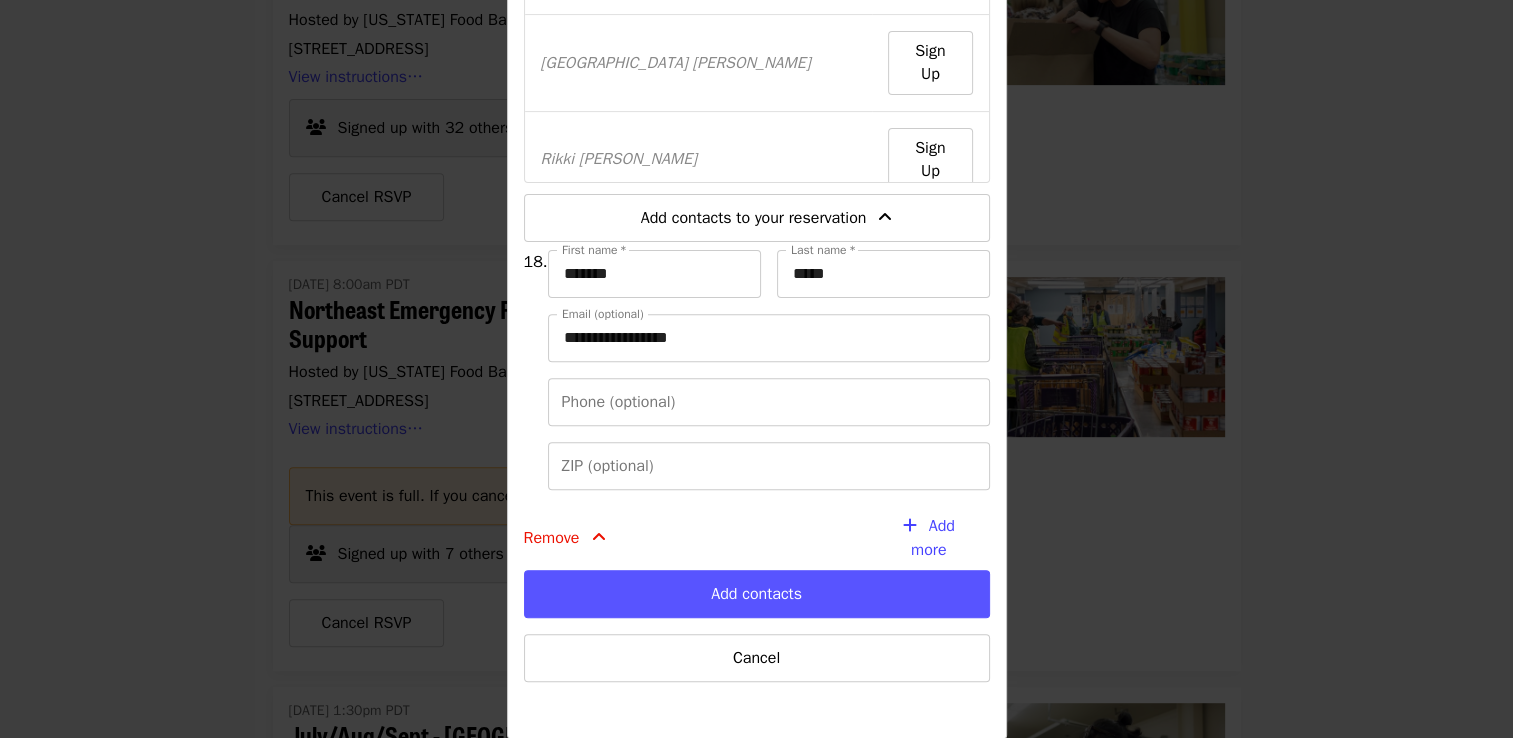 click on "Add contacts" at bounding box center [757, 594] 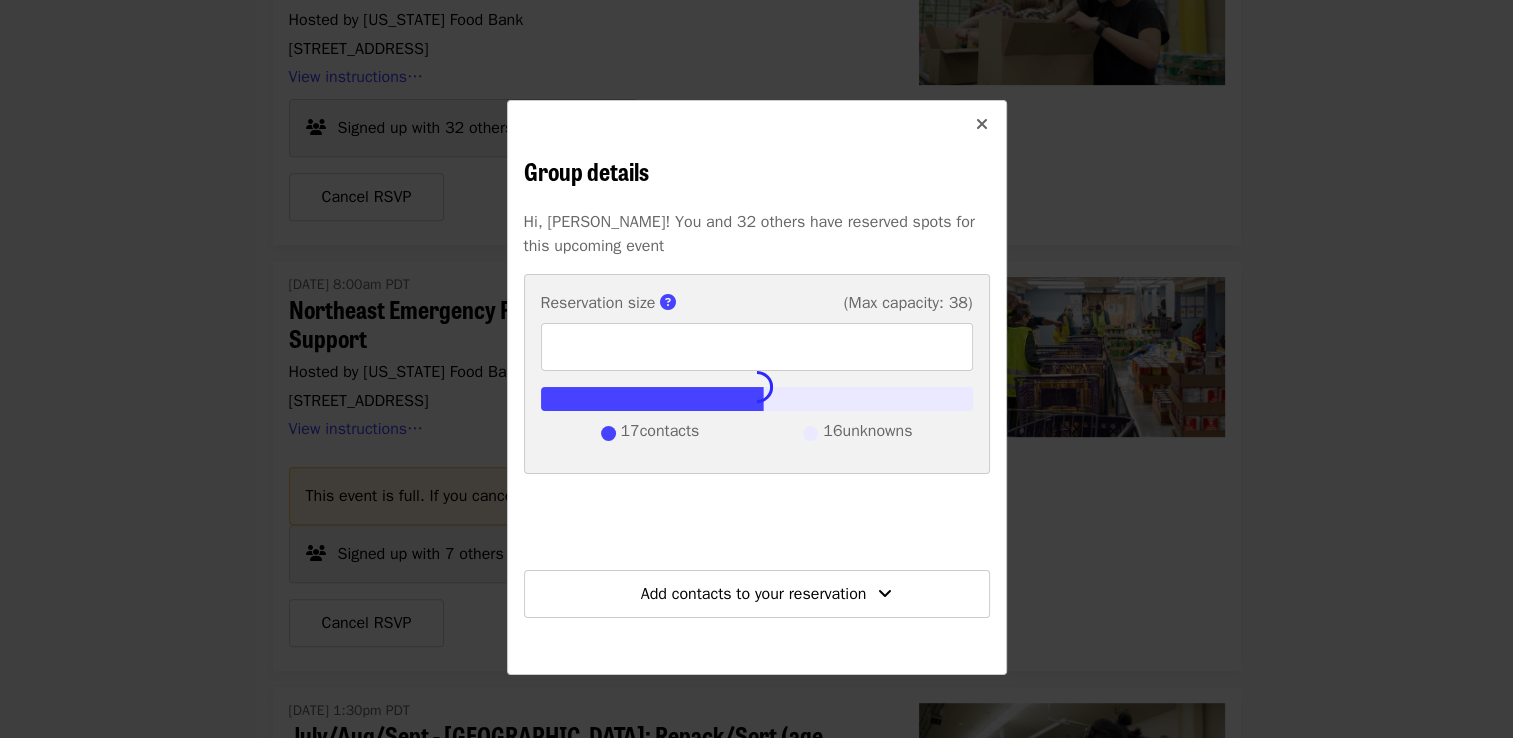 type on "**" 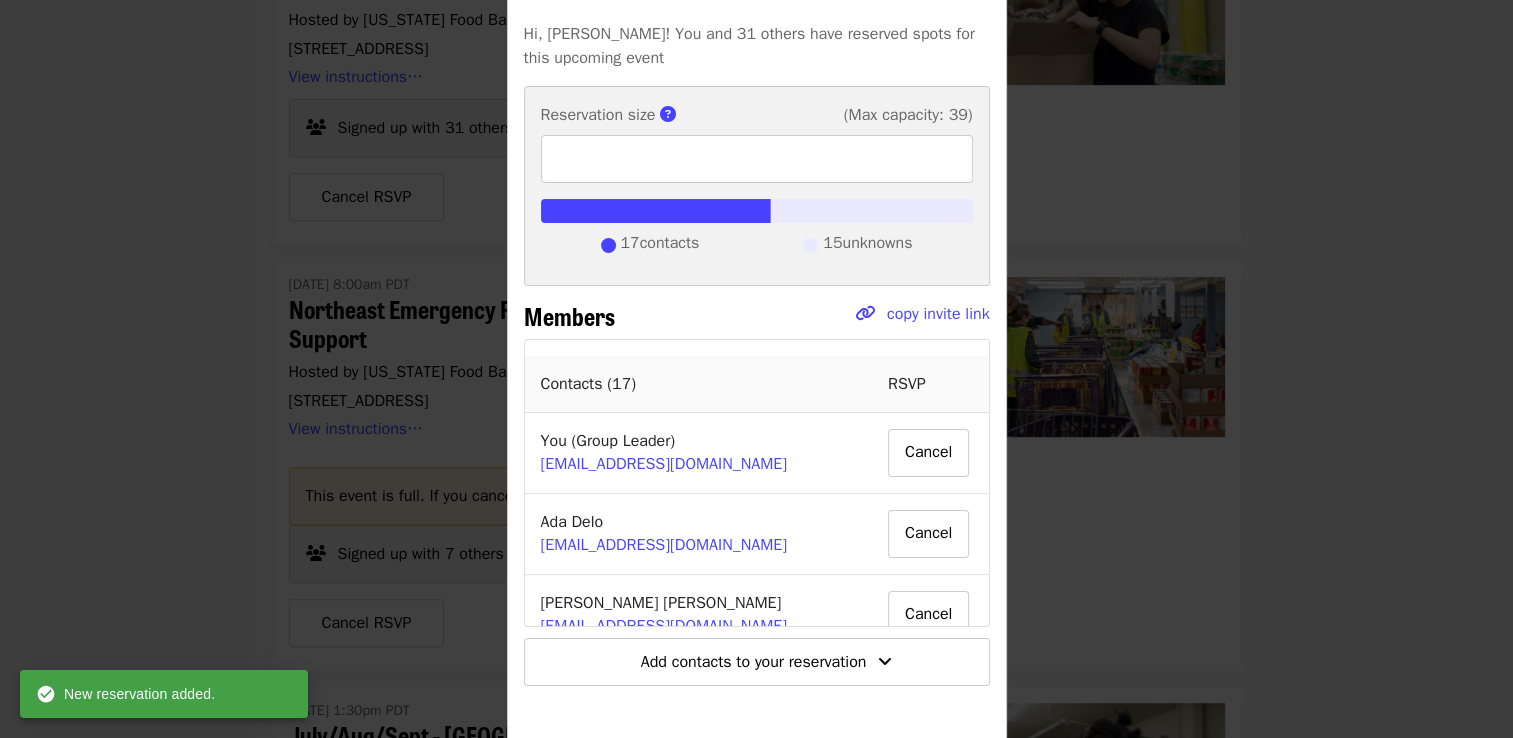 scroll, scrollTop: 192, scrollLeft: 0, axis: vertical 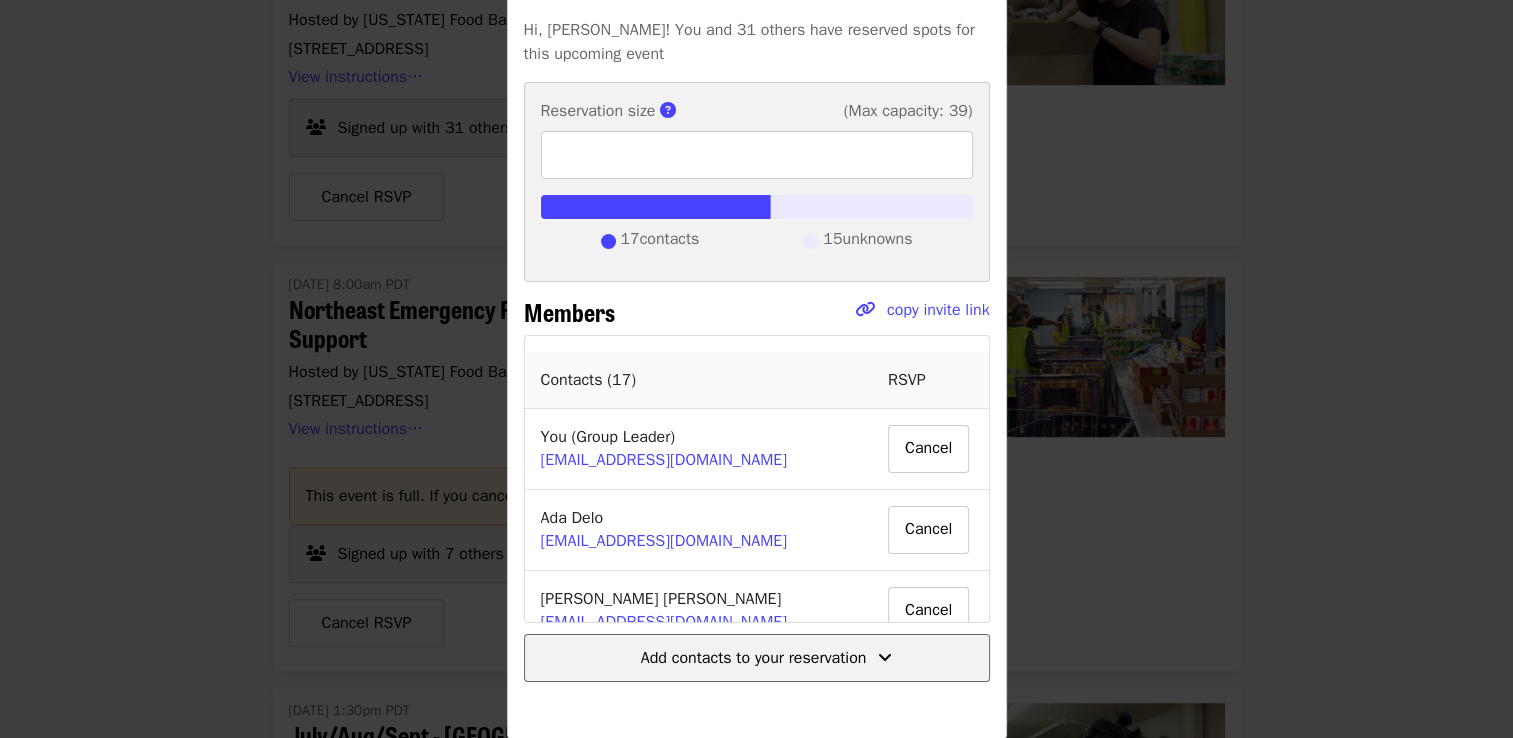 click on "Add contacts to your reservation" at bounding box center [754, 658] 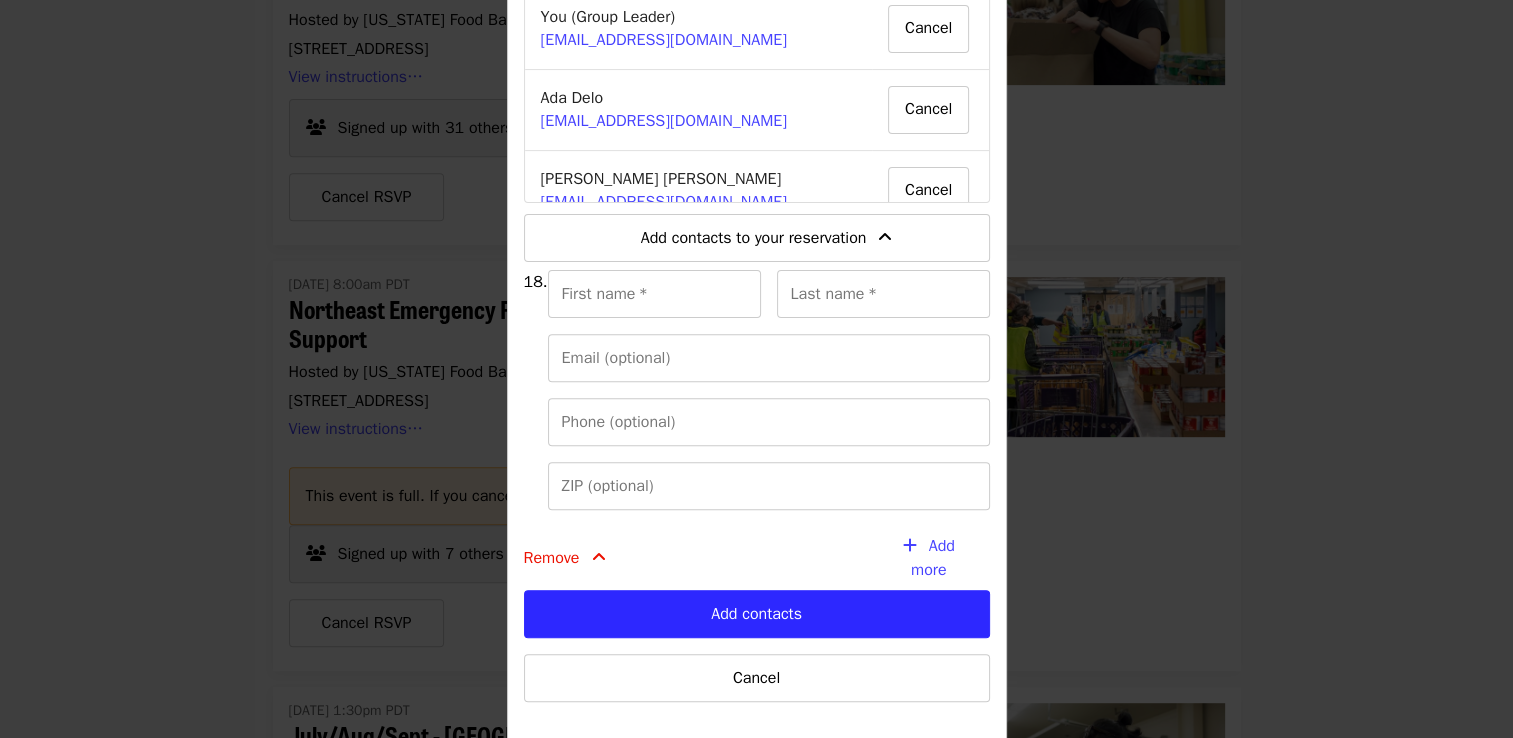 scroll, scrollTop: 632, scrollLeft: 0, axis: vertical 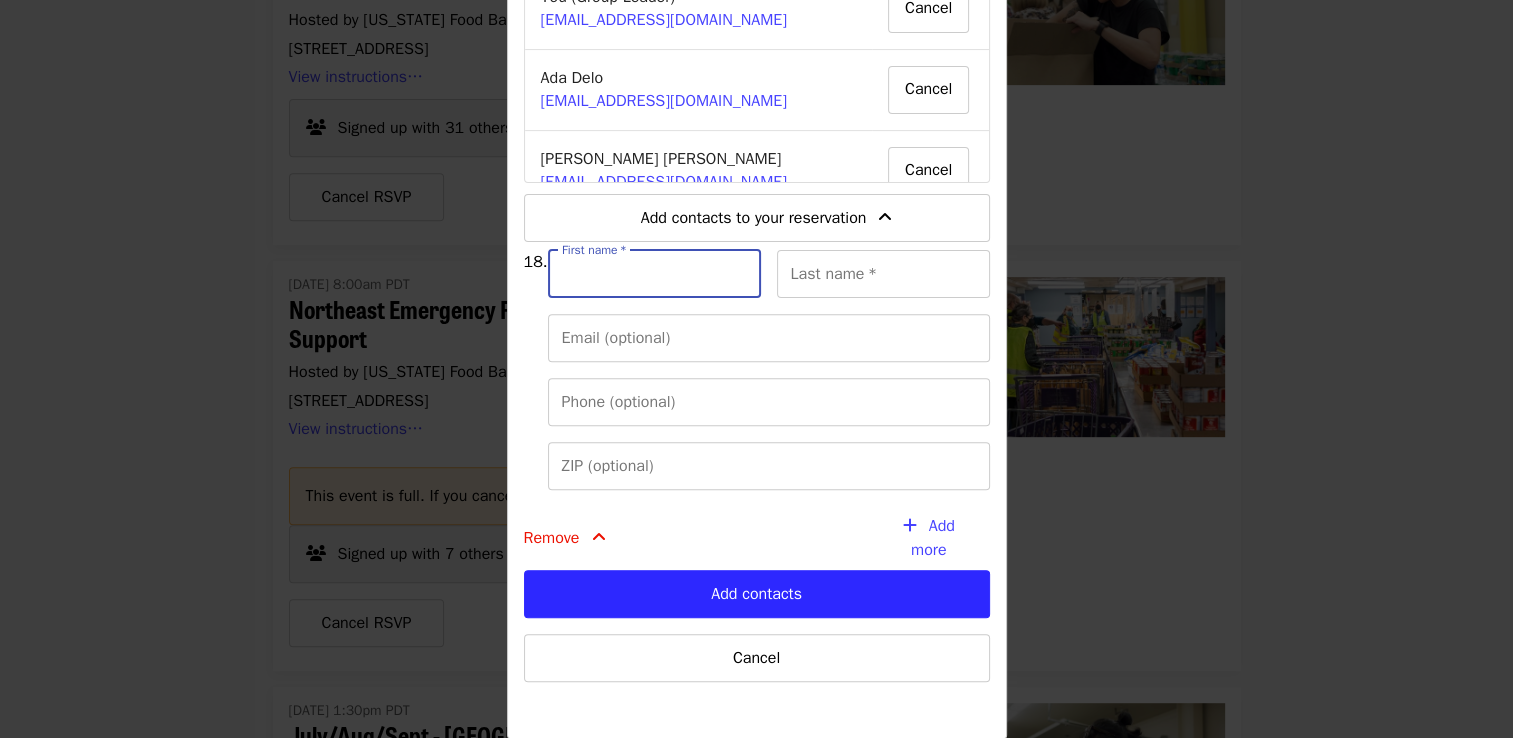 click on "First name   *" at bounding box center (654, 274) 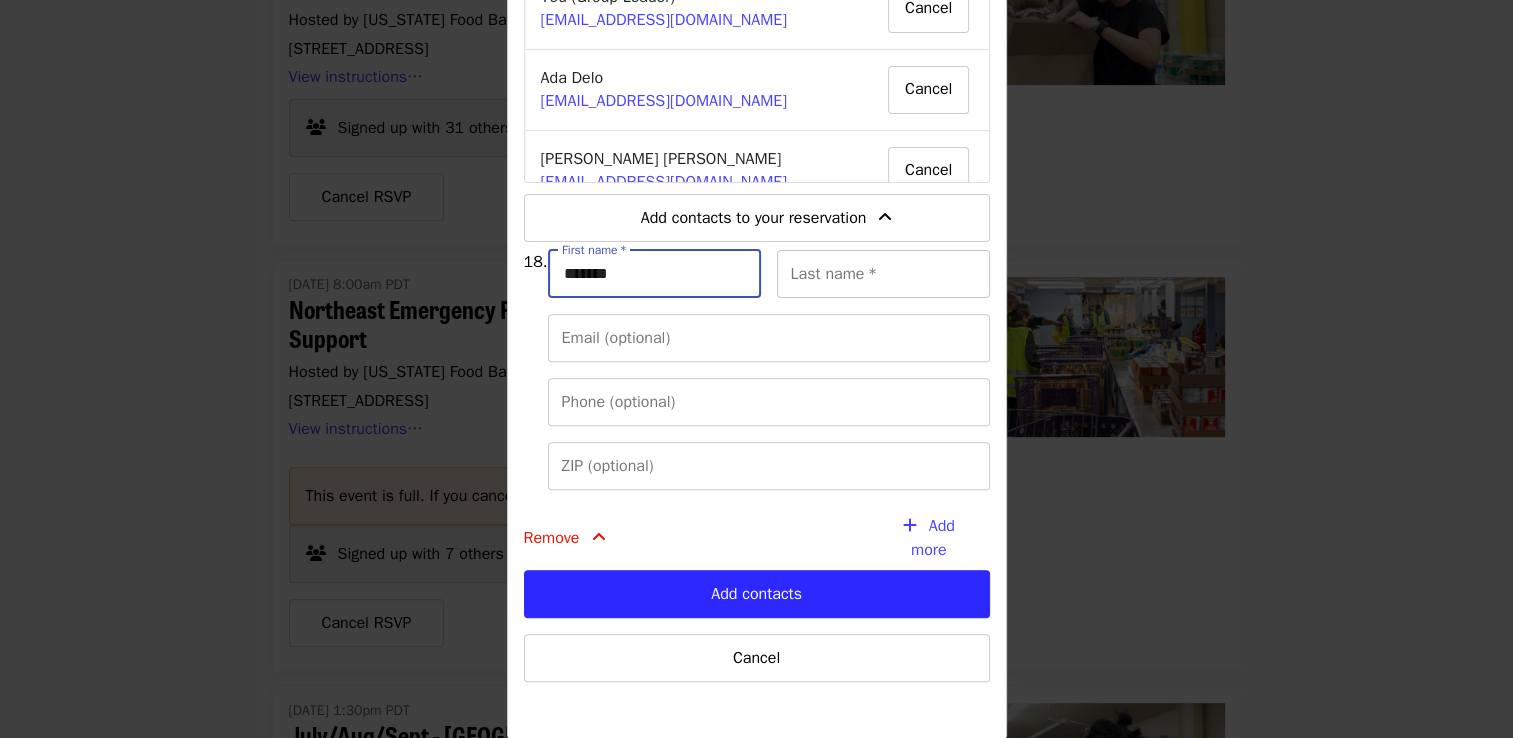 type on "*******" 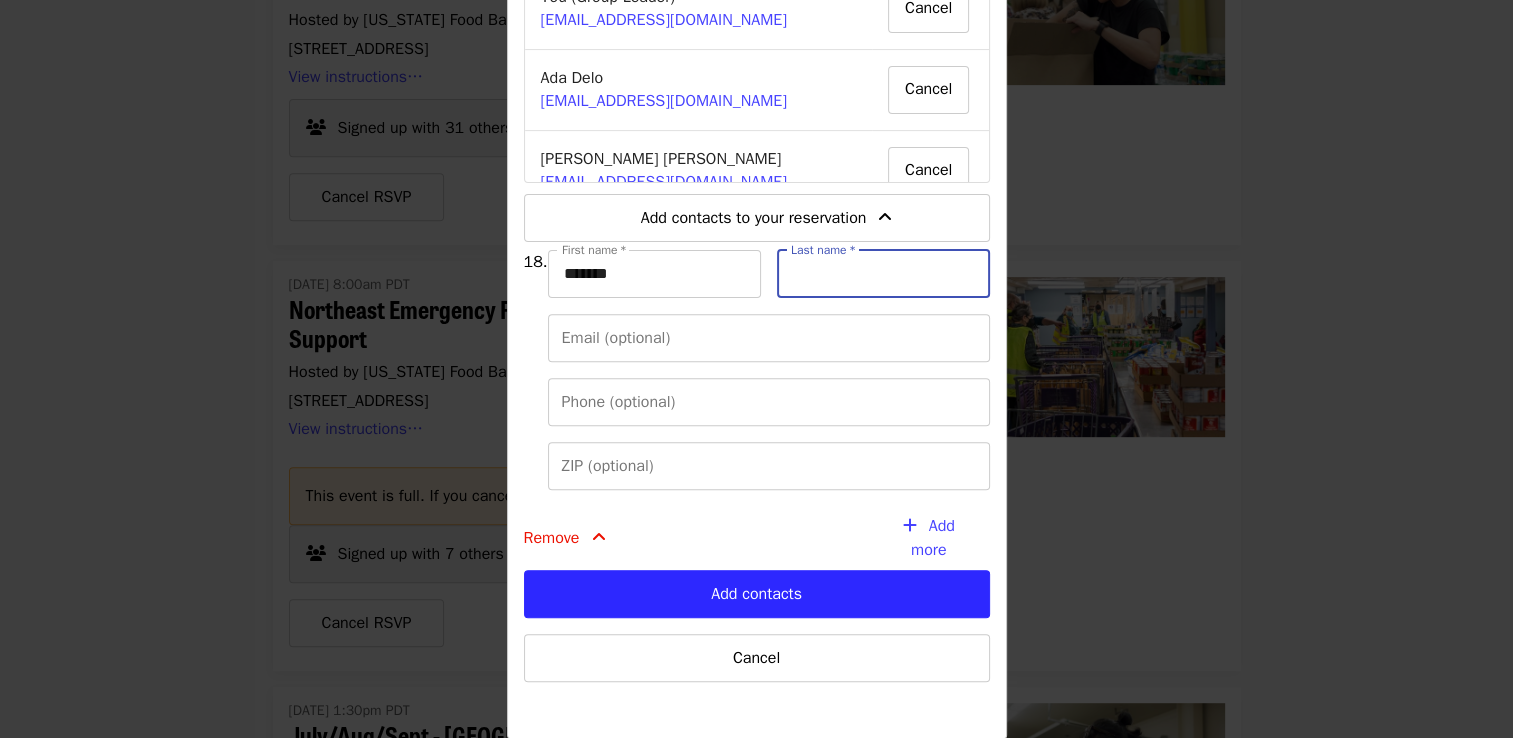 click on "Last name   *" at bounding box center [883, 274] 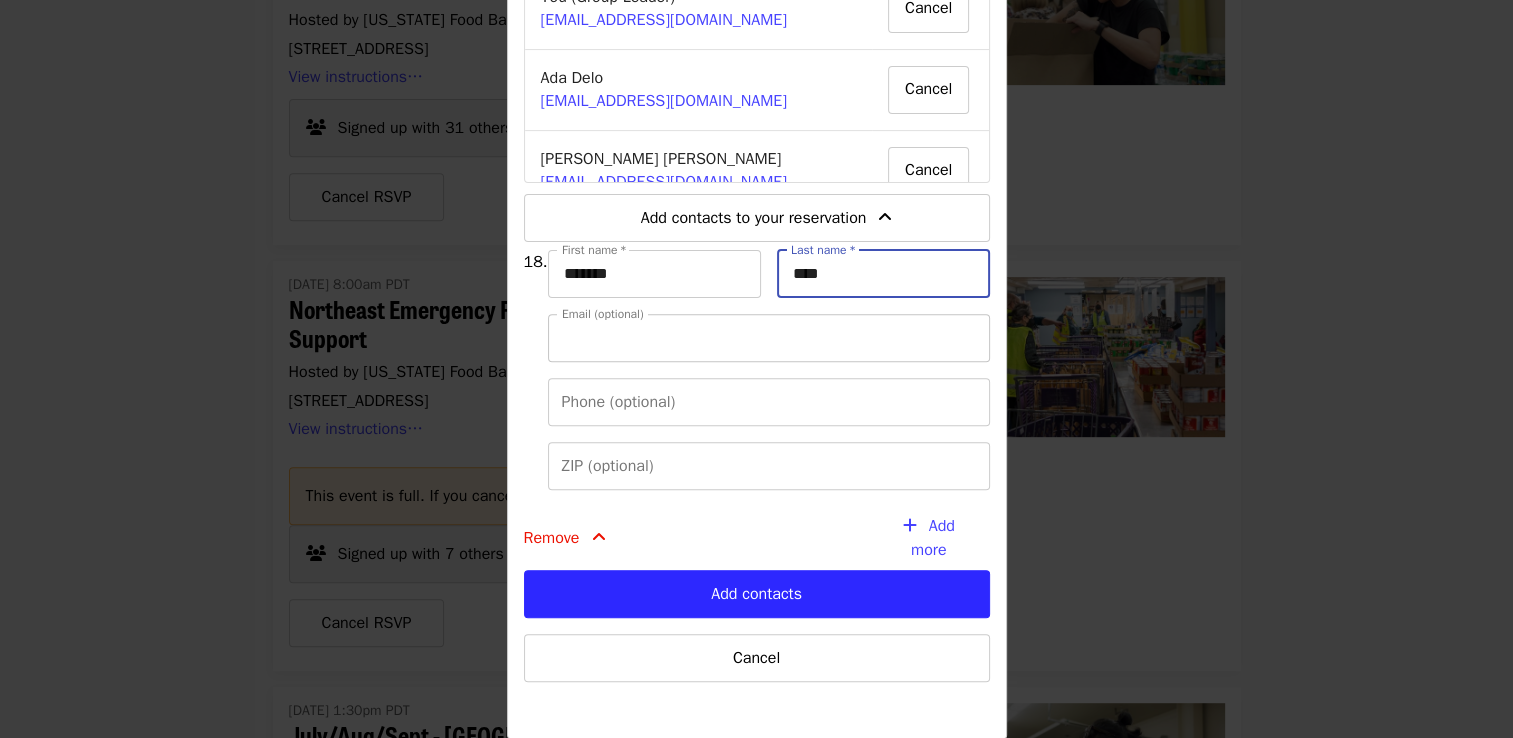 type on "****" 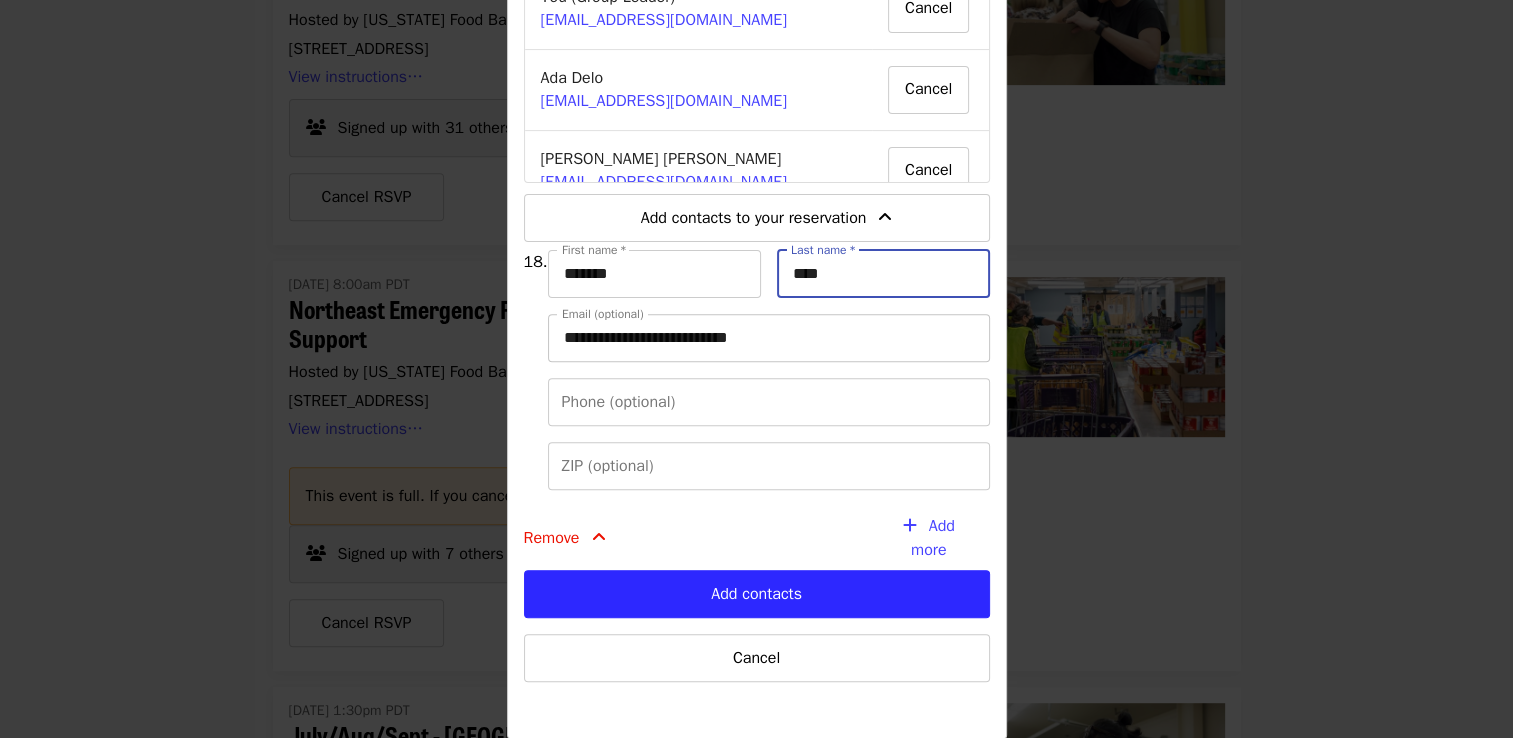 click on "**********" at bounding box center (769, 338) 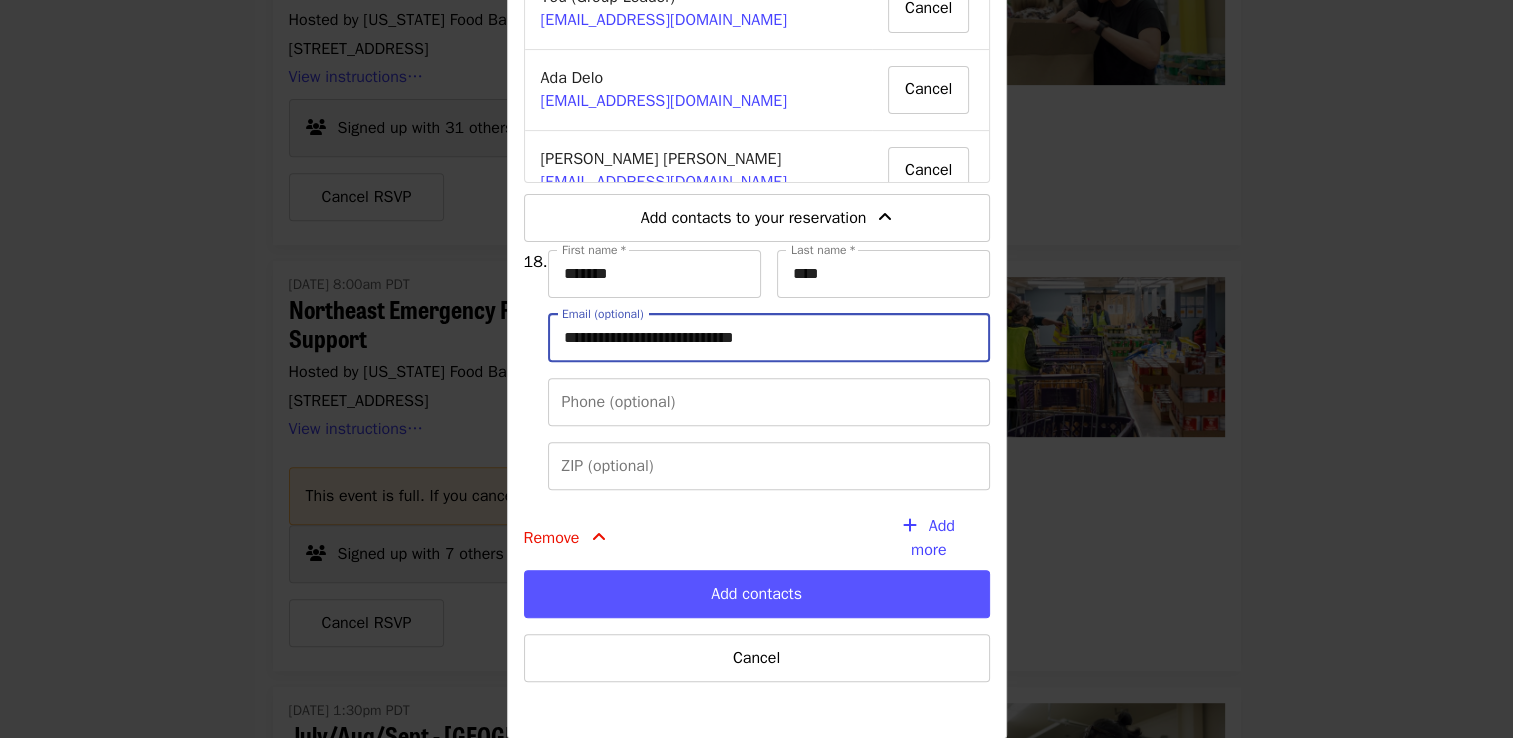 type on "**********" 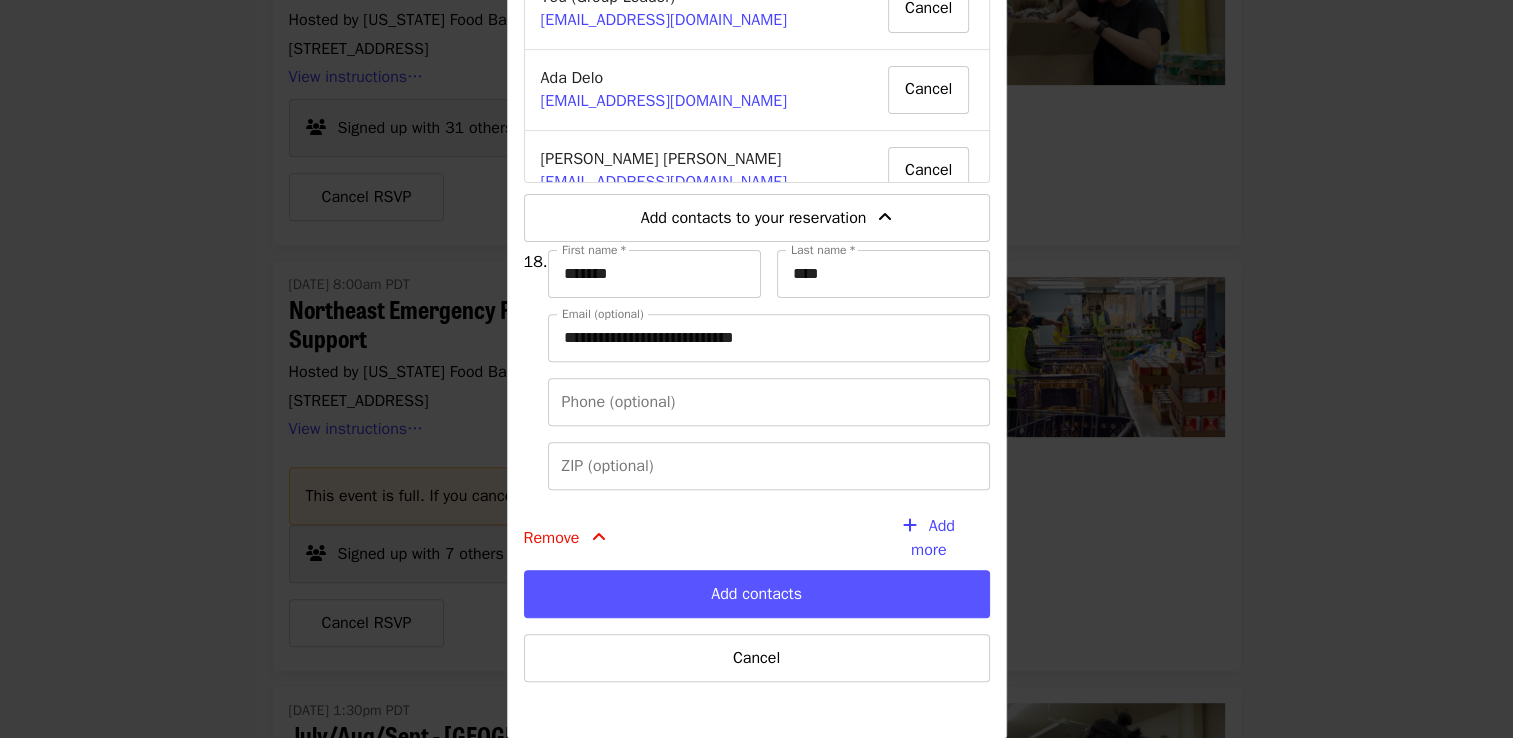 click on "Add contacts" at bounding box center (757, 594) 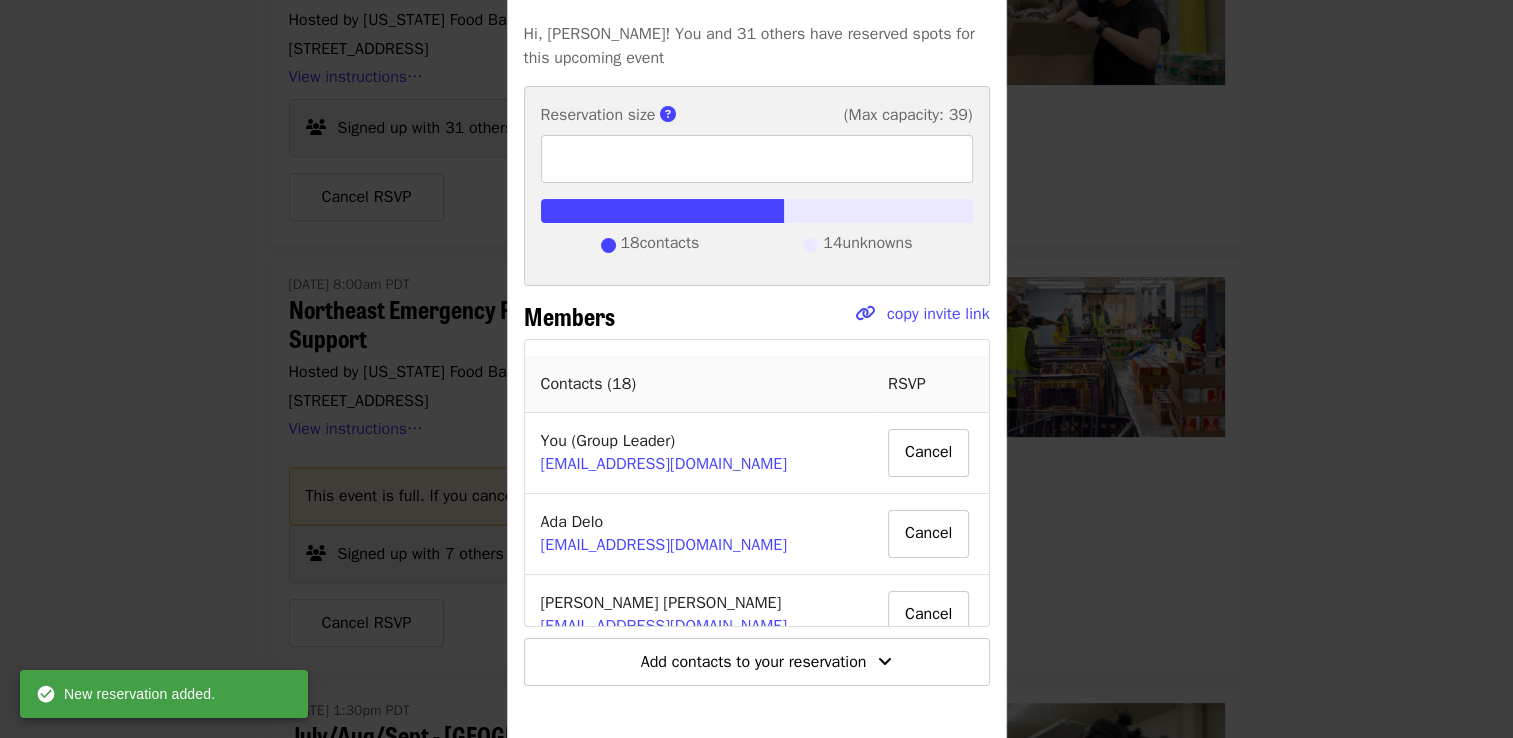 scroll, scrollTop: 192, scrollLeft: 0, axis: vertical 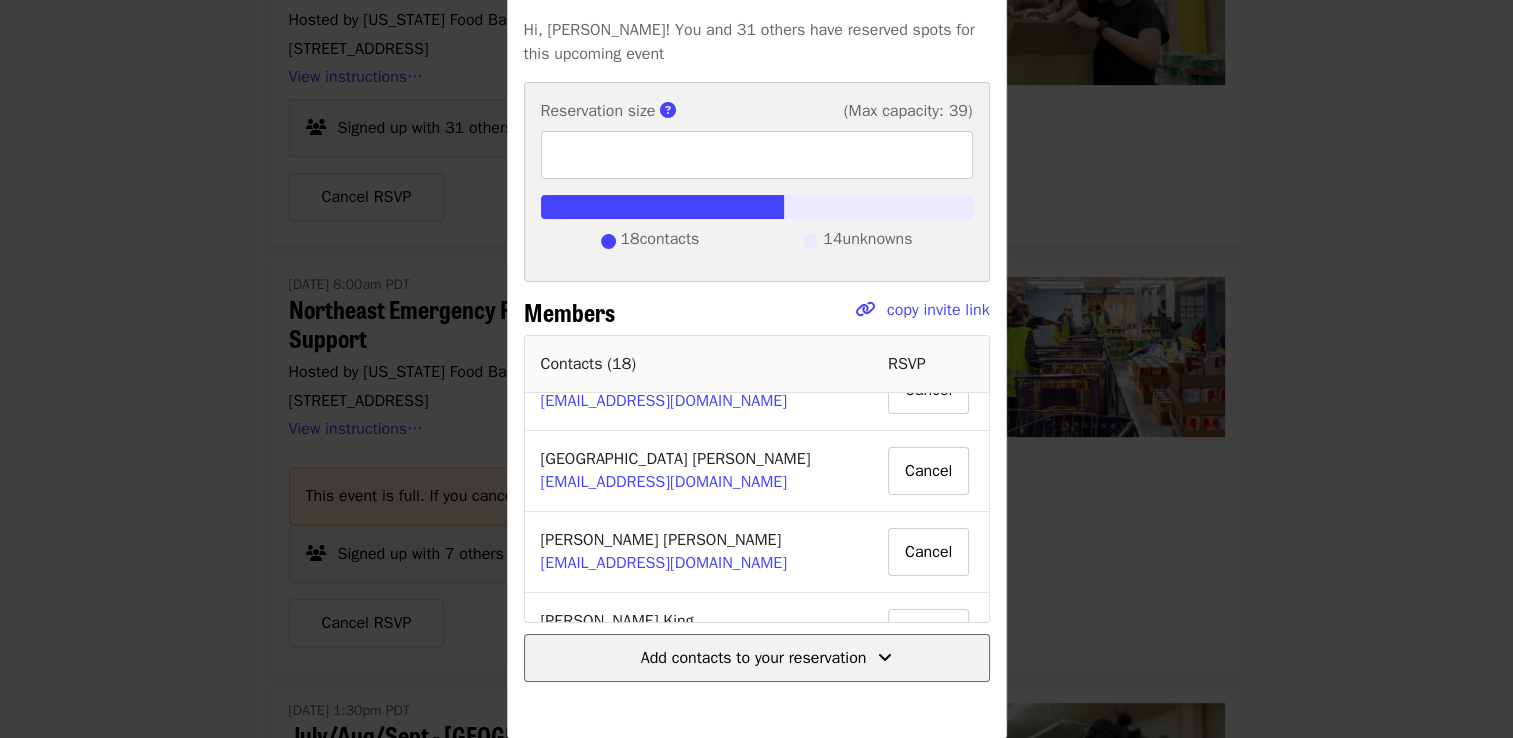 click on "Add contacts to your reservation" at bounding box center (754, 658) 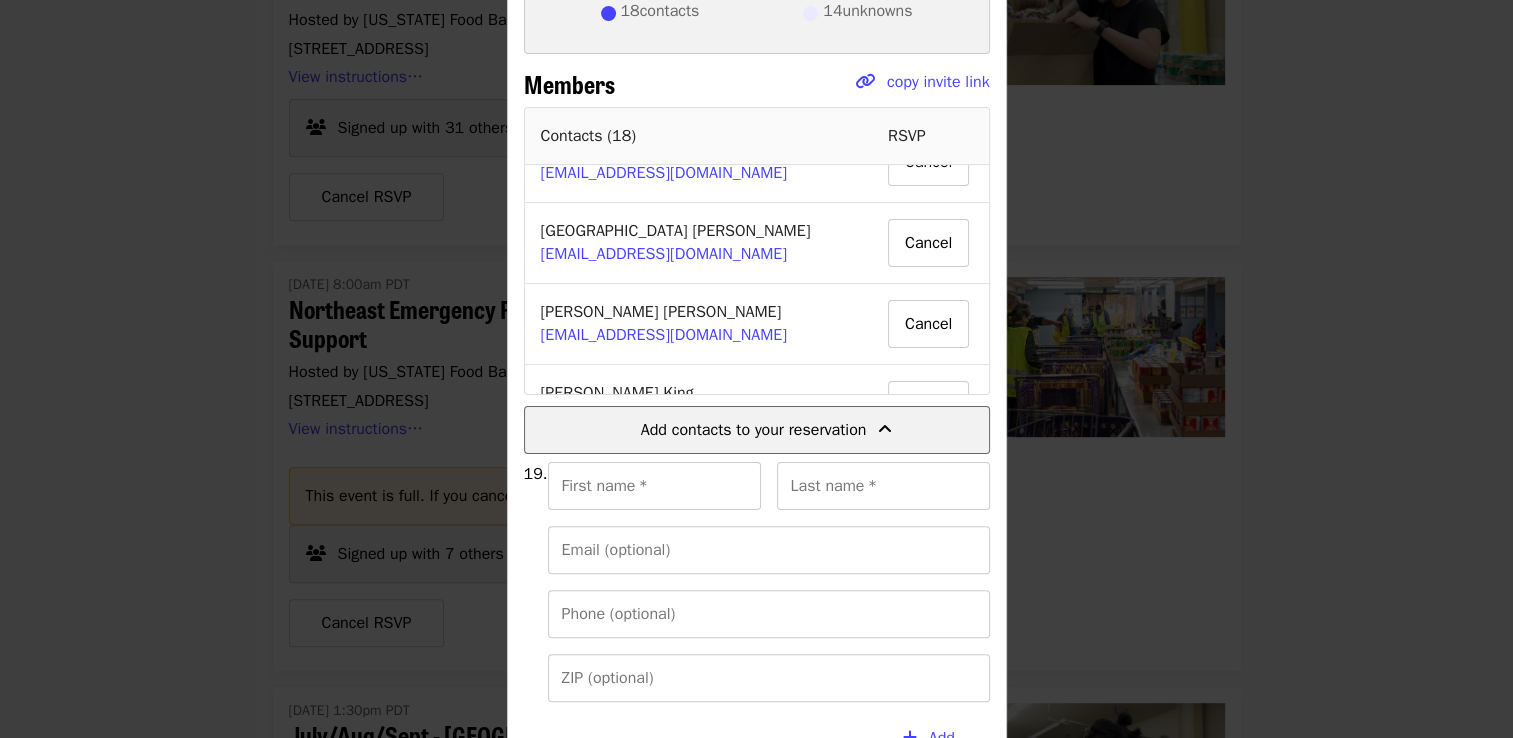 scroll, scrollTop: 632, scrollLeft: 0, axis: vertical 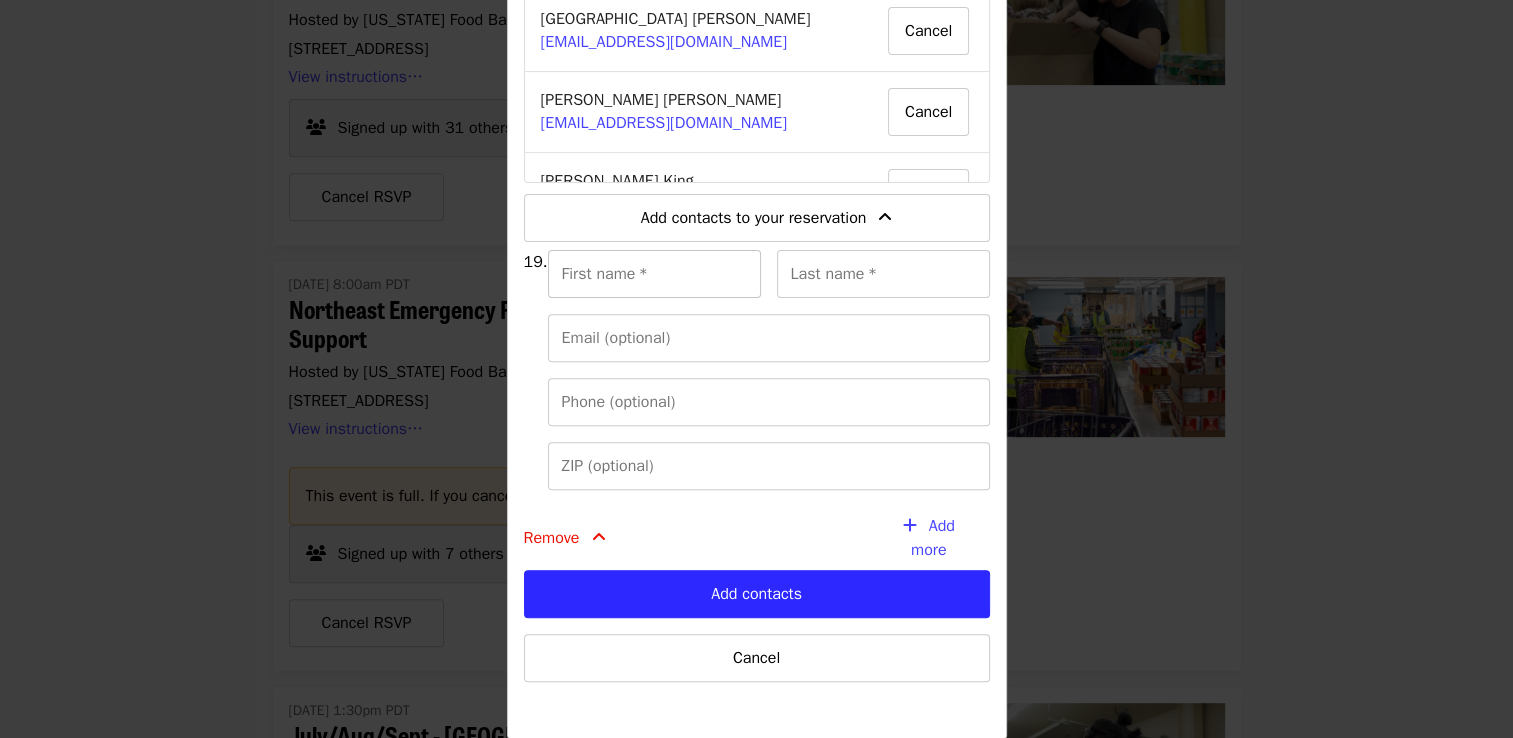 click on "First name   *" at bounding box center [654, 274] 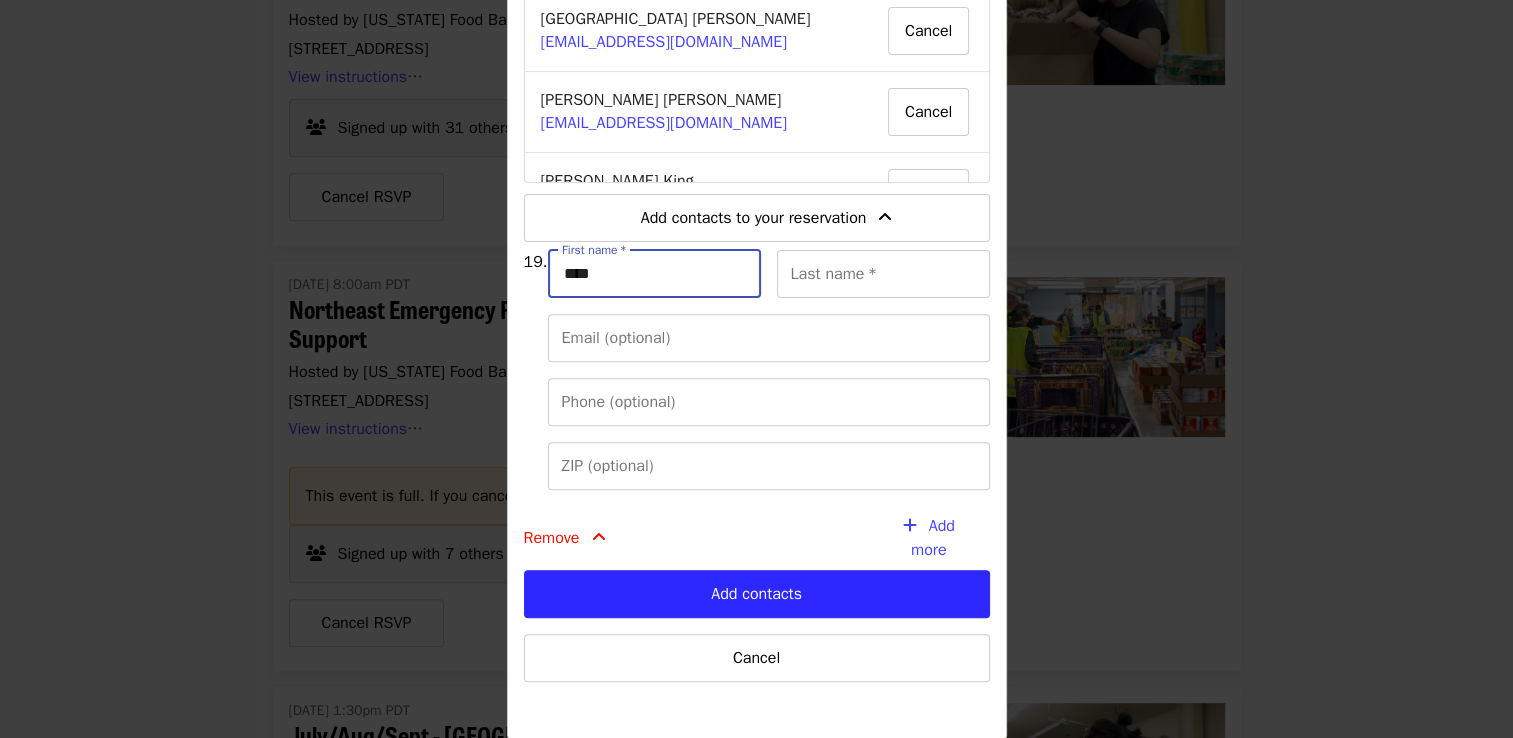 type on "*****" 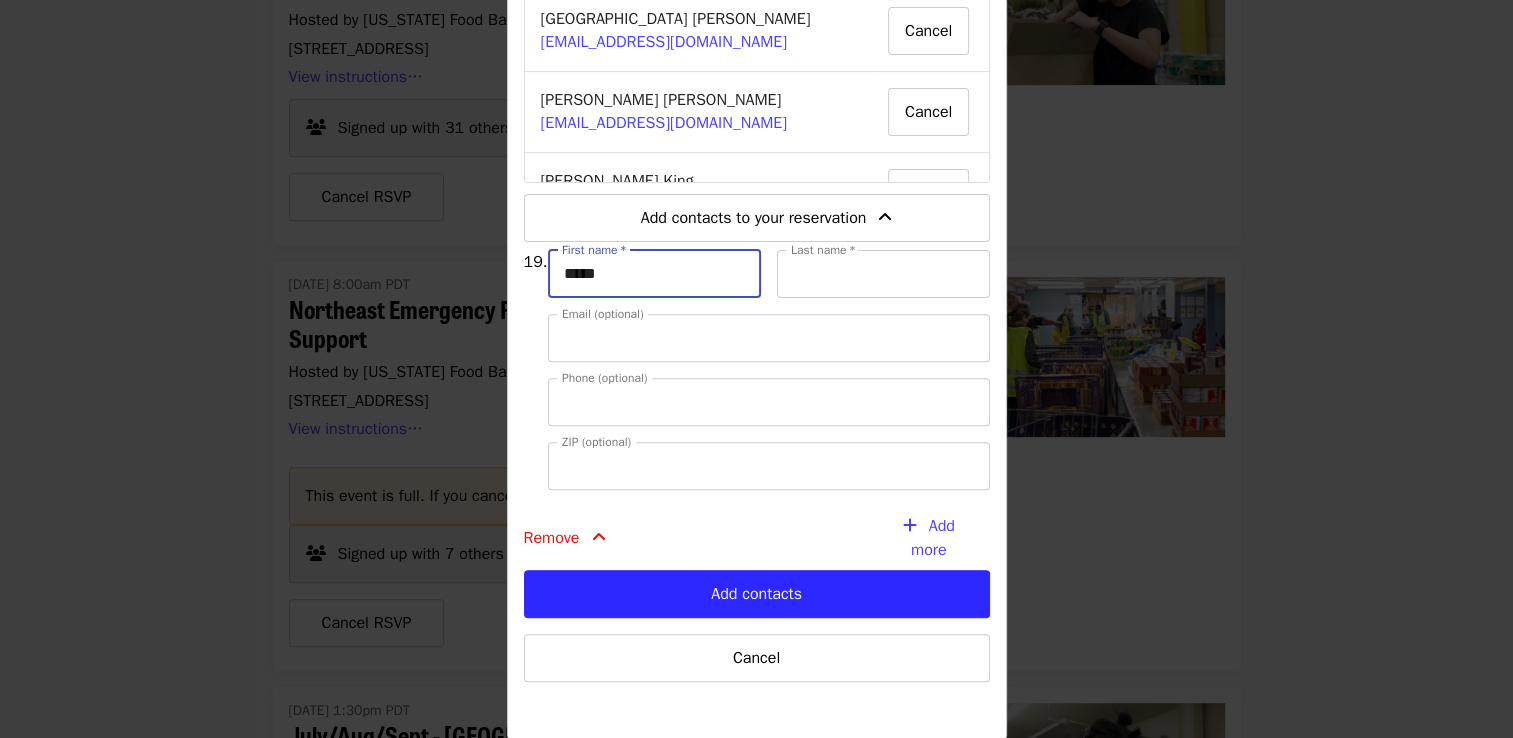 type on "*****" 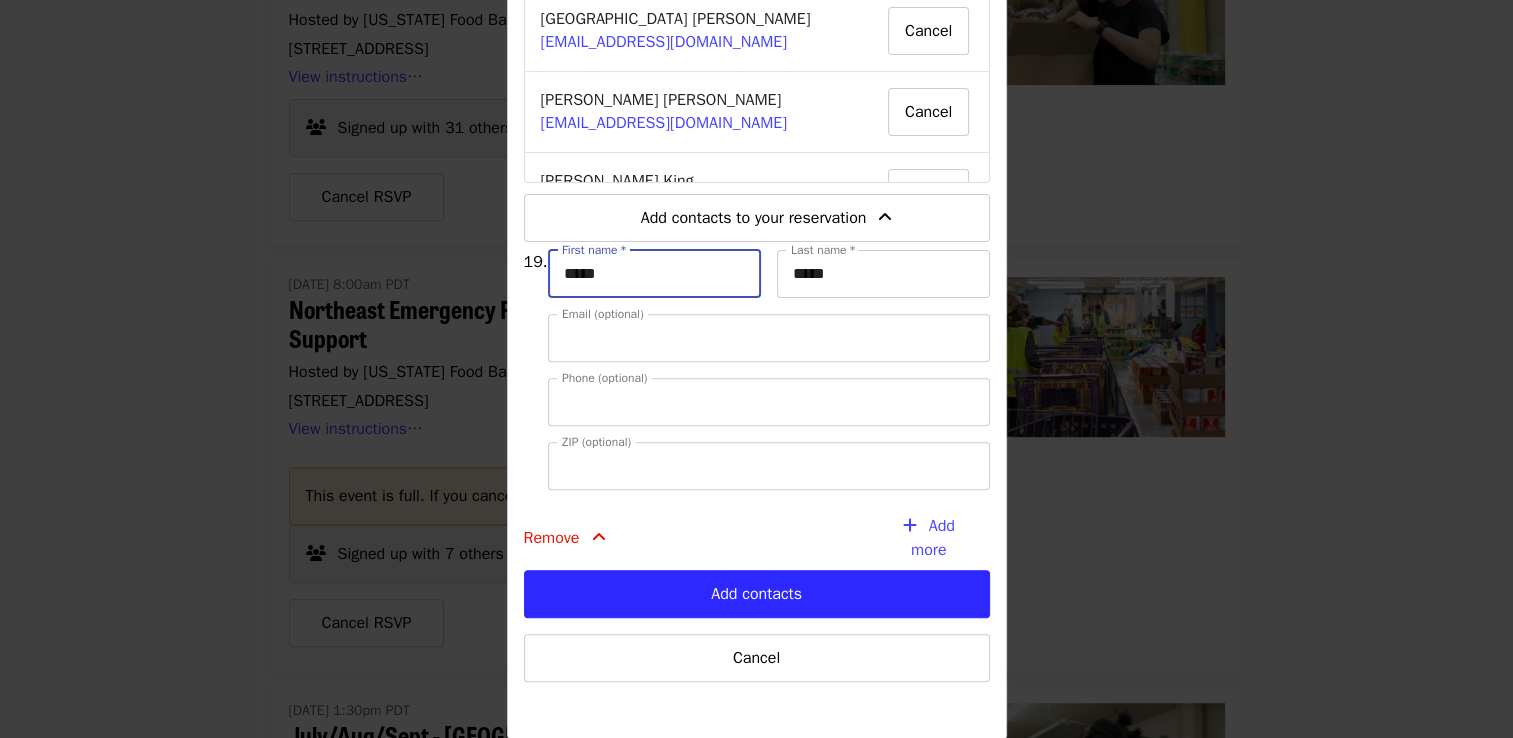 type on "**********" 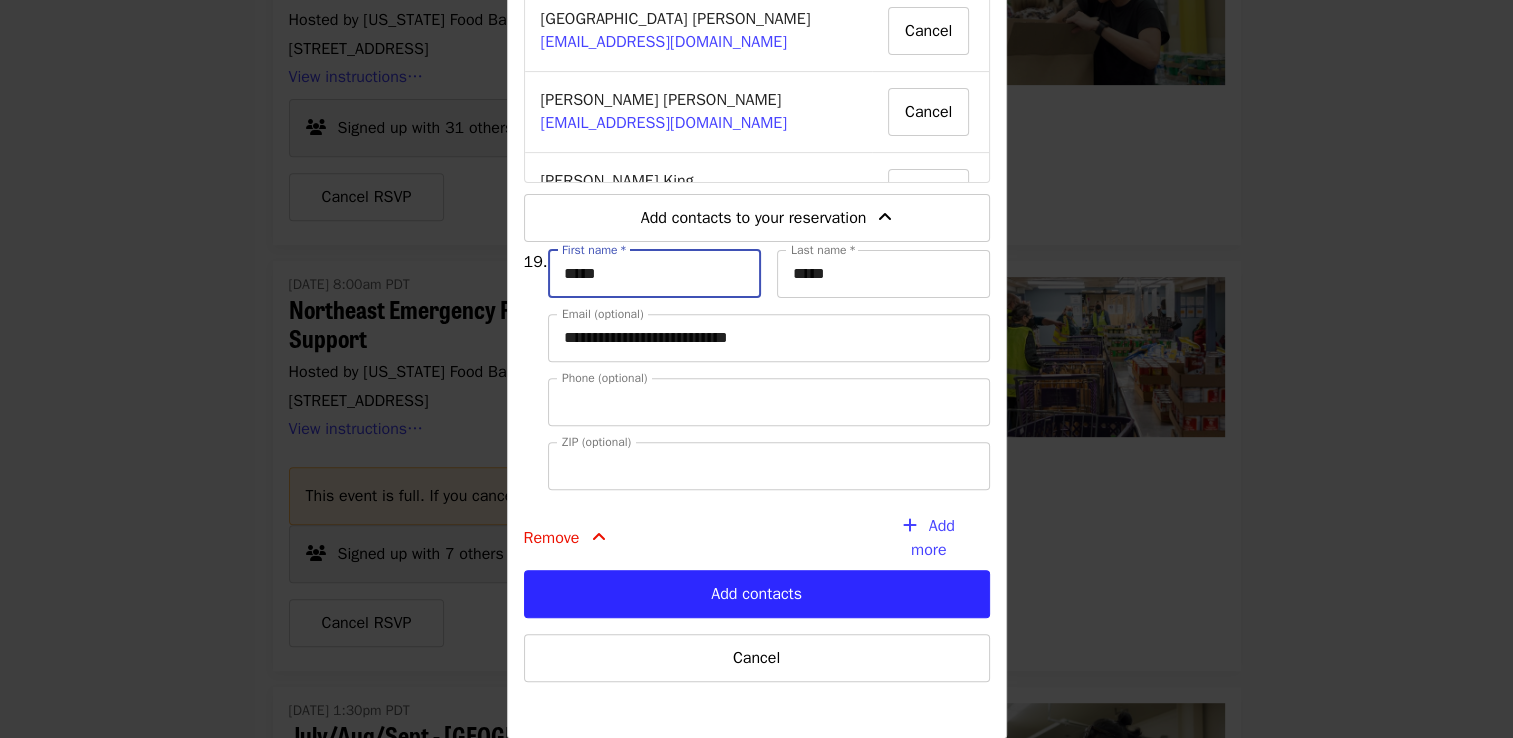 type on "**********" 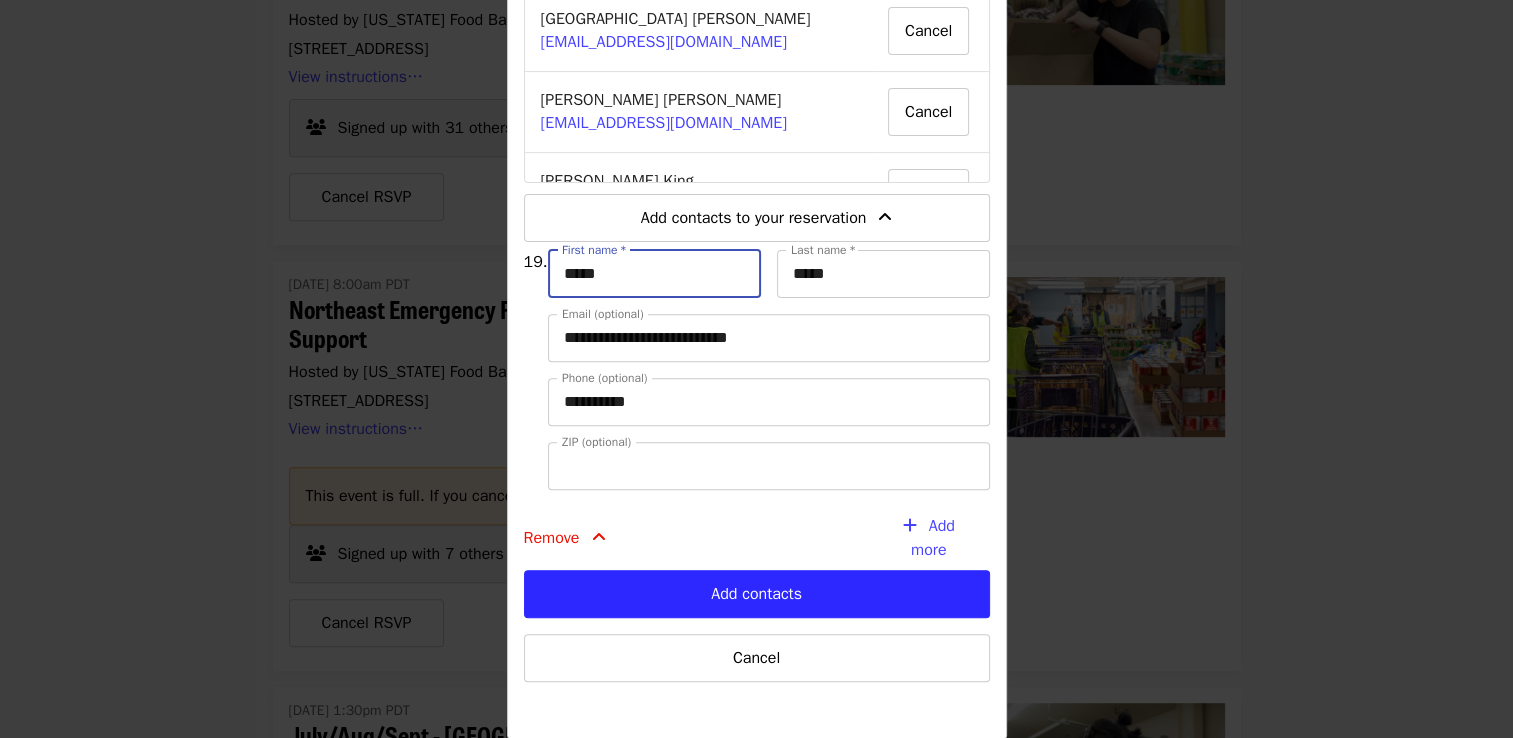 type on "*****" 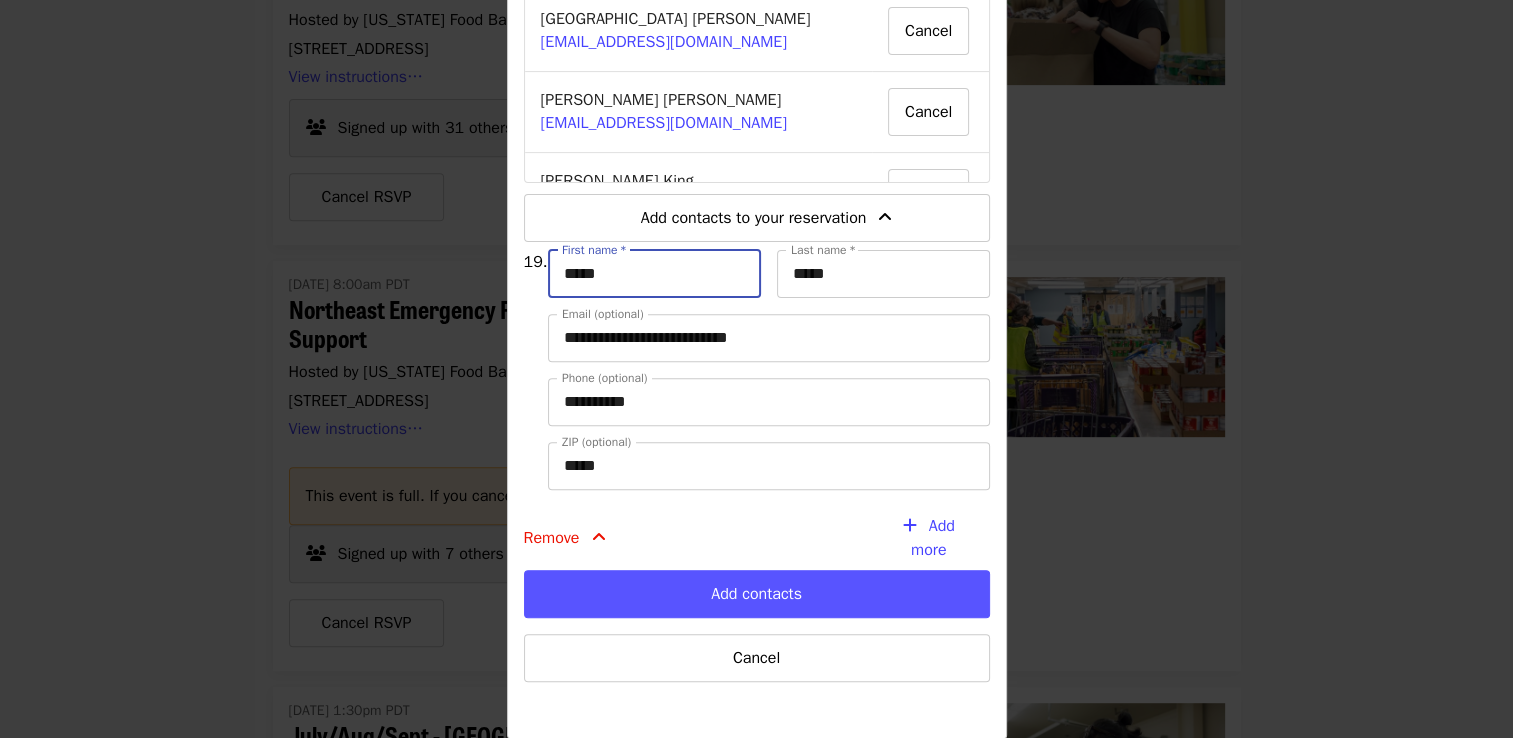 type on "*****" 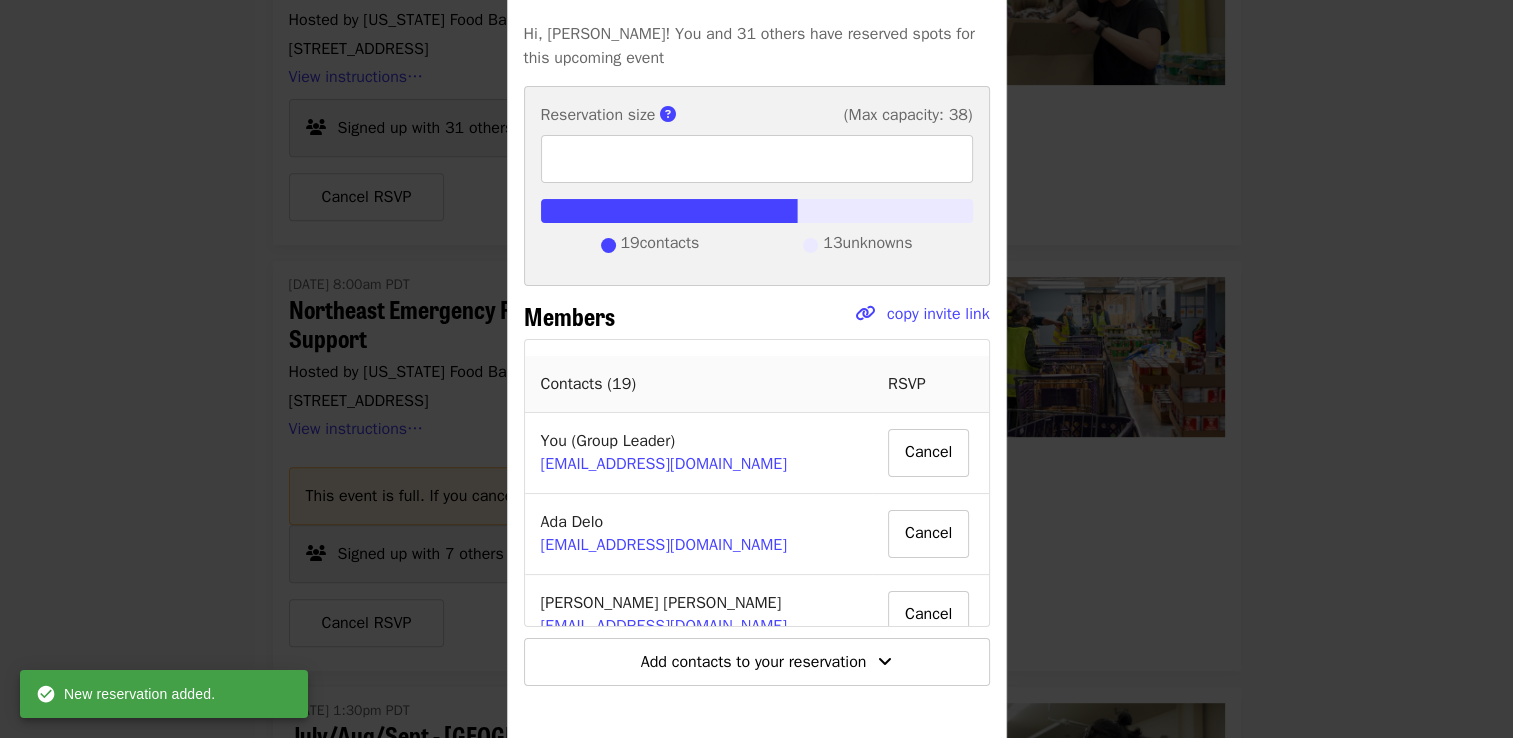 scroll, scrollTop: 192, scrollLeft: 0, axis: vertical 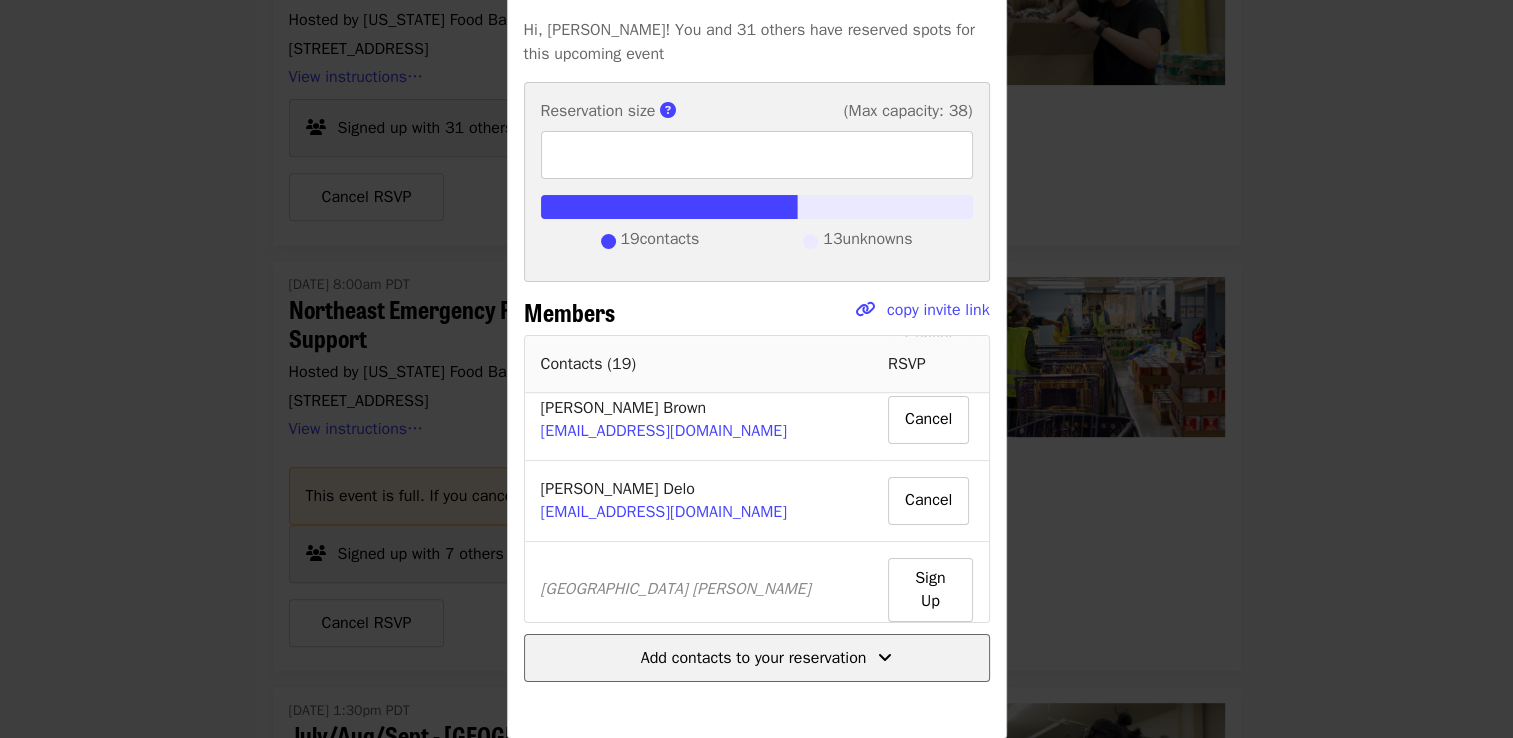 click on "Add contacts to your reservation" at bounding box center (754, 658) 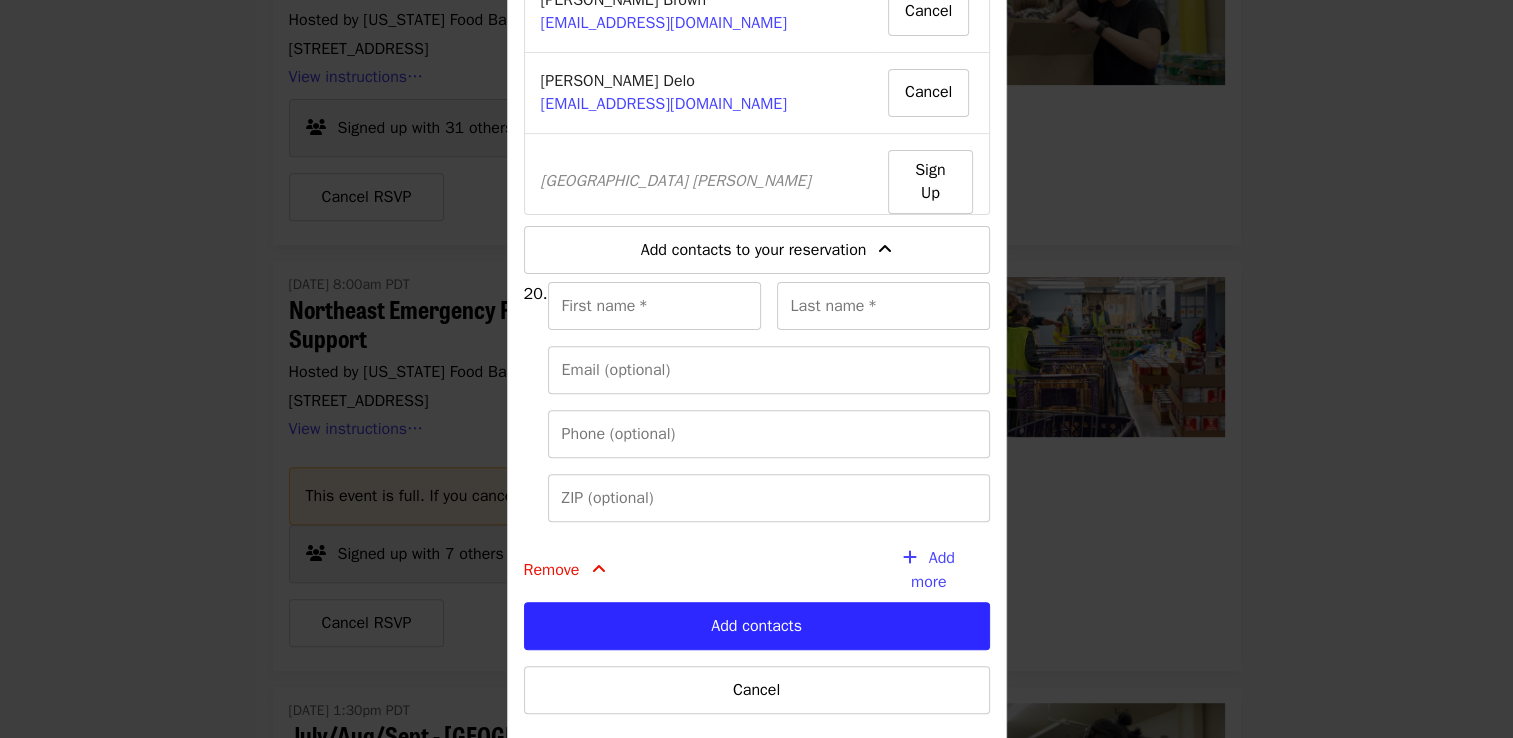 scroll, scrollTop: 632, scrollLeft: 0, axis: vertical 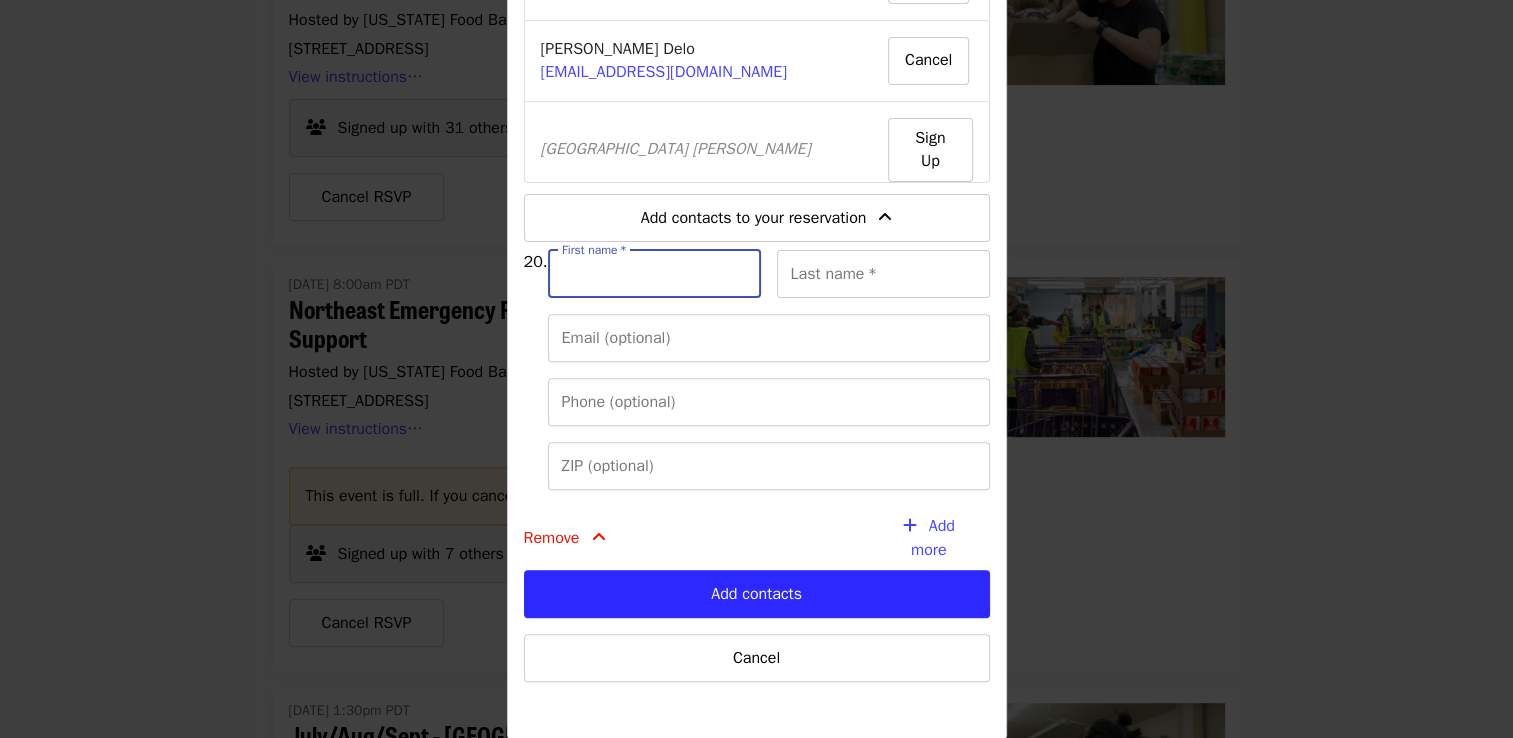 click on "First name   *" at bounding box center (654, 274) 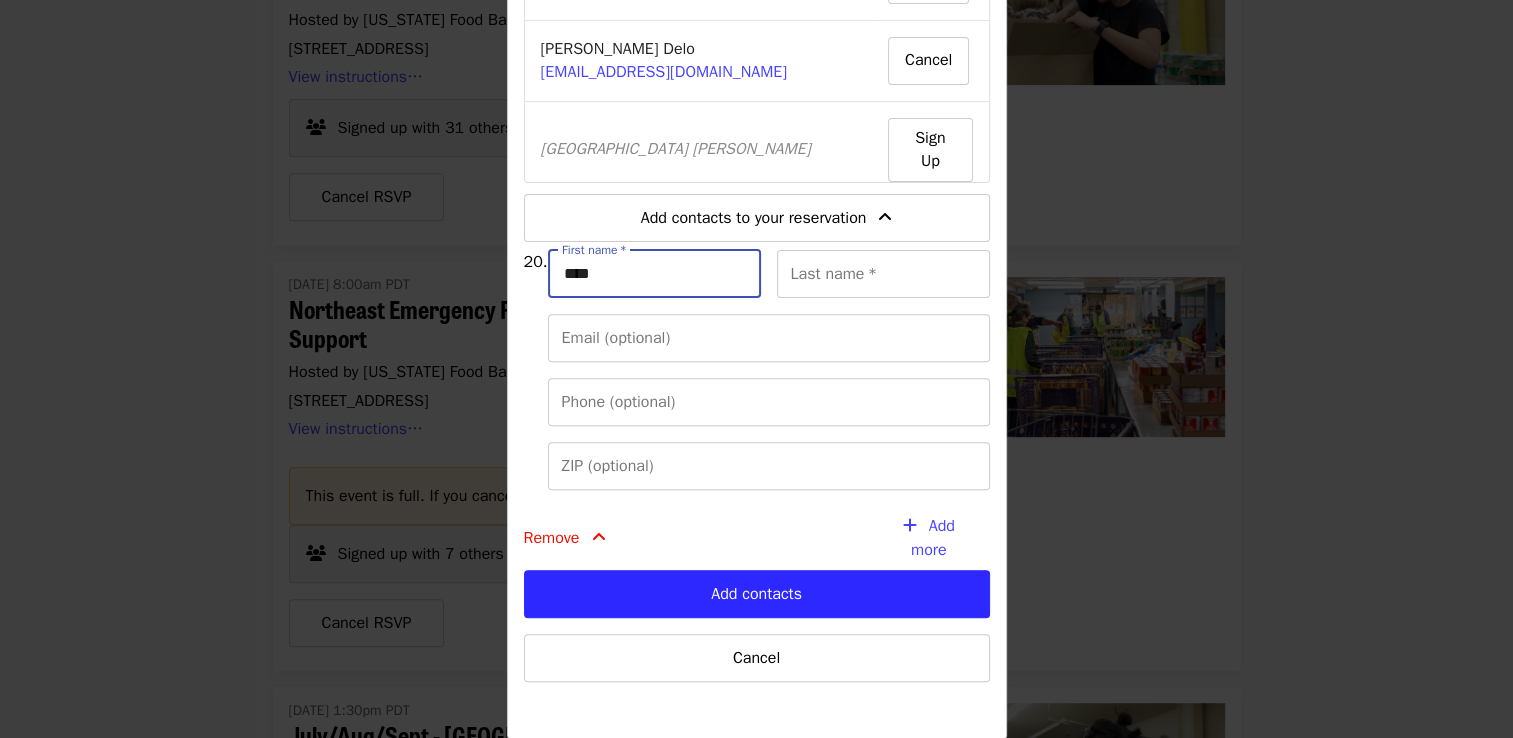 type on "*****" 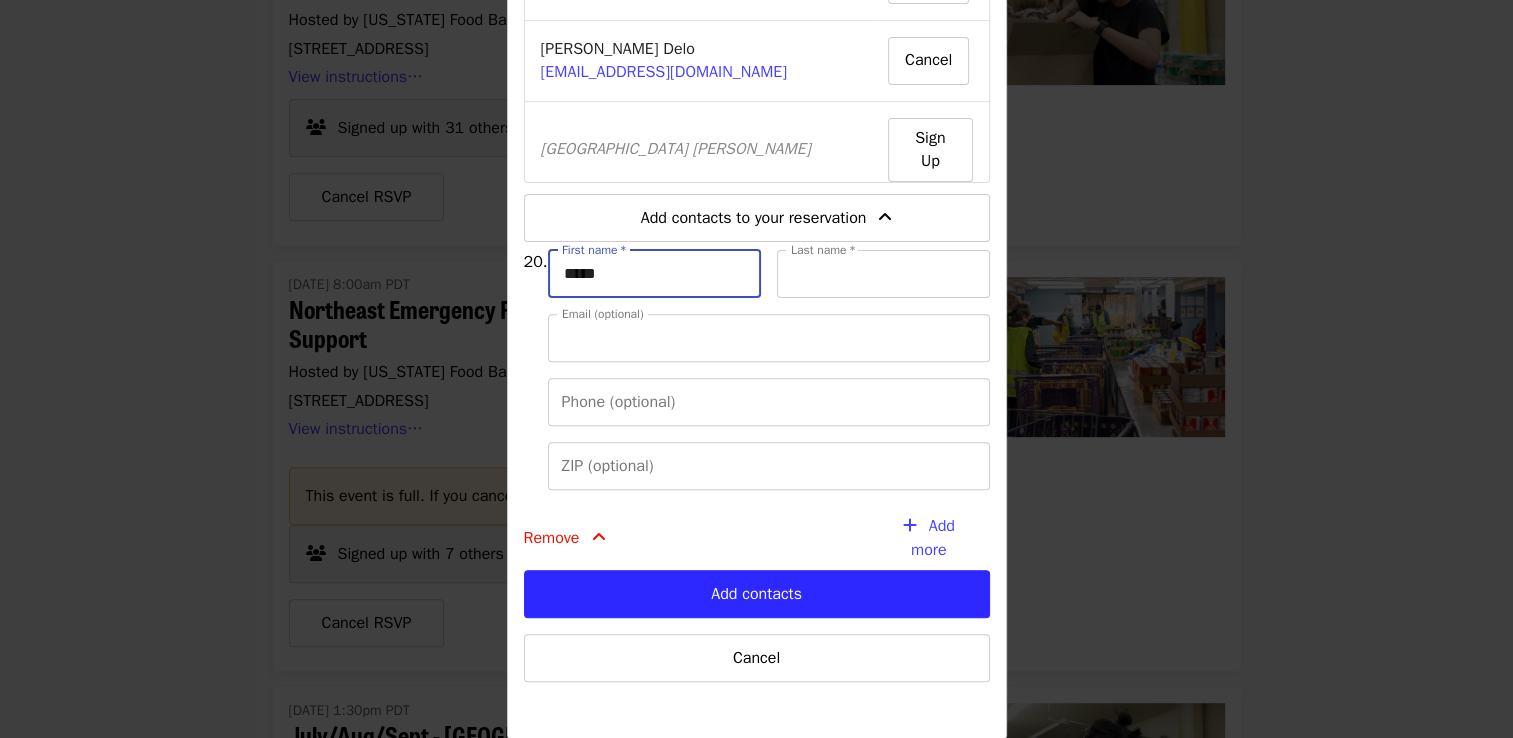 type on "*****" 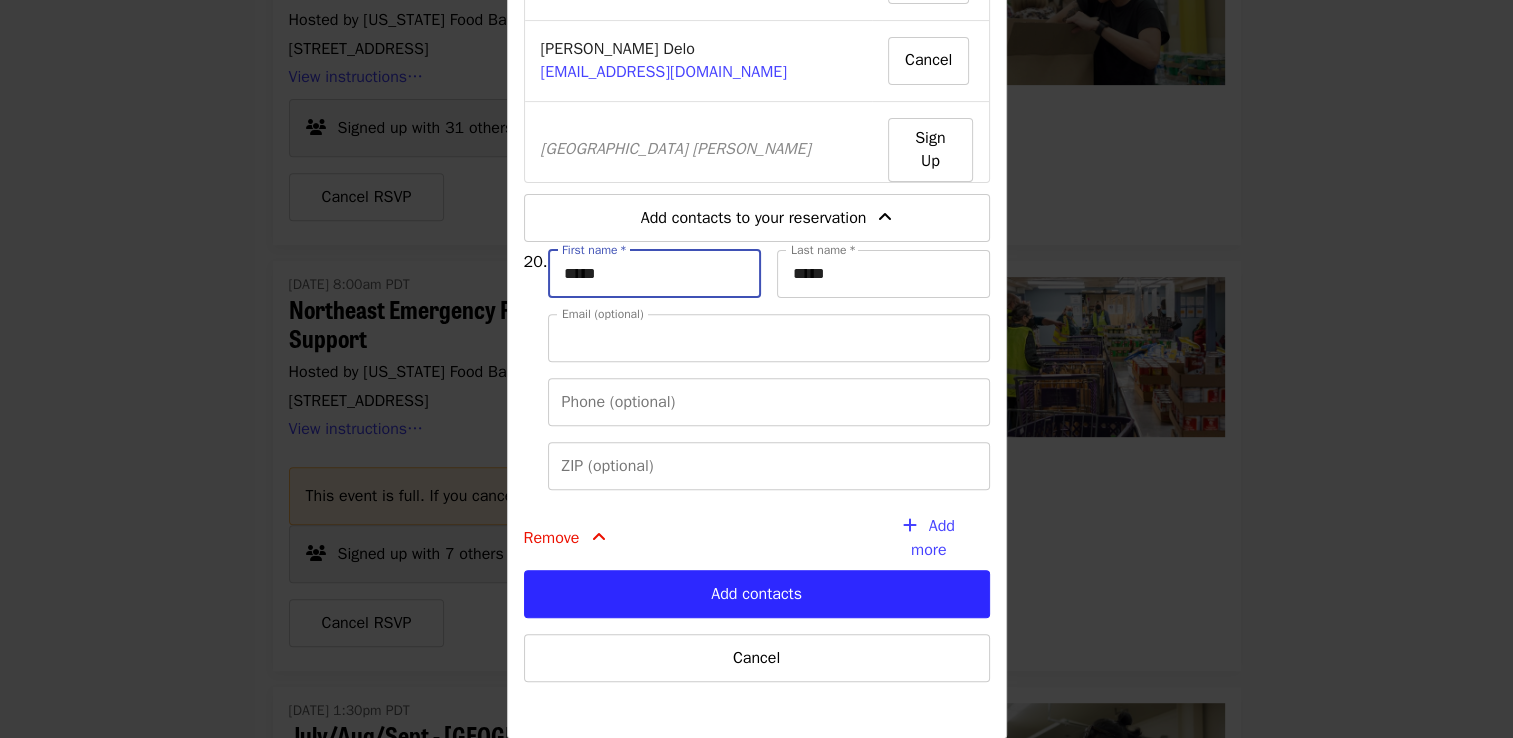 type on "**********" 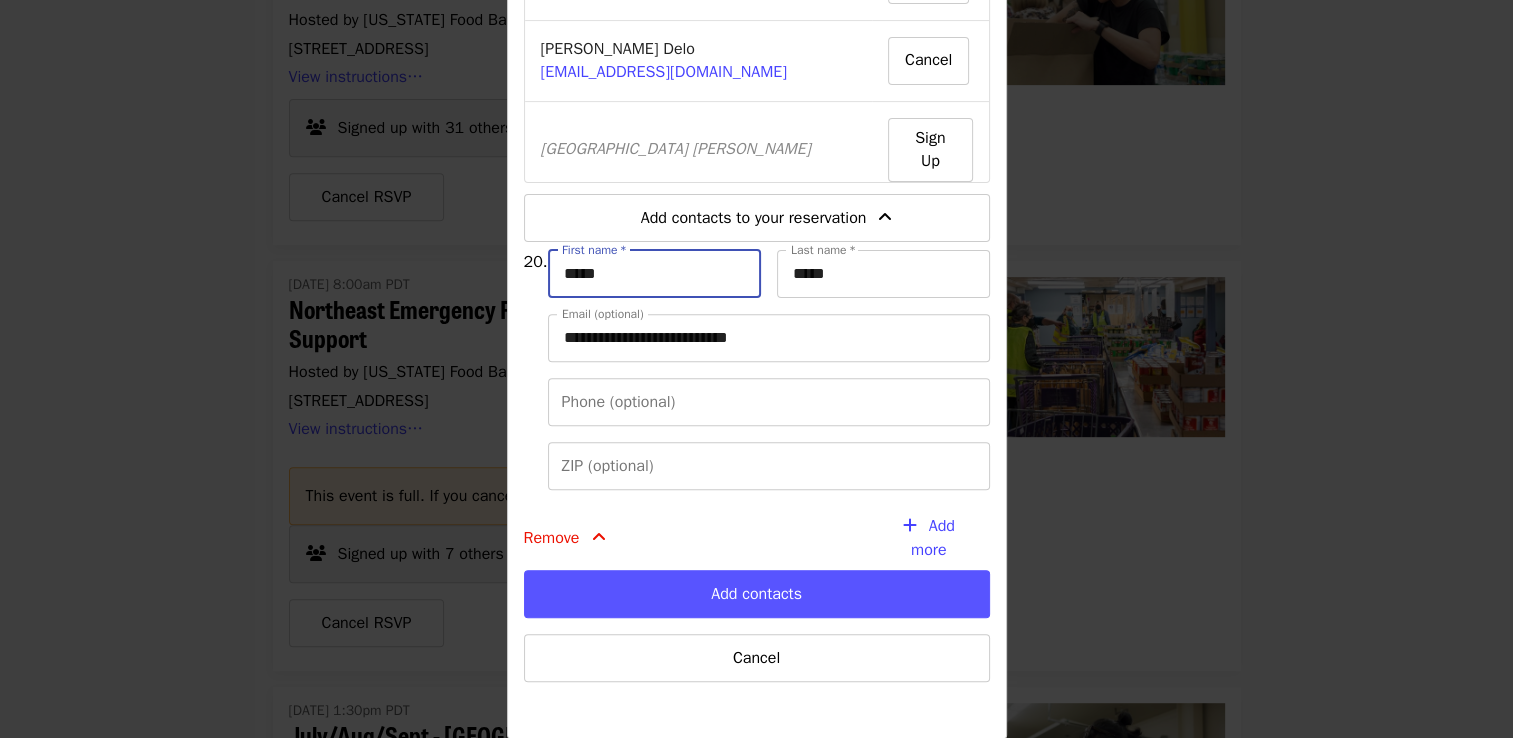 type on "*****" 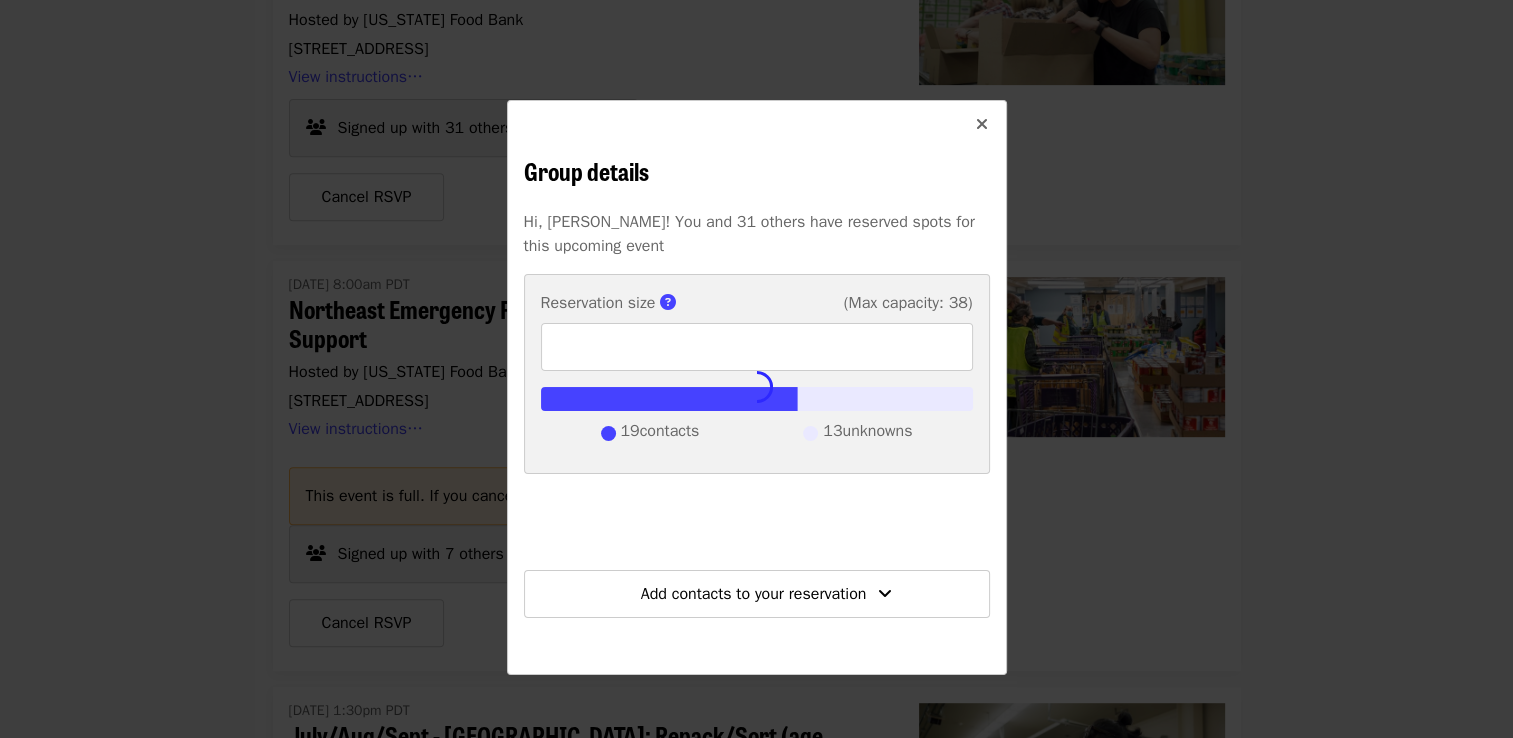 scroll, scrollTop: 0, scrollLeft: 0, axis: both 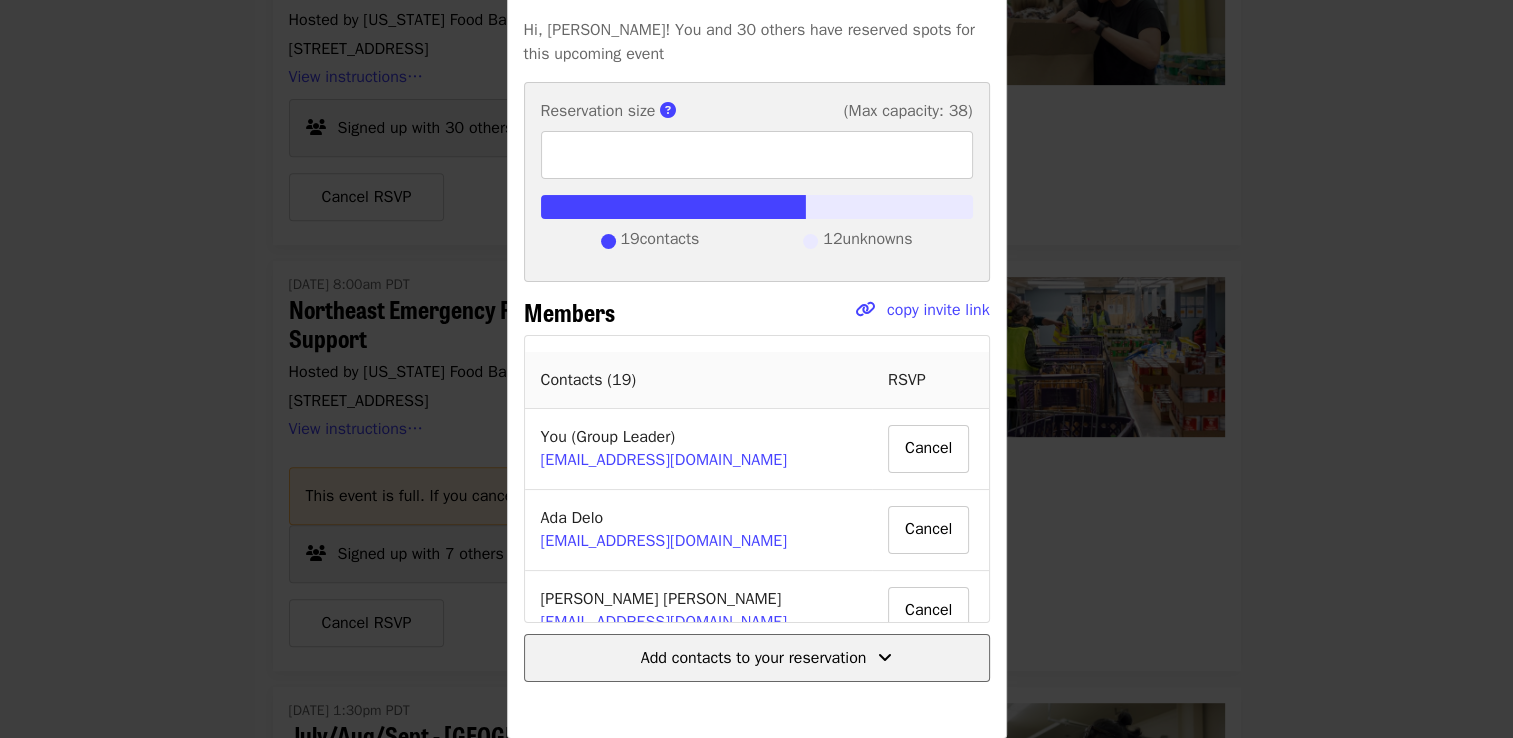 click on "Add contacts to your reservation" at bounding box center (754, 658) 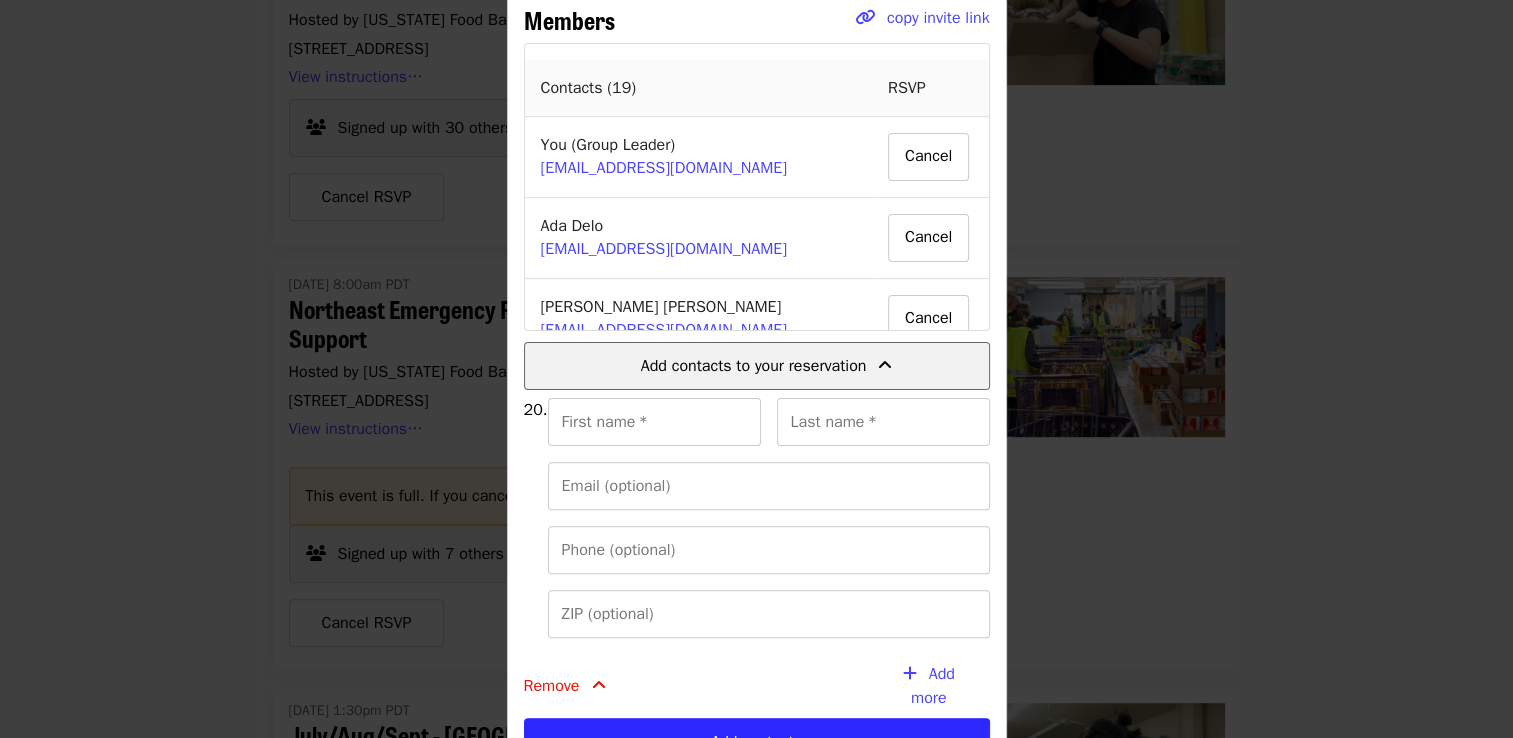scroll, scrollTop: 632, scrollLeft: 0, axis: vertical 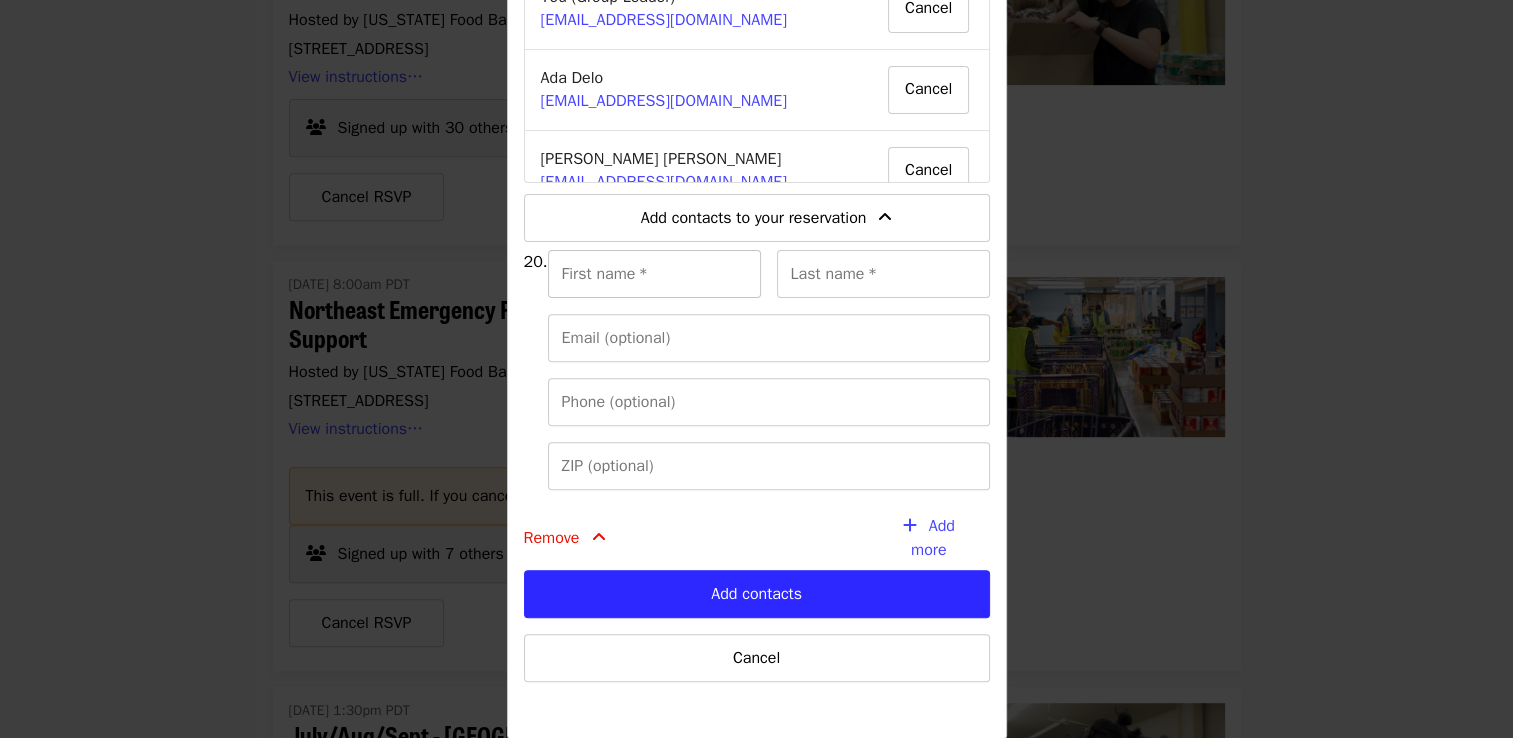 click on "First name   *" at bounding box center [654, 274] 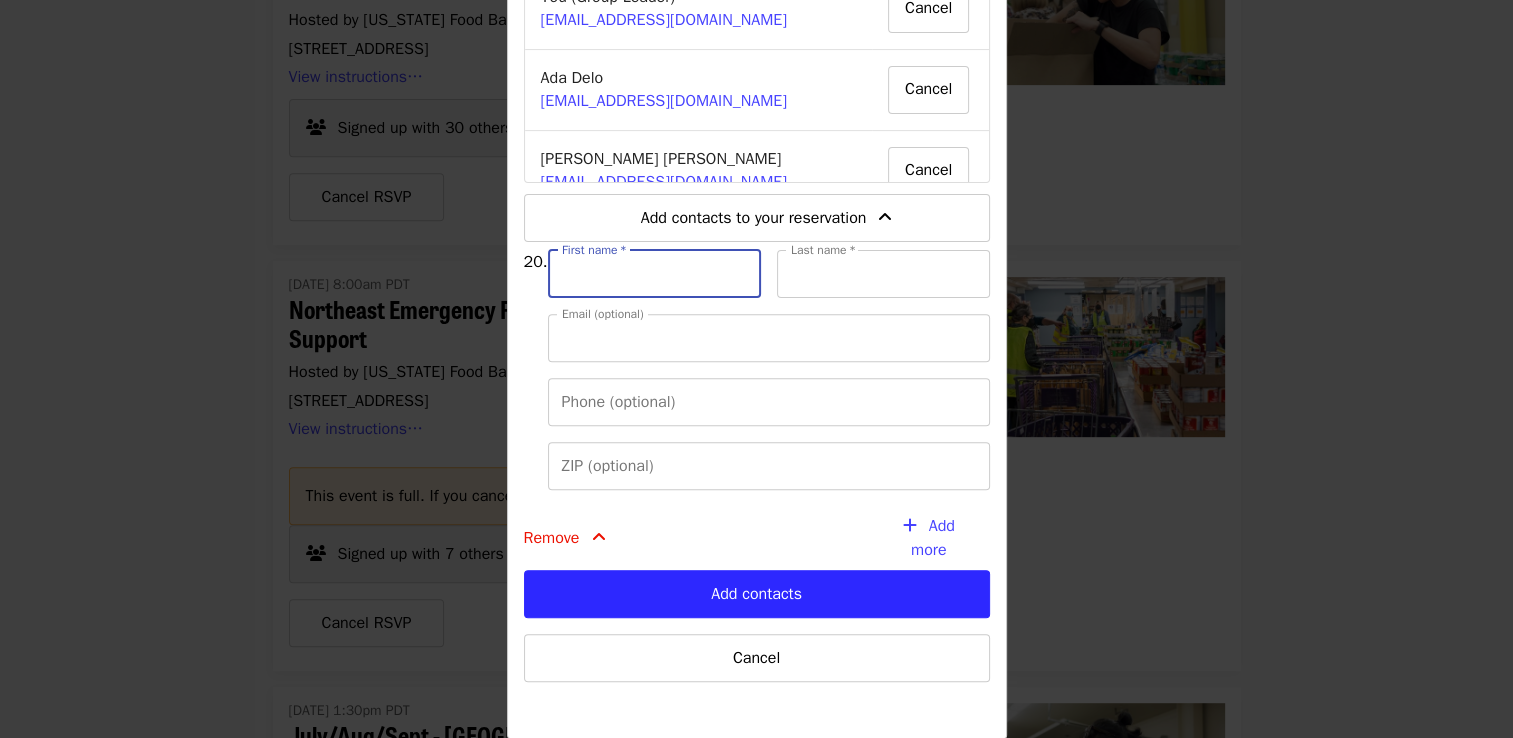 type on "*****" 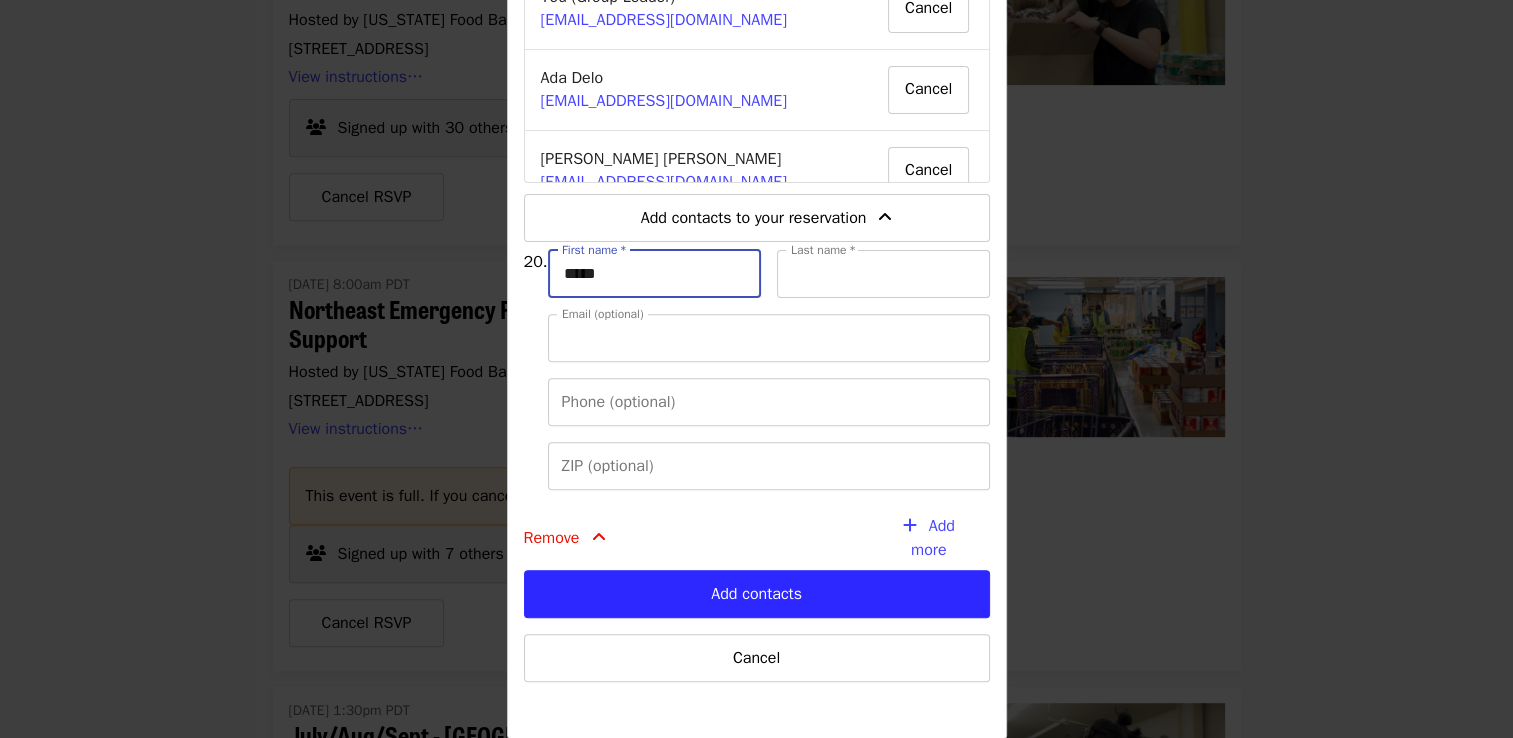 type on "*****" 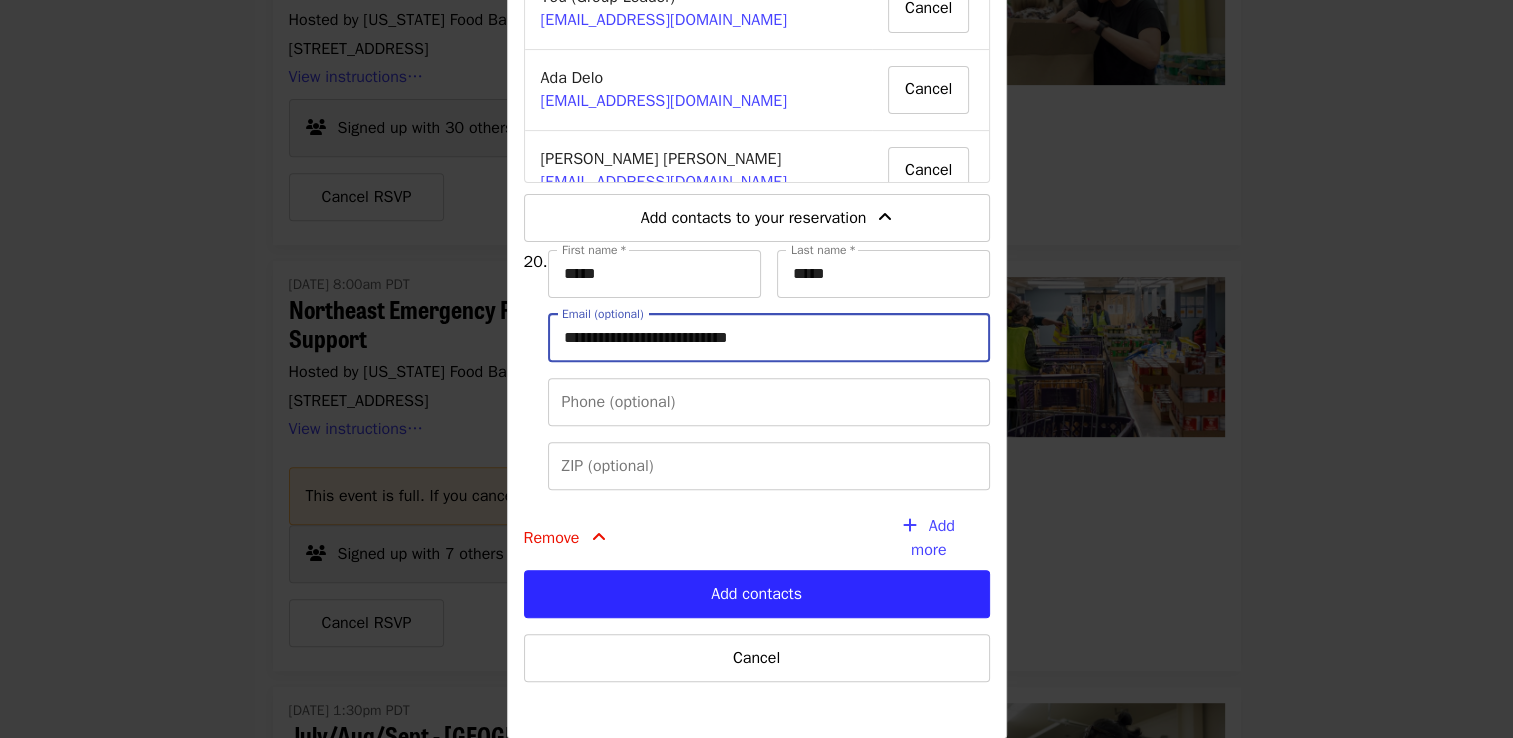 click on "**********" at bounding box center [769, 338] 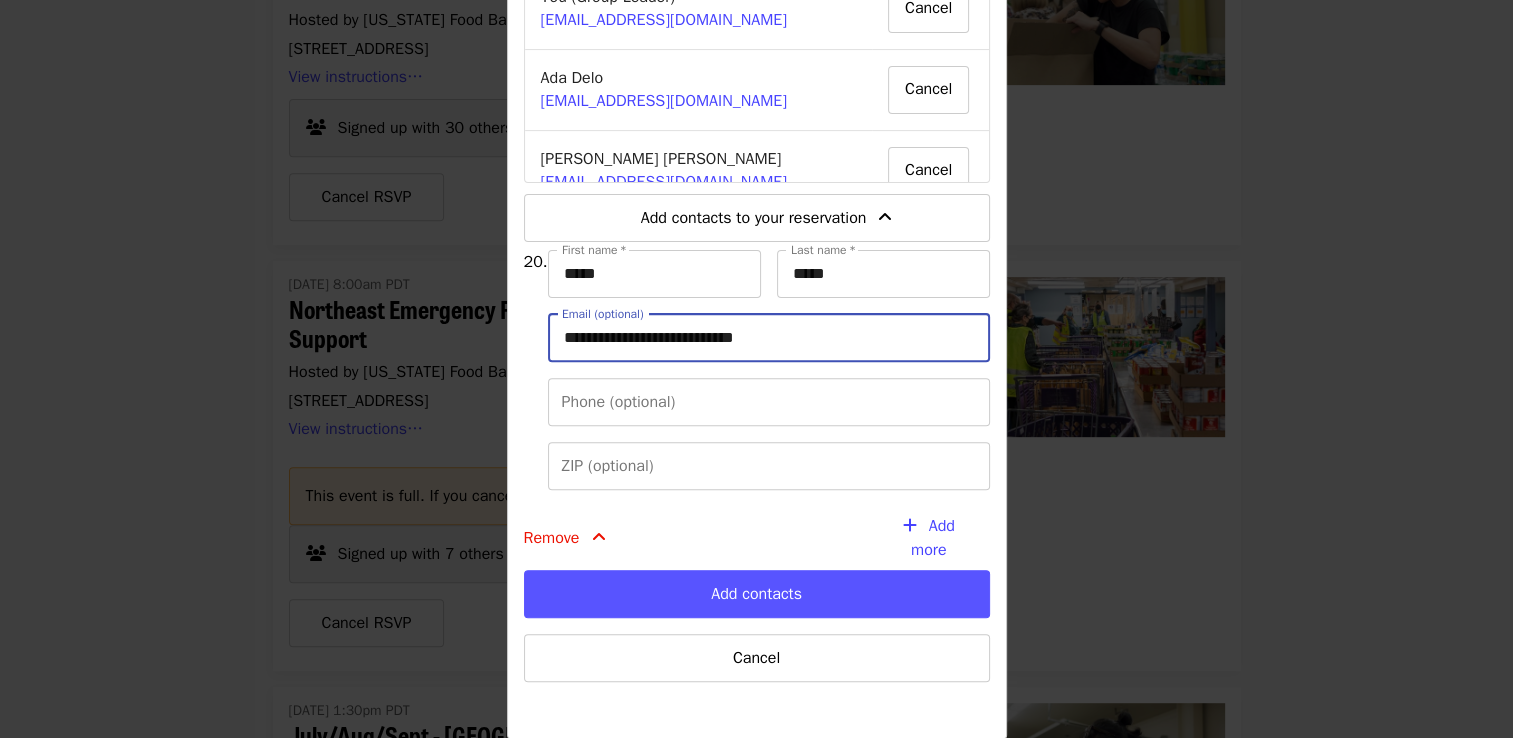 type on "**********" 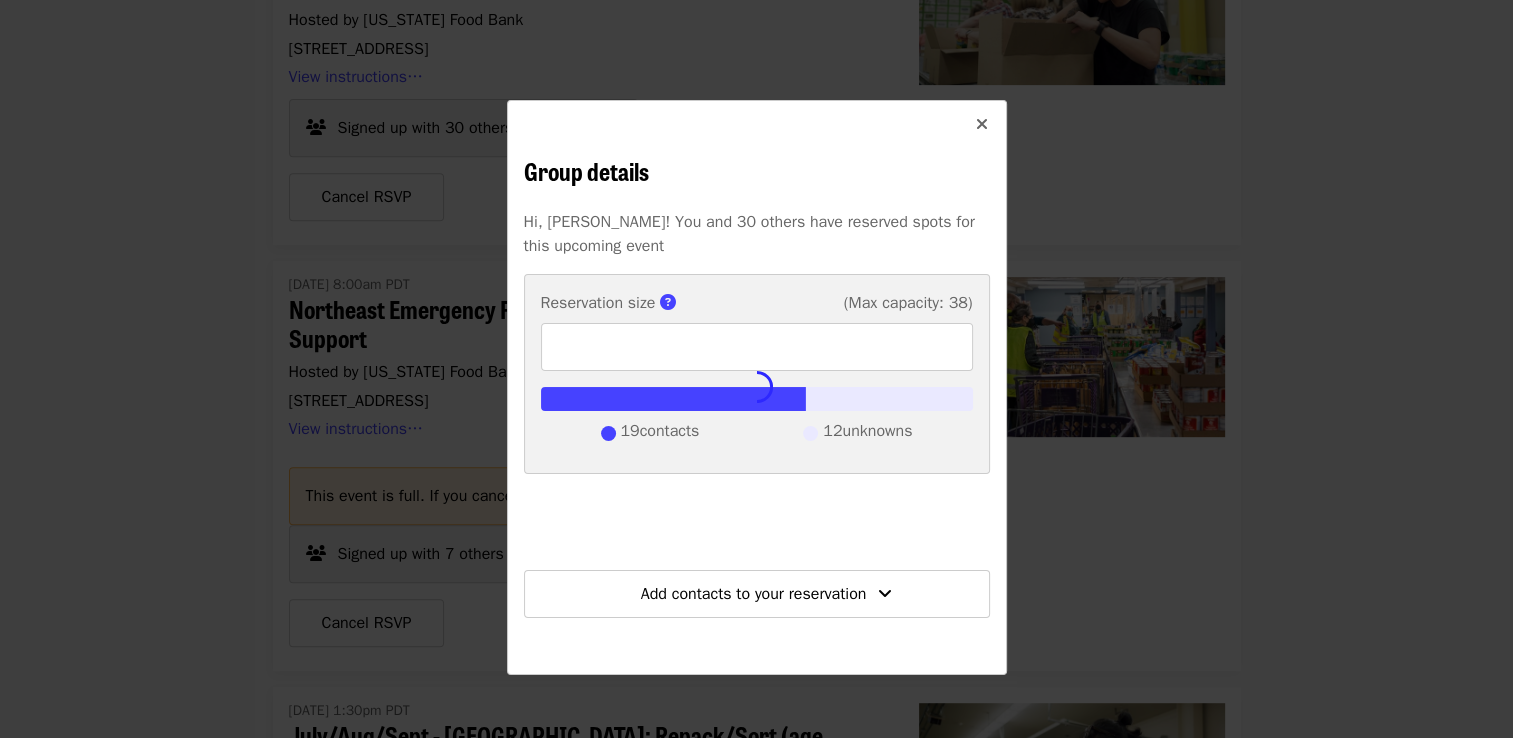 type on "**" 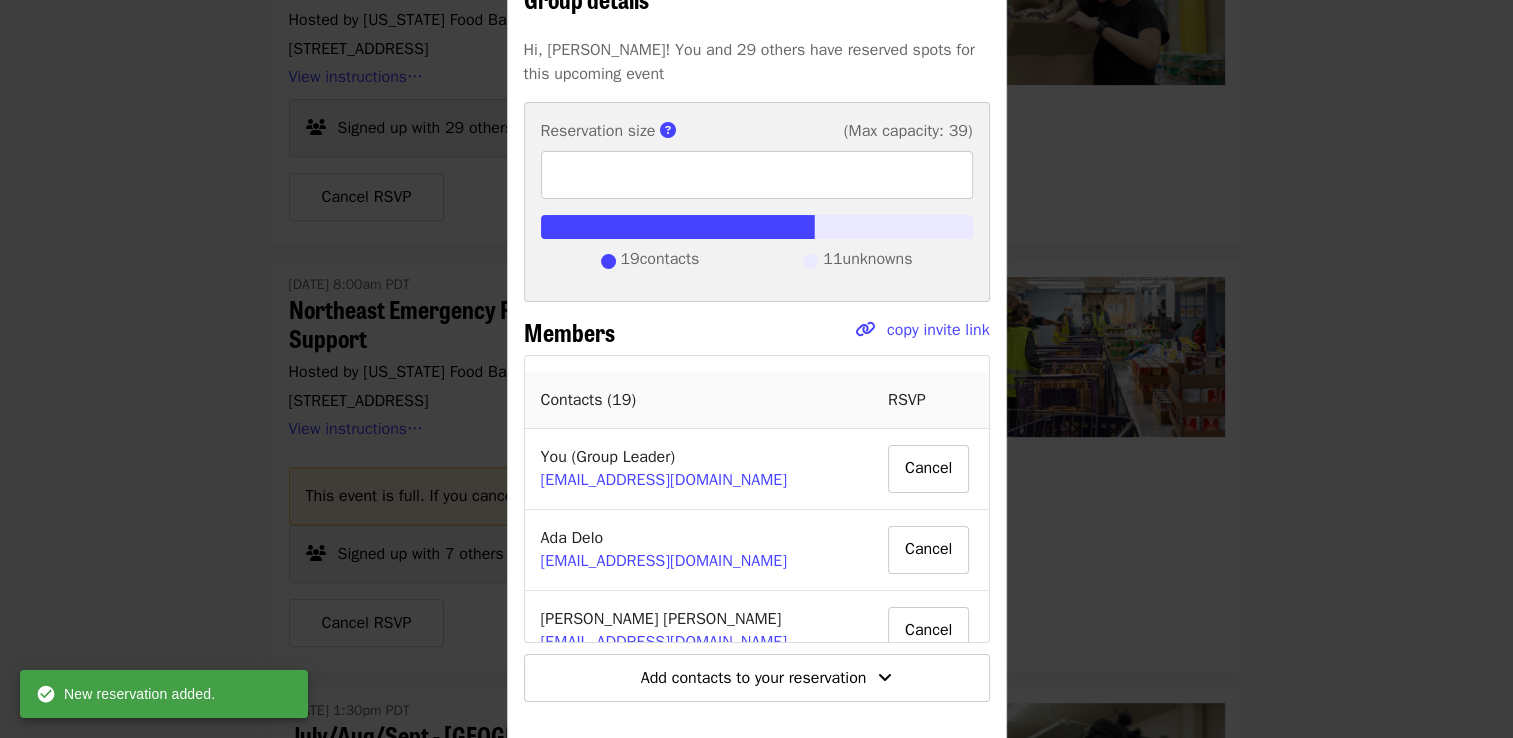 scroll, scrollTop: 192, scrollLeft: 0, axis: vertical 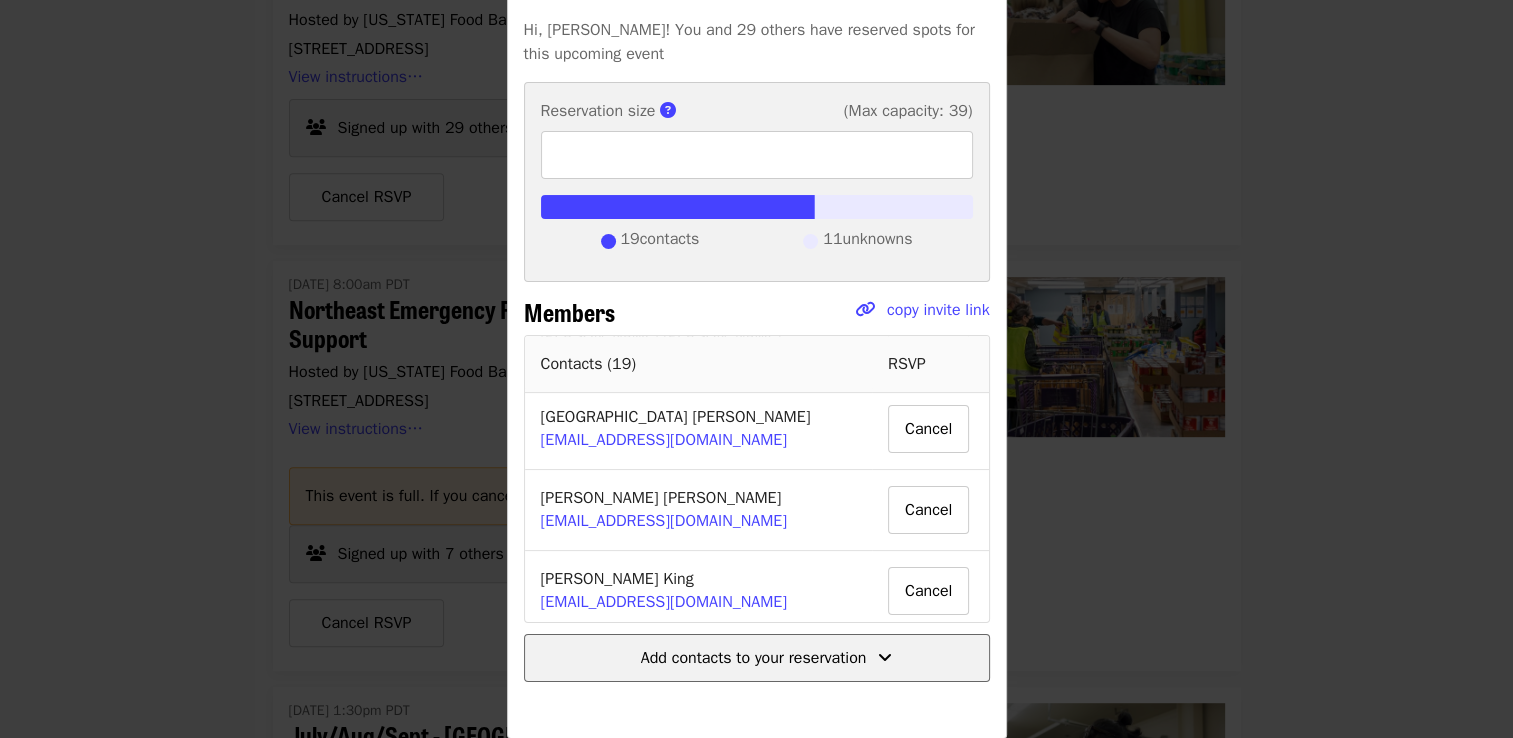 click on "Add contacts to your reservation" at bounding box center [754, 658] 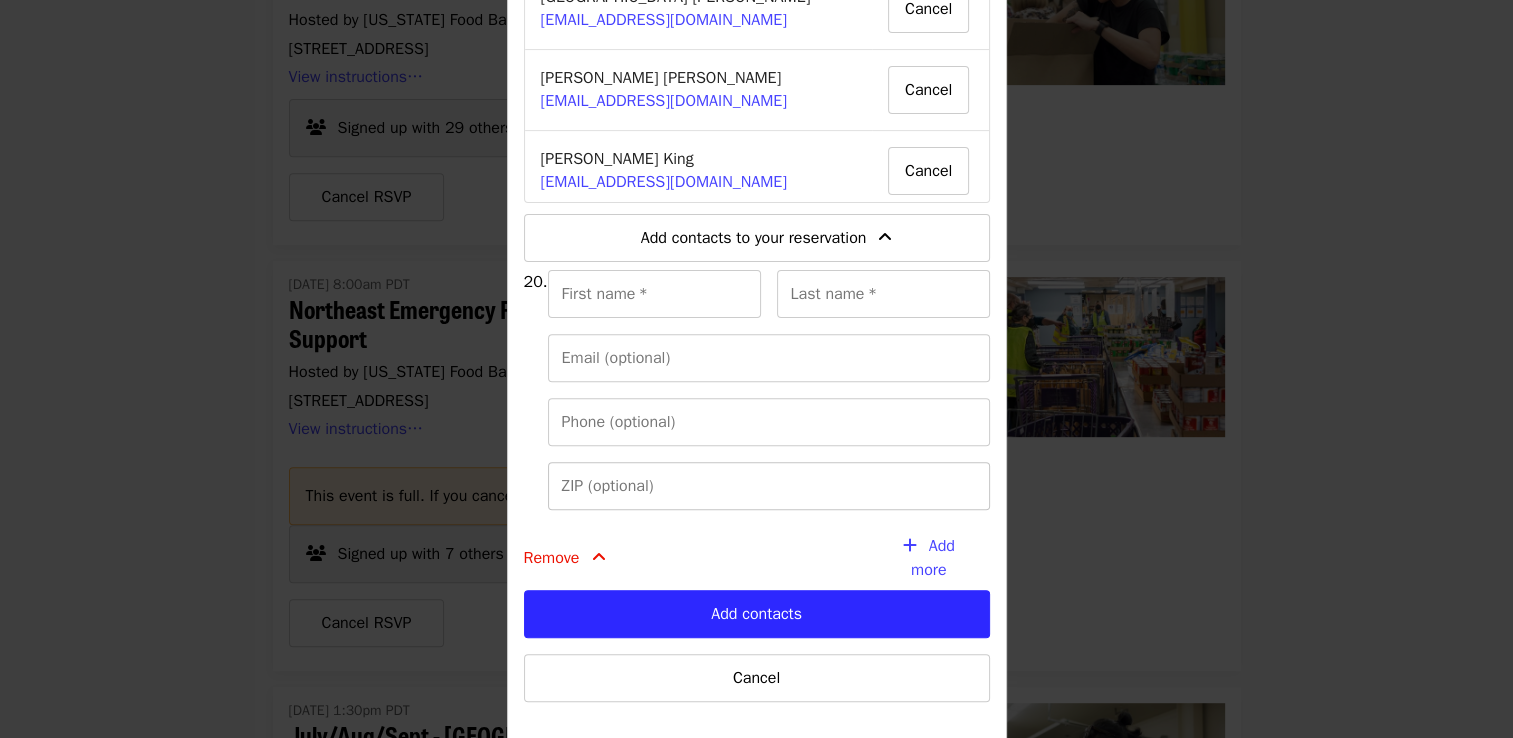 scroll, scrollTop: 632, scrollLeft: 0, axis: vertical 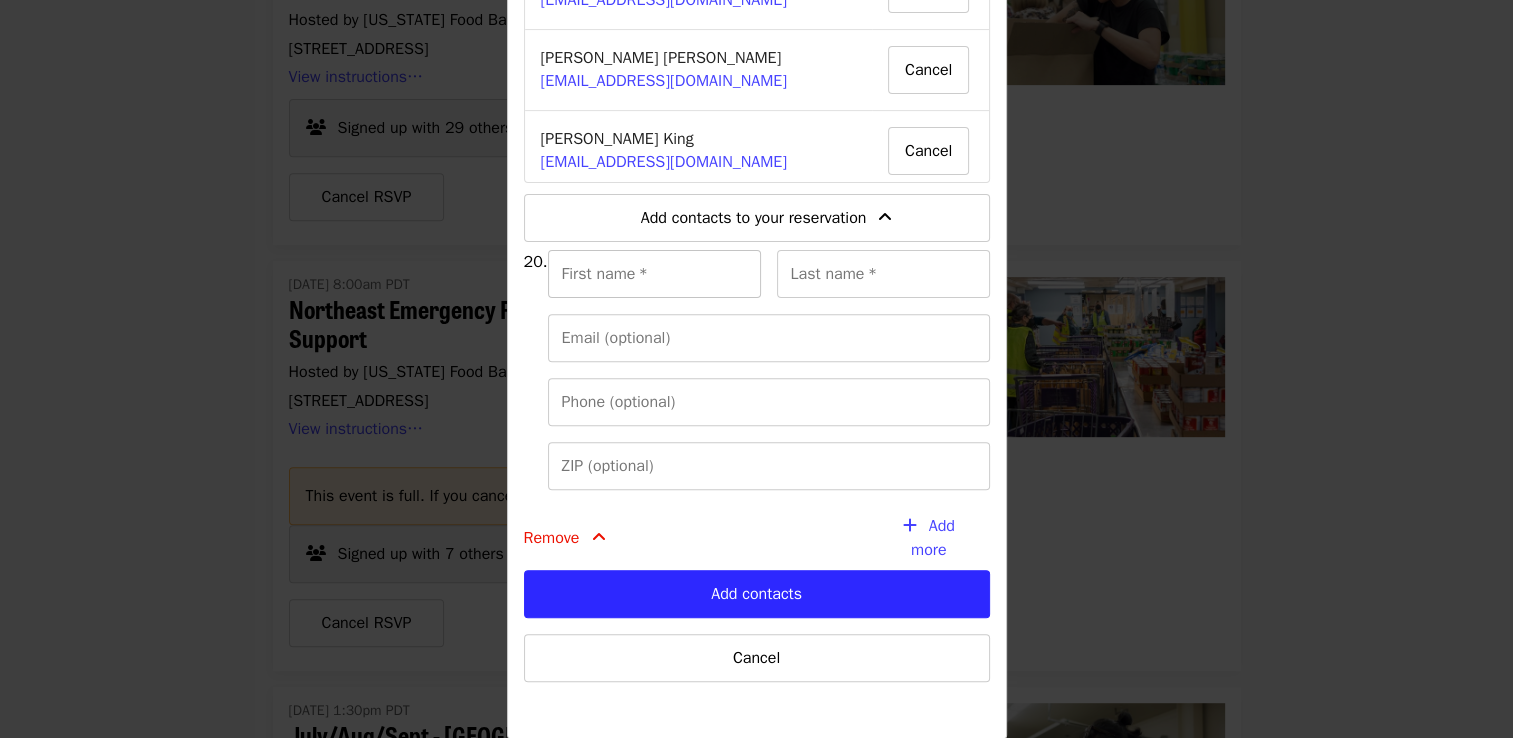 click on "First name   *" at bounding box center (654, 274) 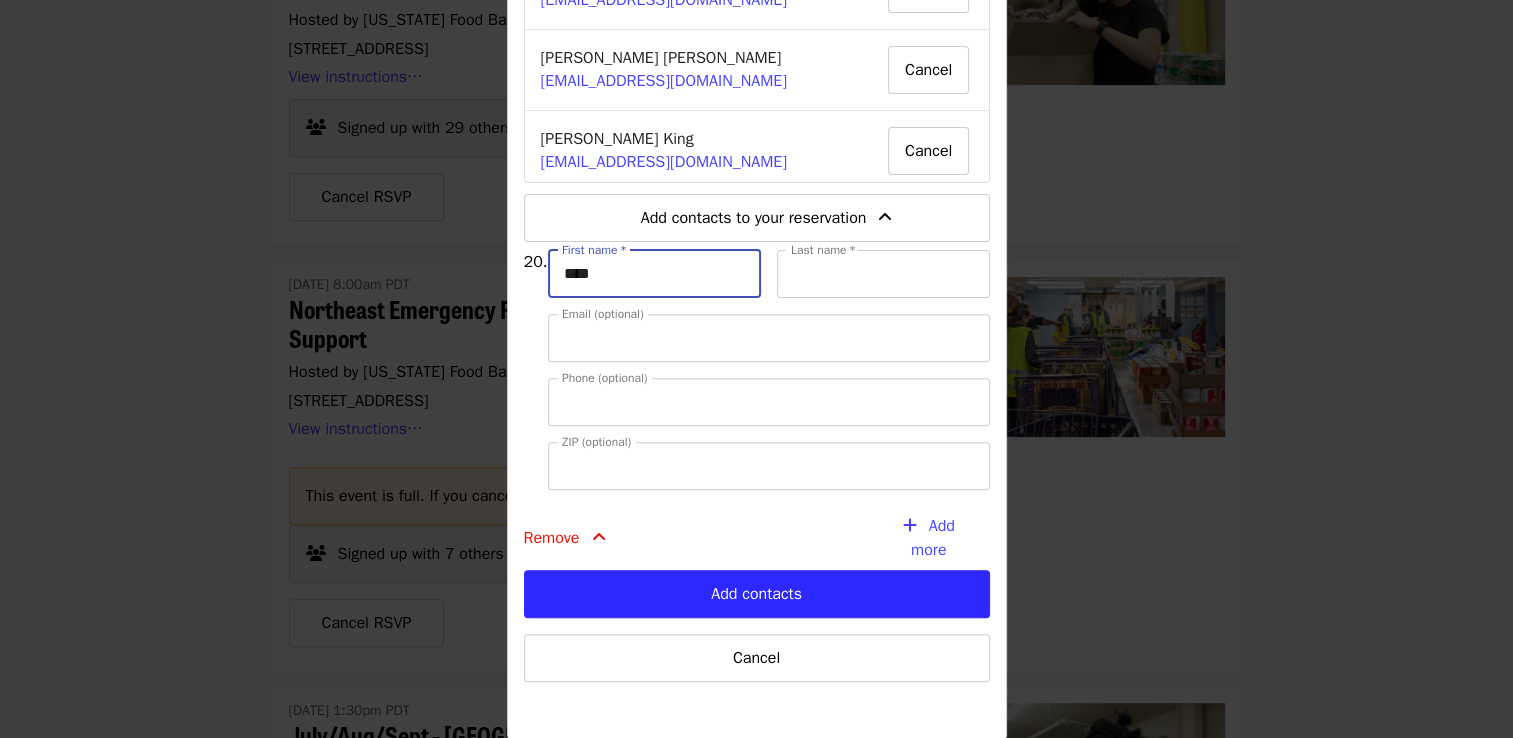 type on "*********" 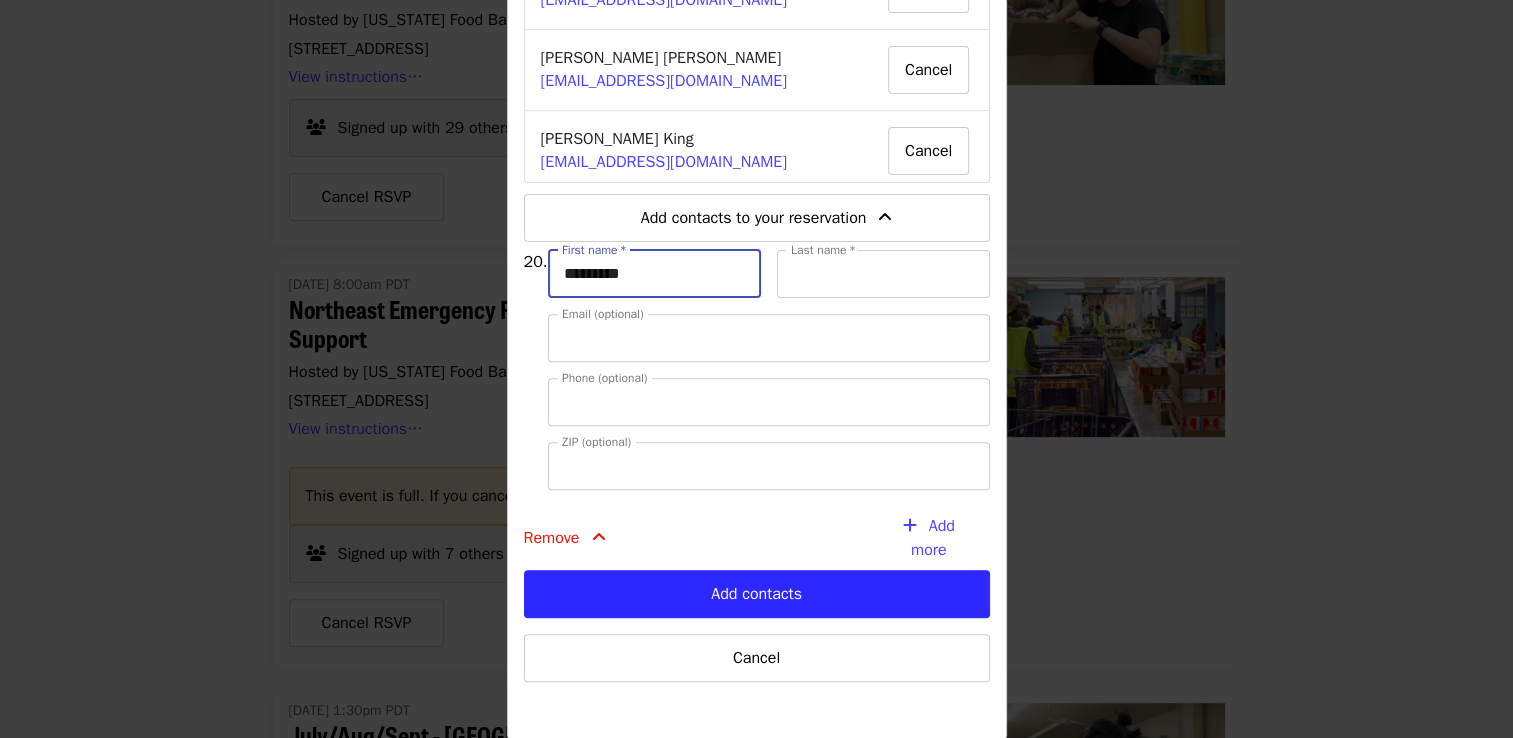 type on "**********" 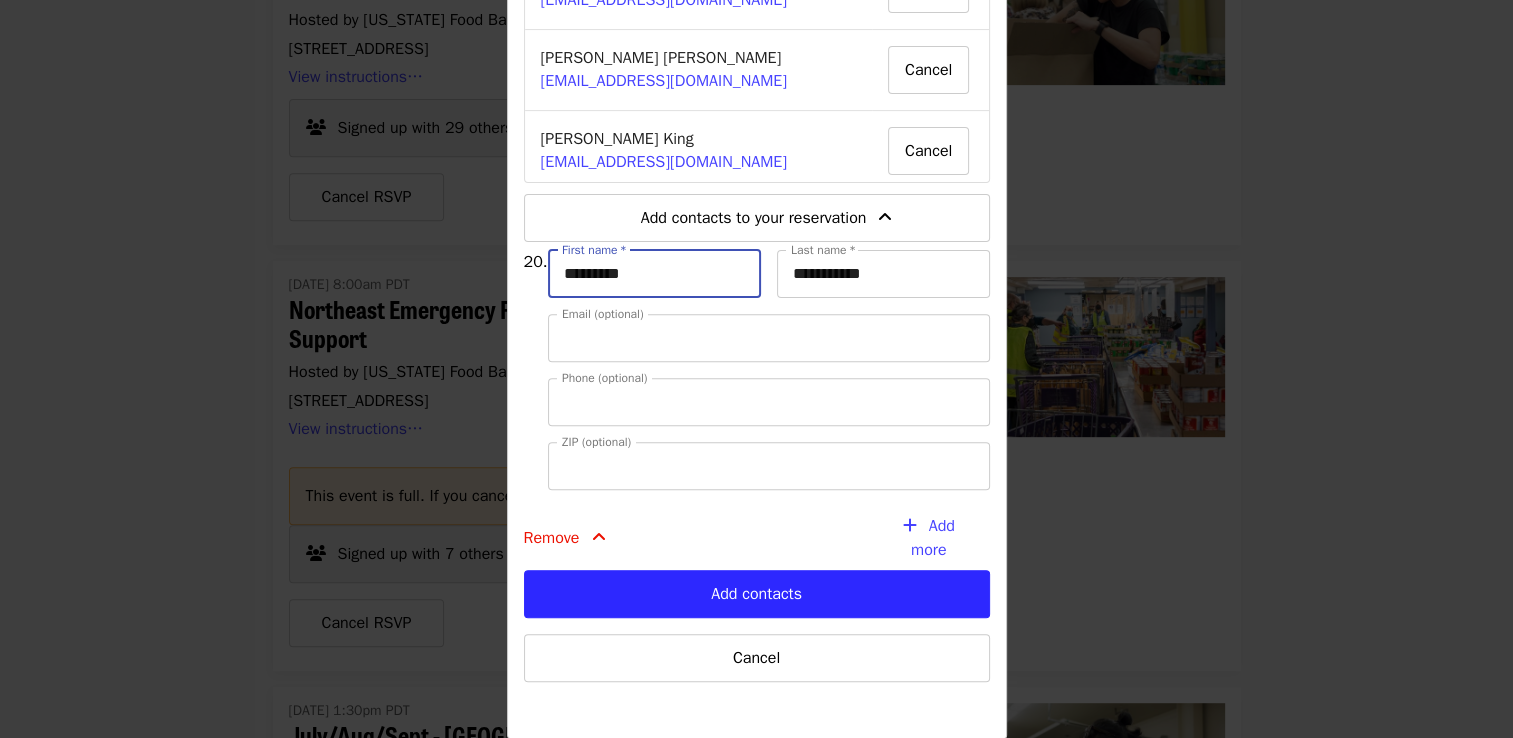 type on "**********" 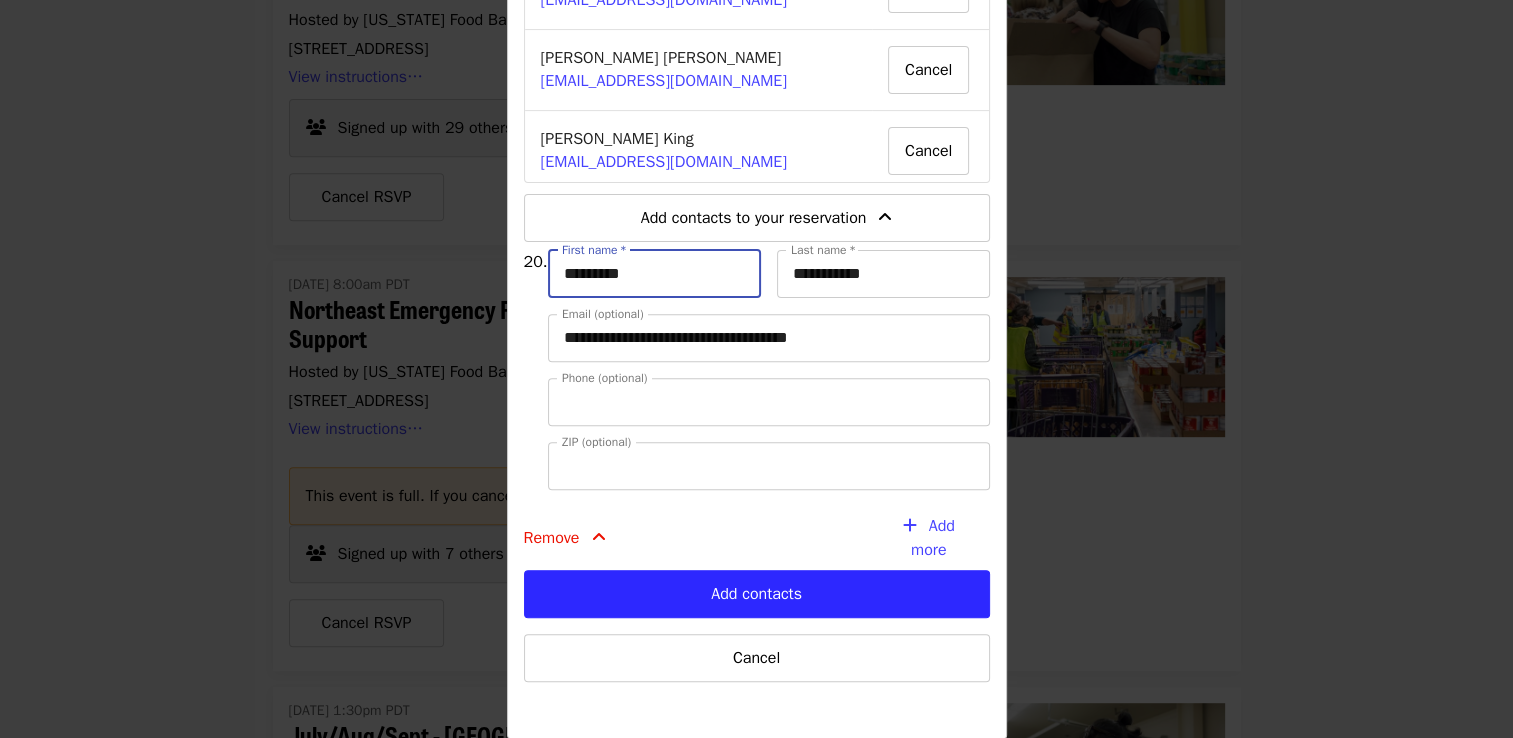 type on "**********" 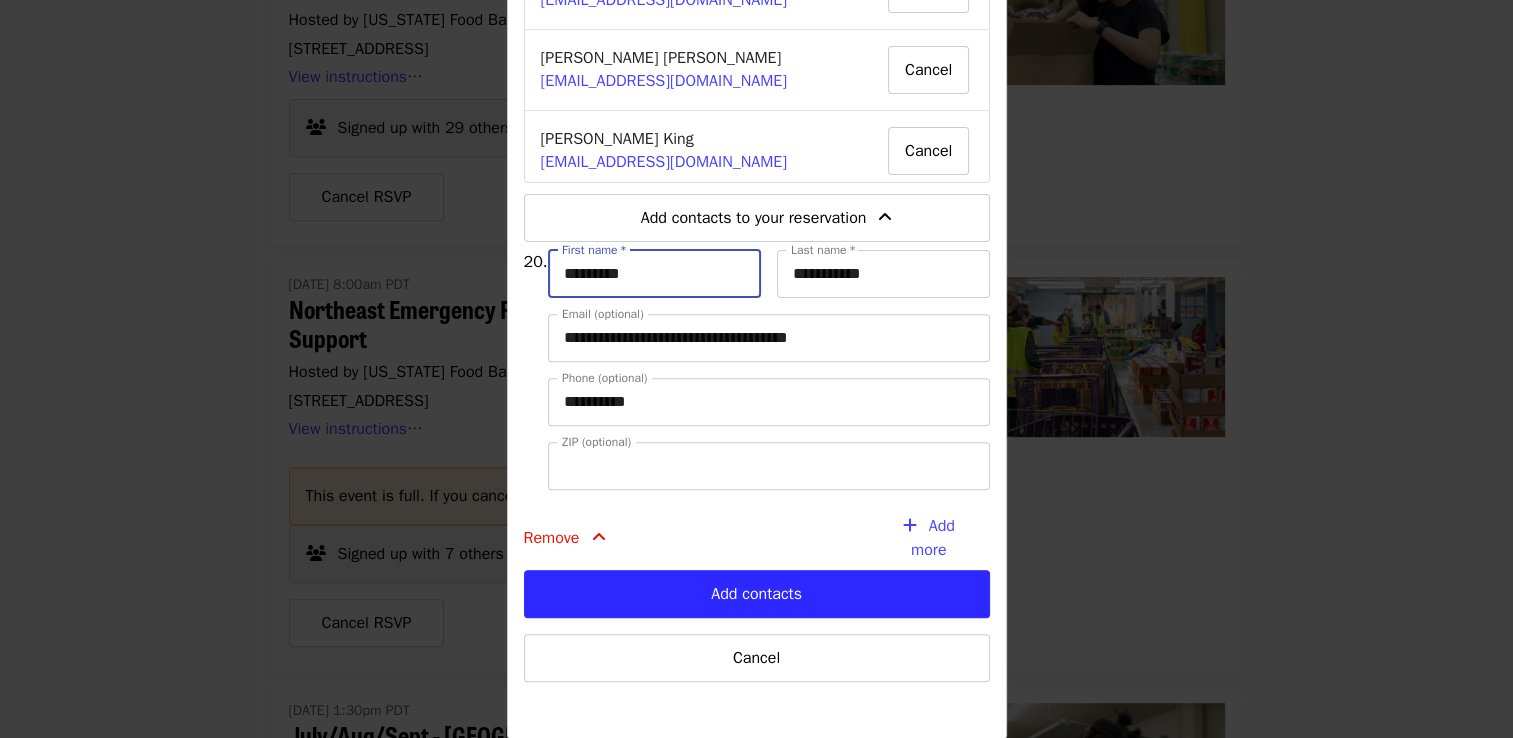type on "*****" 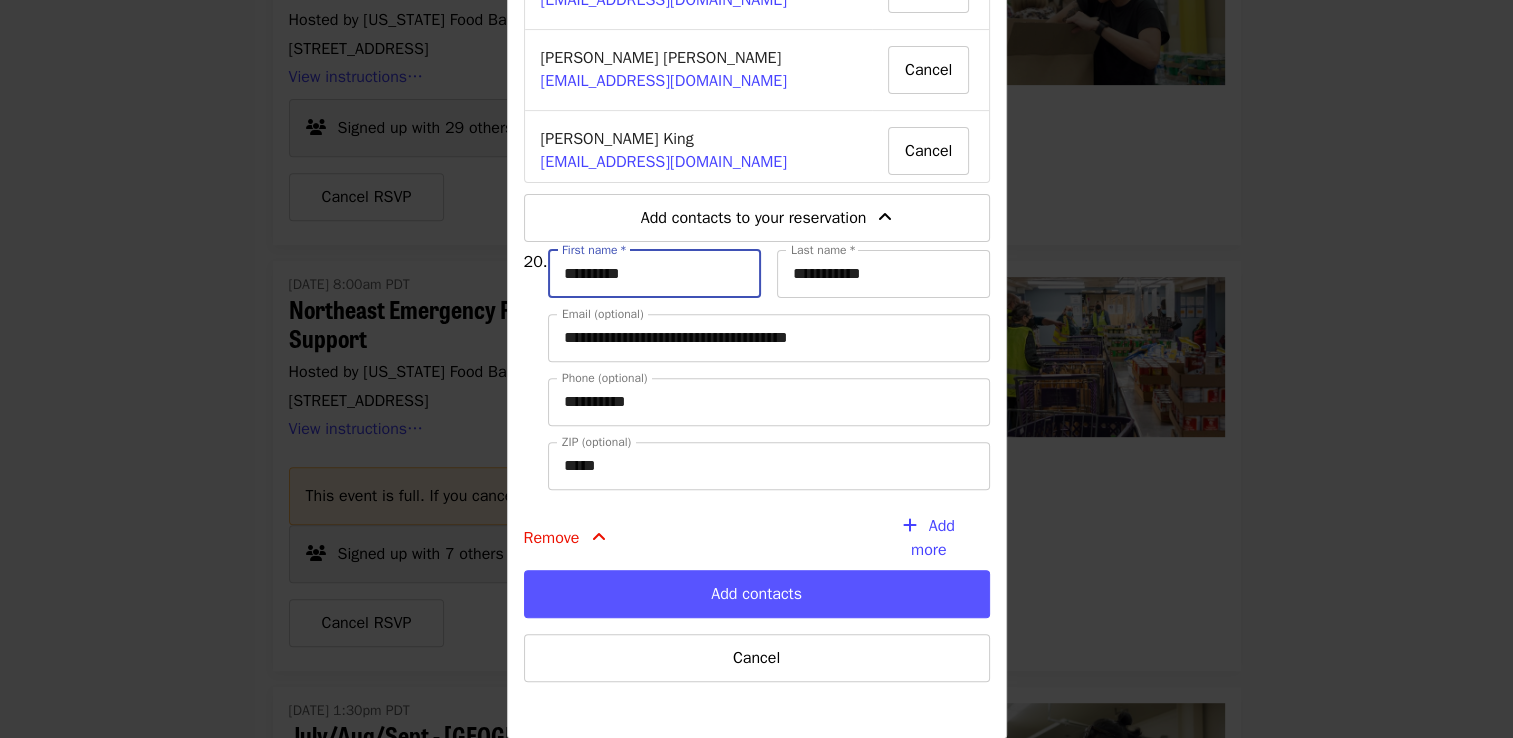 click on "Add contacts" at bounding box center [757, 594] 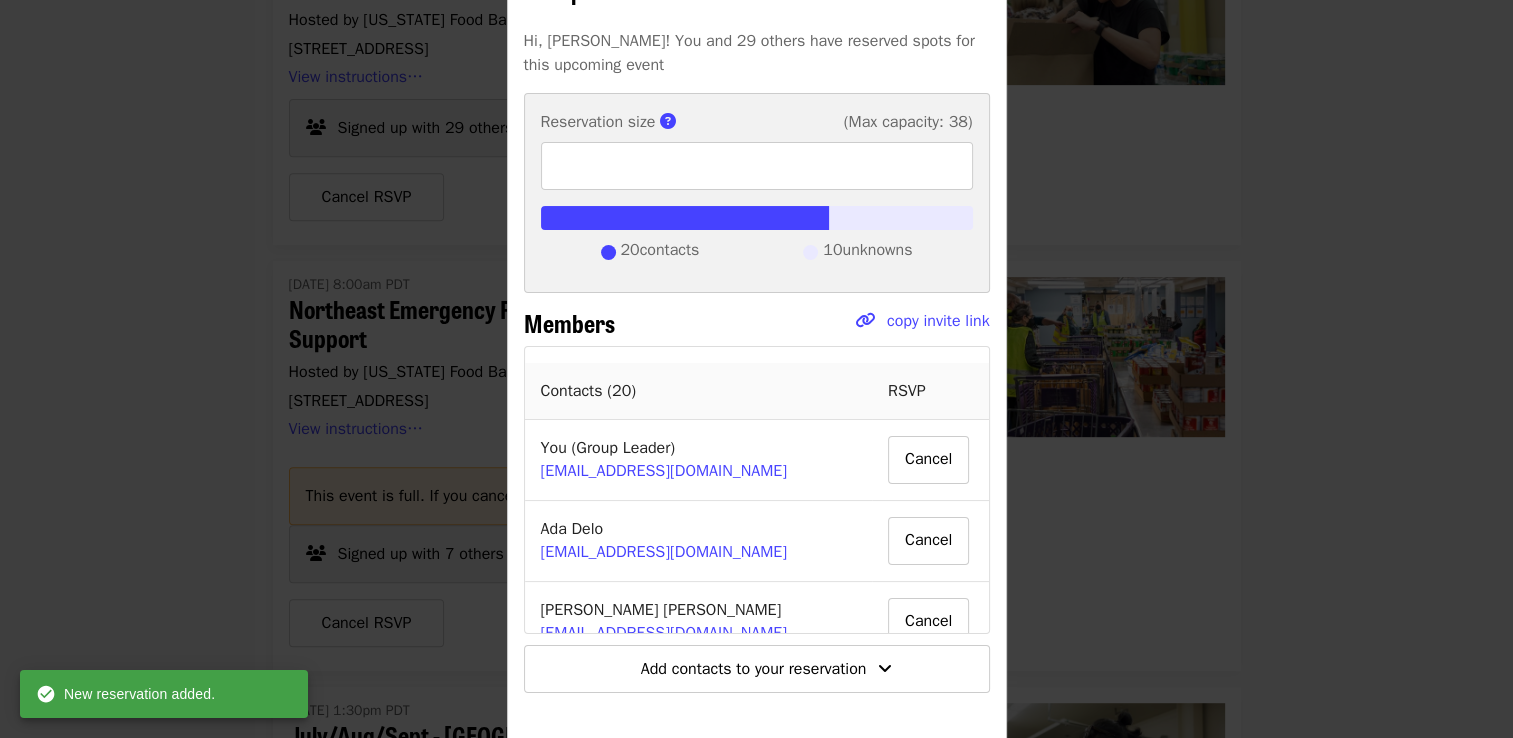 scroll, scrollTop: 192, scrollLeft: 0, axis: vertical 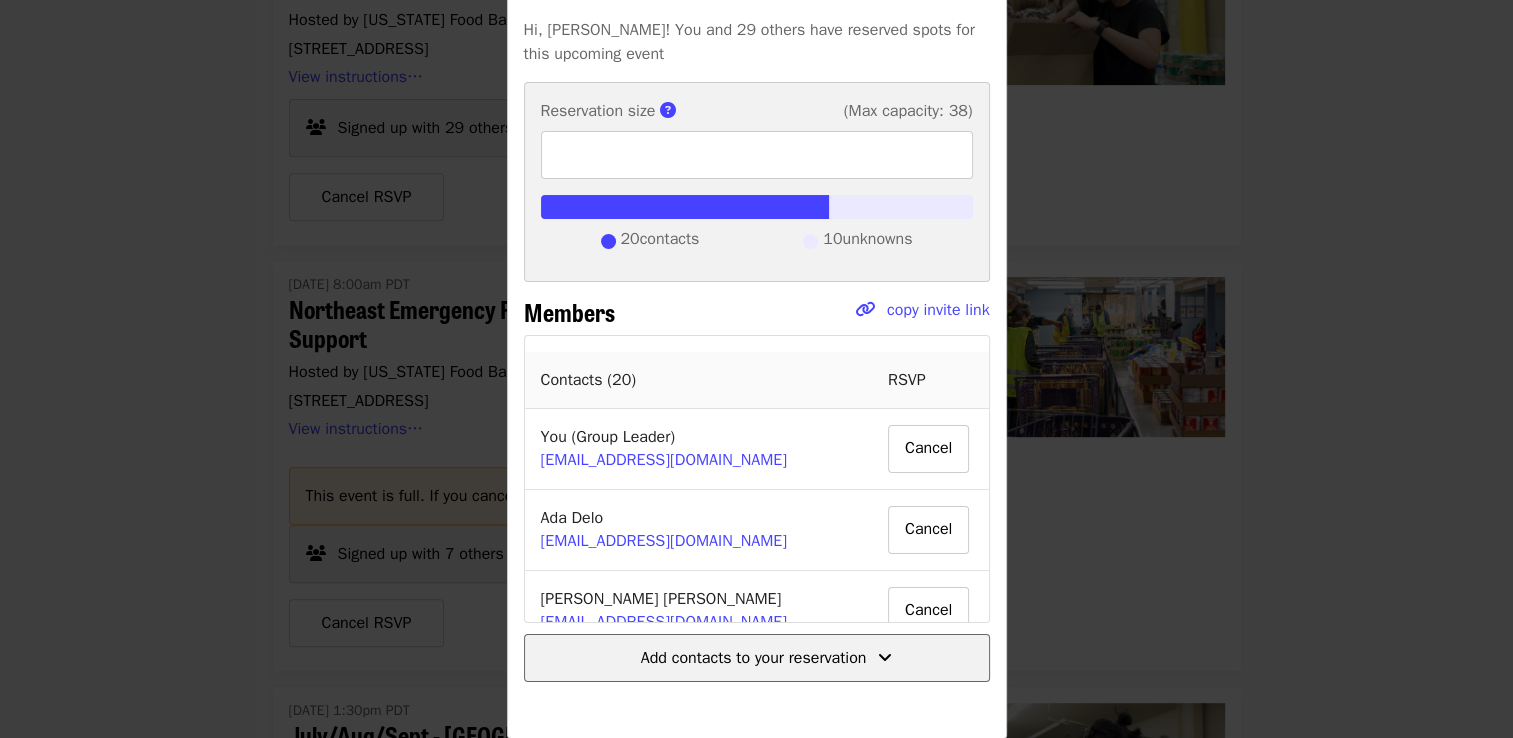 click on "Add contacts to your reservation" at bounding box center (754, 658) 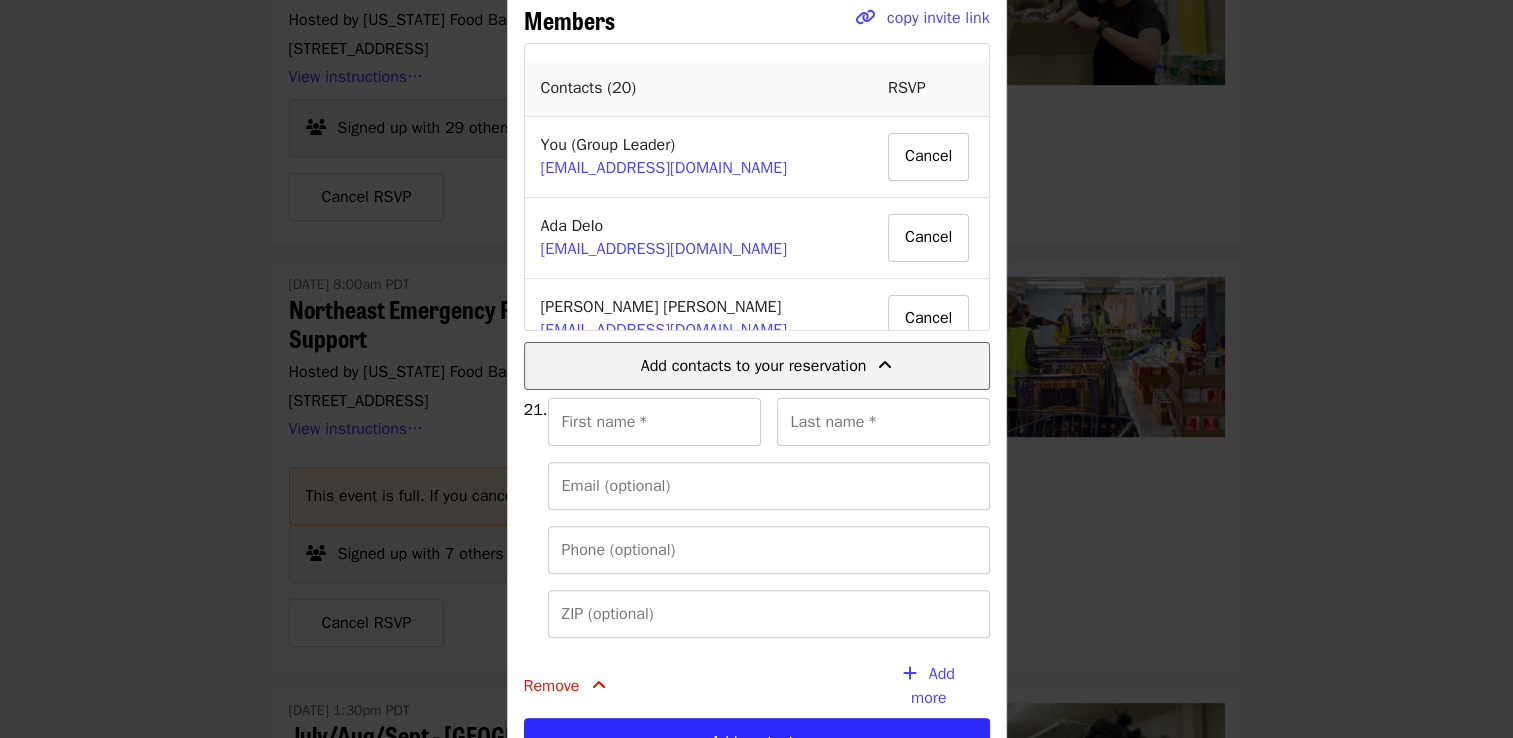 scroll, scrollTop: 632, scrollLeft: 0, axis: vertical 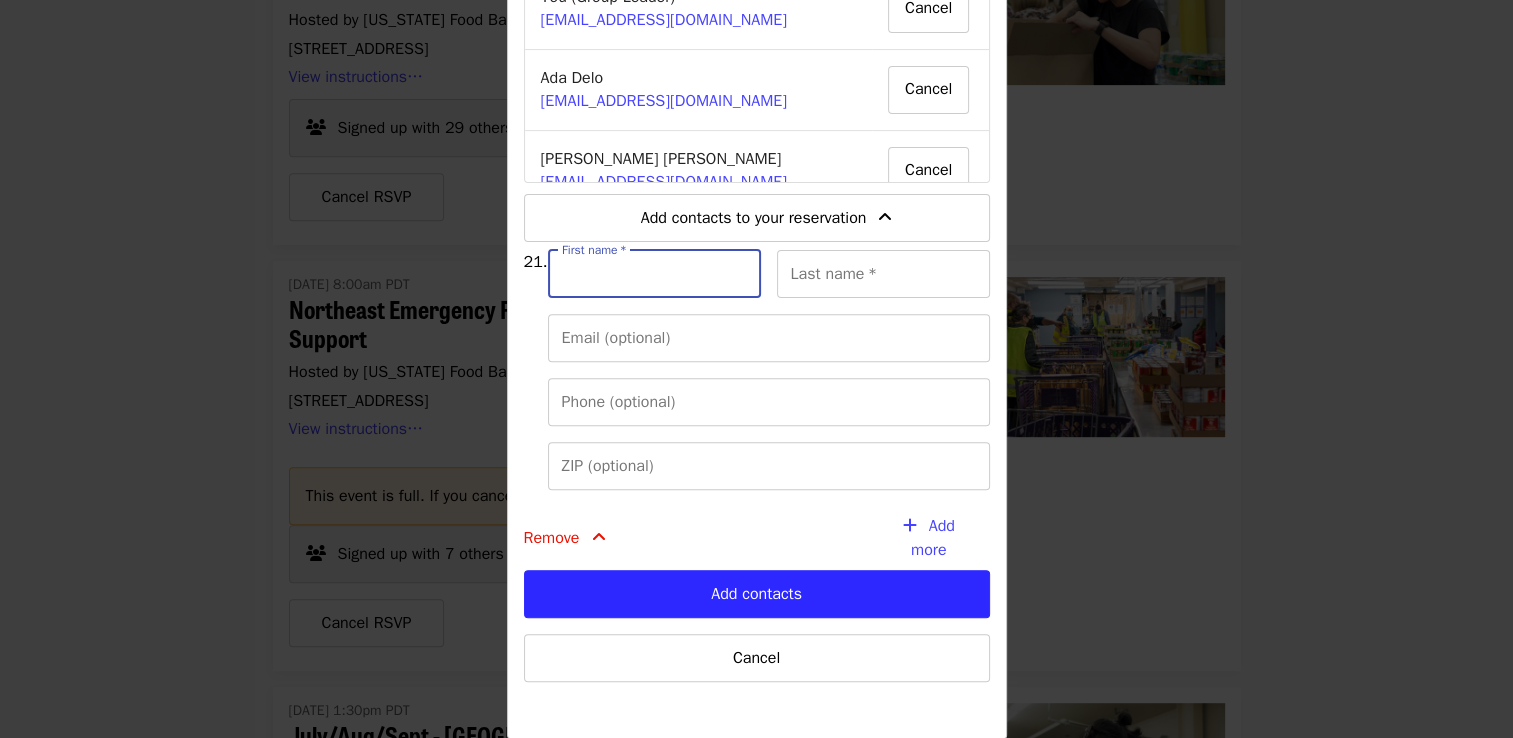 click on "First name   *" at bounding box center (654, 274) 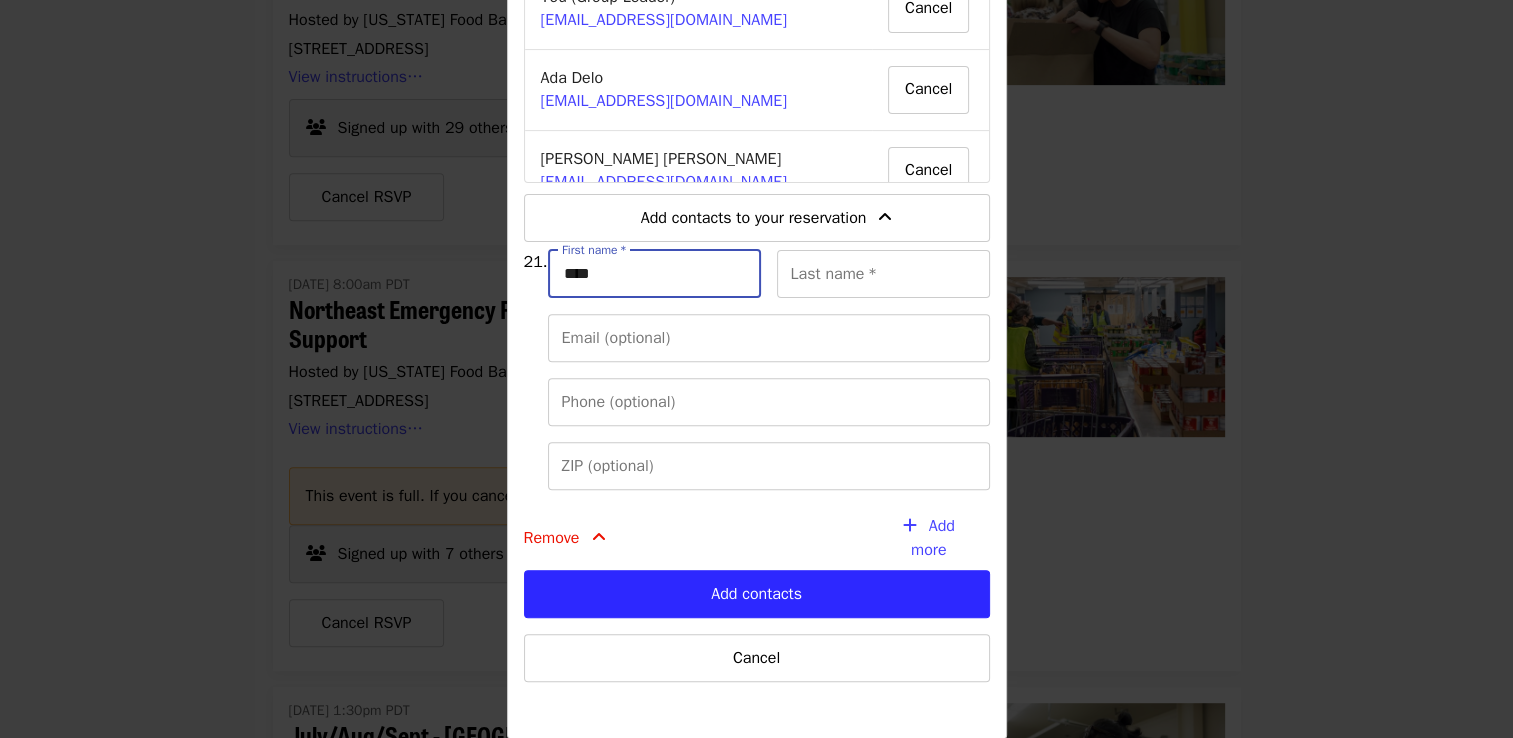 type on "*****" 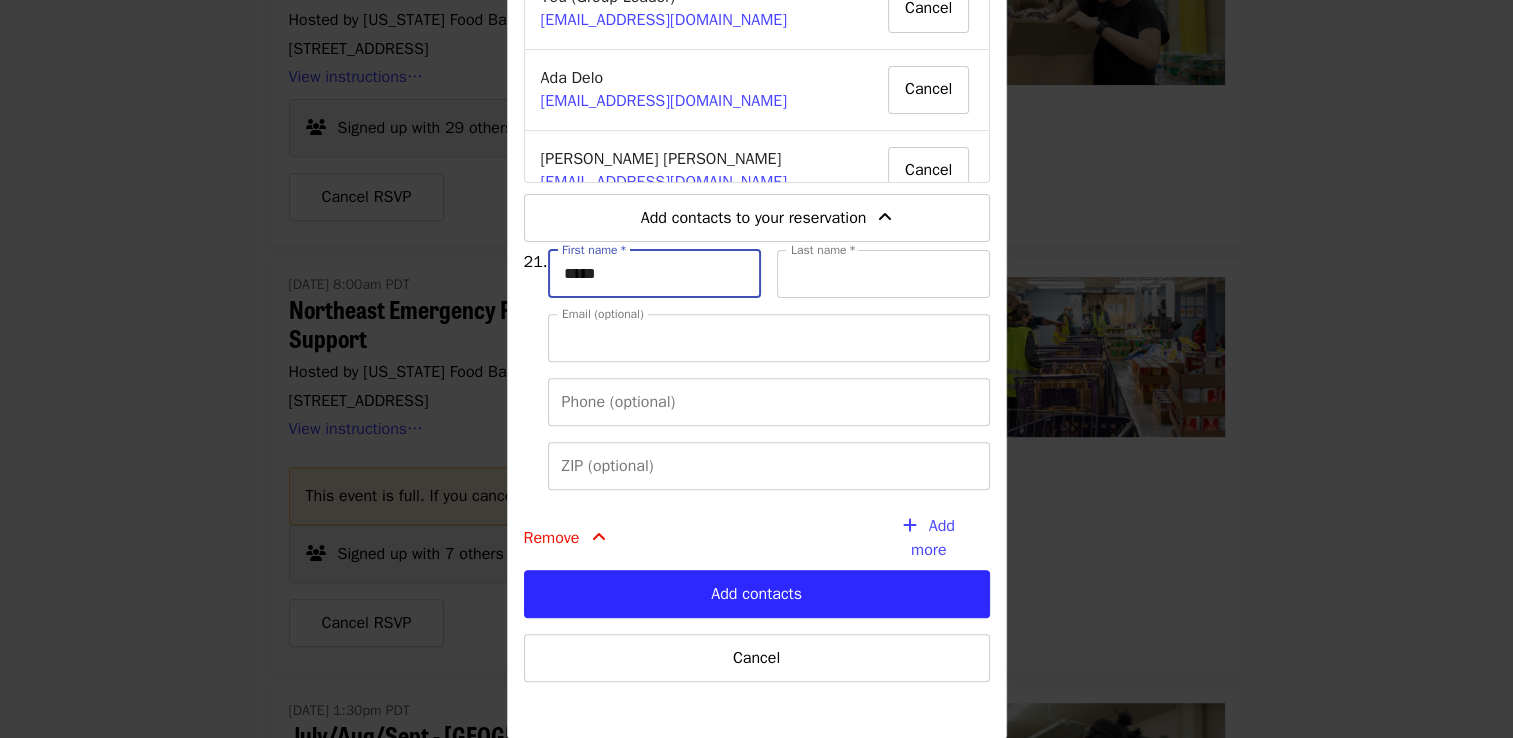 type on "******" 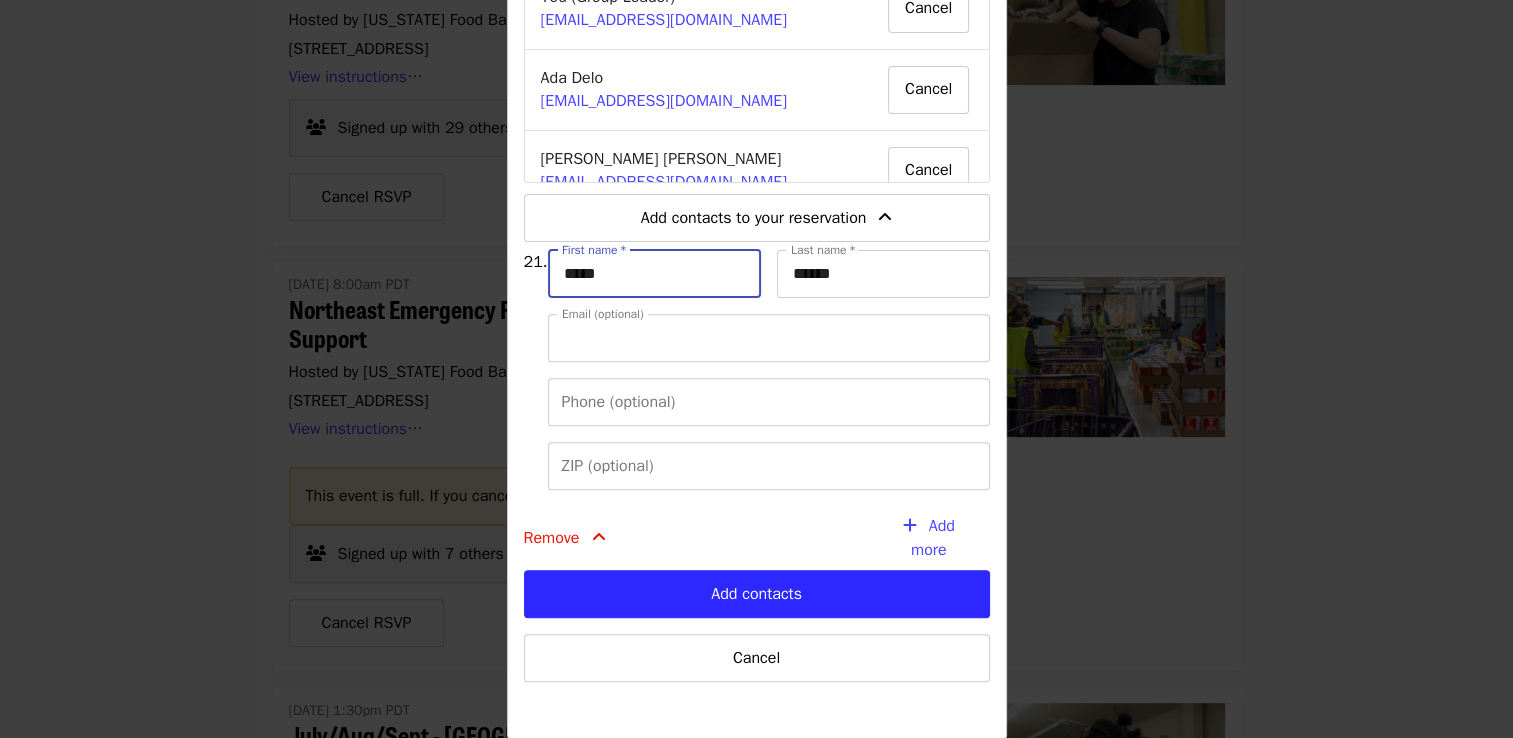 type on "**********" 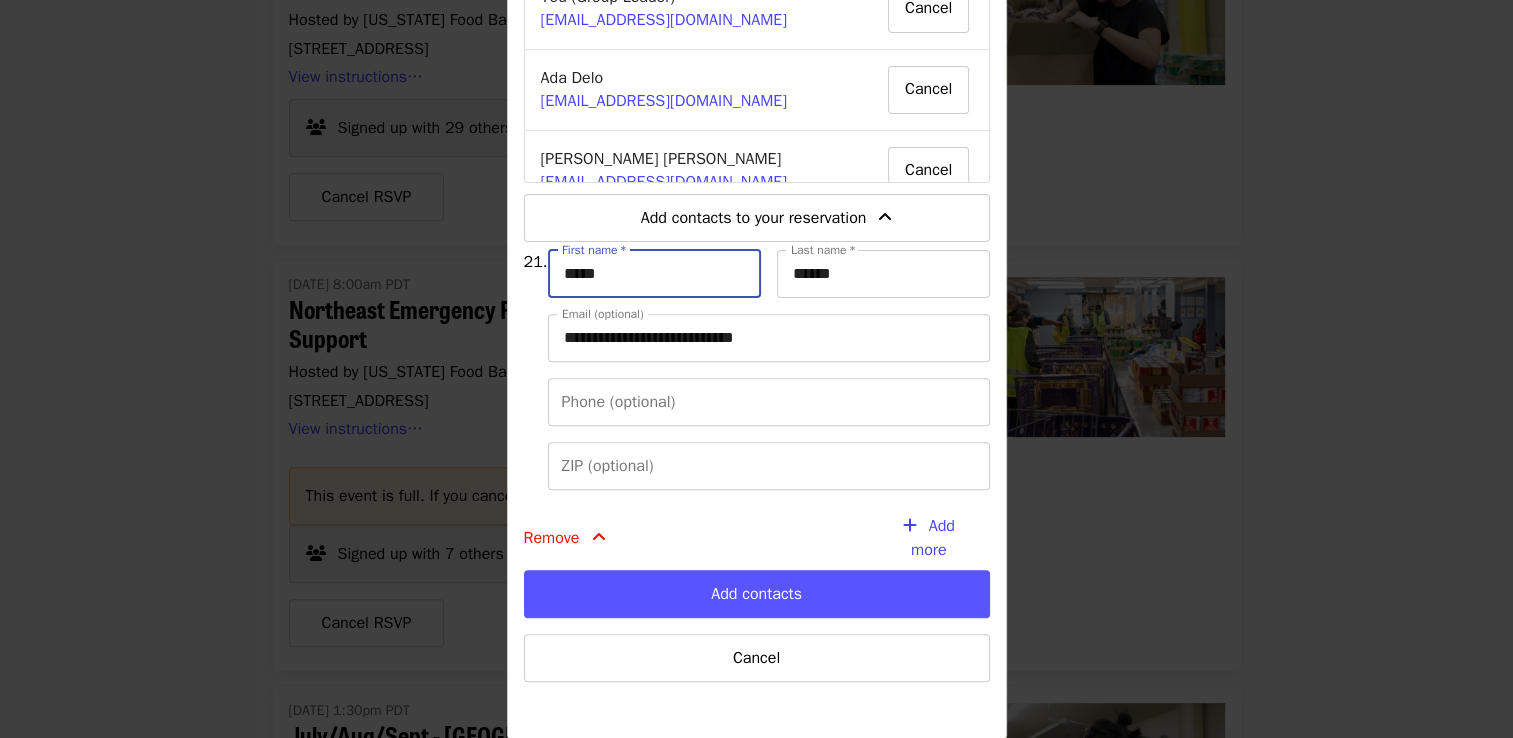 type on "*****" 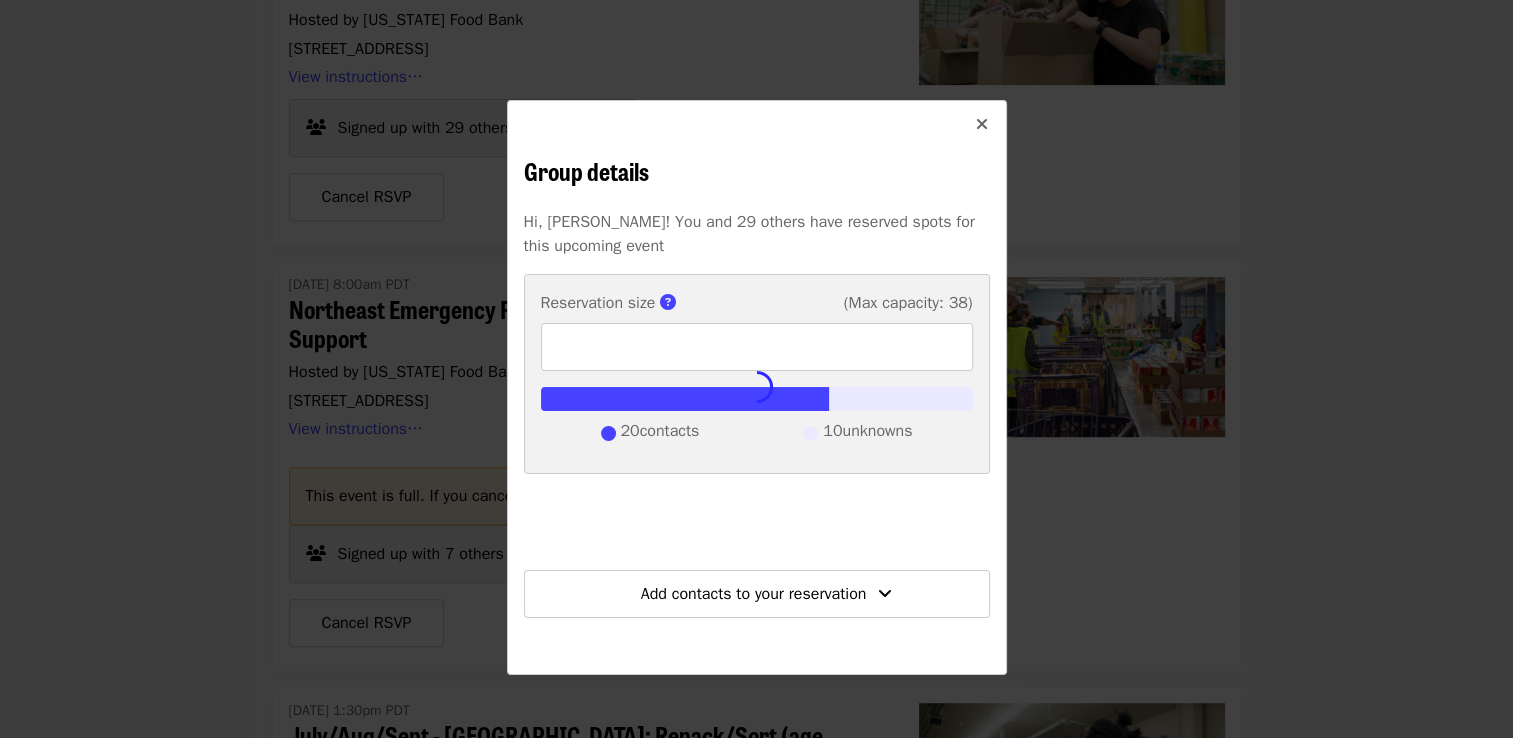 scroll, scrollTop: 0, scrollLeft: 0, axis: both 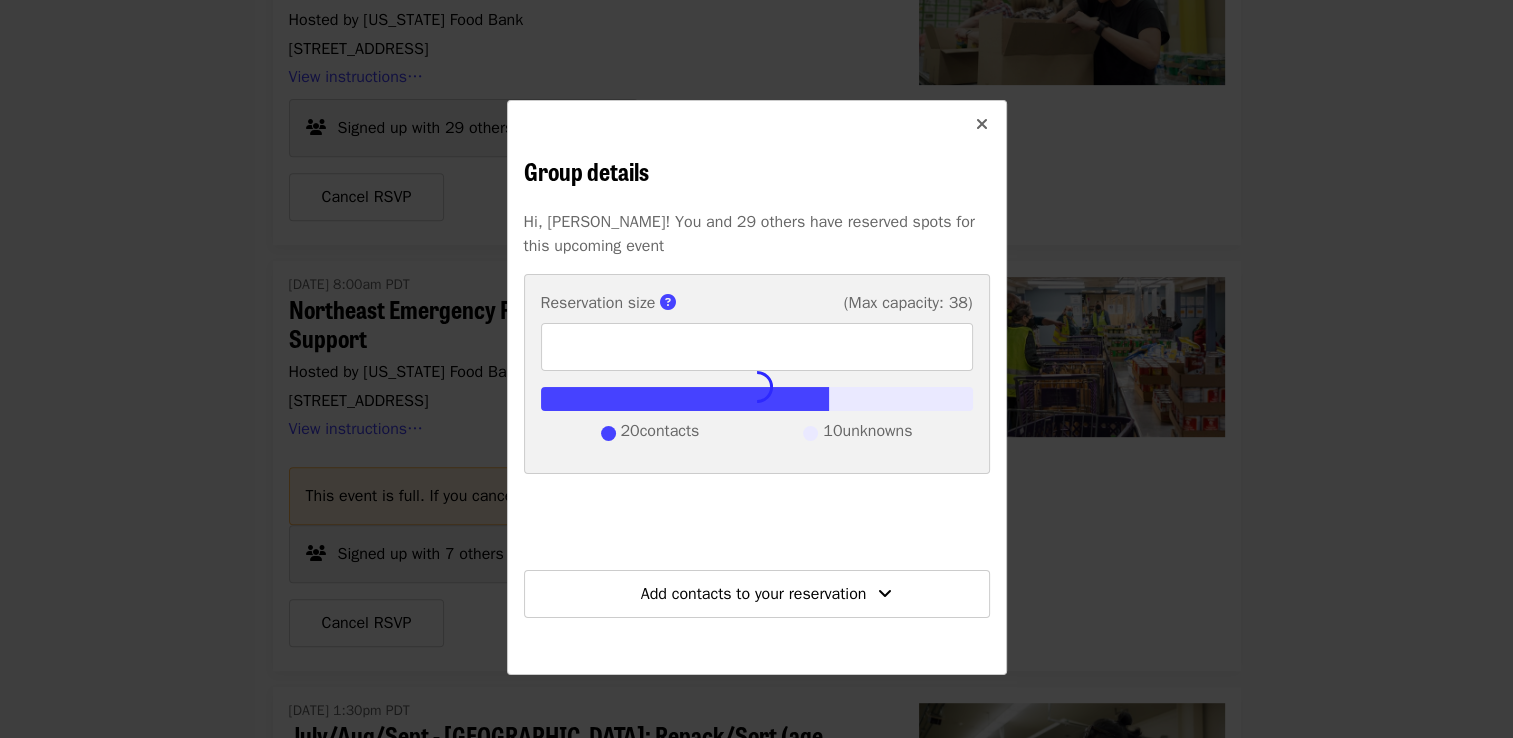 type on "**" 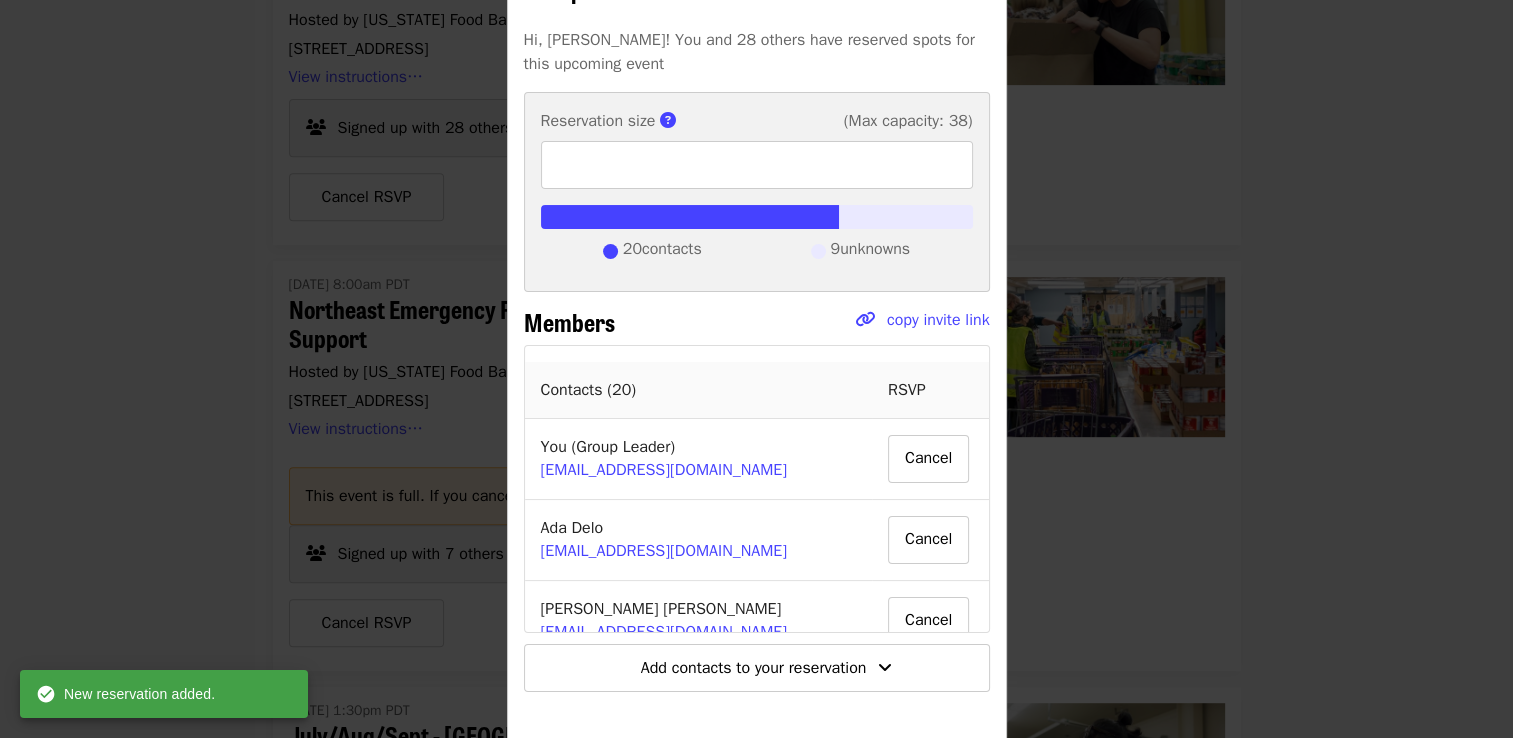 scroll, scrollTop: 192, scrollLeft: 0, axis: vertical 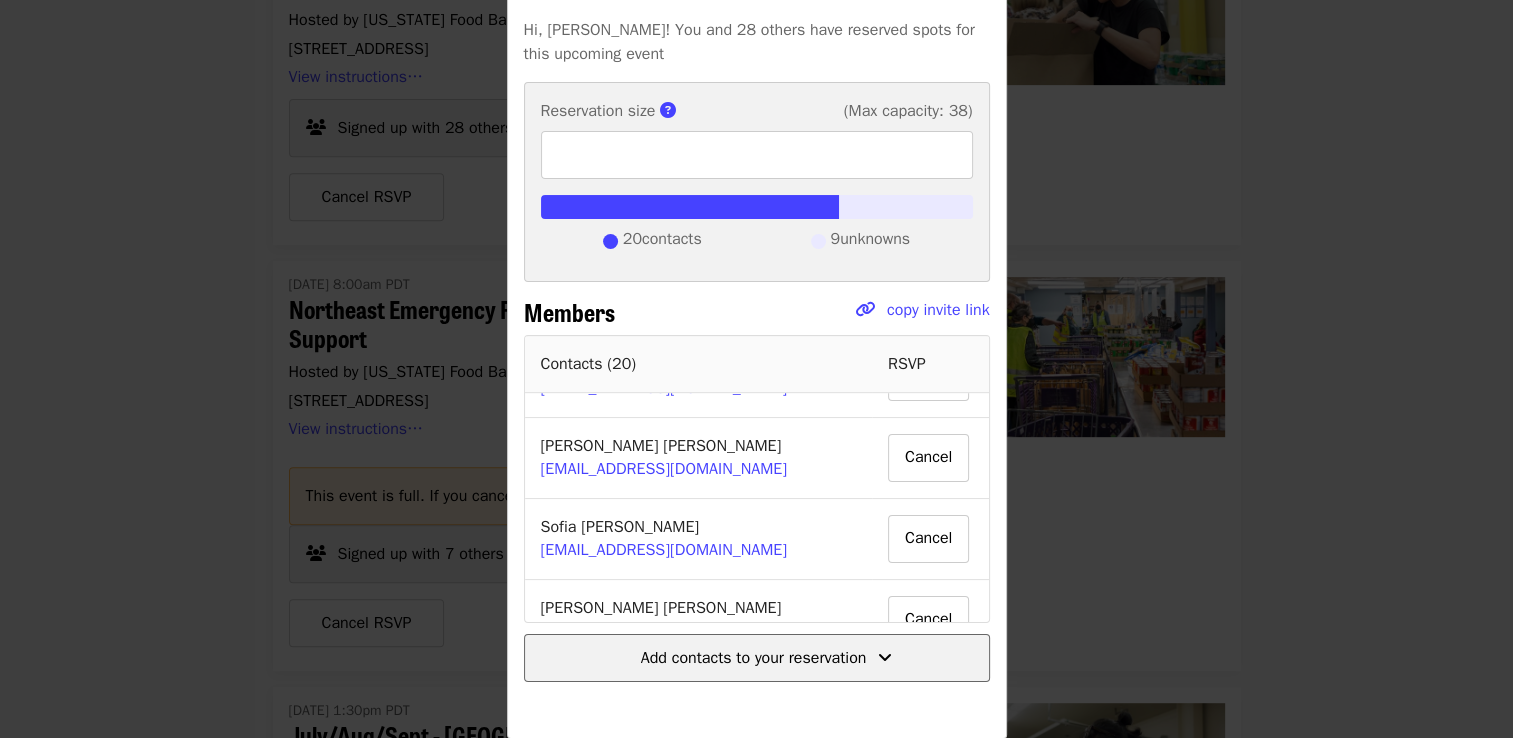 click on "Add contacts to your reservation" at bounding box center (754, 658) 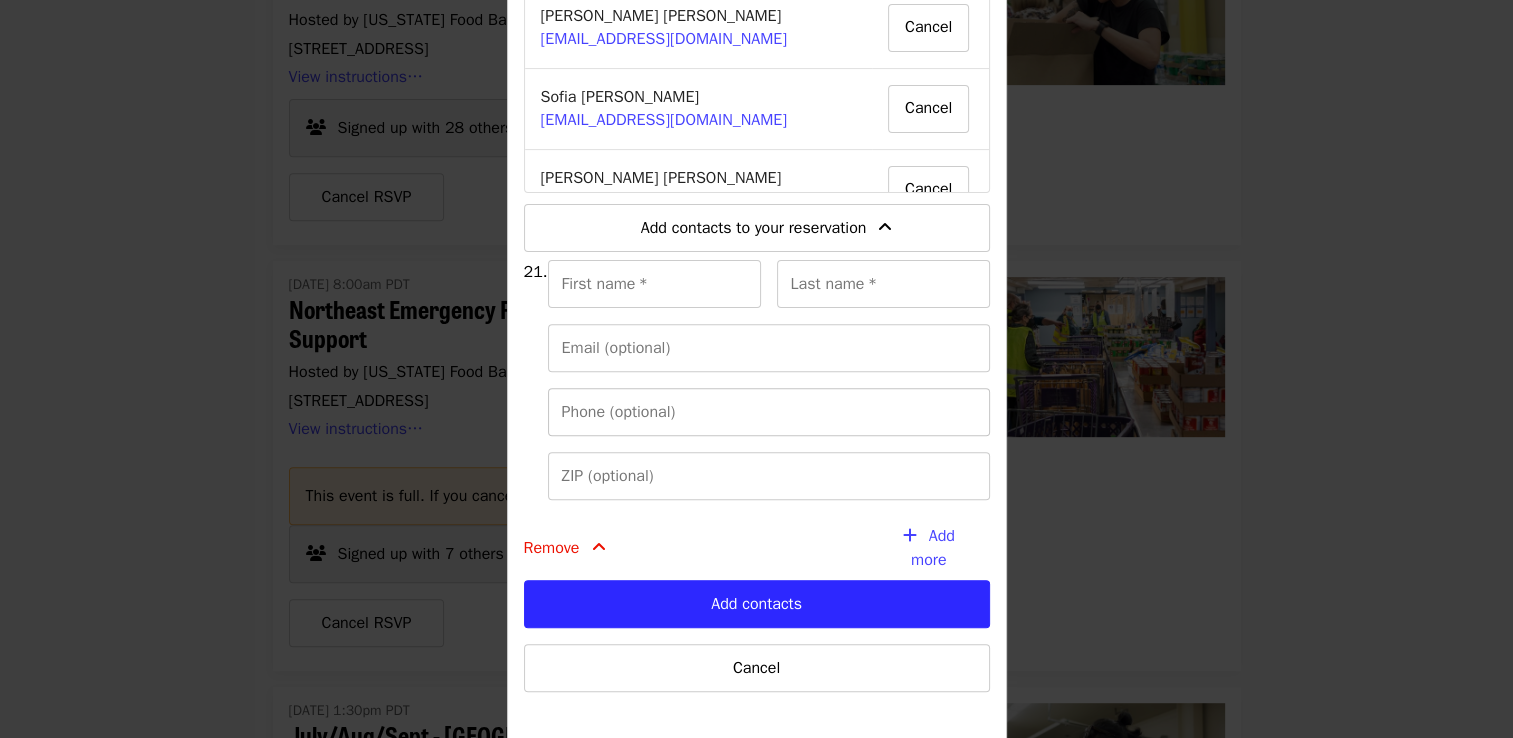 scroll, scrollTop: 632, scrollLeft: 0, axis: vertical 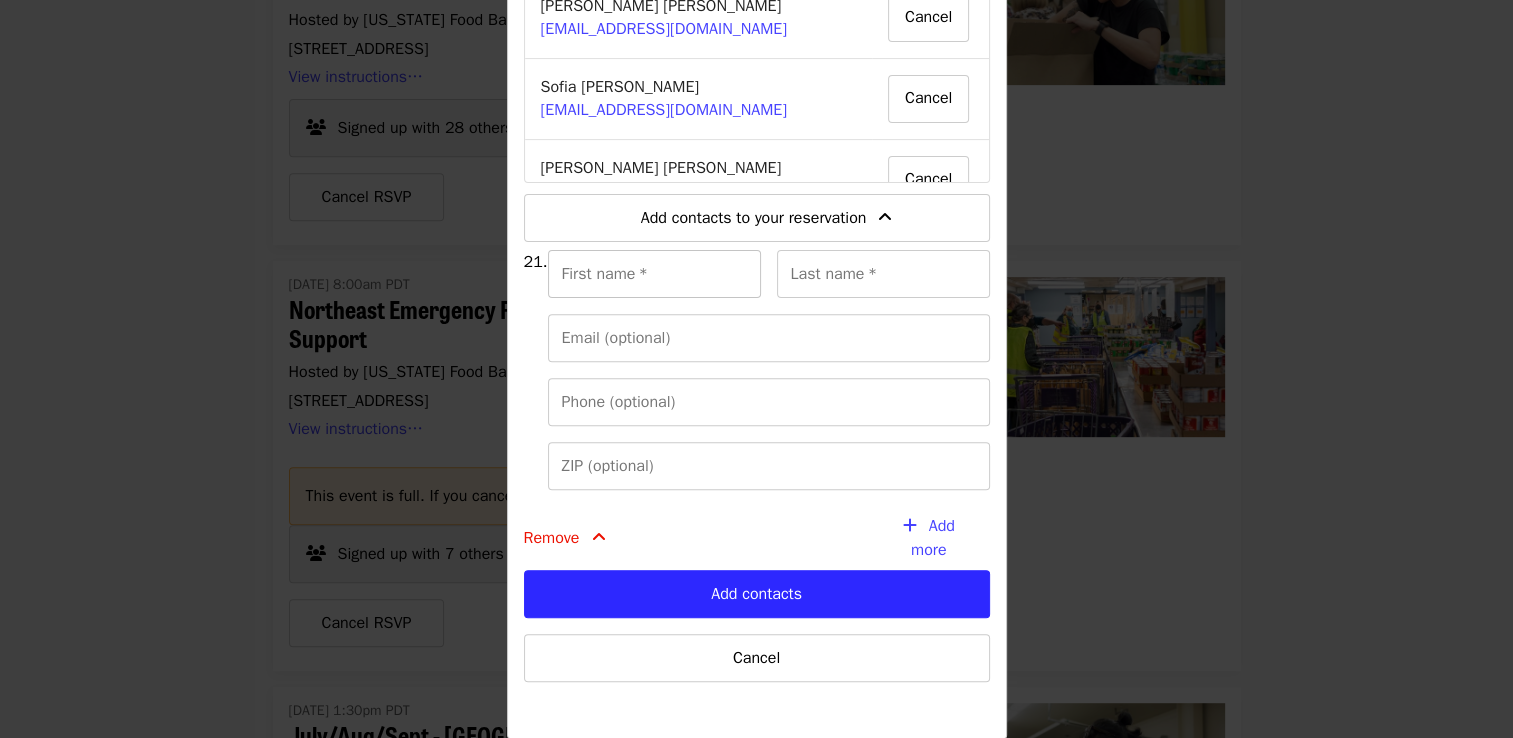 click on "First name   *" at bounding box center (654, 274) 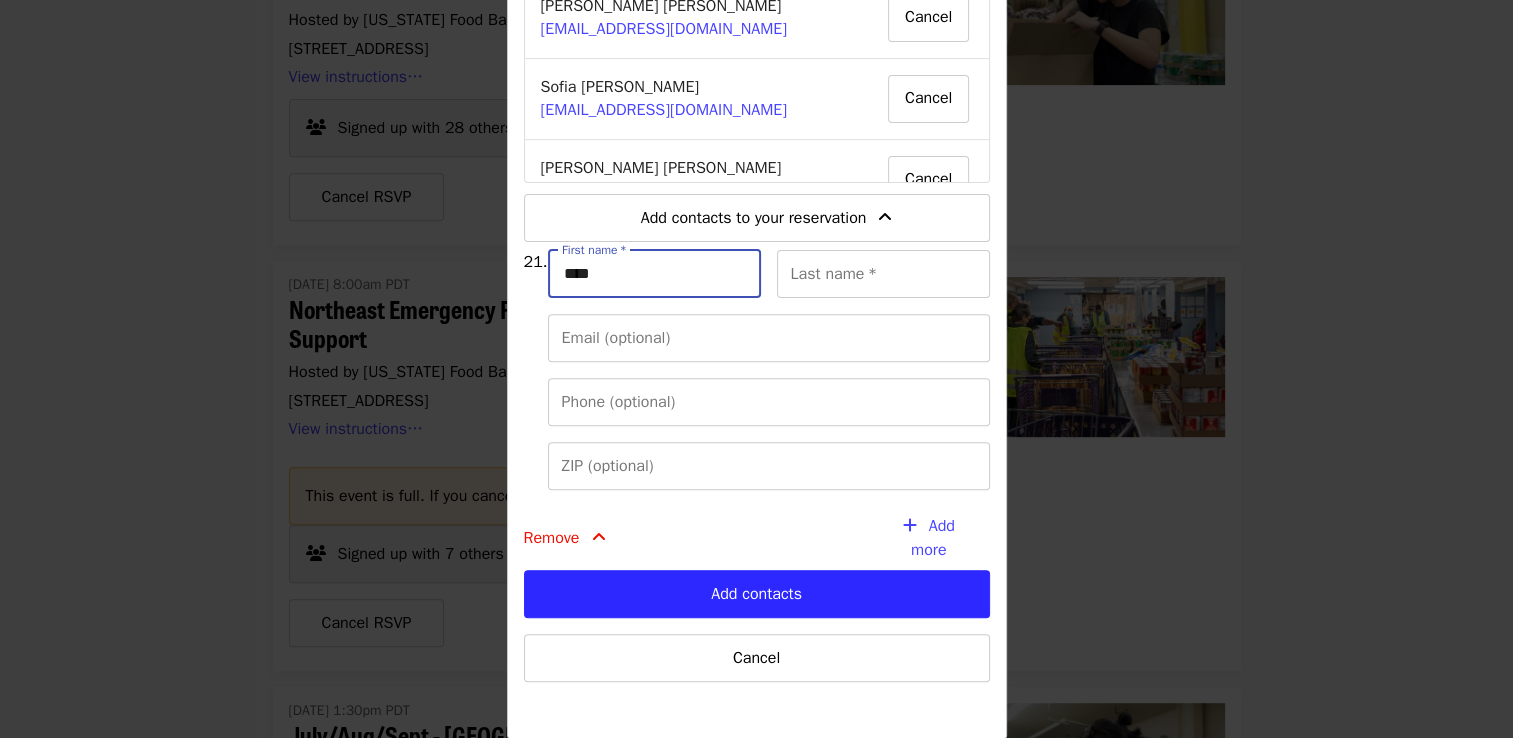 type on "*****" 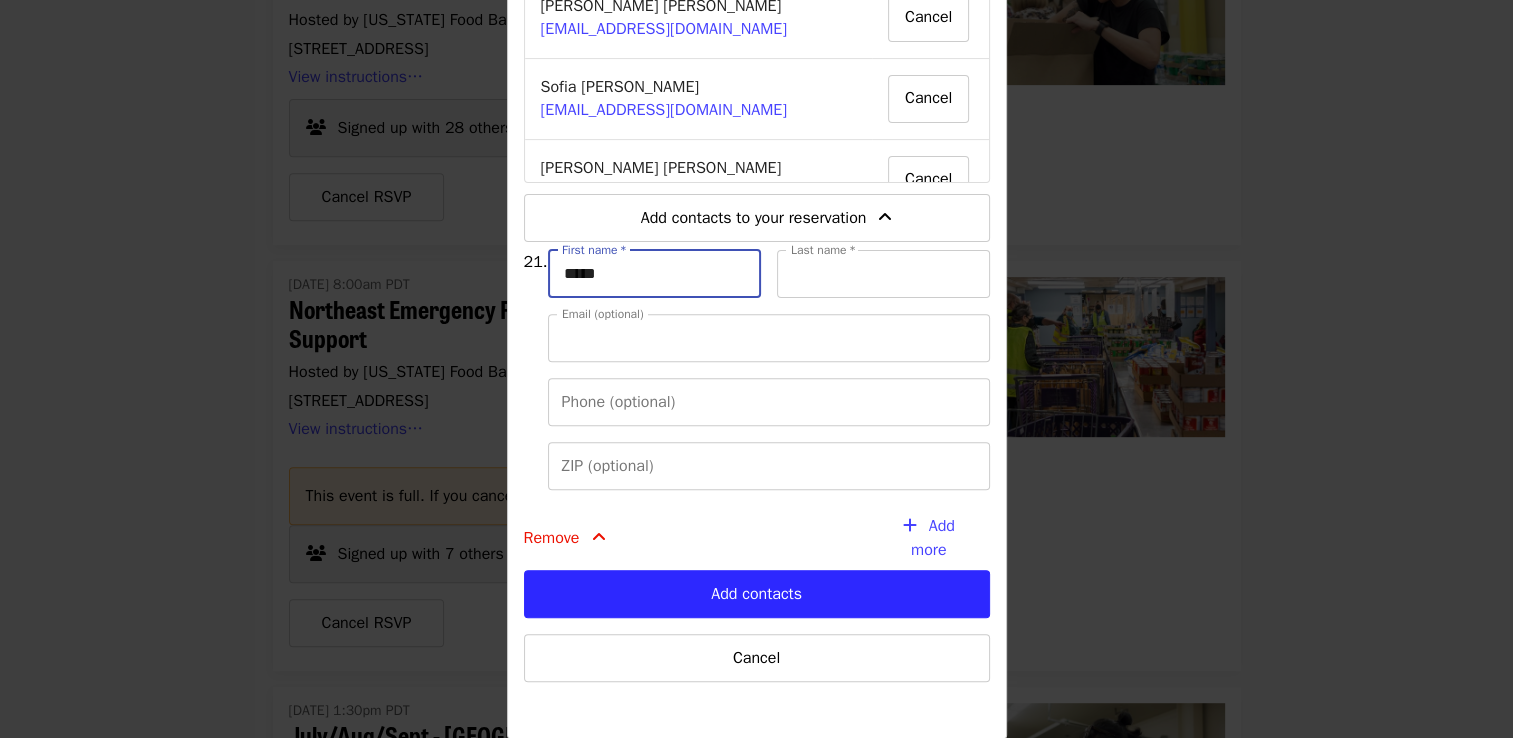 type on "******" 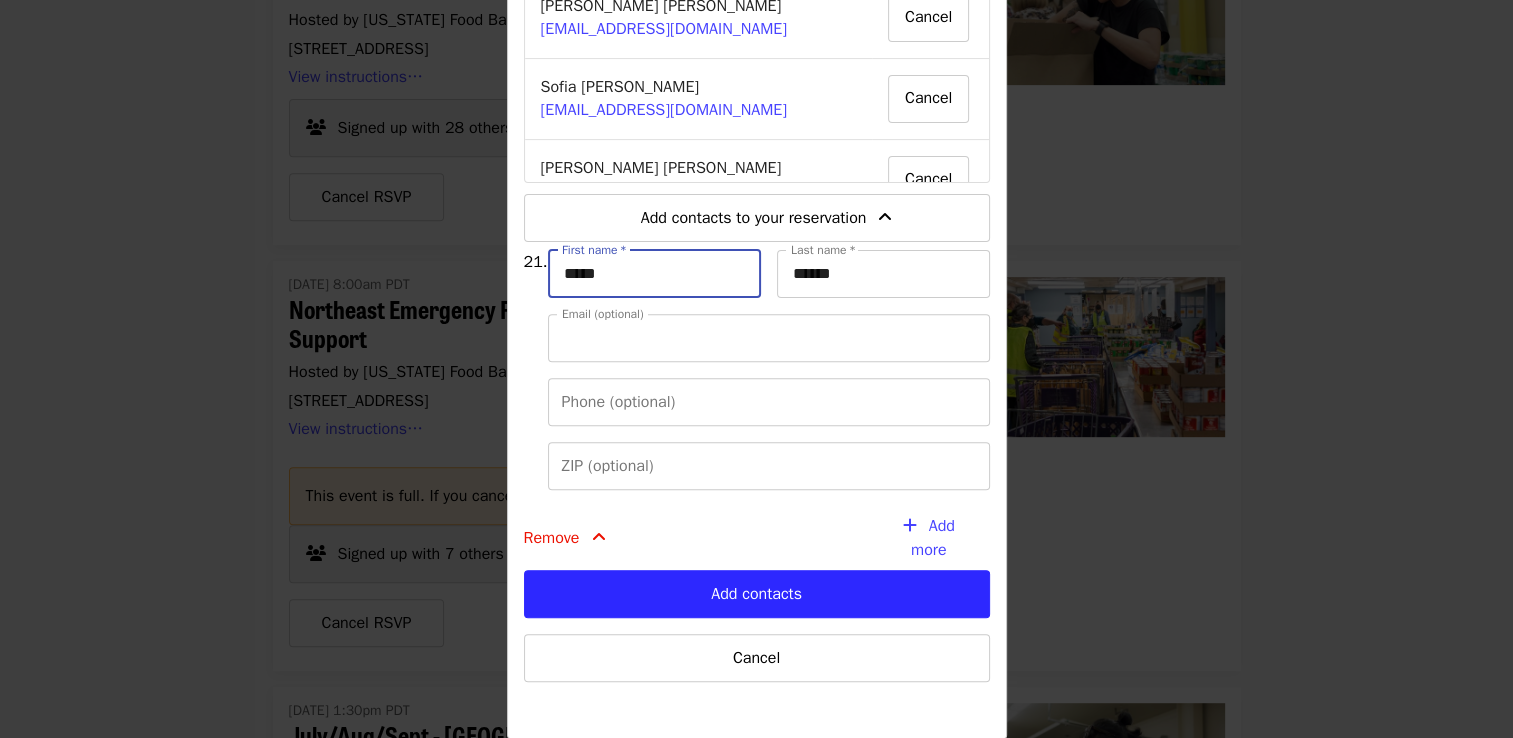 type on "**********" 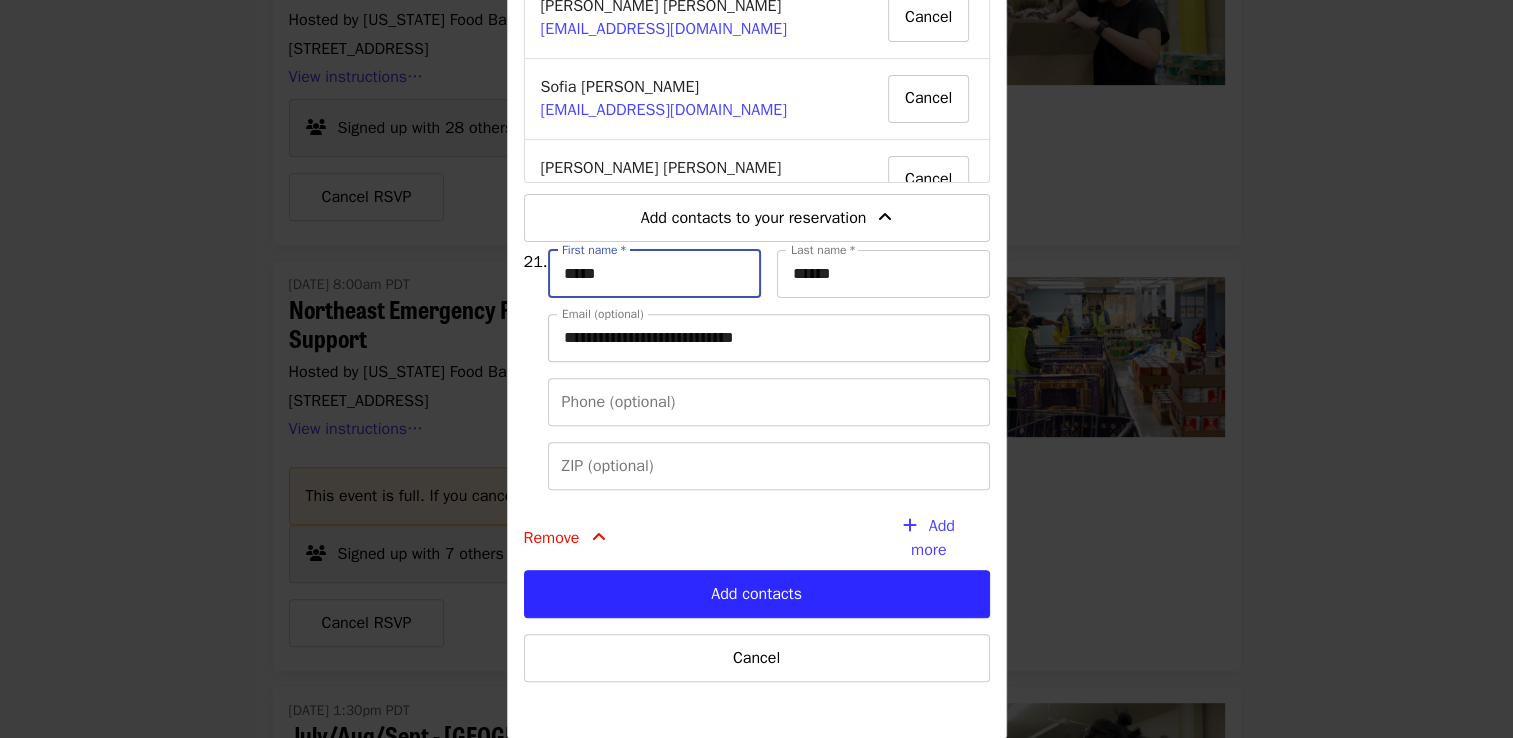 type on "*****" 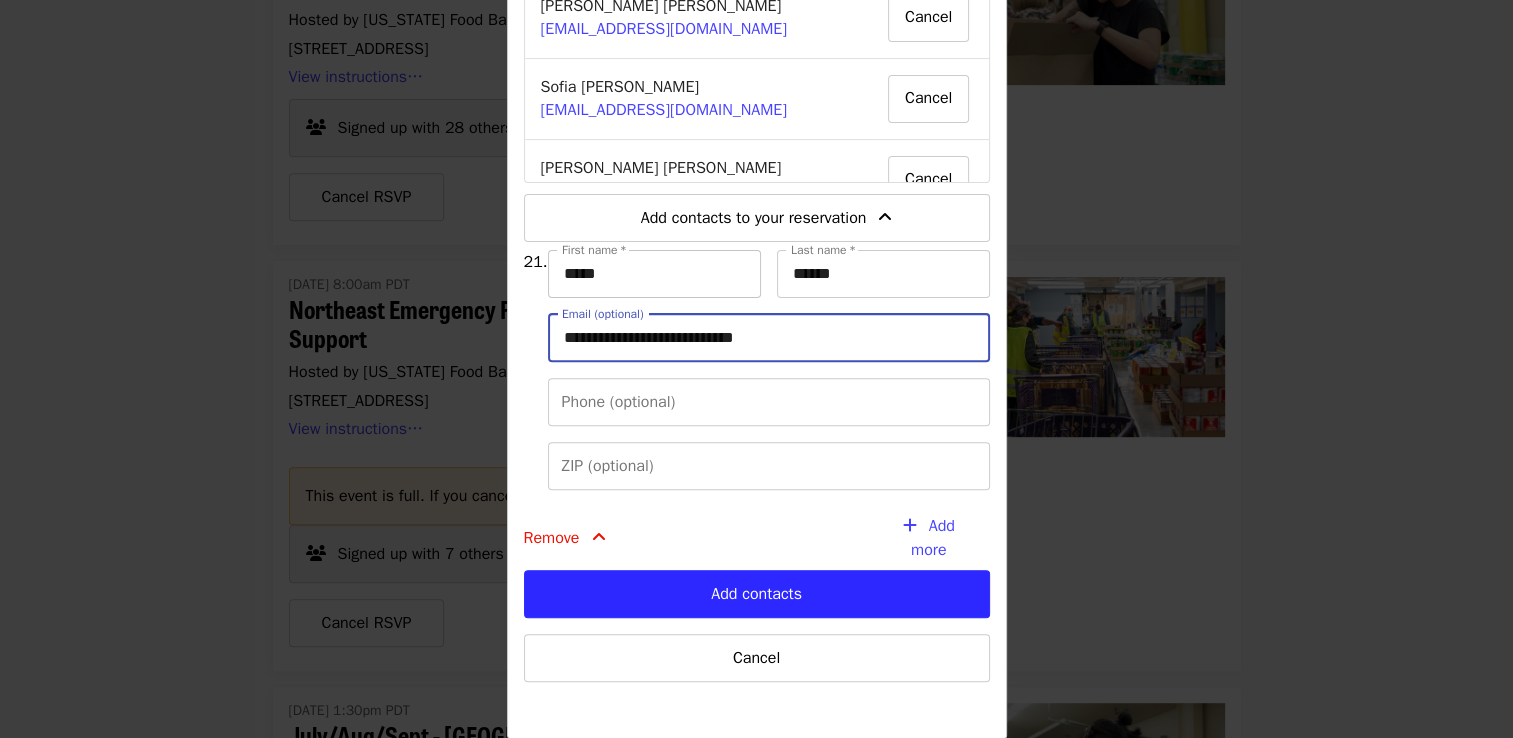 click on "*****" at bounding box center (654, 274) 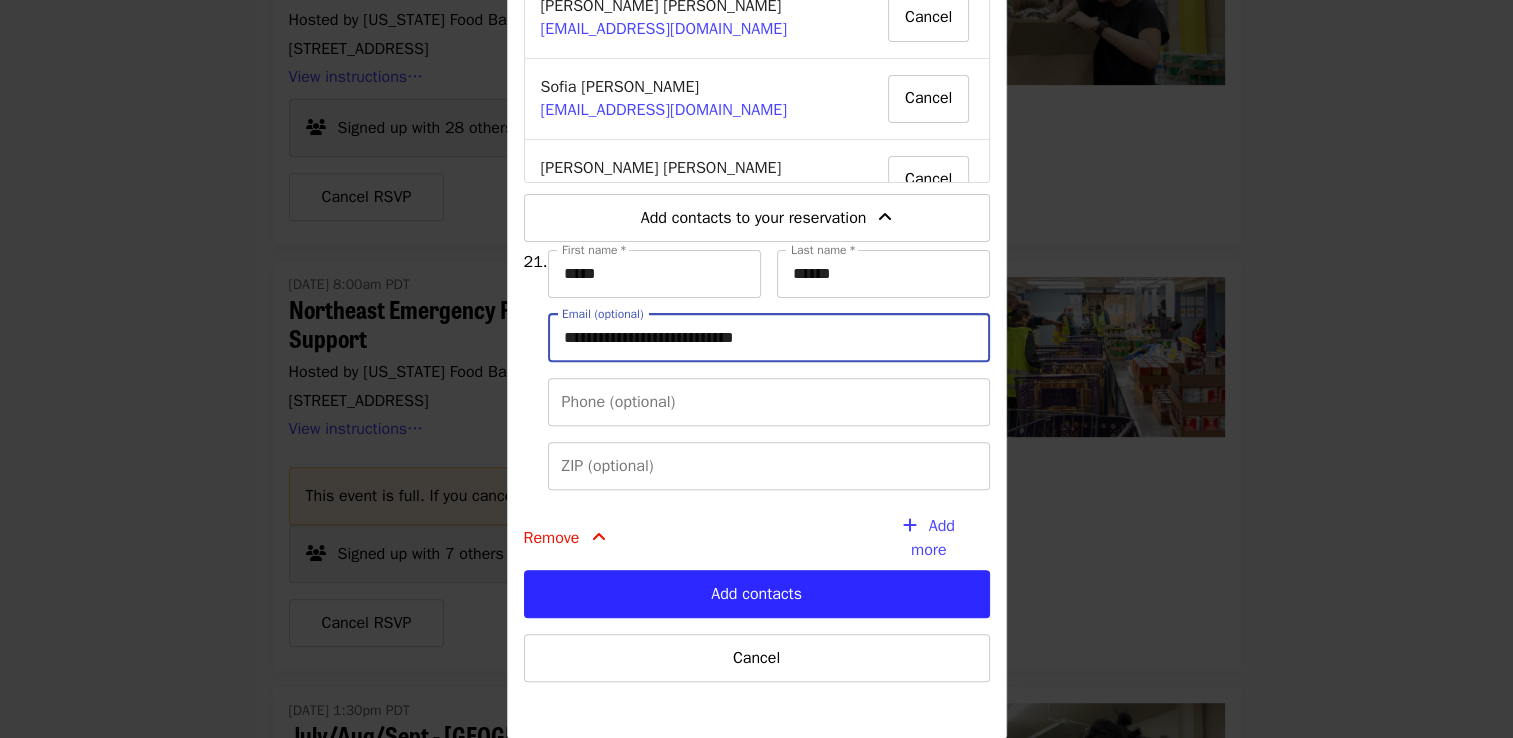 click on "**********" at bounding box center [769, 338] 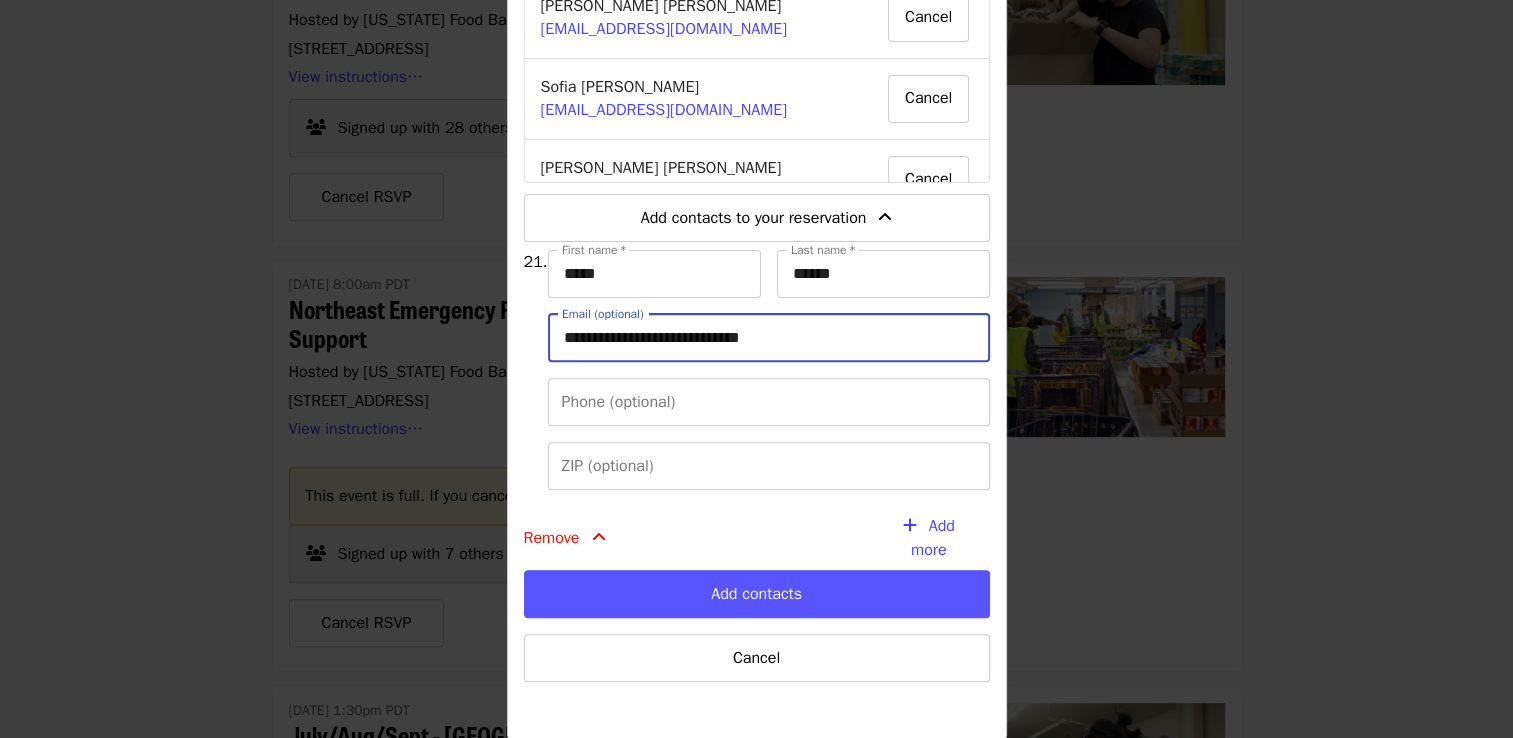 type on "**********" 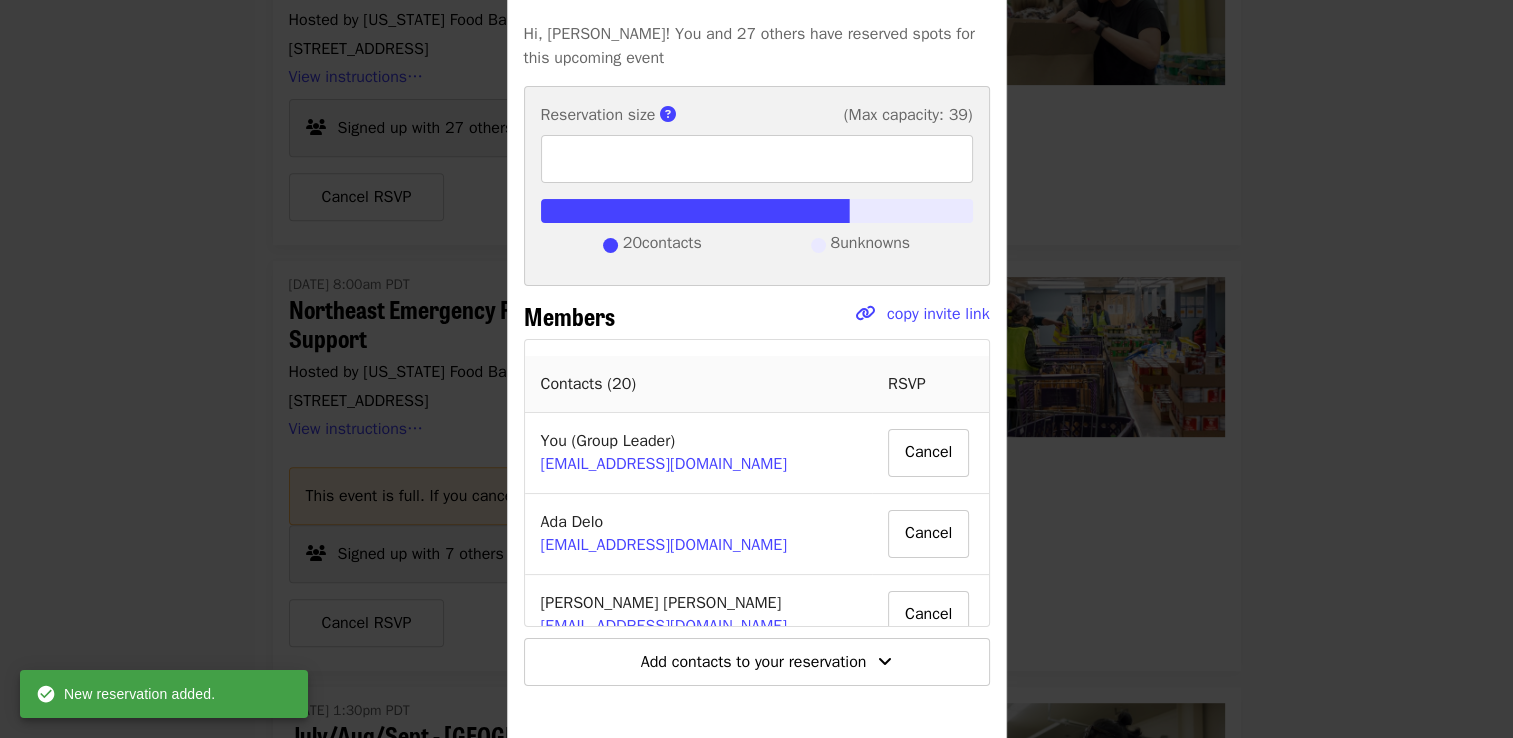 scroll, scrollTop: 192, scrollLeft: 0, axis: vertical 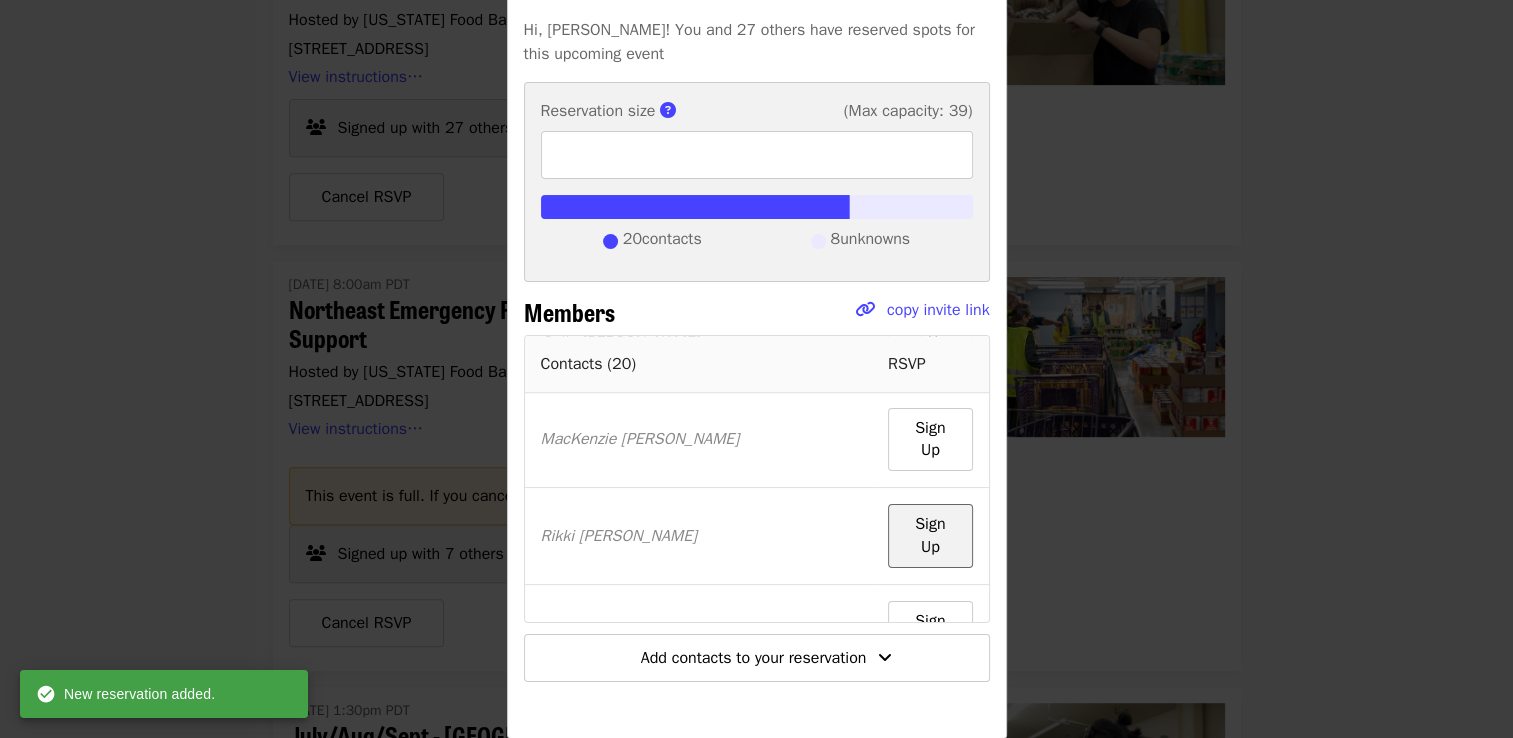 click on "Sign Up" at bounding box center (930, 535) 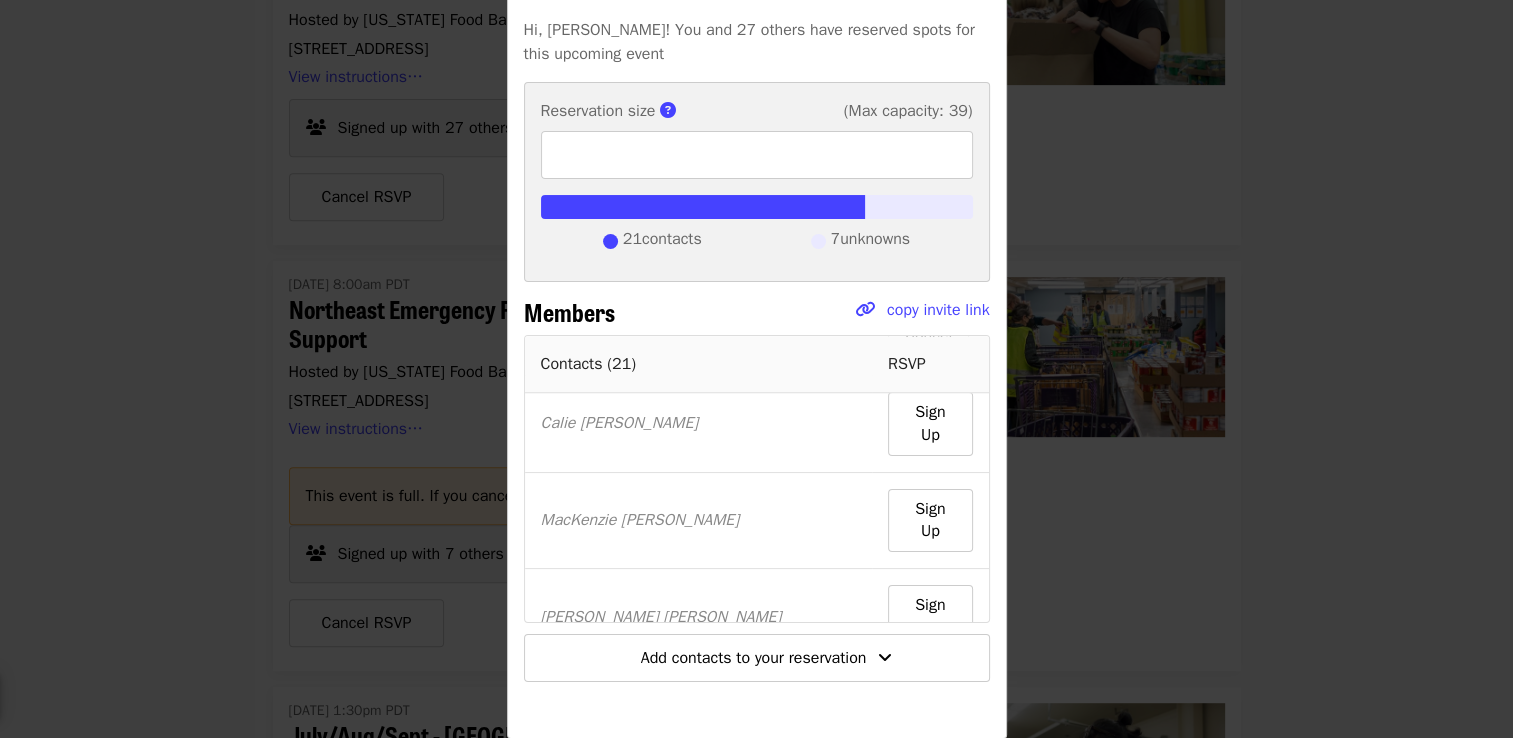 scroll, scrollTop: 1821, scrollLeft: 0, axis: vertical 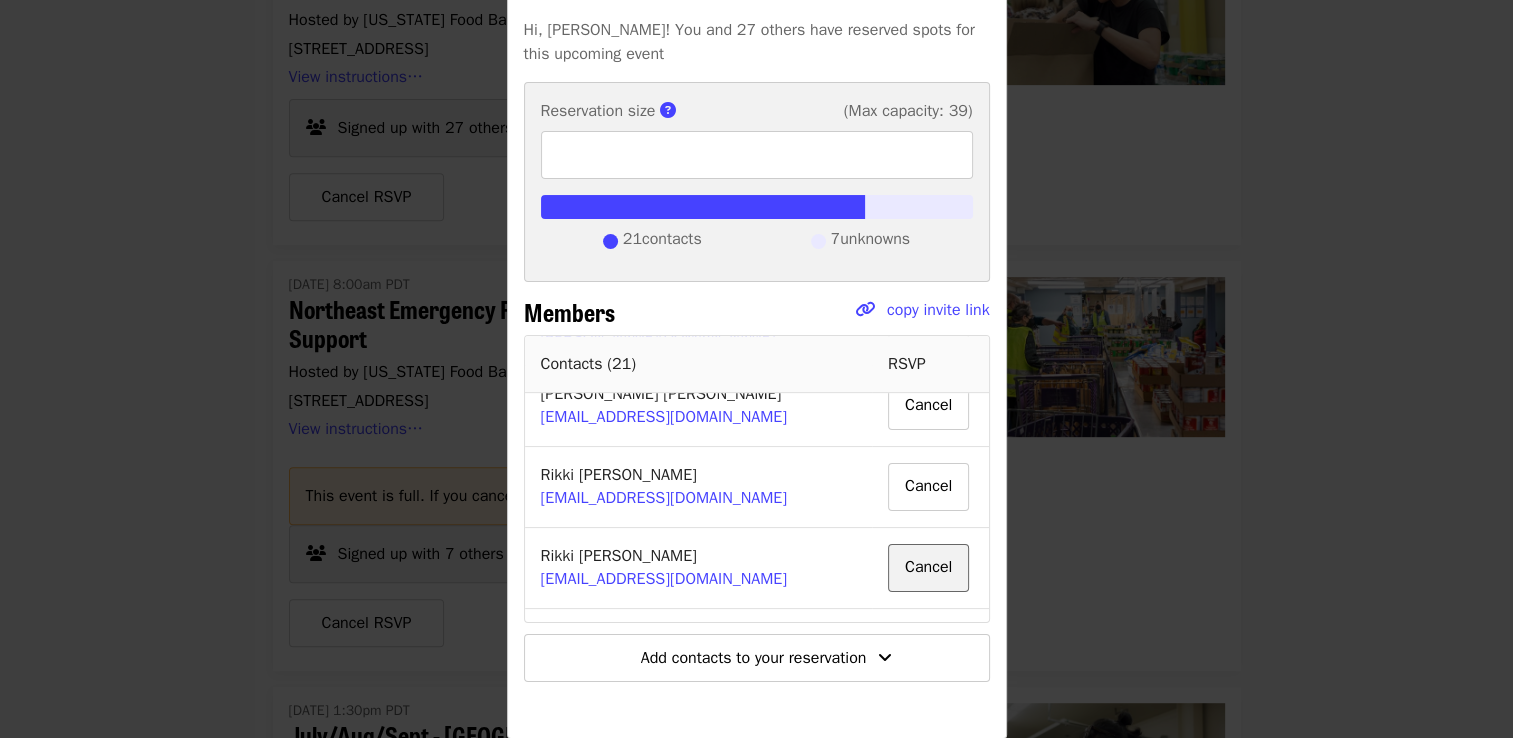 click on "Cancel" at bounding box center [928, 568] 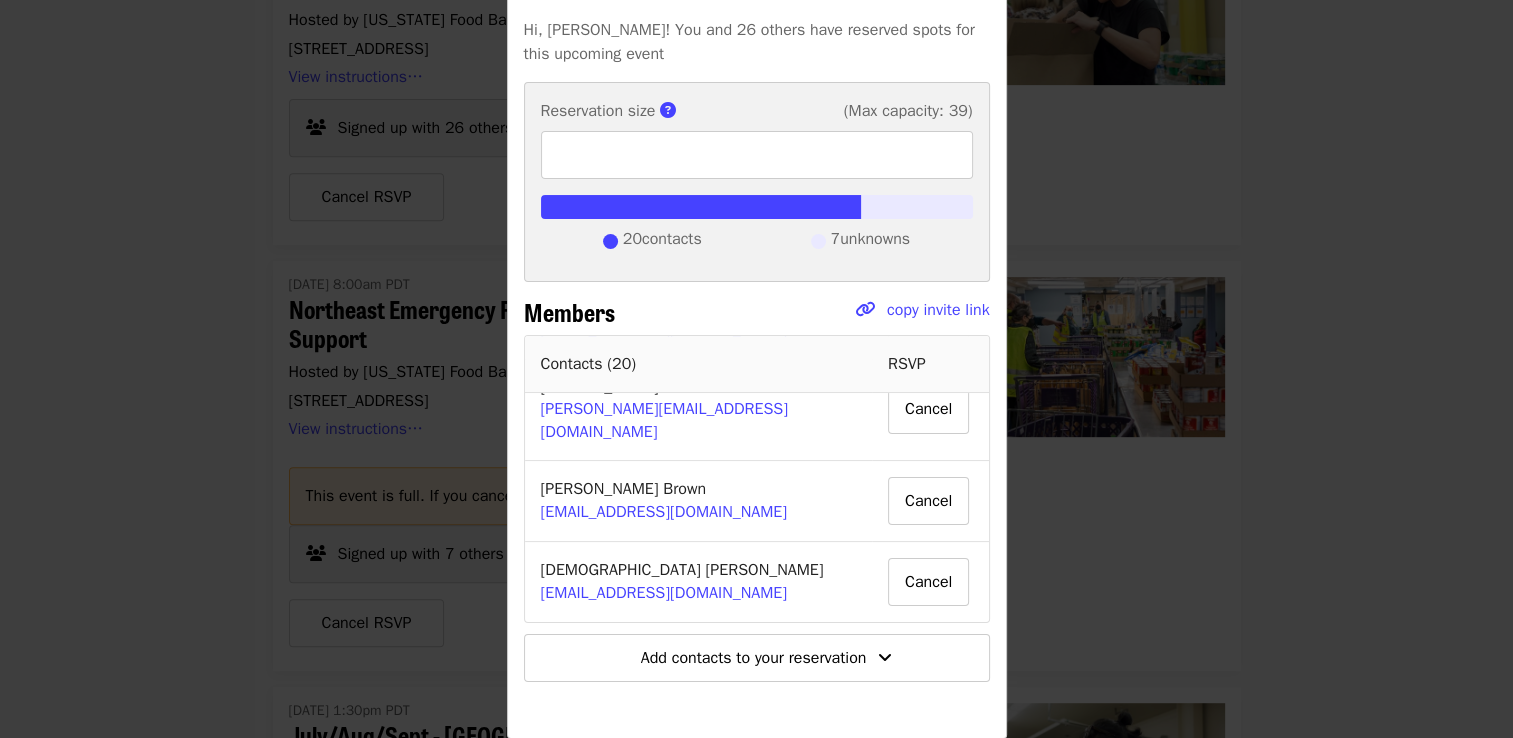 scroll, scrollTop: 437, scrollLeft: 0, axis: vertical 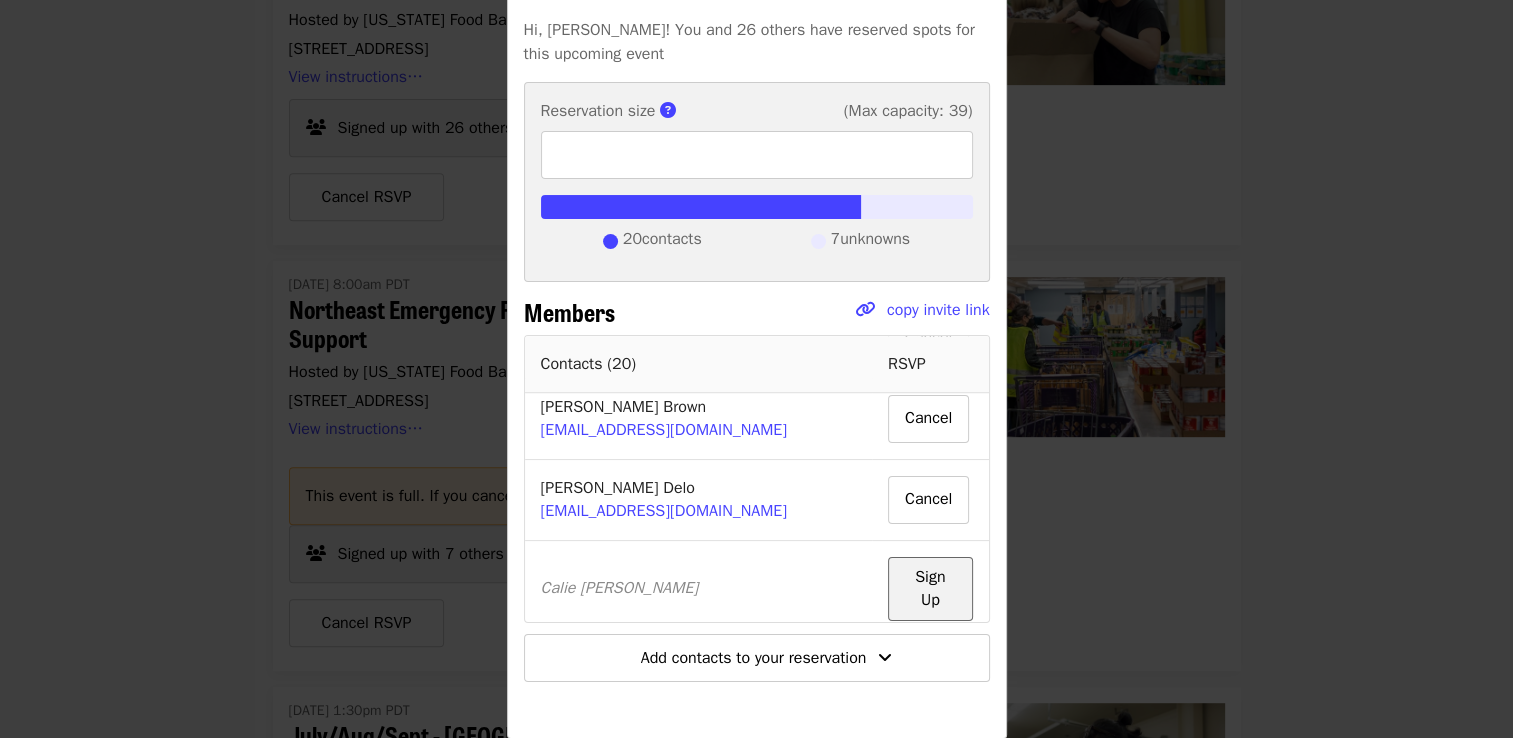 click on "Sign Up" at bounding box center [930, 588] 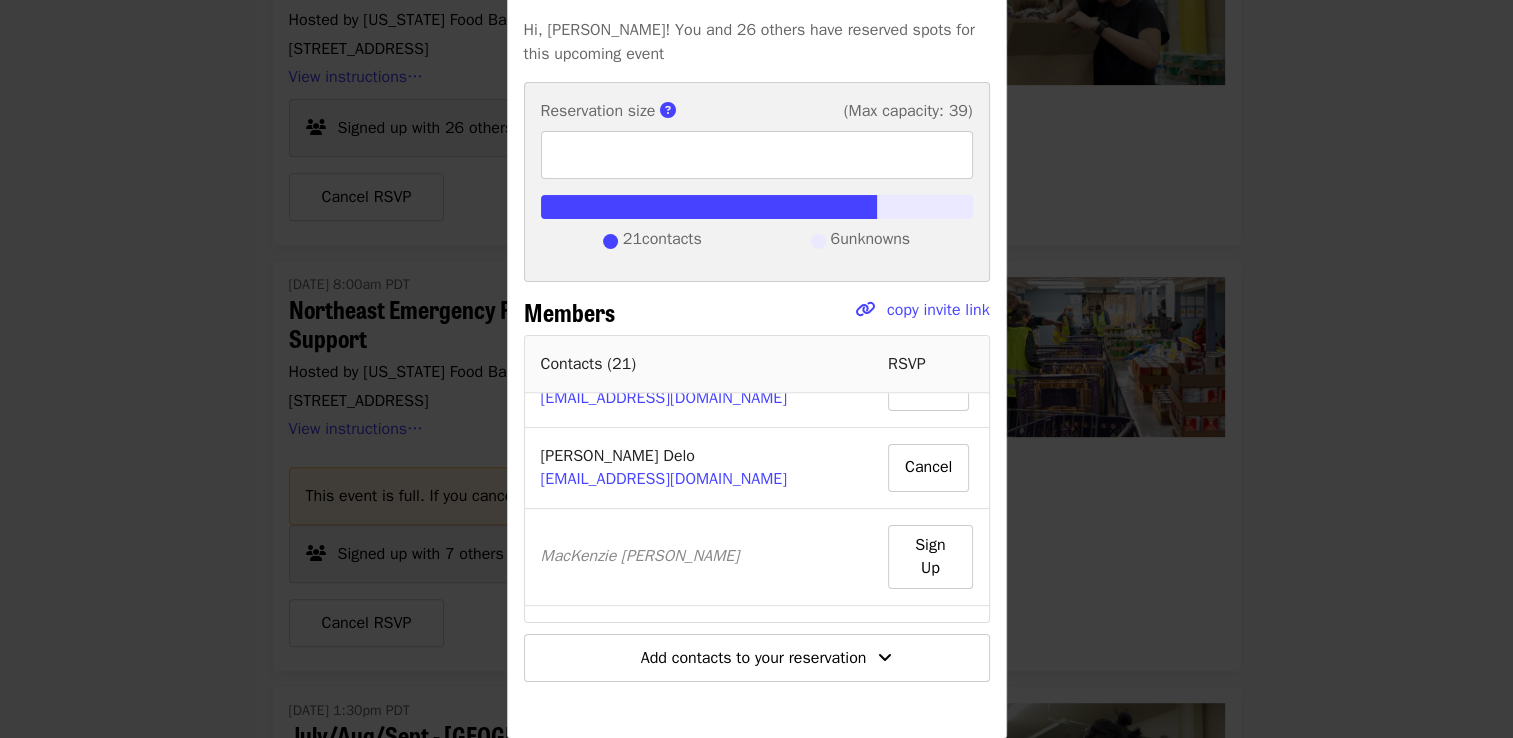 scroll, scrollTop: 1656, scrollLeft: 0, axis: vertical 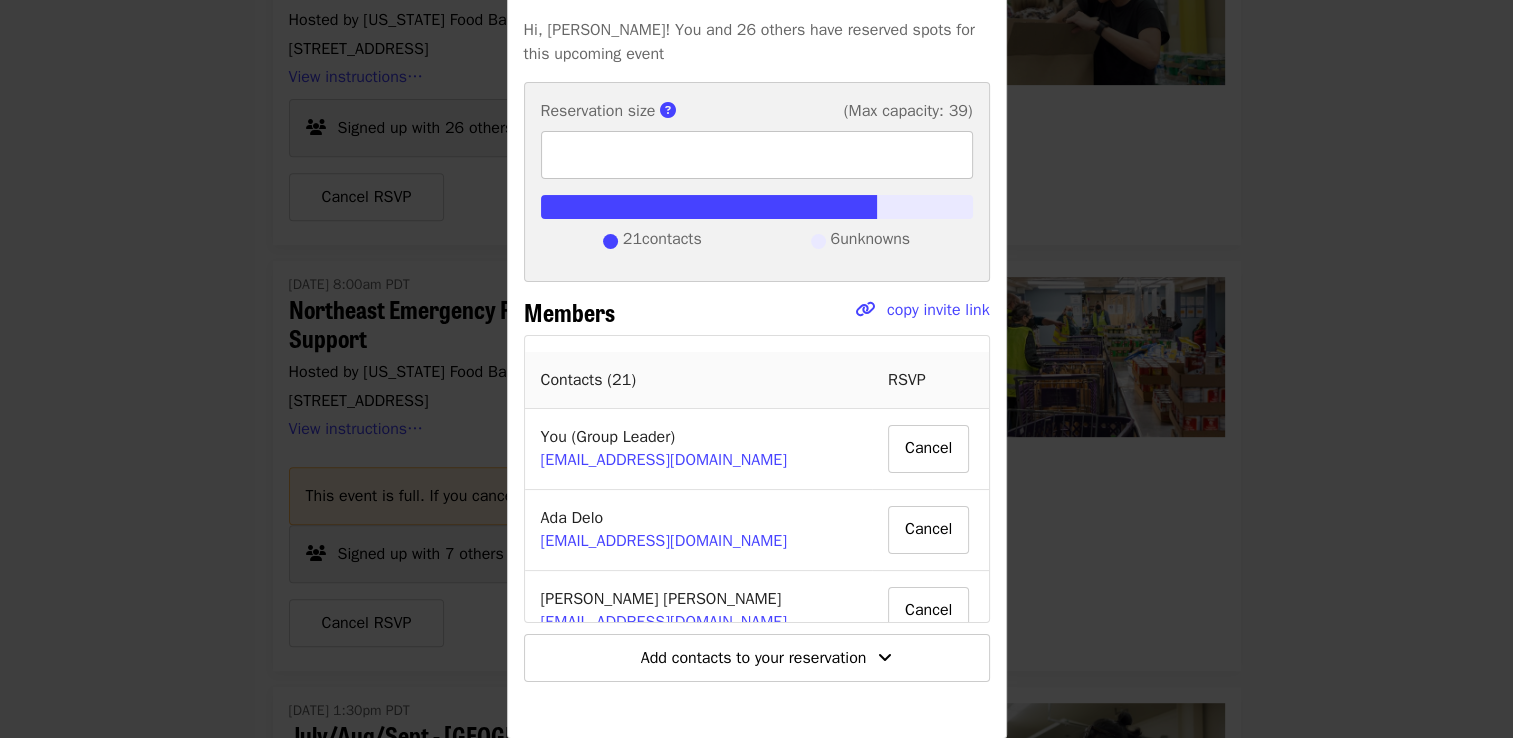 click on "**" at bounding box center [757, 155] 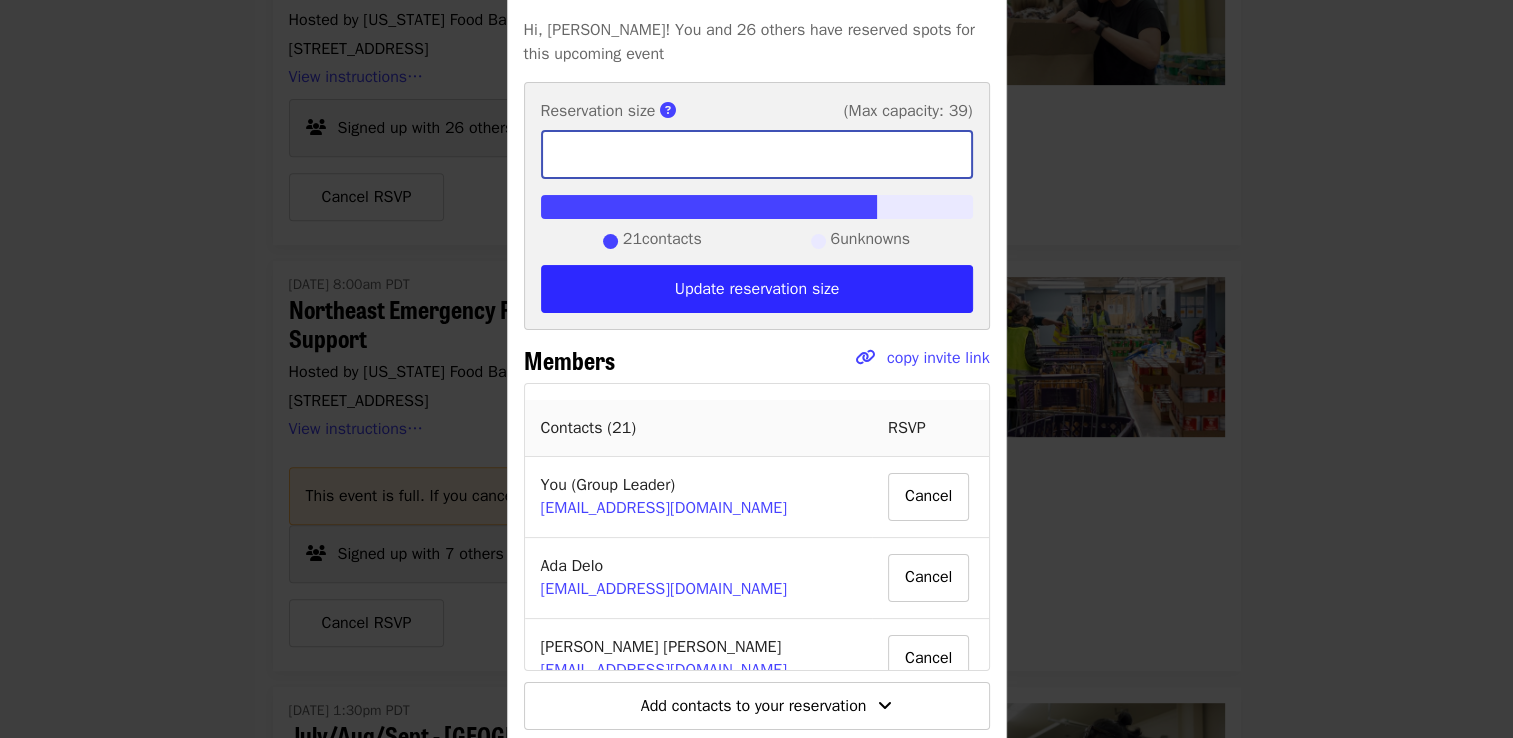 click on "**" at bounding box center (757, 155) 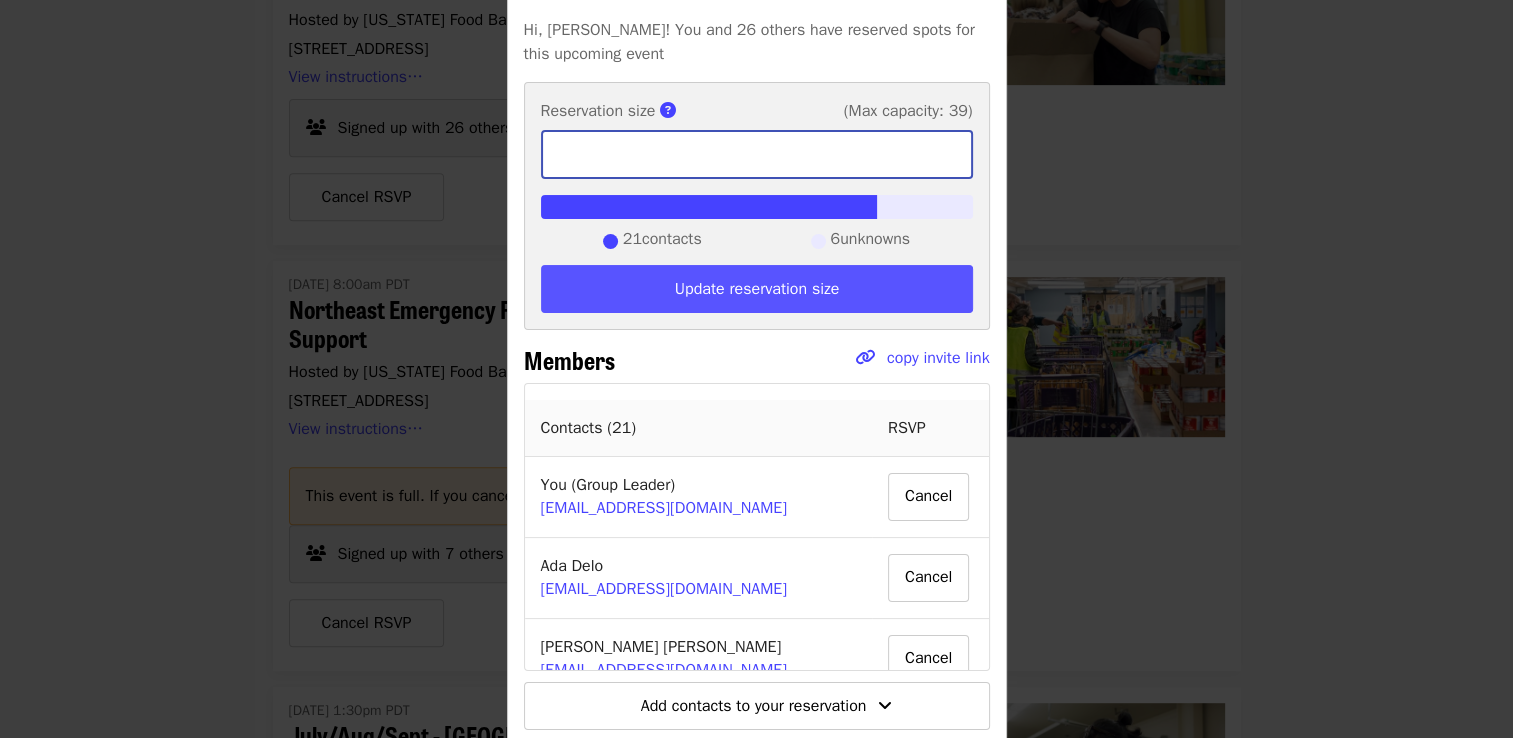 click on "Update reservation size" at bounding box center (757, 289) 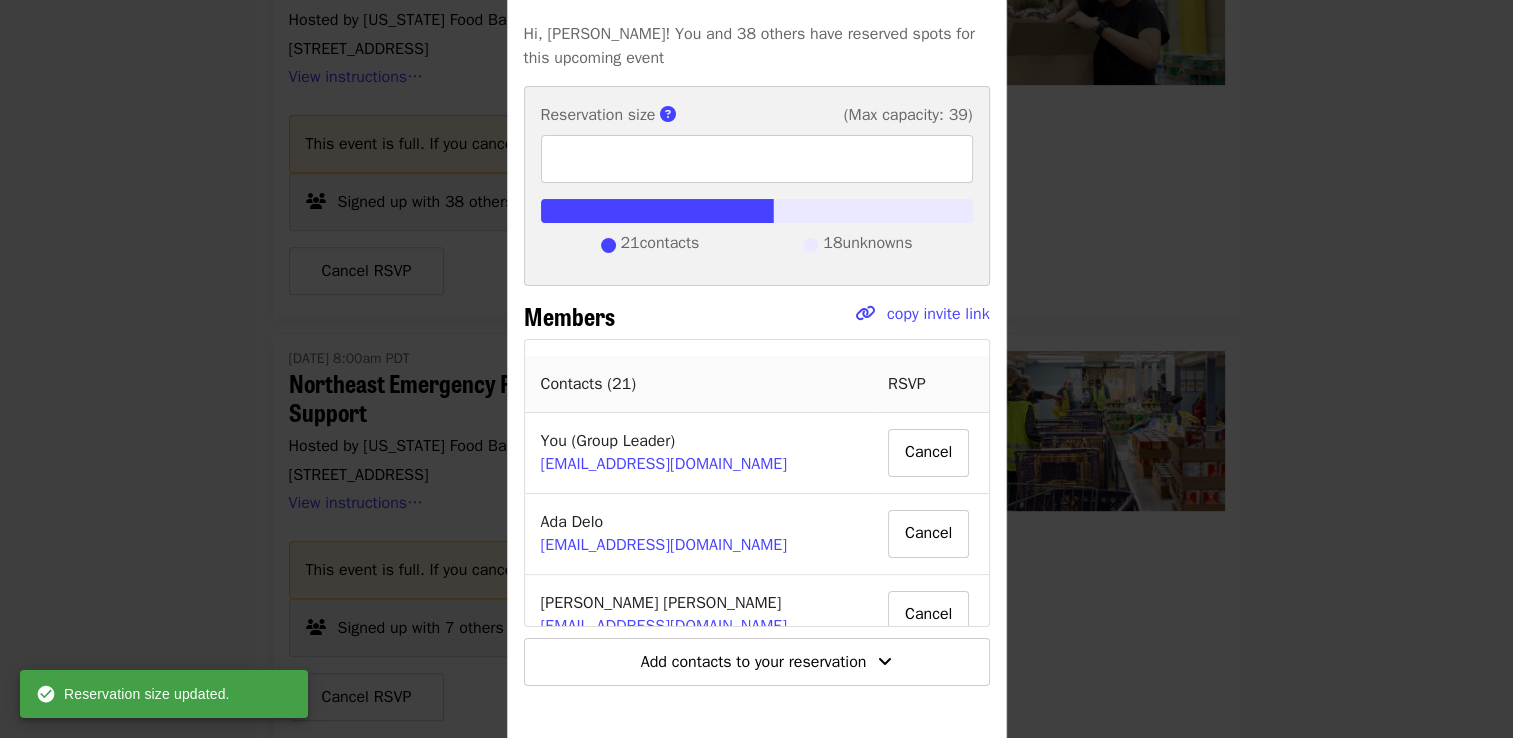 scroll, scrollTop: 192, scrollLeft: 0, axis: vertical 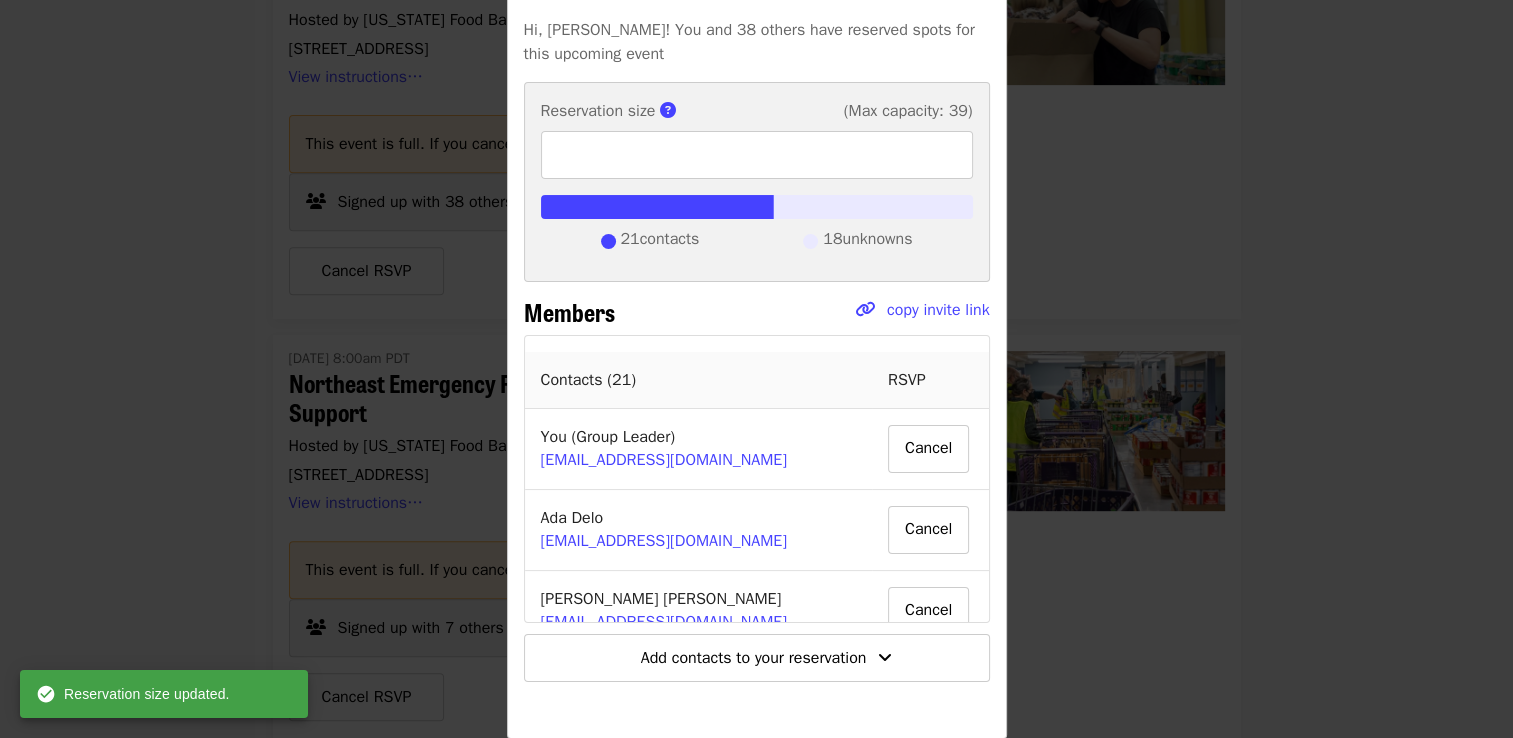 click on "Group details Hi, [PERSON_NAME]! You and 38 others have reserved spots for this upcoming event Reservation size   (Max capacity: 39) ** ​   21  contacts   18  unknowns Members copy invite link Contacts ( 21 ) RSVP You (Group Leader)  [EMAIL_ADDRESS][DOMAIN_NAME] Cancel [PERSON_NAME]   [EMAIL_ADDRESS][DOMAIN_NAME]   Cancel [PERSON_NAME]   [EMAIL_ADDRESS][DOMAIN_NAME]   Cancel [PERSON_NAME]   [EMAIL_ADDRESS][DOMAIN_NAME]   Cancel [PERSON_NAME]   [PERSON_NAME][EMAIL_ADDRESS][DOMAIN_NAME]   Cancel [PERSON_NAME]   [EMAIL_ADDRESS][DOMAIN_NAME]   Cancel [PERSON_NAME]   [EMAIL_ADDRESS][DOMAIN_NAME]   Cancel [PERSON_NAME]   [EMAIL_ADDRESS][DOMAIN_NAME]   Cancel [PERSON_NAME]   [EMAIL_ADDRESS][DOMAIN_NAME]   Cancel [PERSON_NAME]   [PERSON_NAME][EMAIL_ADDRESS][DOMAIN_NAME]   Cancel [PERSON_NAME]   [EMAIL_ADDRESS][DOMAIN_NAME]   Cancel [PERSON_NAME]   [EMAIL_ADDRESS][DOMAIN_NAME]   Cancel [PERSON_NAME]   [PERSON_NAME][EMAIL_ADDRESS][PERSON_NAME][DOMAIN_NAME]   Cancel [PERSON_NAME]   [EMAIL_ADDRESS][DOMAIN_NAME]   Cancel [PERSON_NAME]   [EMAIL_ADDRESS][DOMAIN_NAME]" at bounding box center (756, 369) 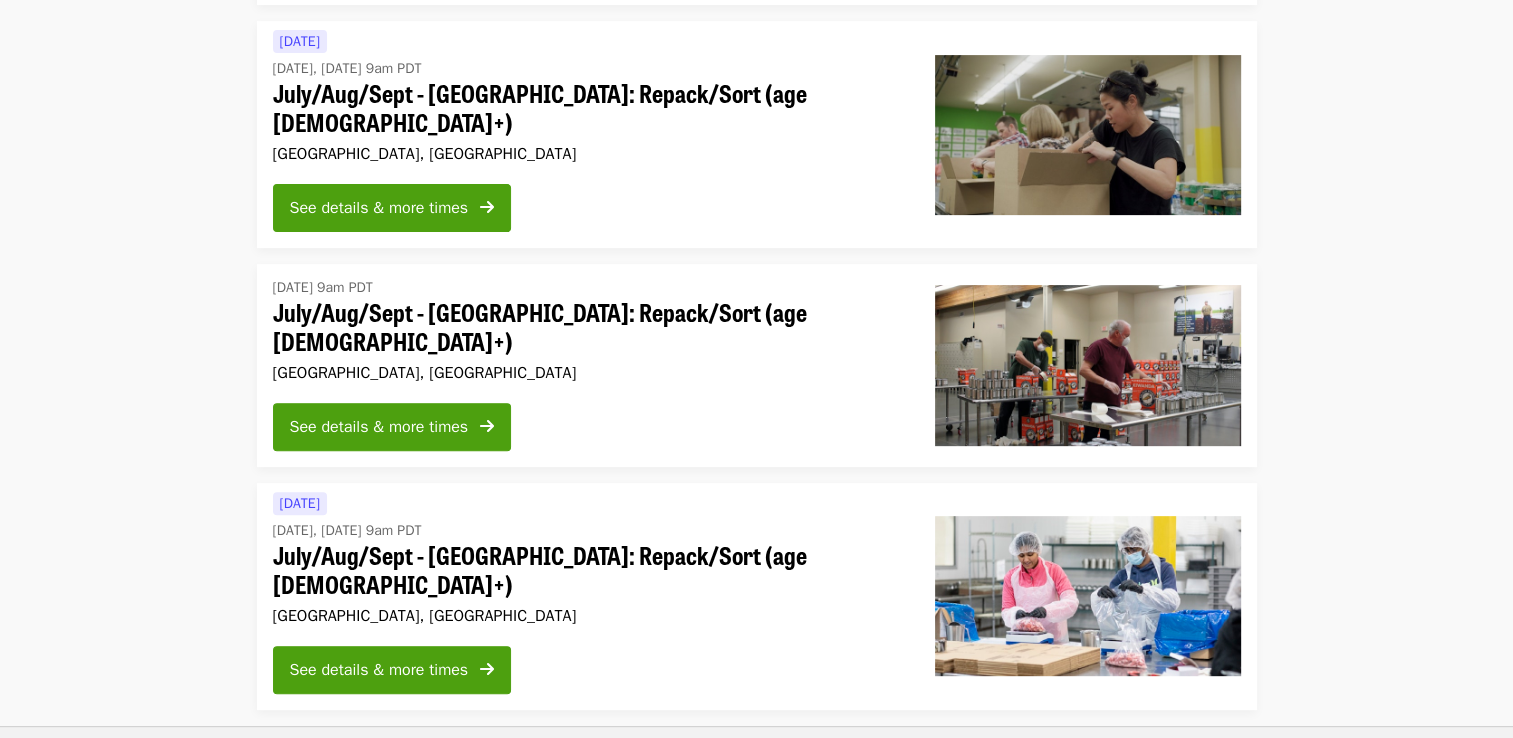scroll, scrollTop: 0, scrollLeft: 0, axis: both 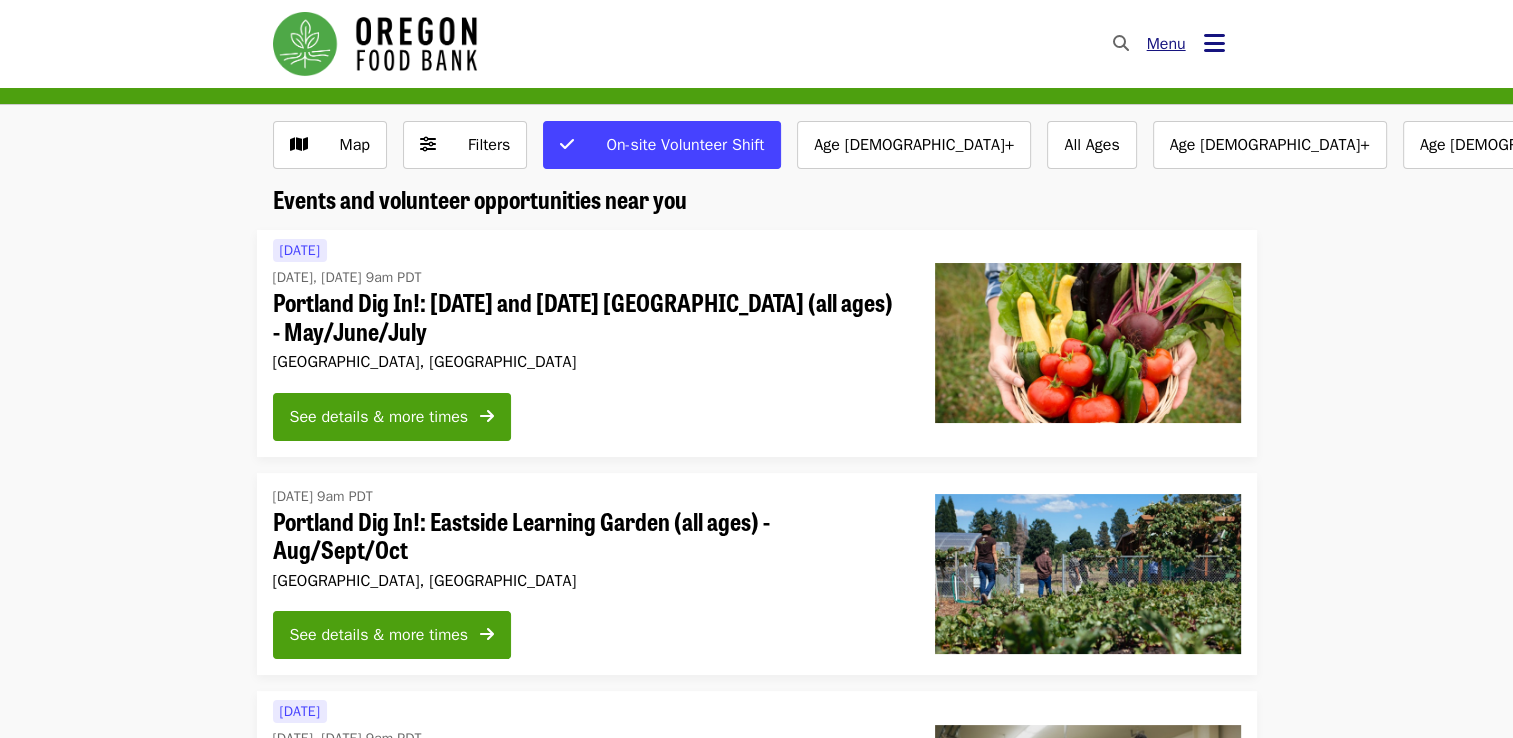 click on "Menu" at bounding box center [1166, 44] 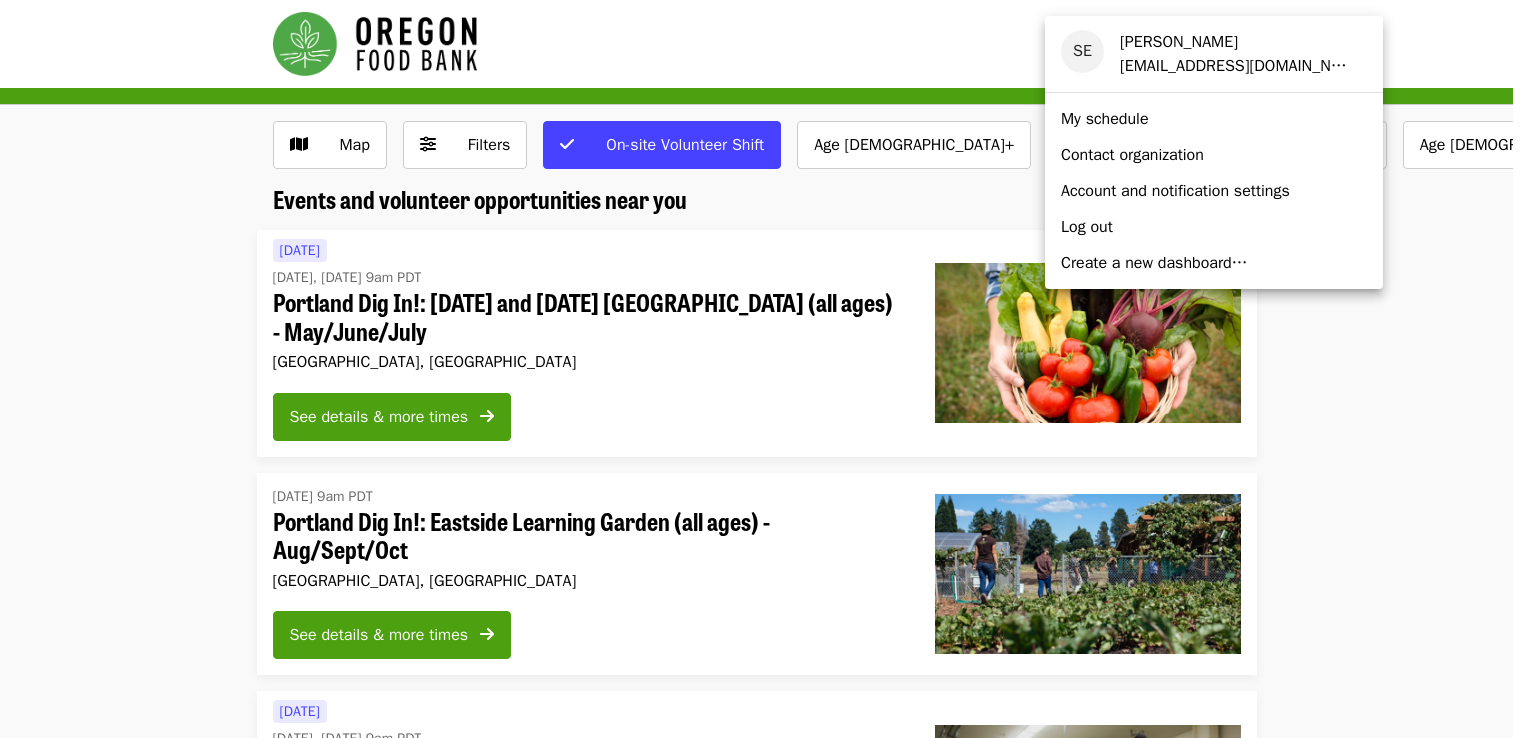 click on "My schedule" at bounding box center (1105, 119) 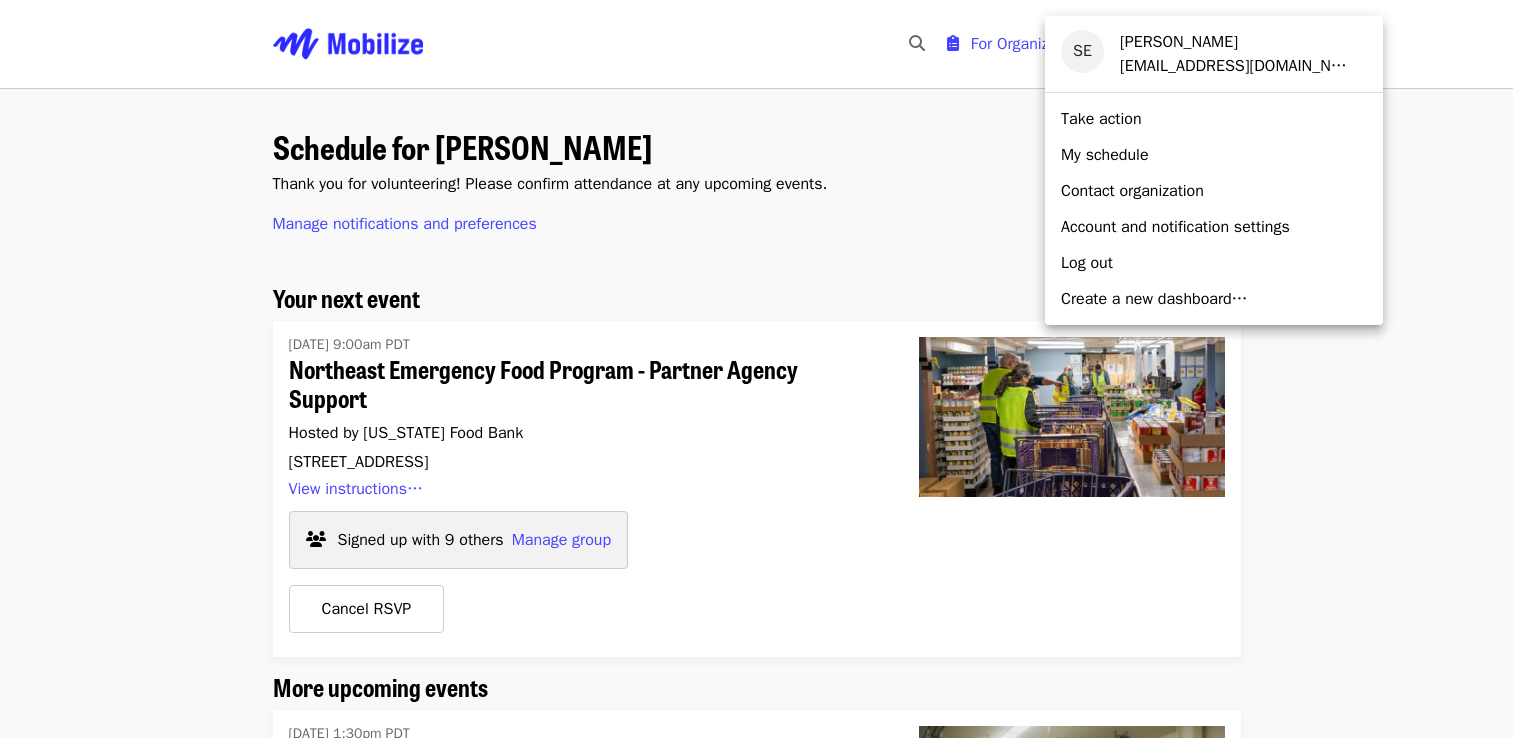 click at bounding box center [764, 369] 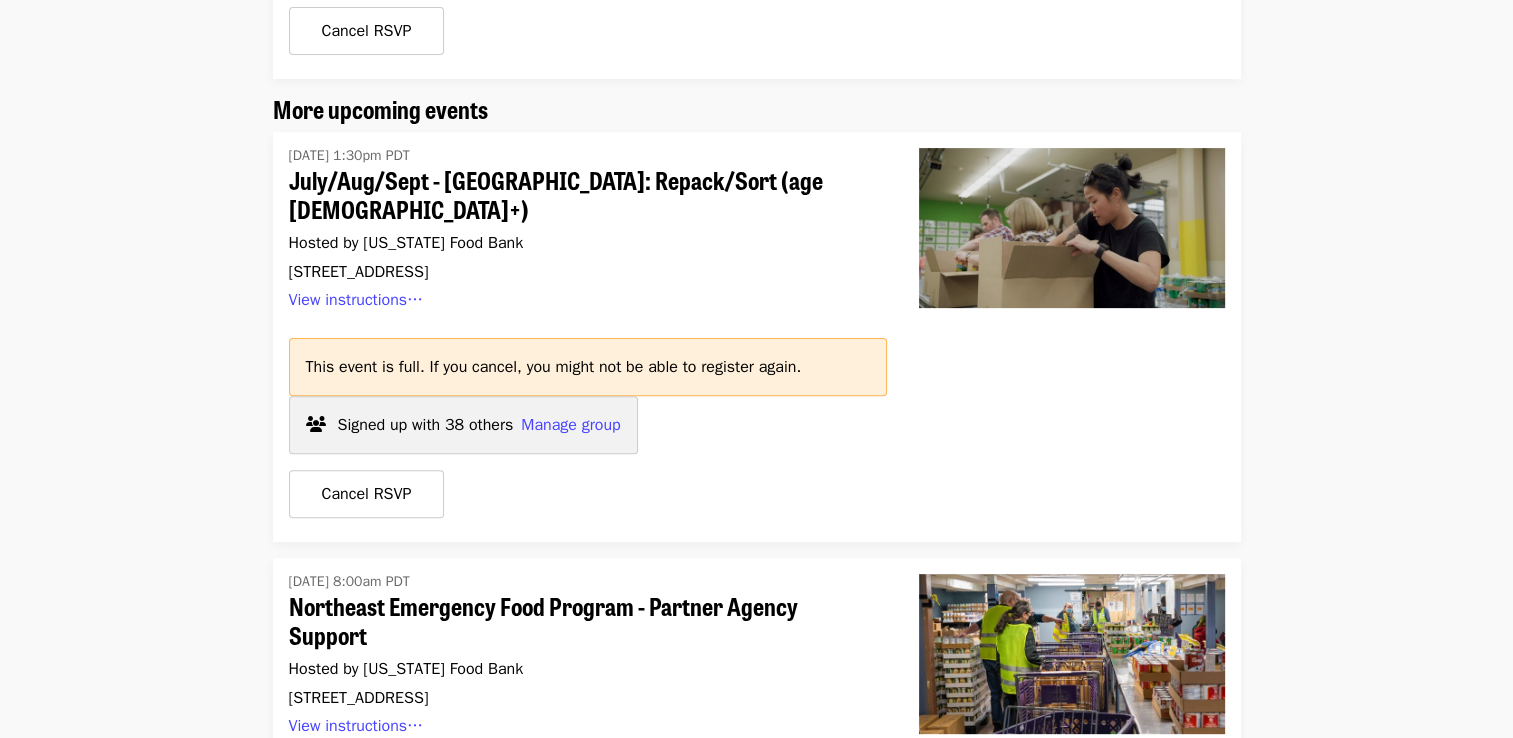 scroll, scrollTop: 586, scrollLeft: 0, axis: vertical 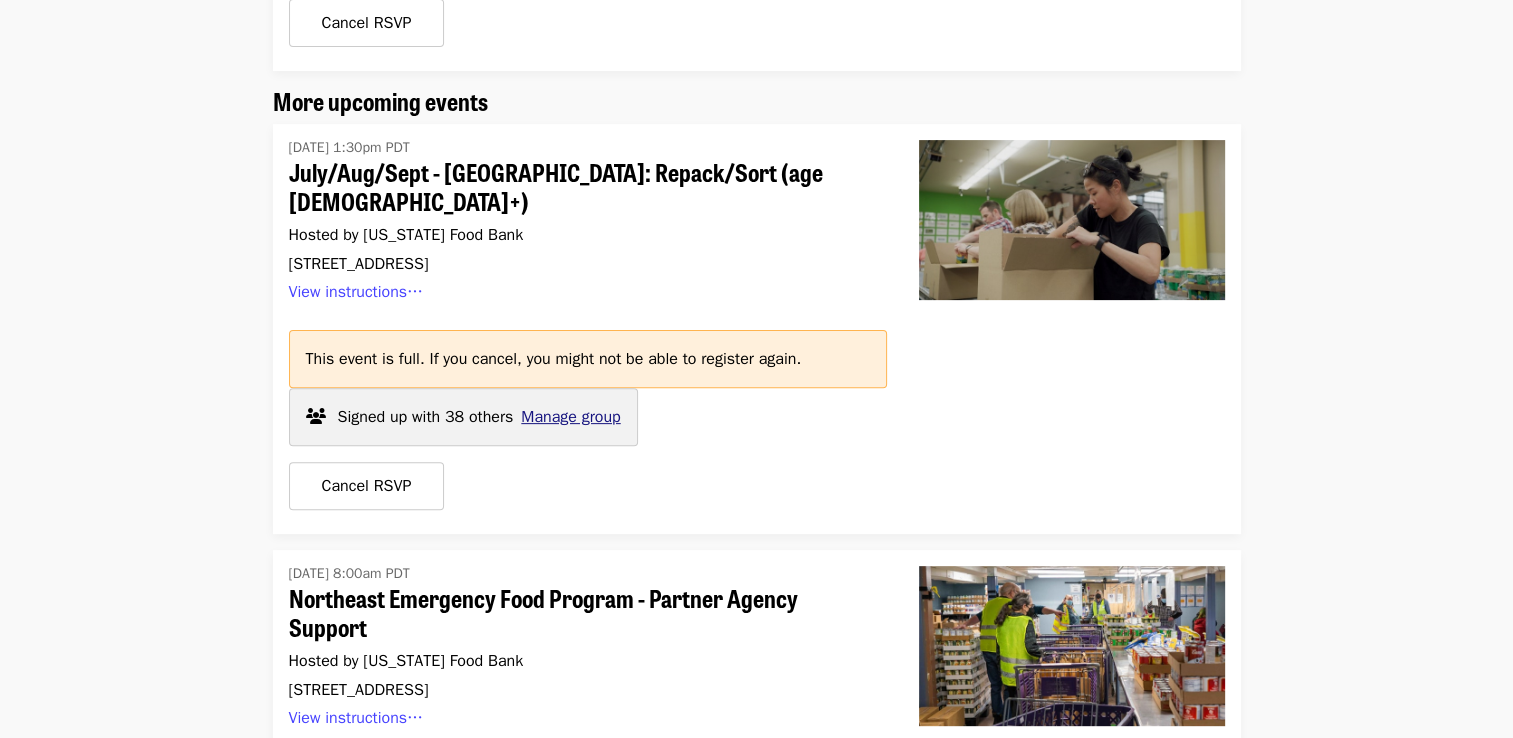click on "Manage group" at bounding box center [570, 417] 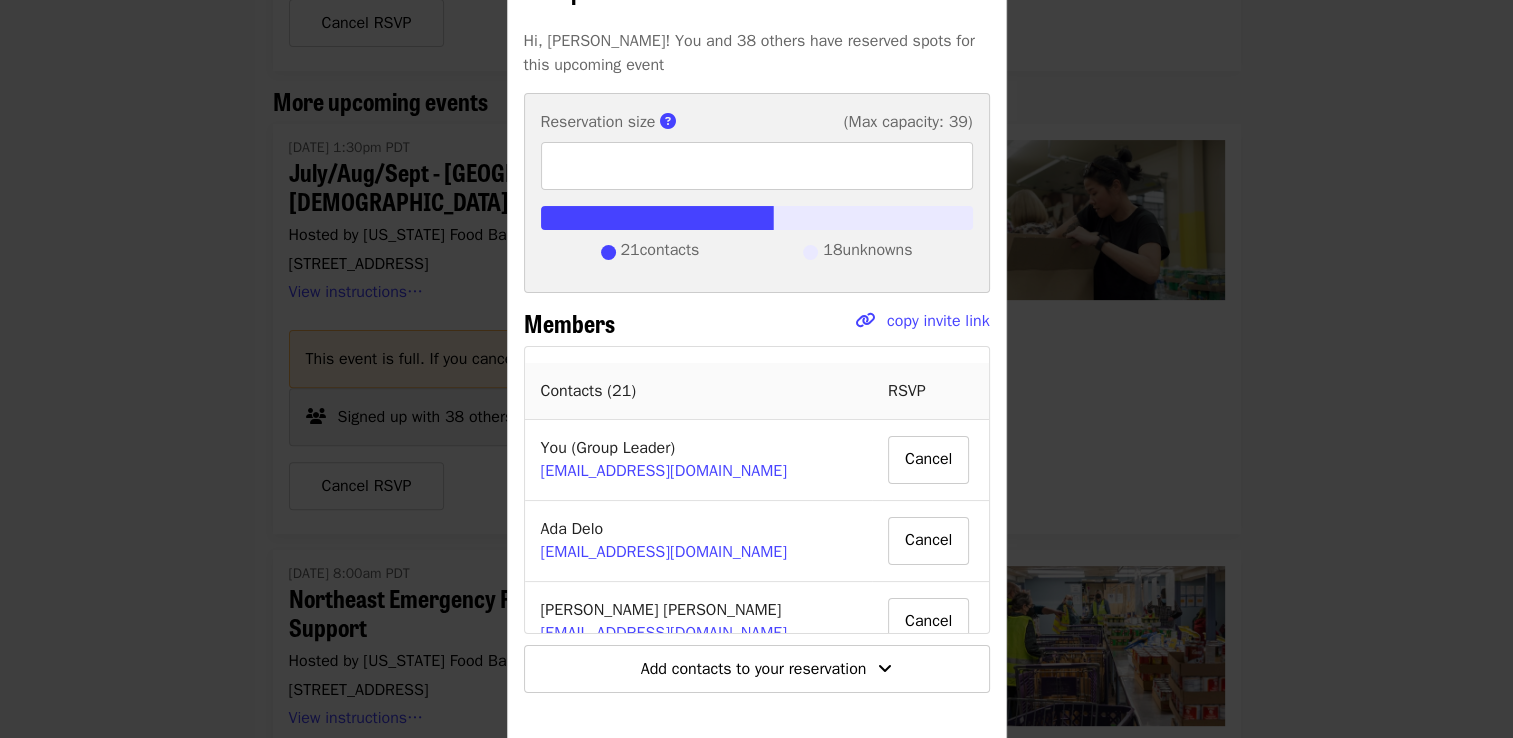 scroll, scrollTop: 192, scrollLeft: 0, axis: vertical 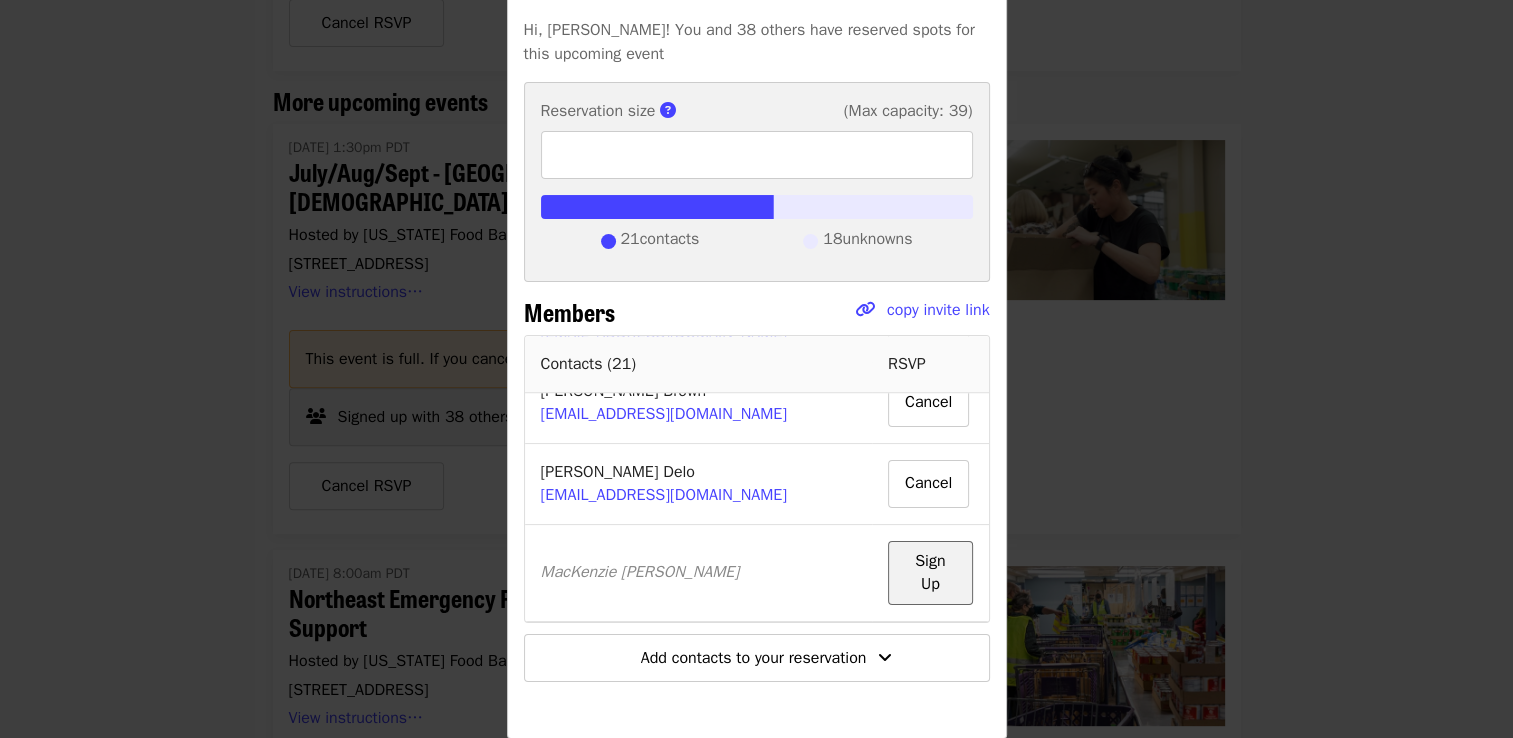 click on "Sign Up" at bounding box center (930, 573) 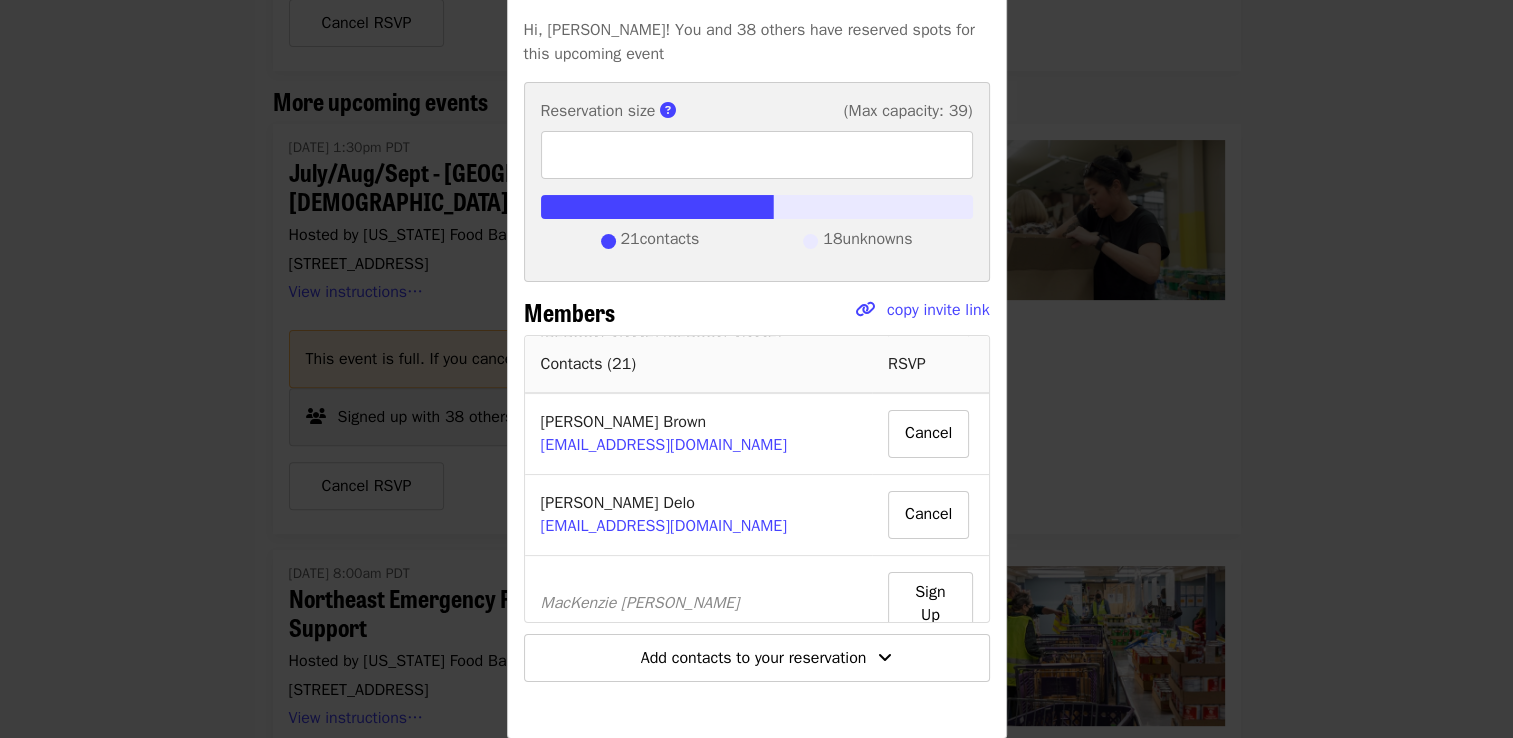 scroll, scrollTop: 1630, scrollLeft: 0, axis: vertical 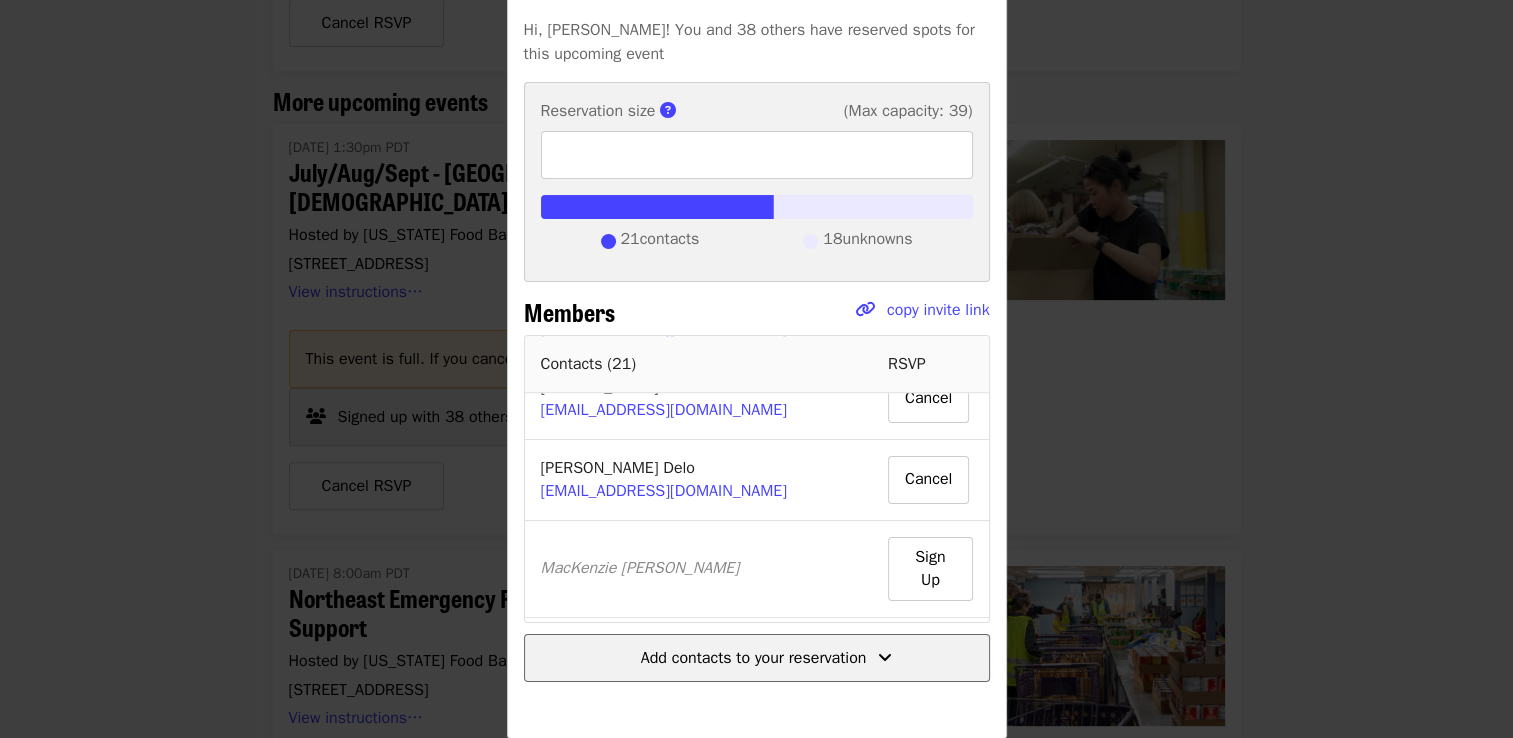 click on "Add contacts to your reservation" at bounding box center (754, 658) 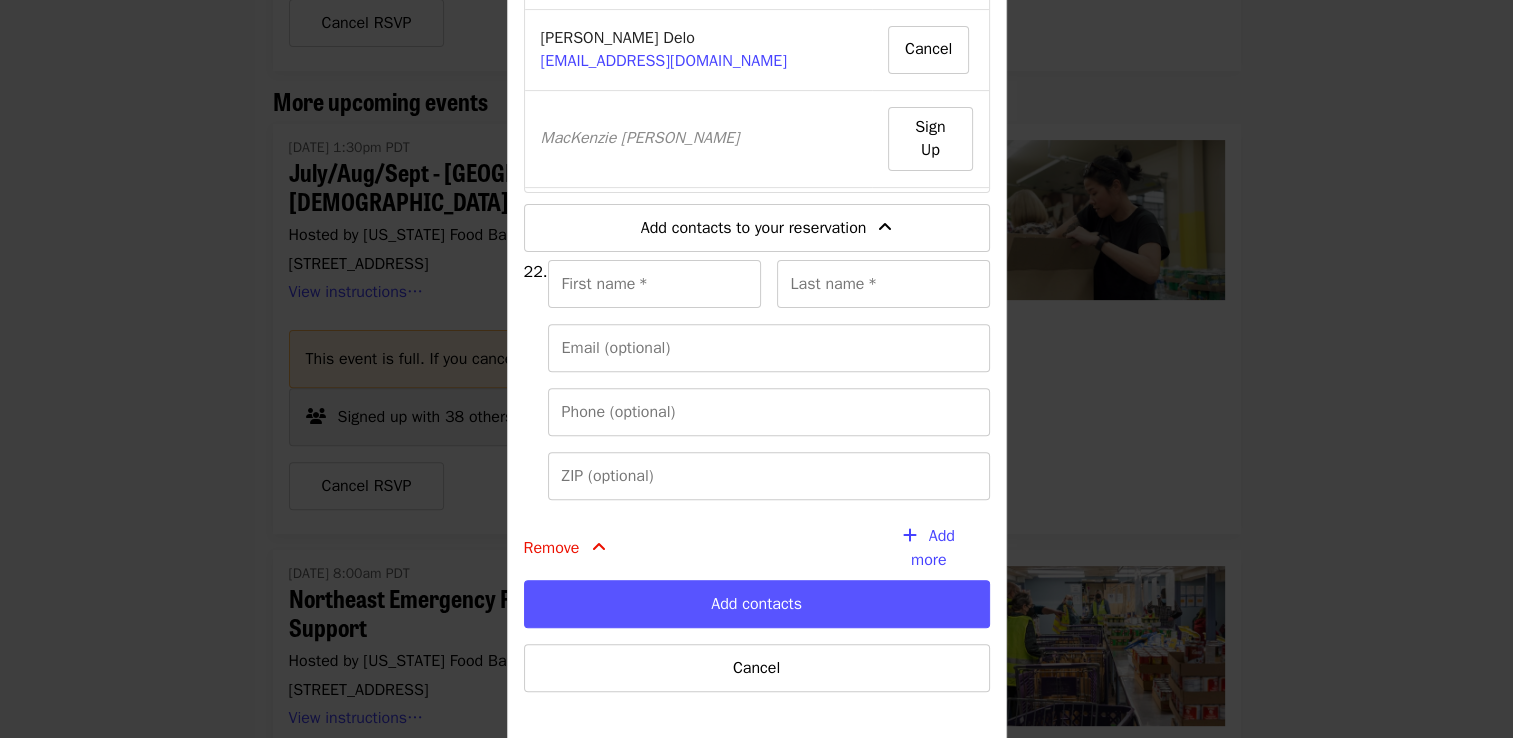 scroll, scrollTop: 632, scrollLeft: 0, axis: vertical 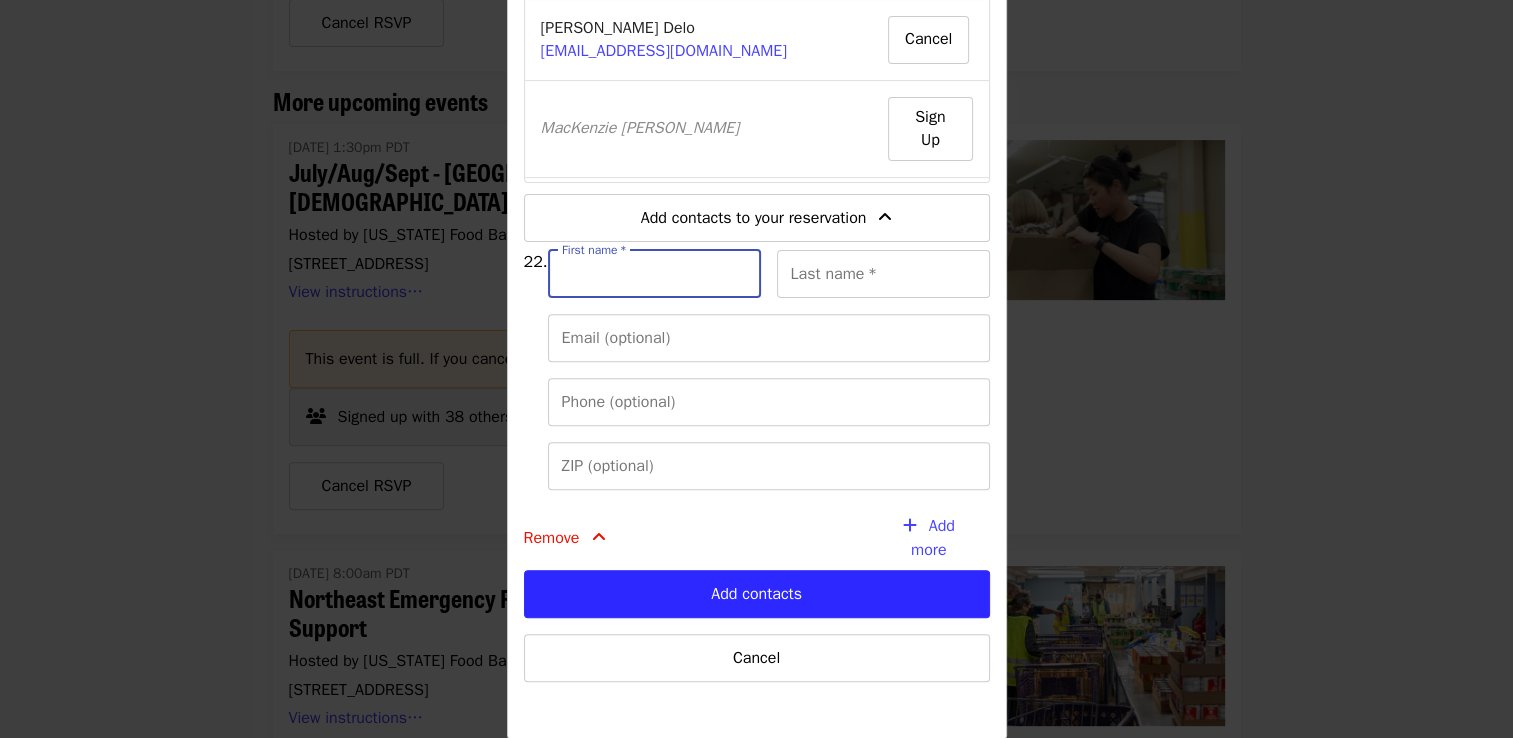 click on "First name   *" at bounding box center (654, 274) 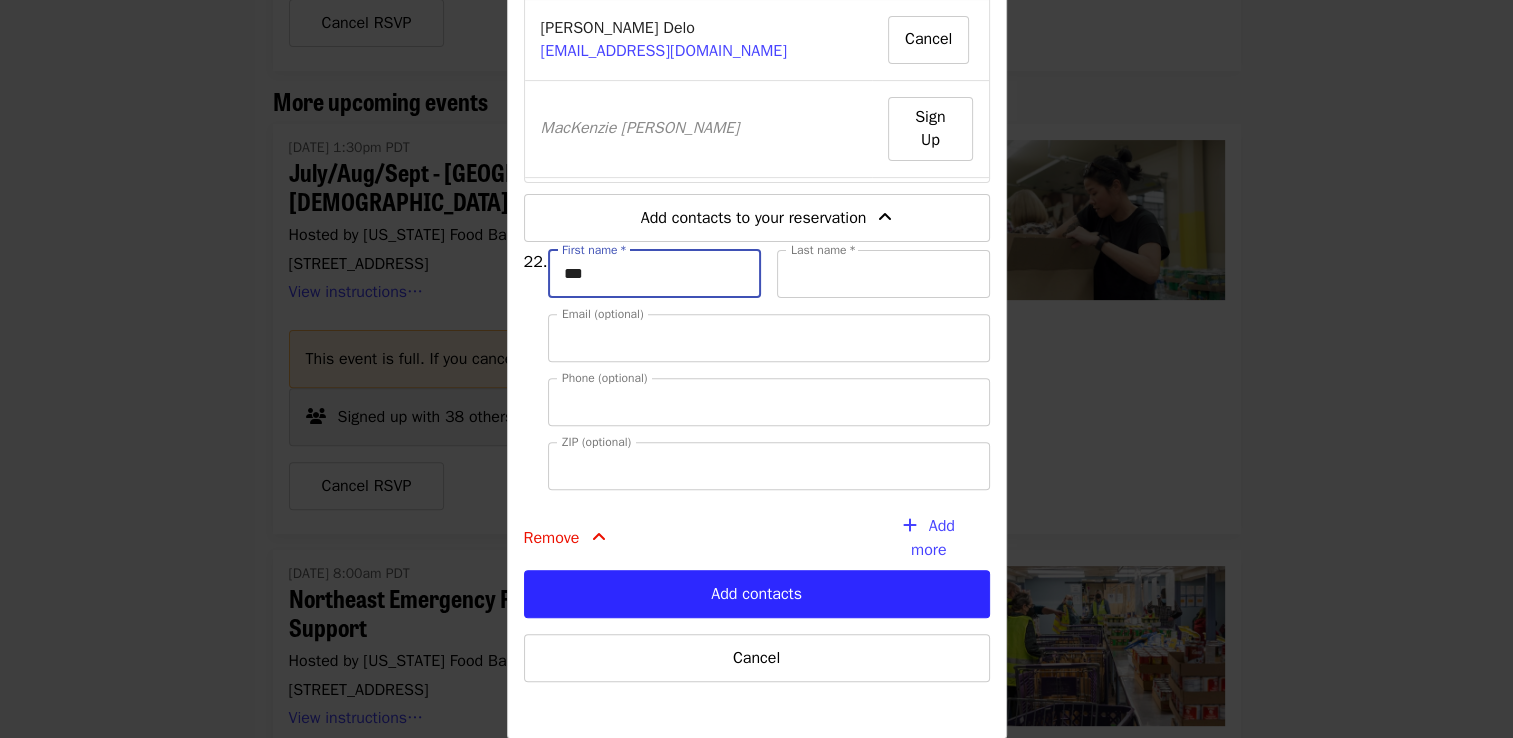 type on "*********" 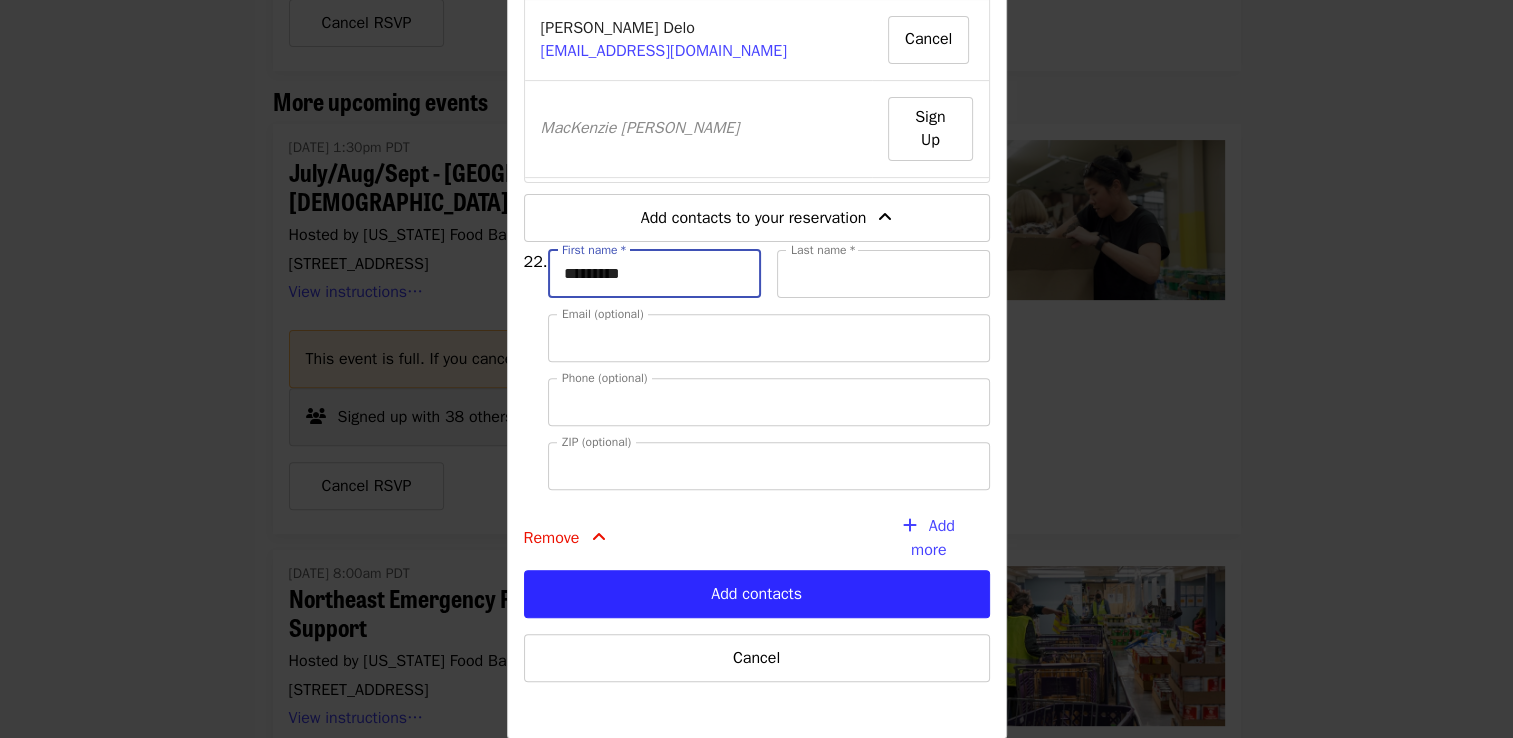 type on "**********" 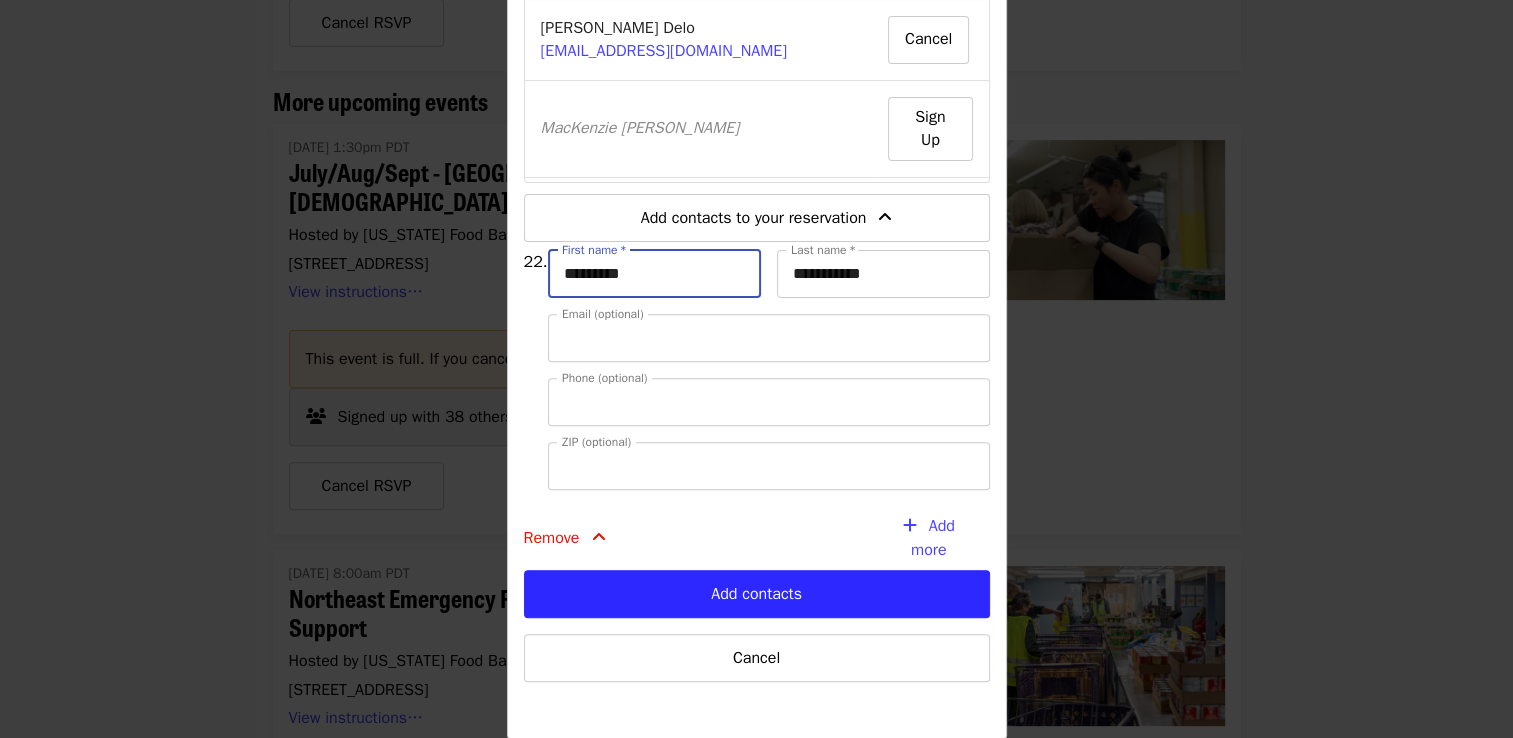 type on "**********" 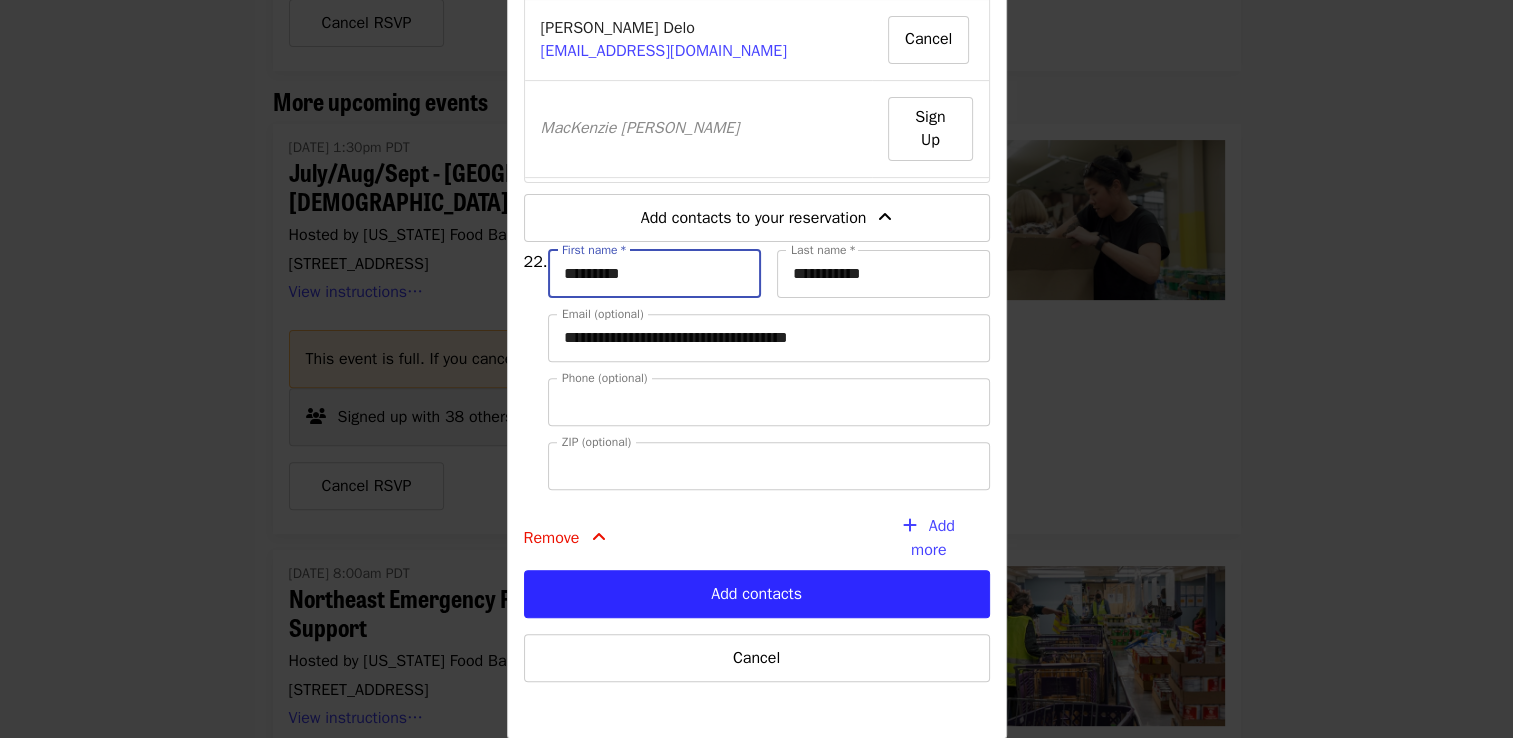 type on "**********" 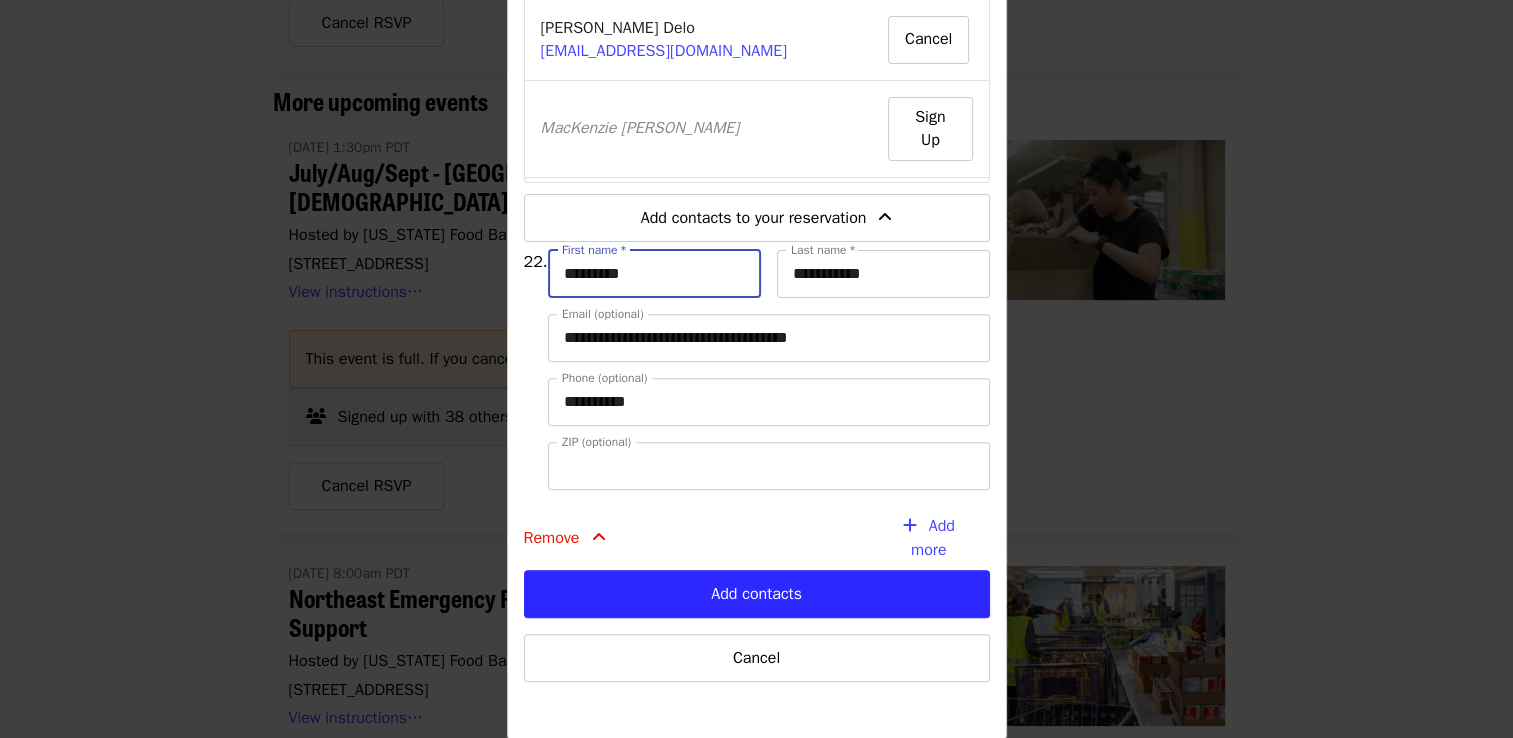 type on "*****" 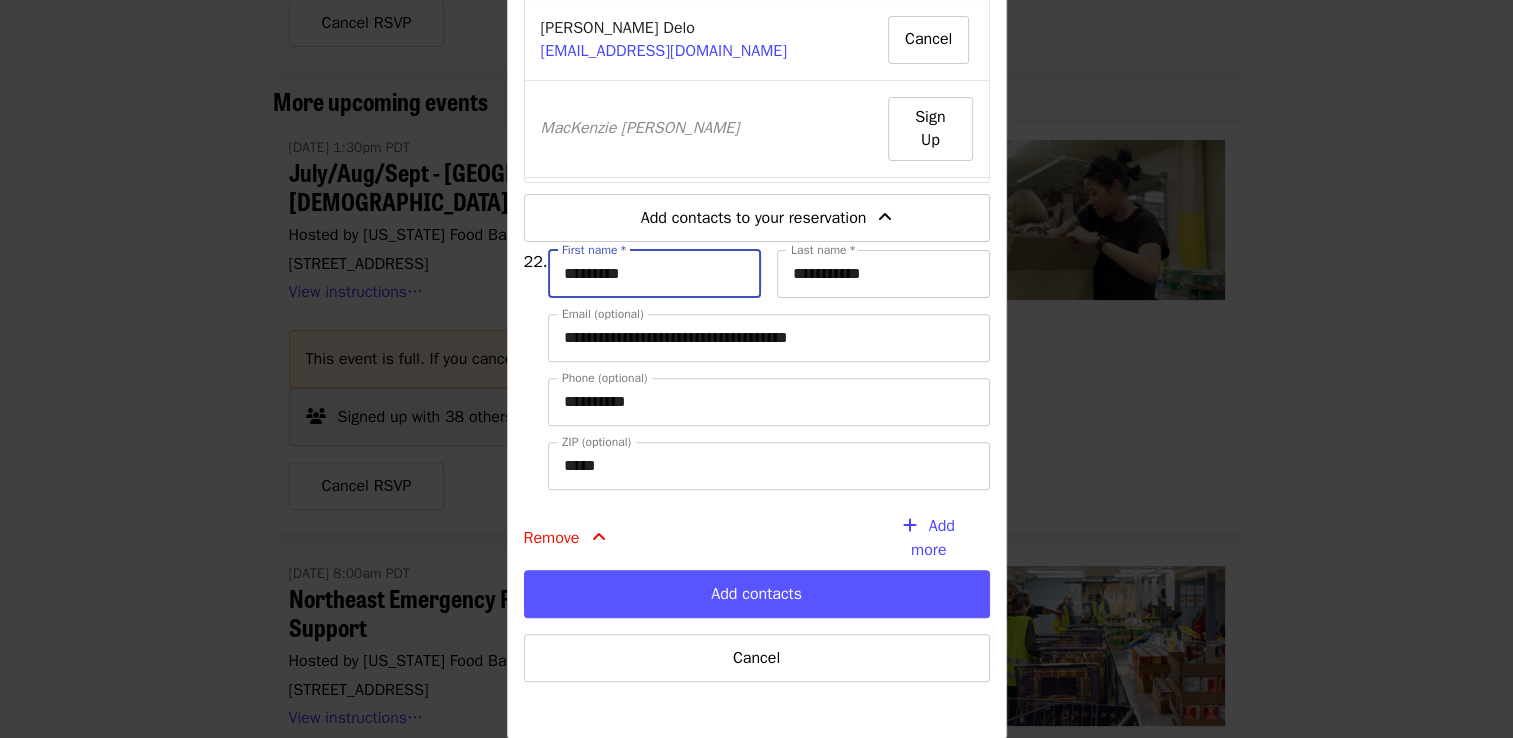 click on "Add contacts" at bounding box center [757, 594] 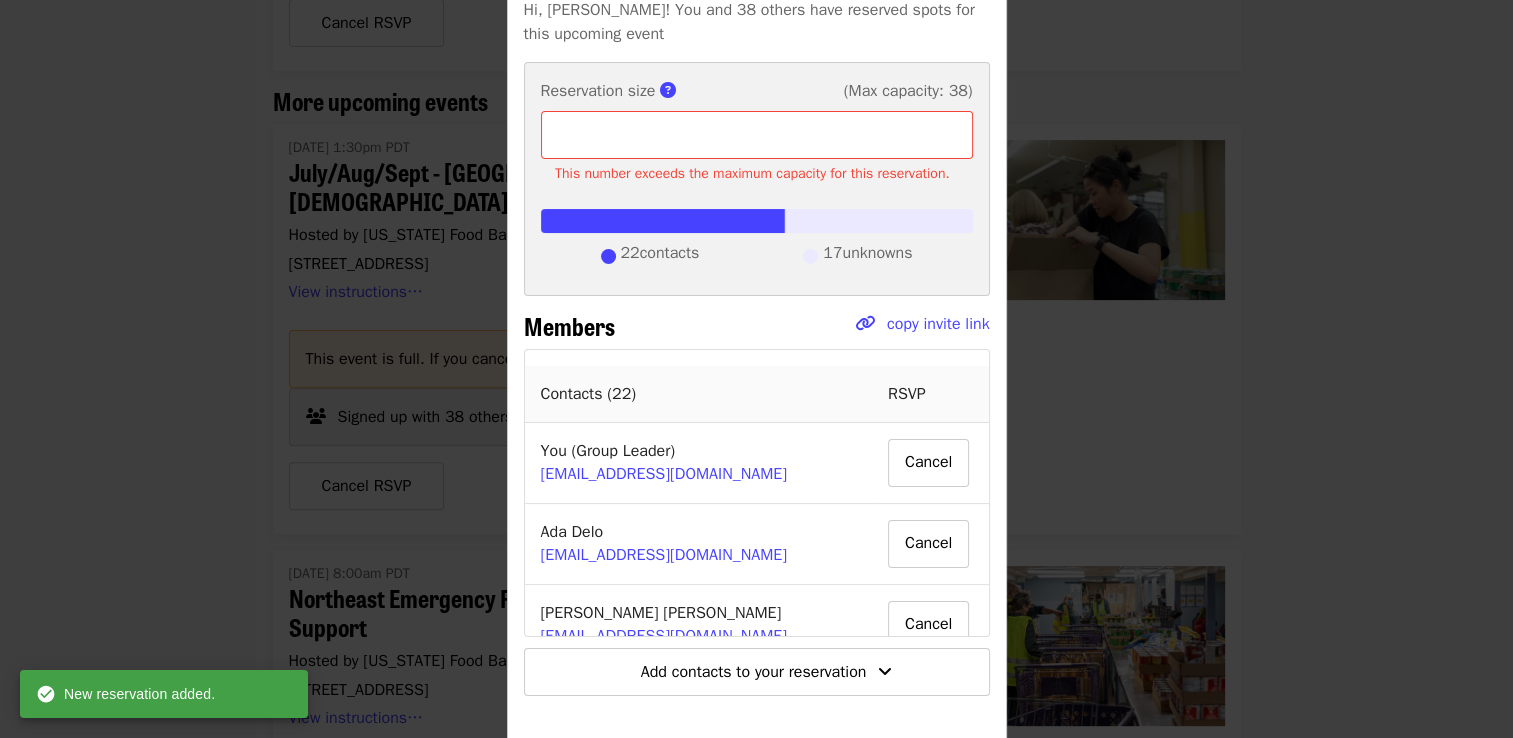 scroll, scrollTop: 225, scrollLeft: 0, axis: vertical 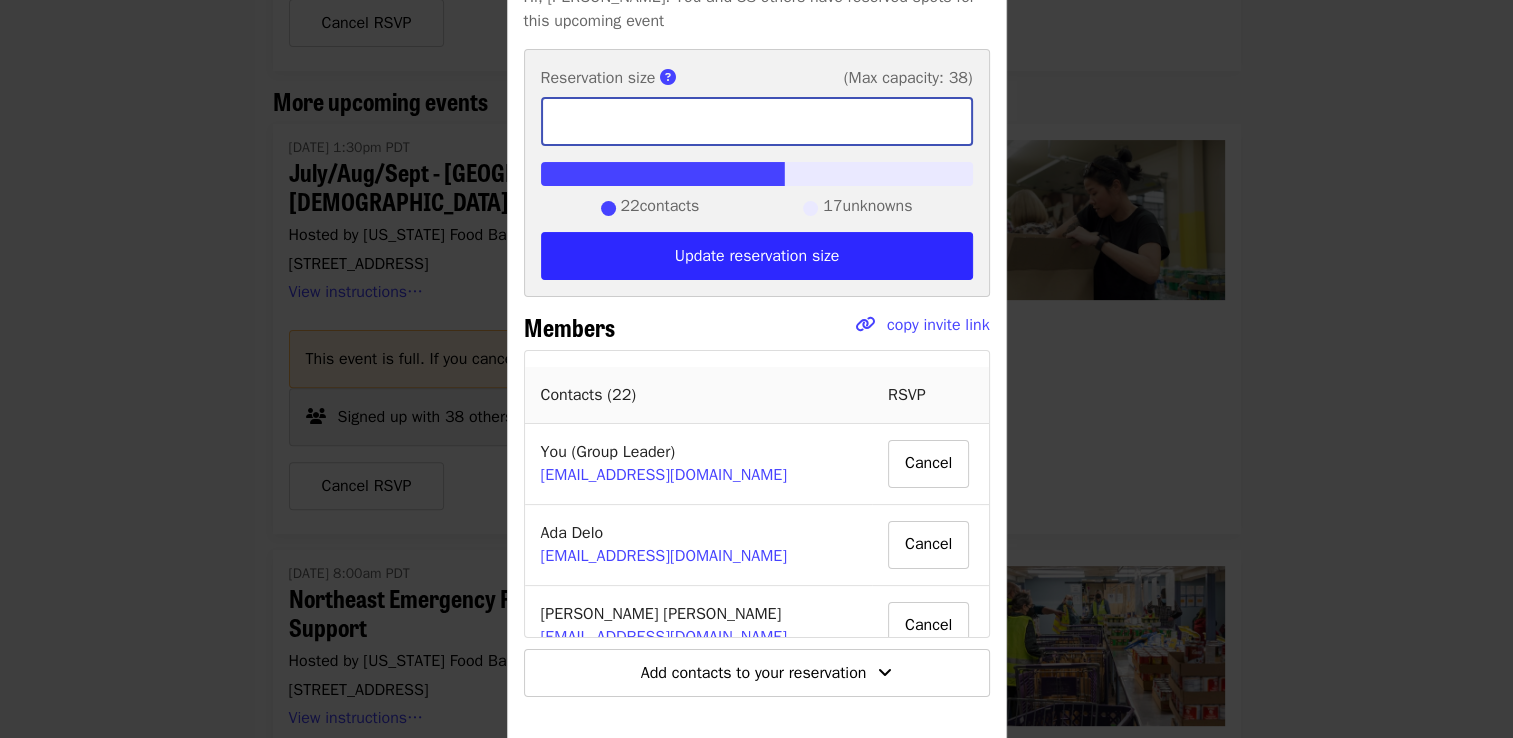 type on "**" 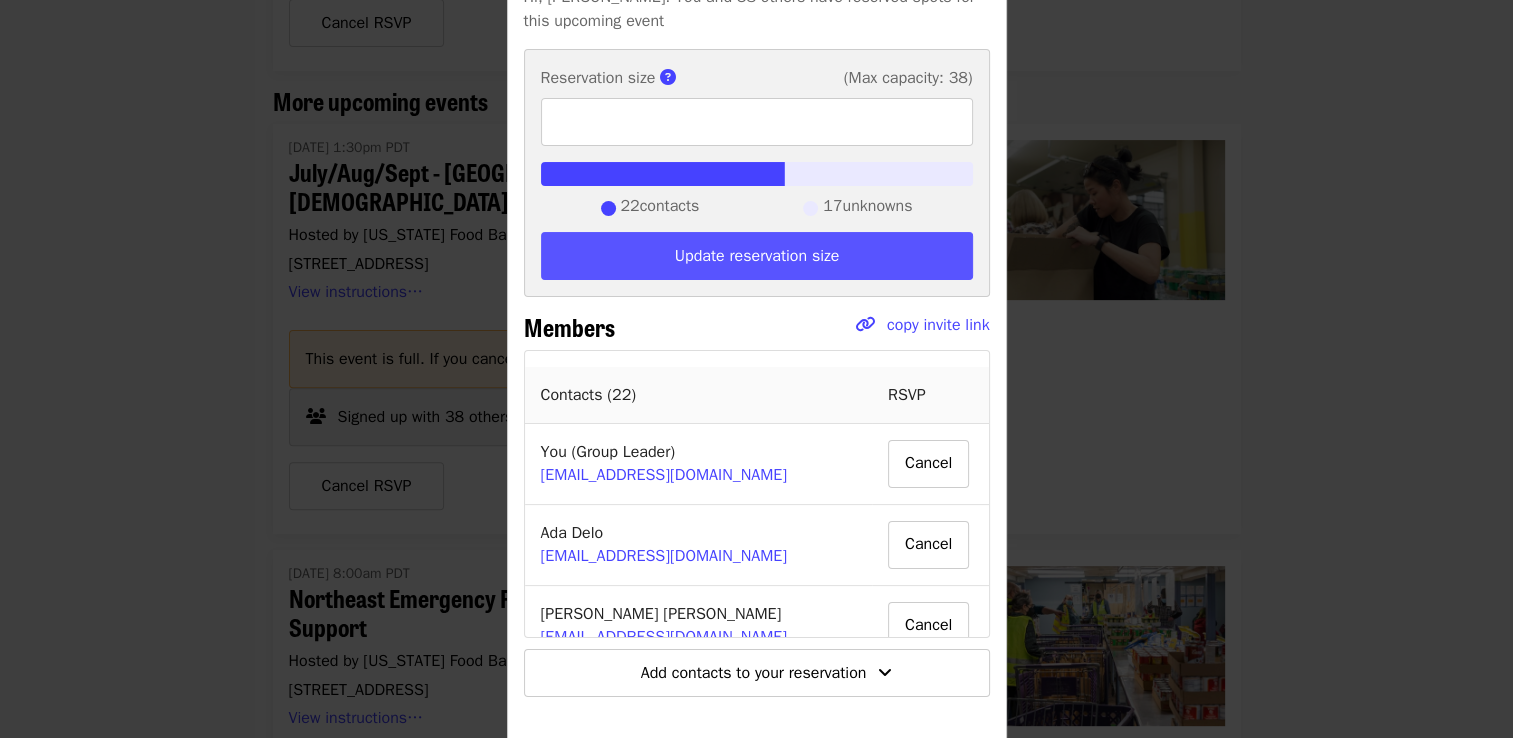 click on "Update reservation size" at bounding box center (757, 256) 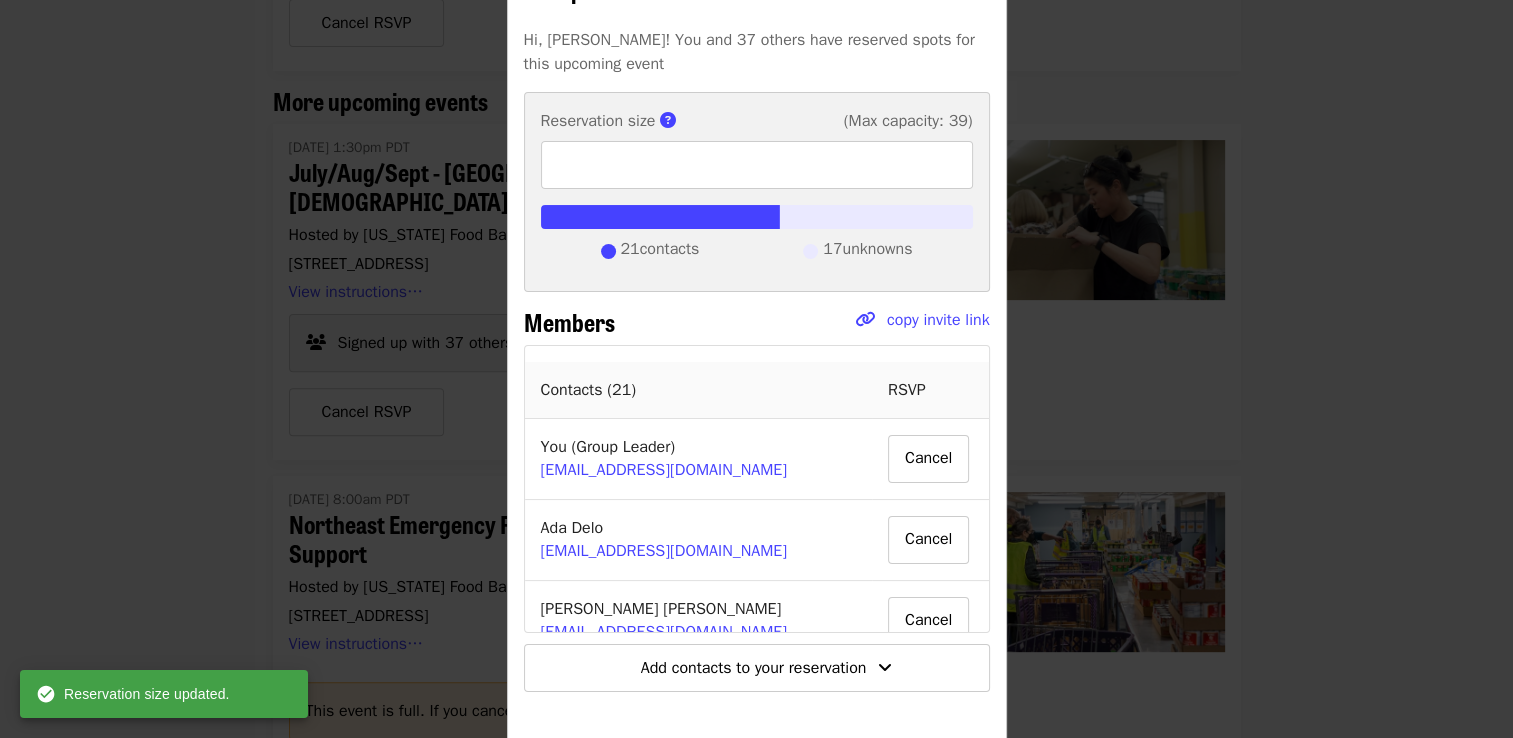 scroll, scrollTop: 192, scrollLeft: 0, axis: vertical 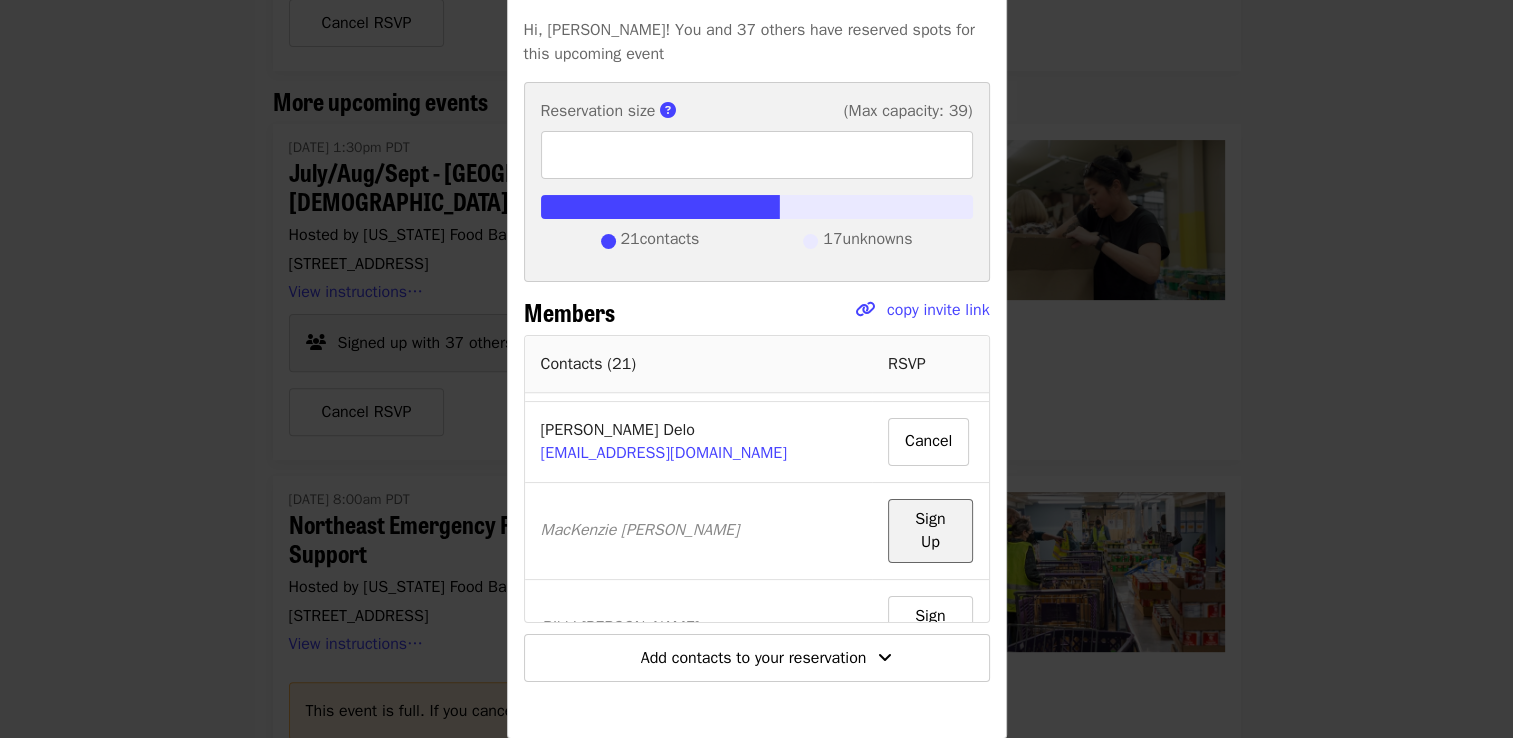 click on "Sign Up" at bounding box center [930, 531] 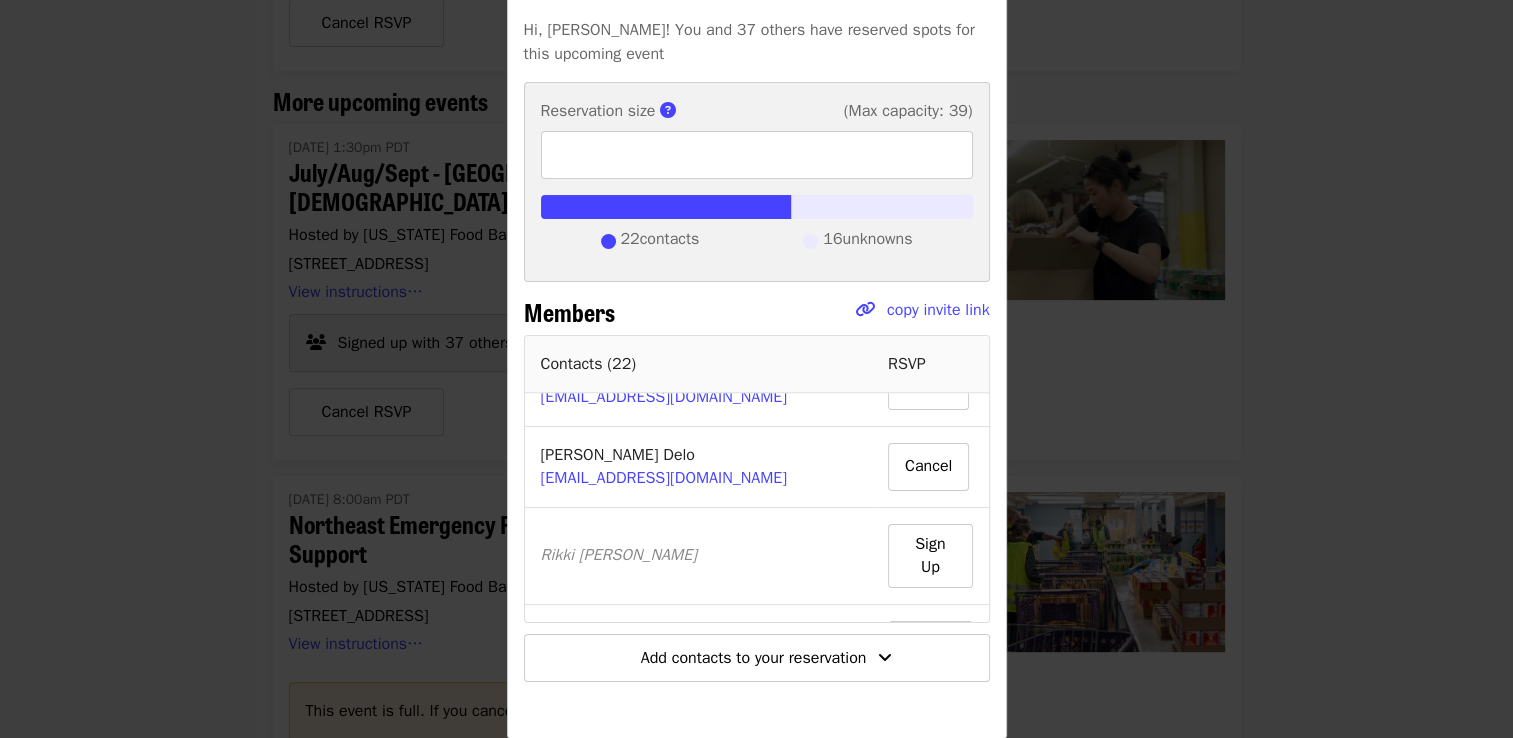 scroll, scrollTop: 1746, scrollLeft: 0, axis: vertical 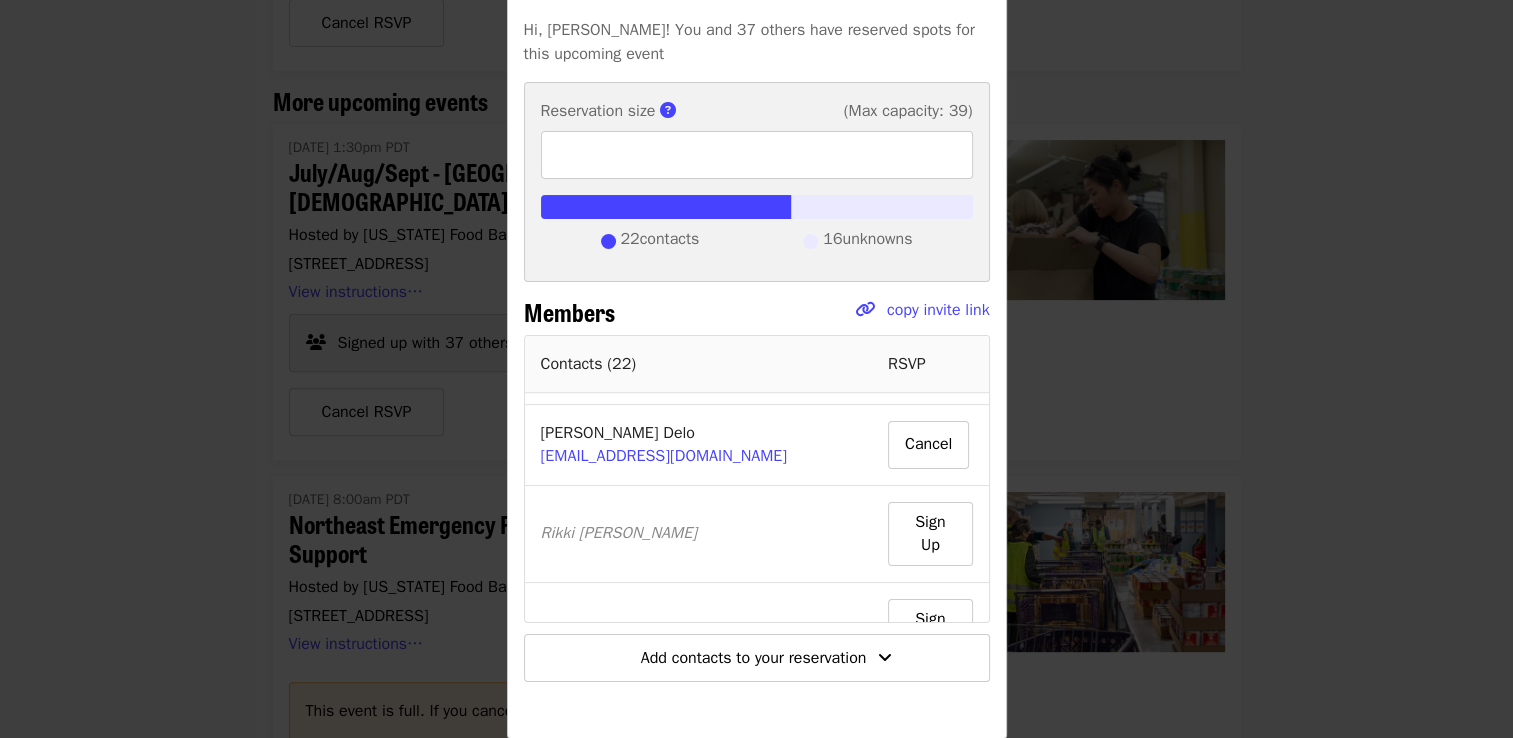 click on "Group details Hi, [PERSON_NAME]! You and 37 others have reserved spots for this upcoming event Reservation size   (Max capacity: 39) ** ​   22  contacts   16  unknowns Members copy invite link Contacts ( 22 ) RSVP You (Group Leader)  [EMAIL_ADDRESS][DOMAIN_NAME] Cancel [PERSON_NAME]   [EMAIL_ADDRESS][DOMAIN_NAME]   Cancel [PERSON_NAME]   [EMAIL_ADDRESS][DOMAIN_NAME]   Cancel [PERSON_NAME]   [EMAIL_ADDRESS][DOMAIN_NAME]   Cancel [PERSON_NAME]   [PERSON_NAME][EMAIL_ADDRESS][DOMAIN_NAME]   Cancel [PERSON_NAME]   [EMAIL_ADDRESS][DOMAIN_NAME]   Cancel [PERSON_NAME]   [EMAIL_ADDRESS][DOMAIN_NAME]   Cancel [PERSON_NAME]   [EMAIL_ADDRESS][DOMAIN_NAME]   Cancel [PERSON_NAME]   [EMAIL_ADDRESS][DOMAIN_NAME]   Cancel [PERSON_NAME]   [EMAIL_ADDRESS][DOMAIN_NAME]   Cancel [PERSON_NAME]   [PERSON_NAME][EMAIL_ADDRESS][DOMAIN_NAME]   Cancel [PERSON_NAME]   [EMAIL_ADDRESS][DOMAIN_NAME]   Cancel [PERSON_NAME]   [EMAIL_ADDRESS][DOMAIN_NAME]   Cancel [PERSON_NAME]   [PERSON_NAME][EMAIL_ADDRESS][PERSON_NAME][DOMAIN_NAME]   Cancel [PERSON_NAME]     Cancel Rikki" at bounding box center (756, 369) 